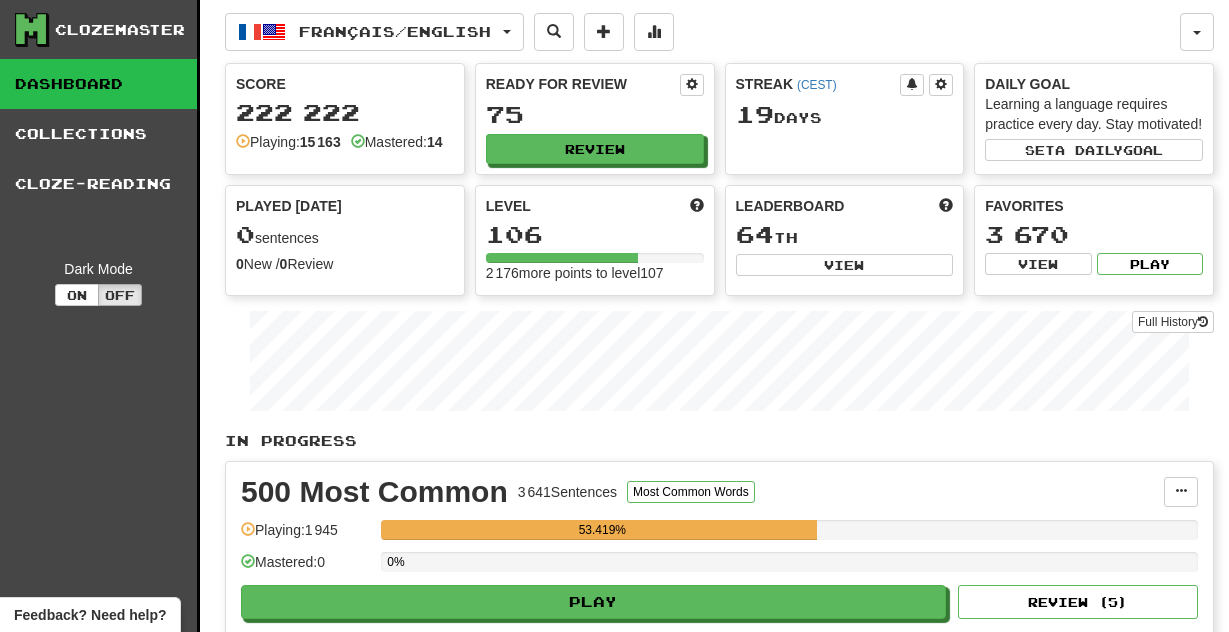 scroll, scrollTop: 0, scrollLeft: 0, axis: both 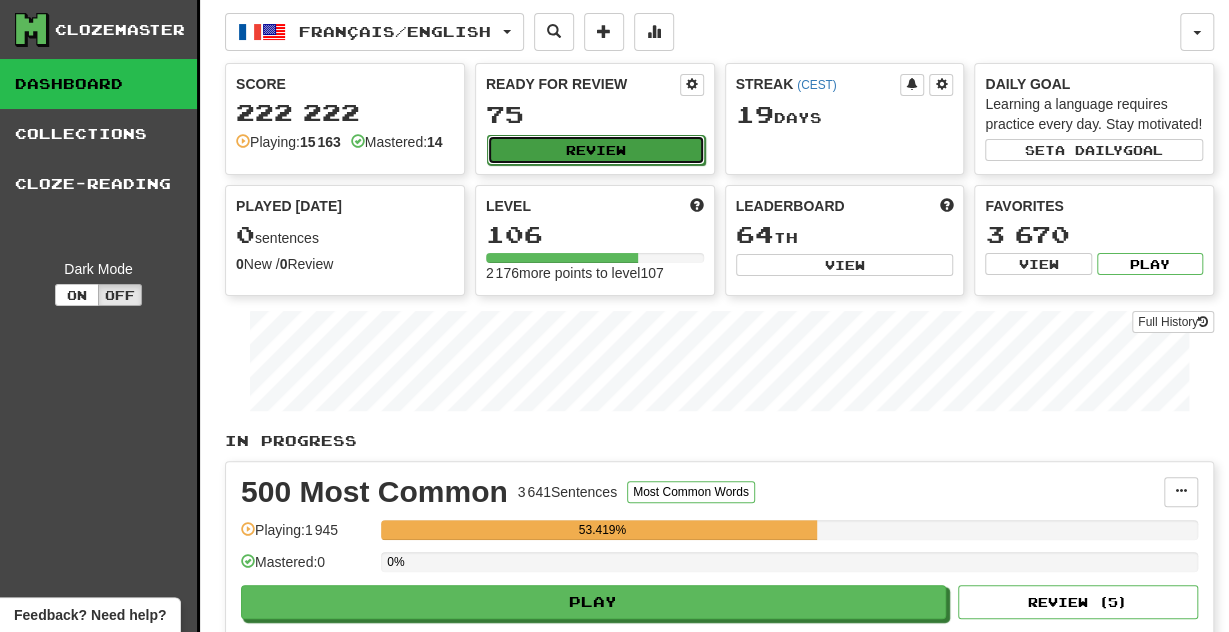 click on "Review" at bounding box center (596, 150) 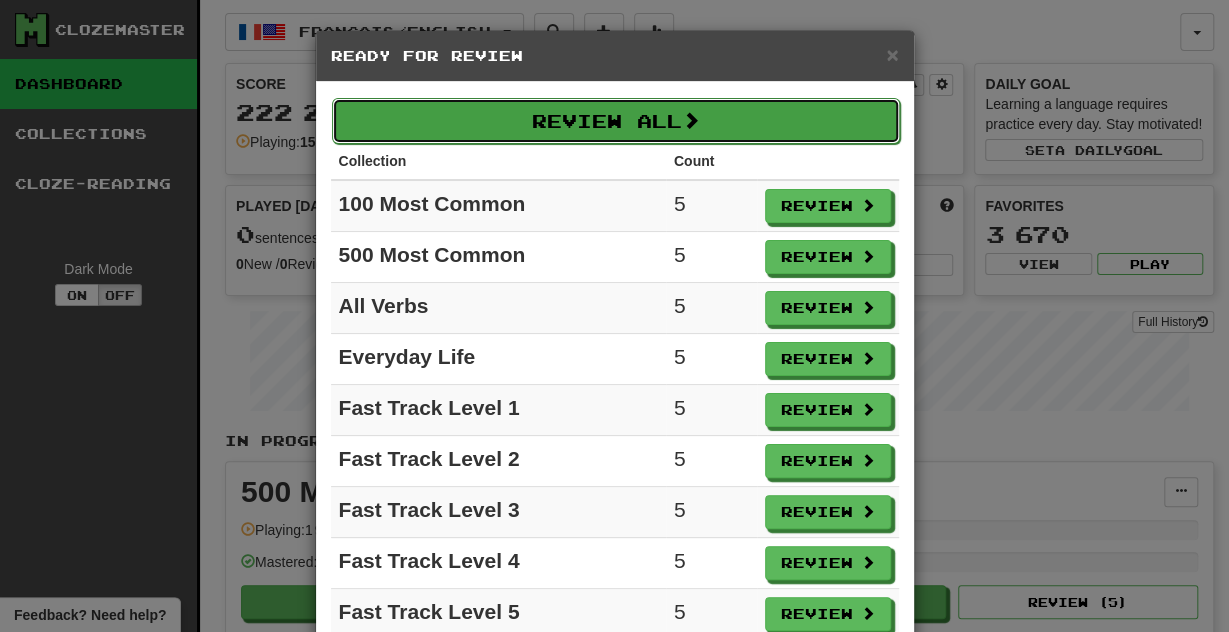 click on "Review All" at bounding box center [616, 121] 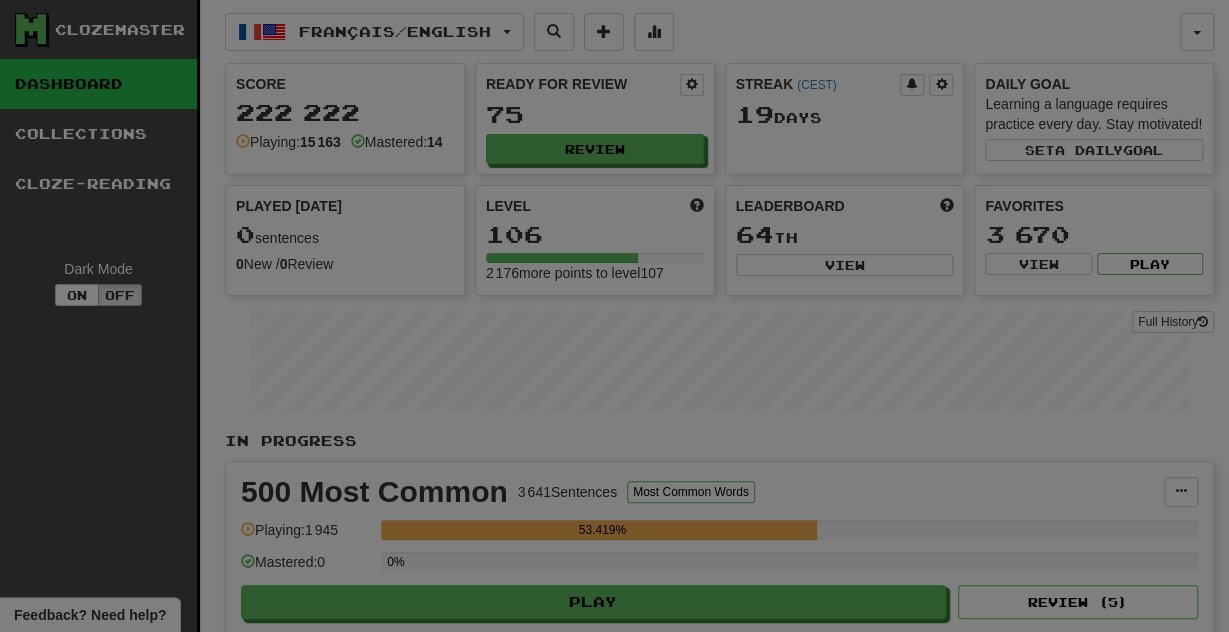 select on "**" 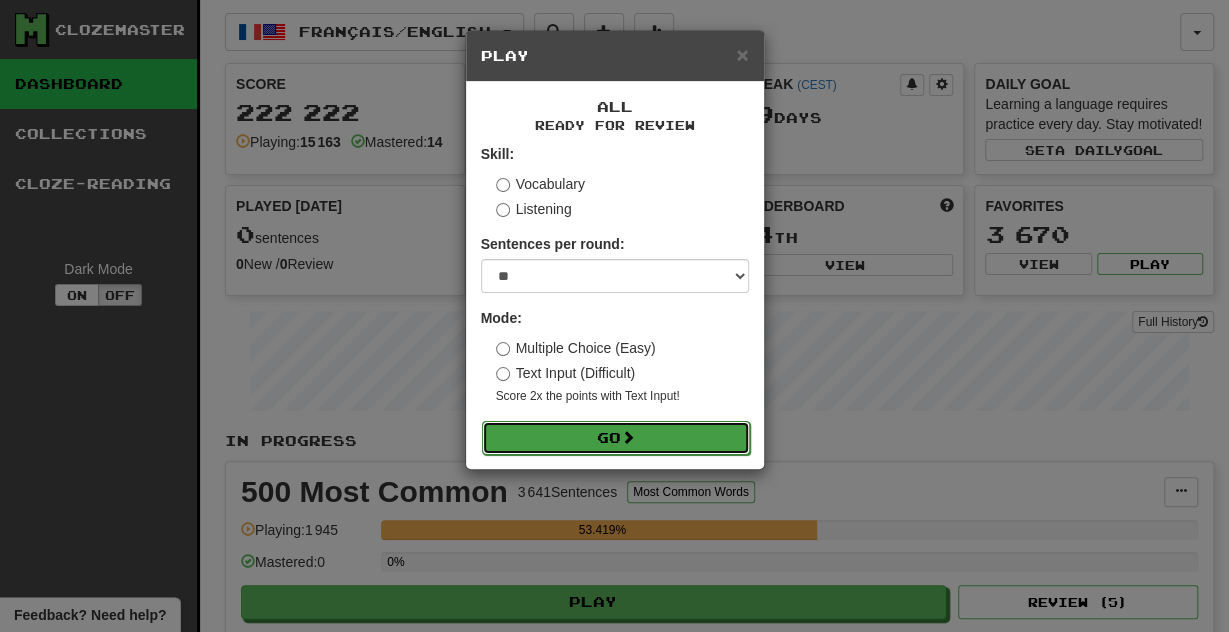click on "Go" at bounding box center [616, 438] 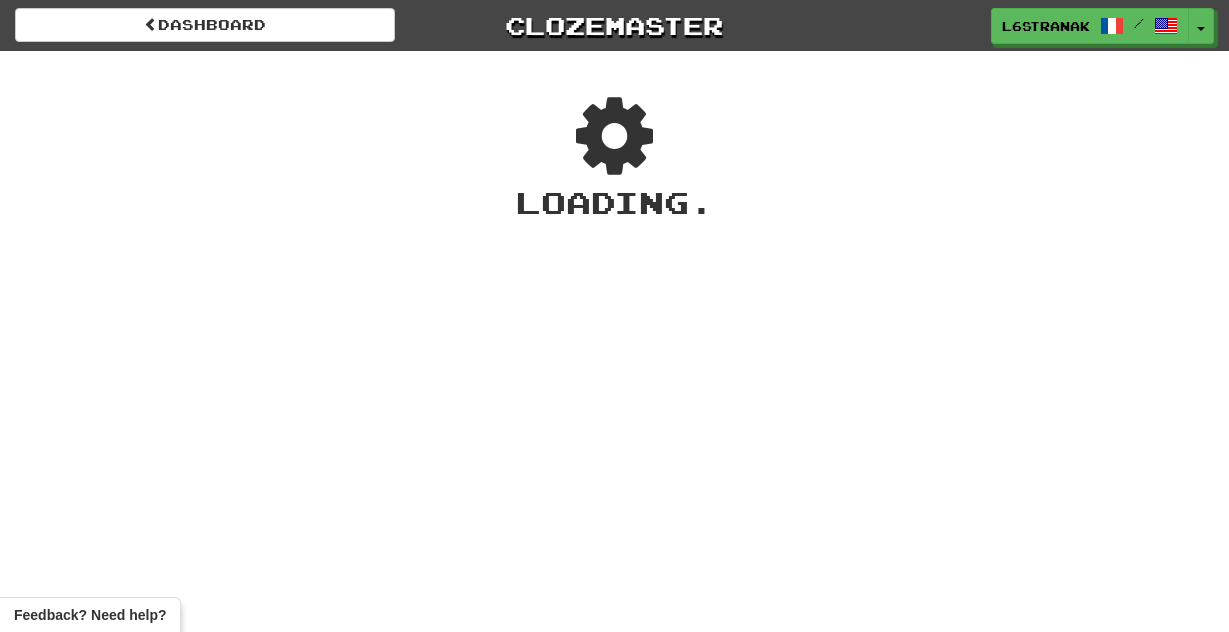 scroll, scrollTop: 0, scrollLeft: 0, axis: both 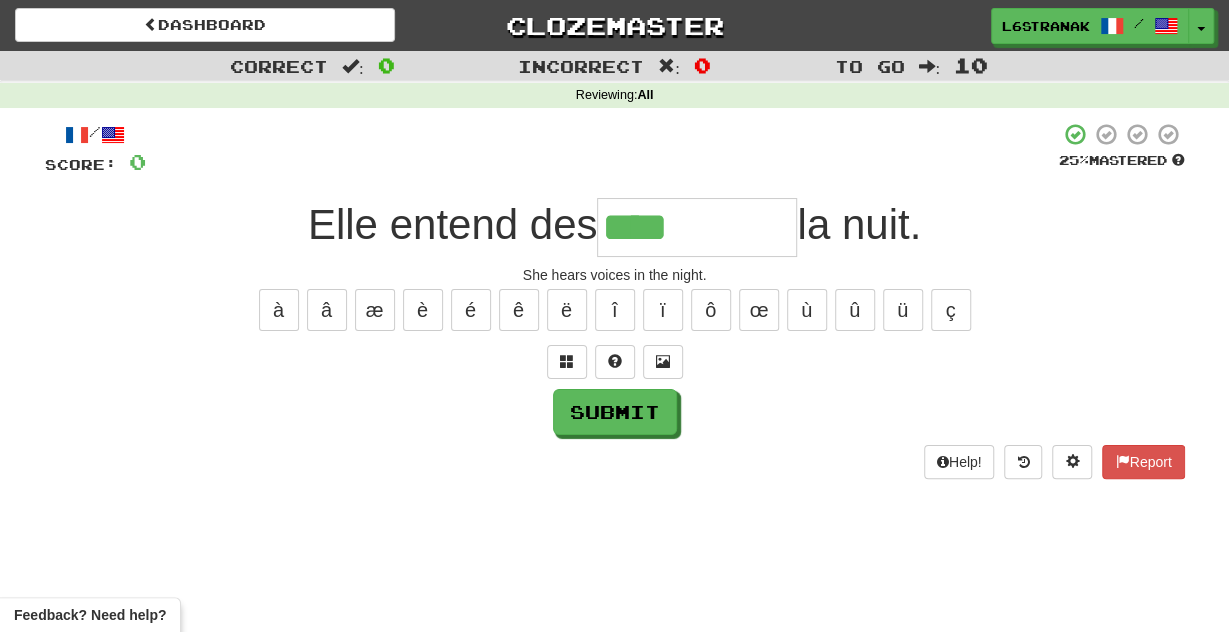 type on "****" 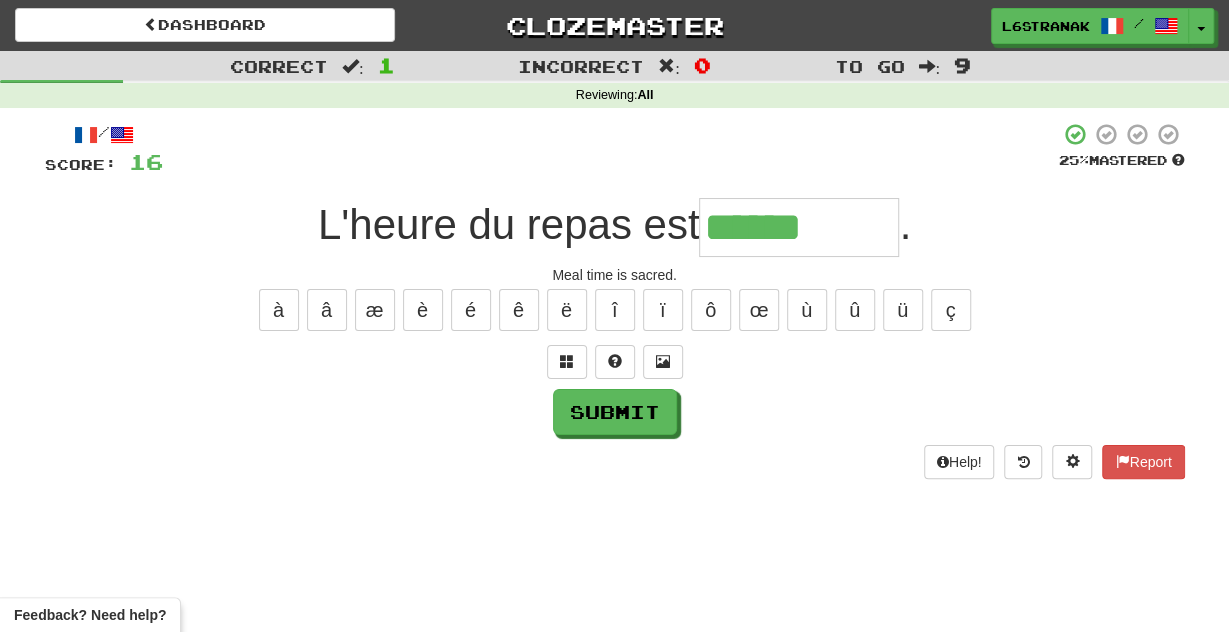 type on "******" 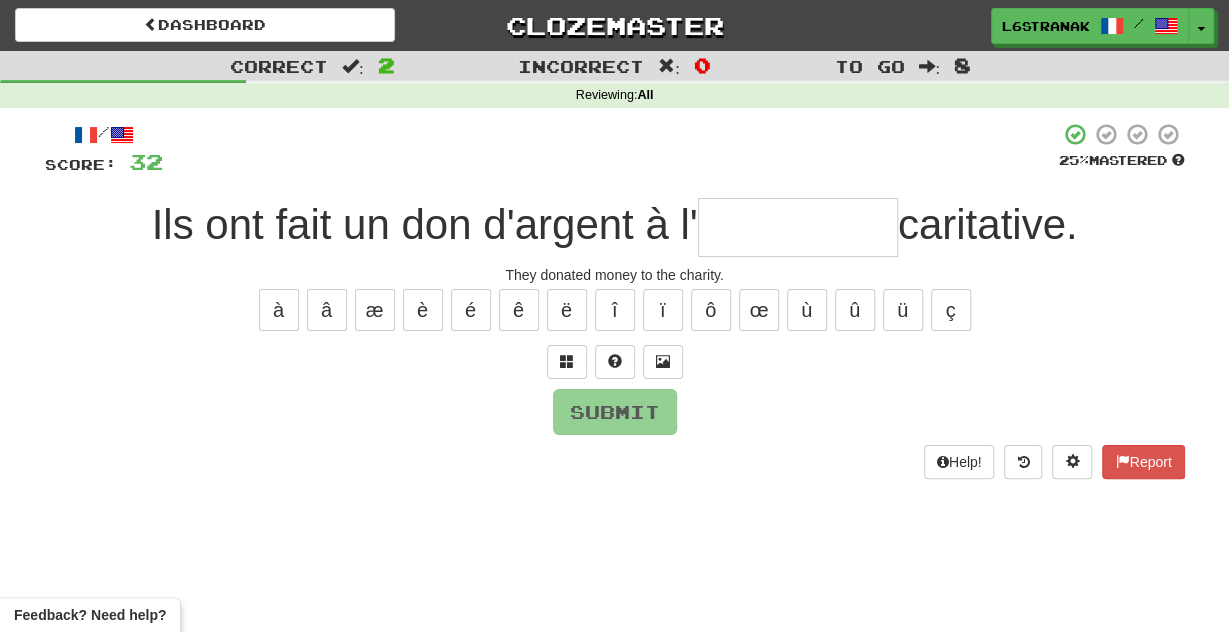 type on "*" 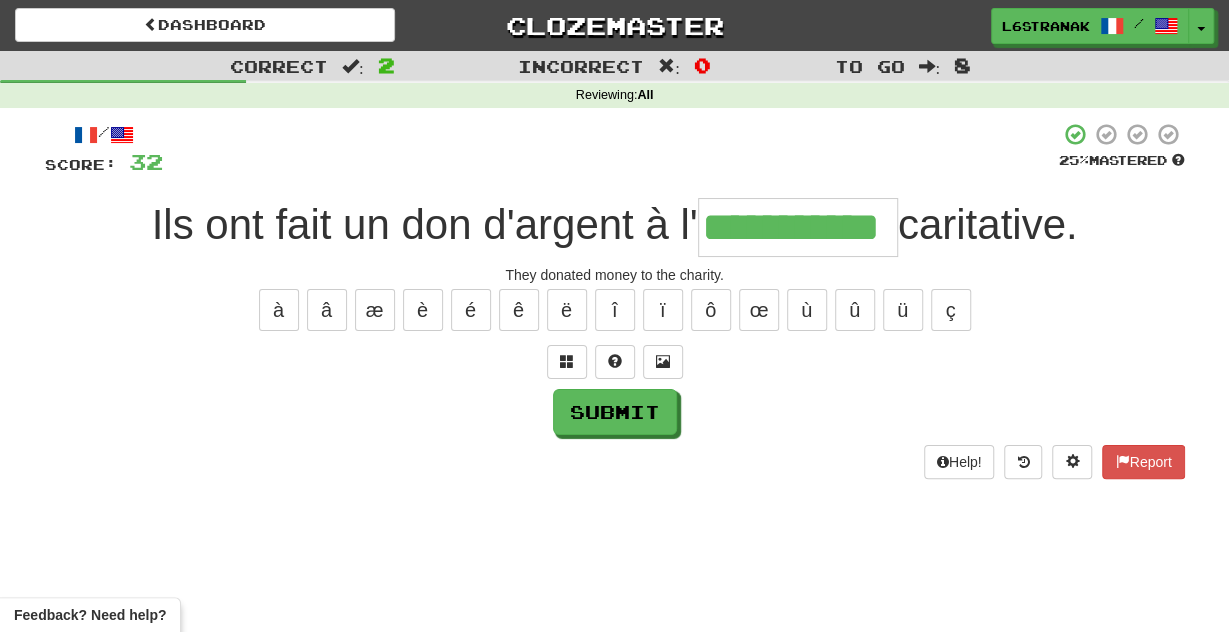 scroll, scrollTop: 0, scrollLeft: 17, axis: horizontal 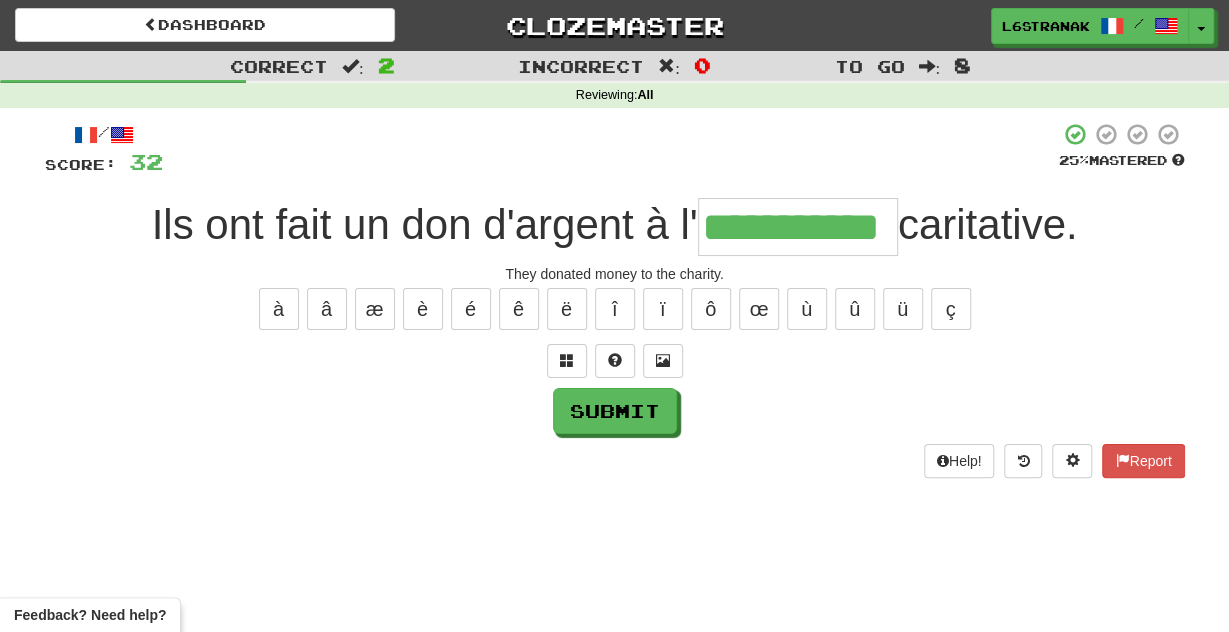 type on "**********" 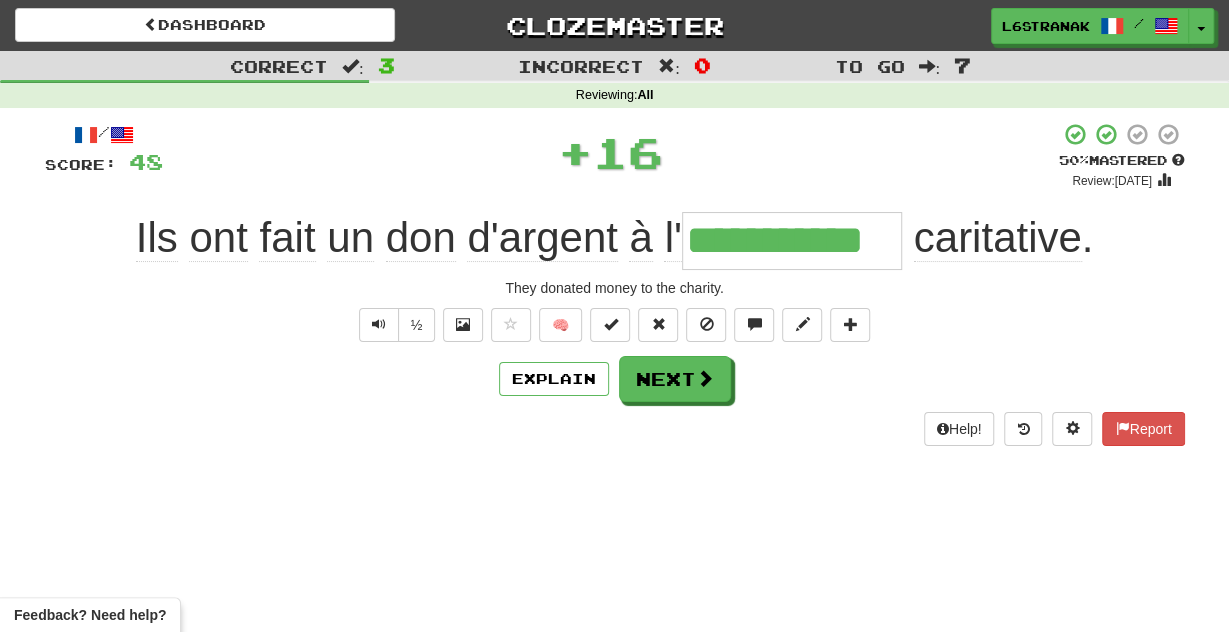 scroll, scrollTop: 0, scrollLeft: 0, axis: both 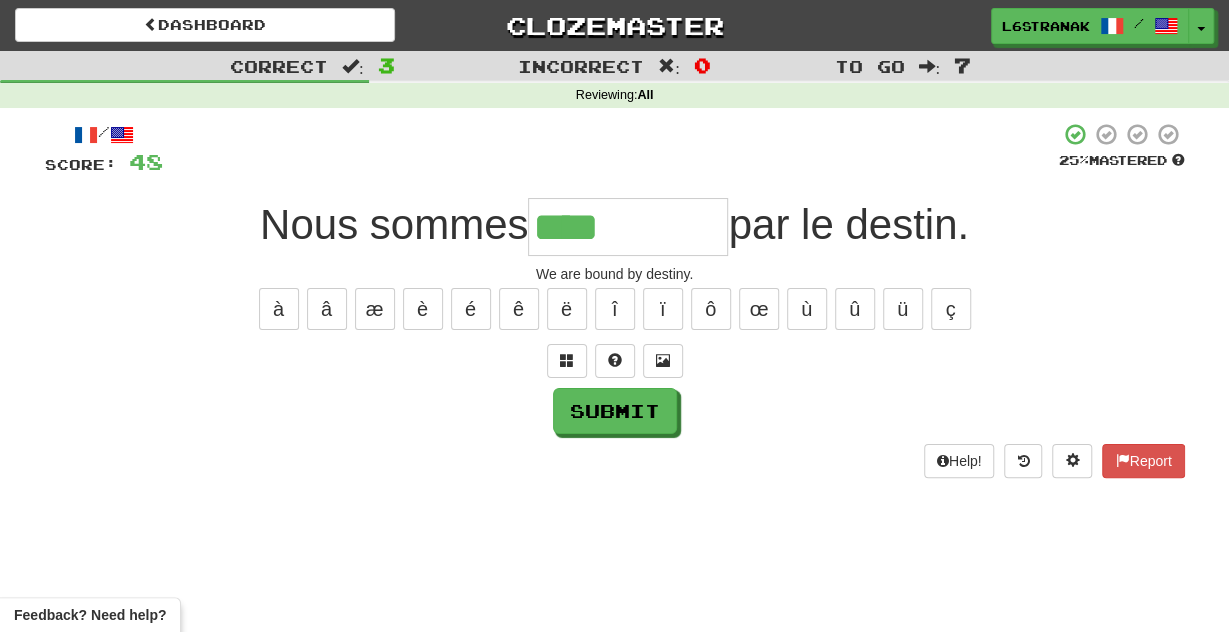 type on "****" 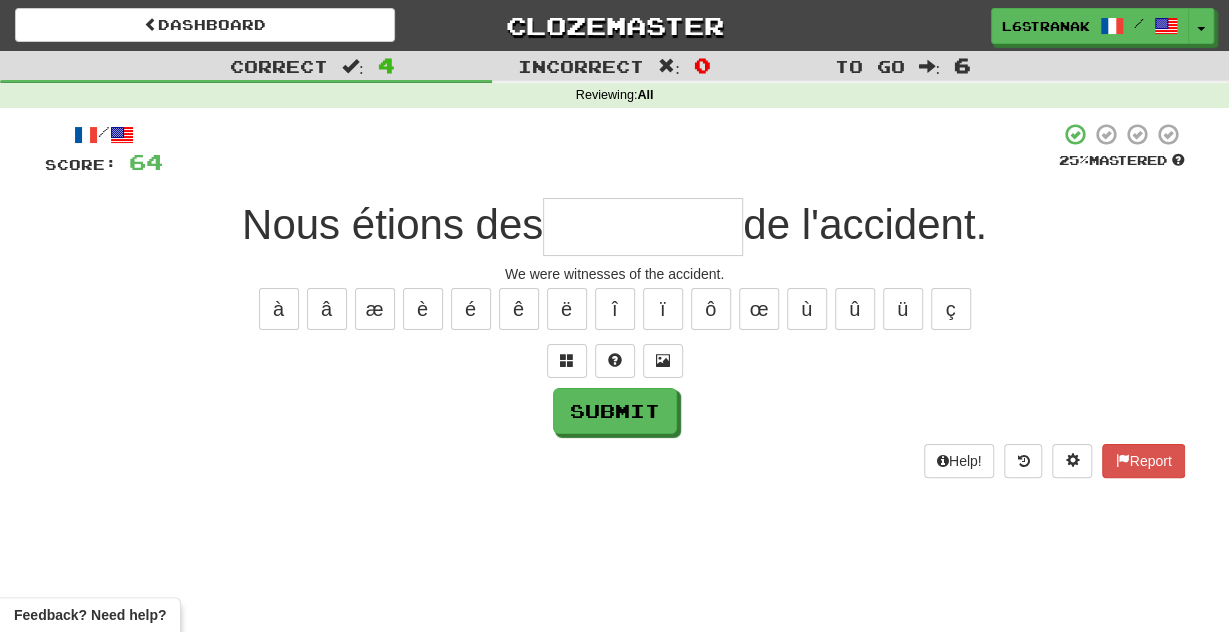 type on "*" 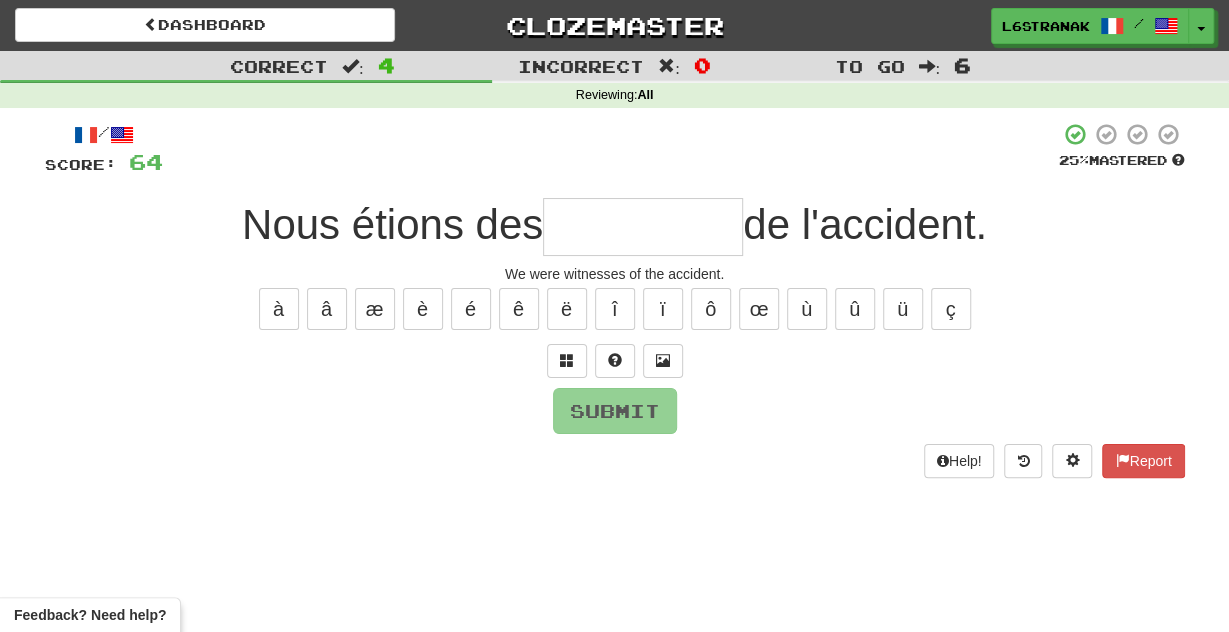 type on "*" 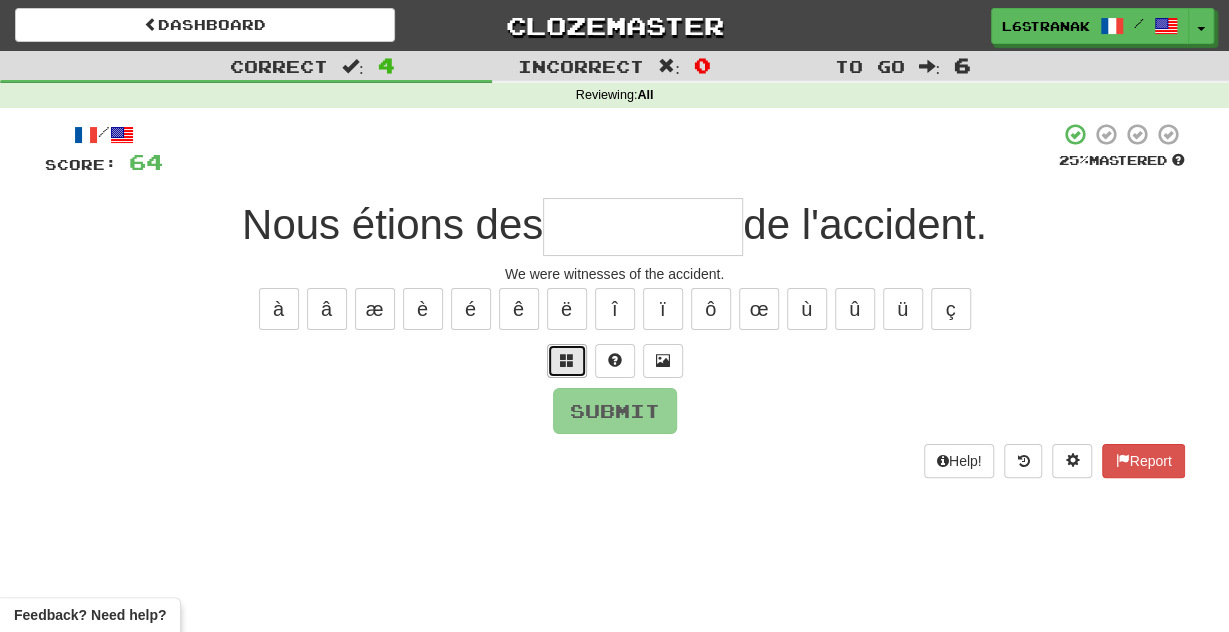 click at bounding box center (567, 361) 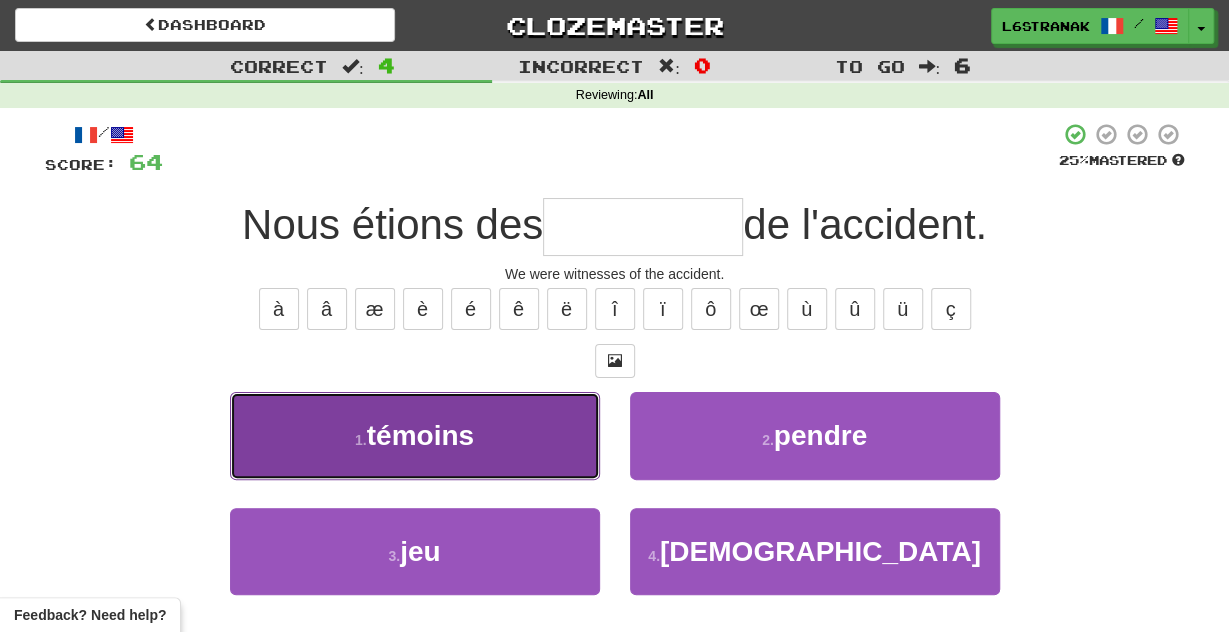 click on "1 .  témoins" at bounding box center [415, 435] 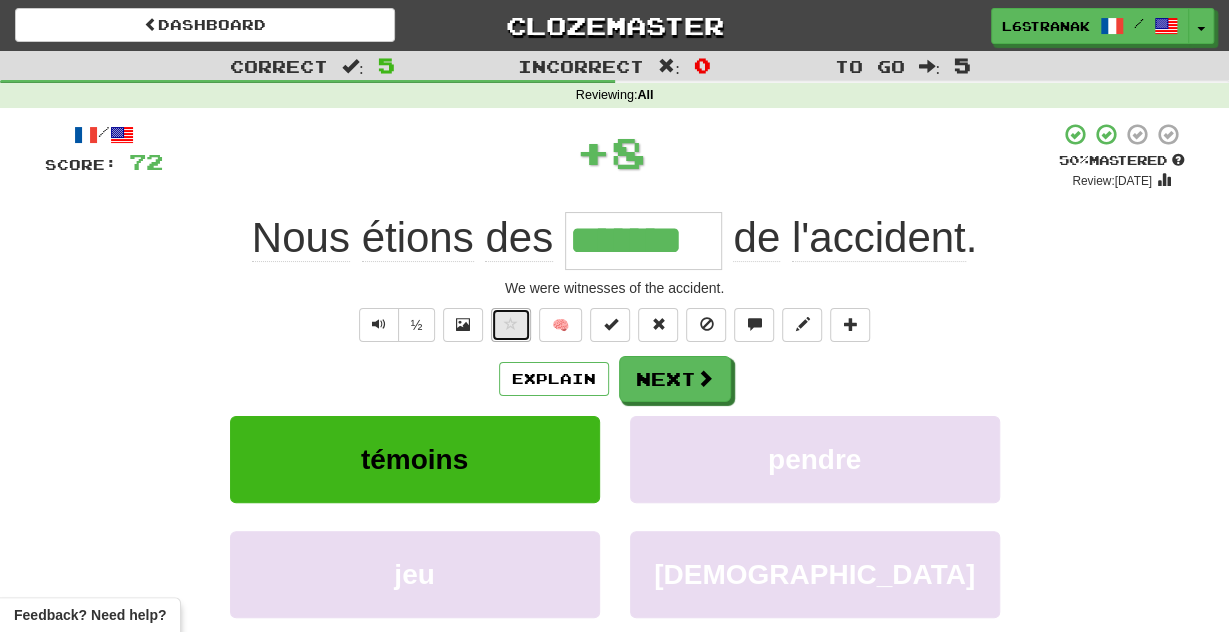 click at bounding box center [511, 325] 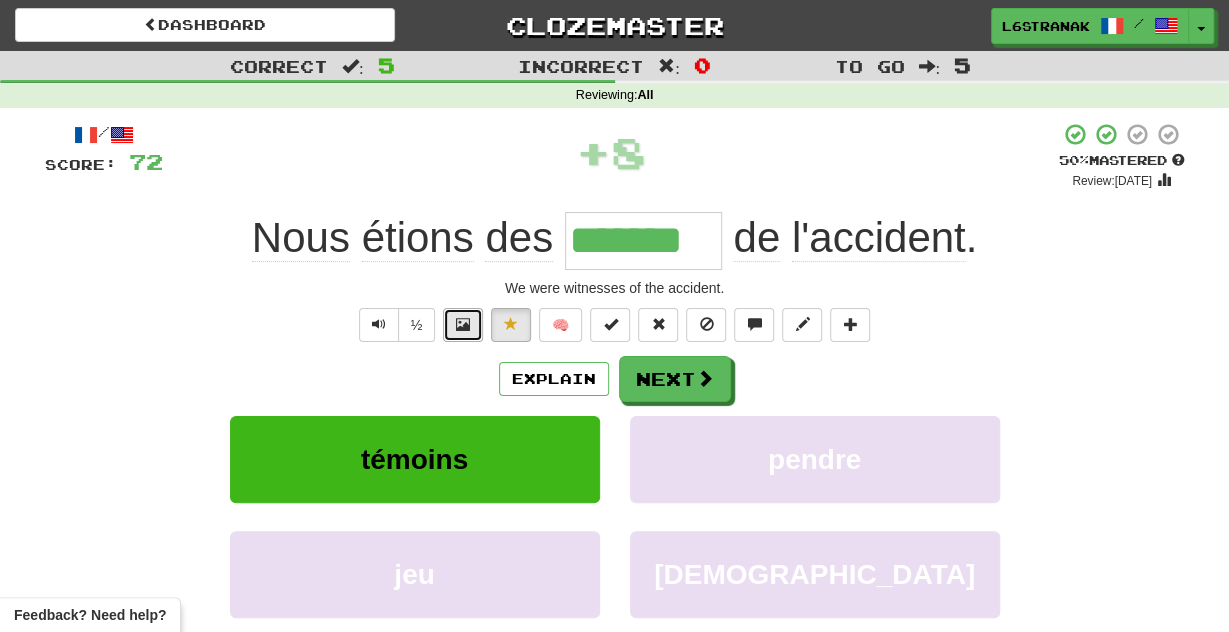 click at bounding box center (463, 325) 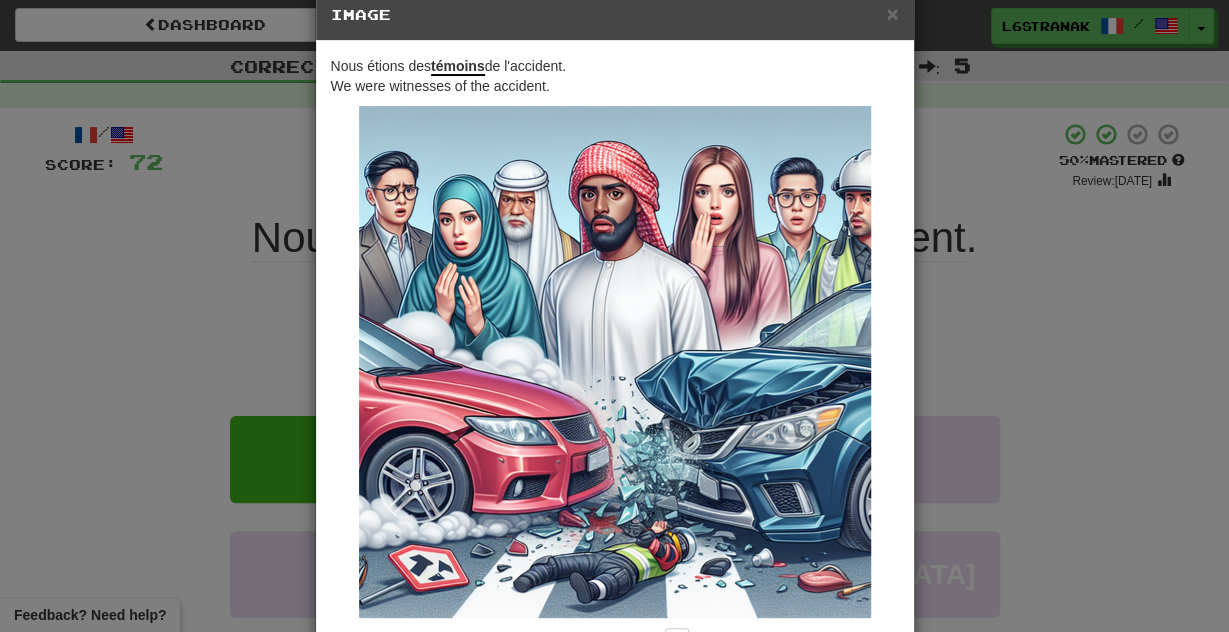 scroll, scrollTop: 61, scrollLeft: 0, axis: vertical 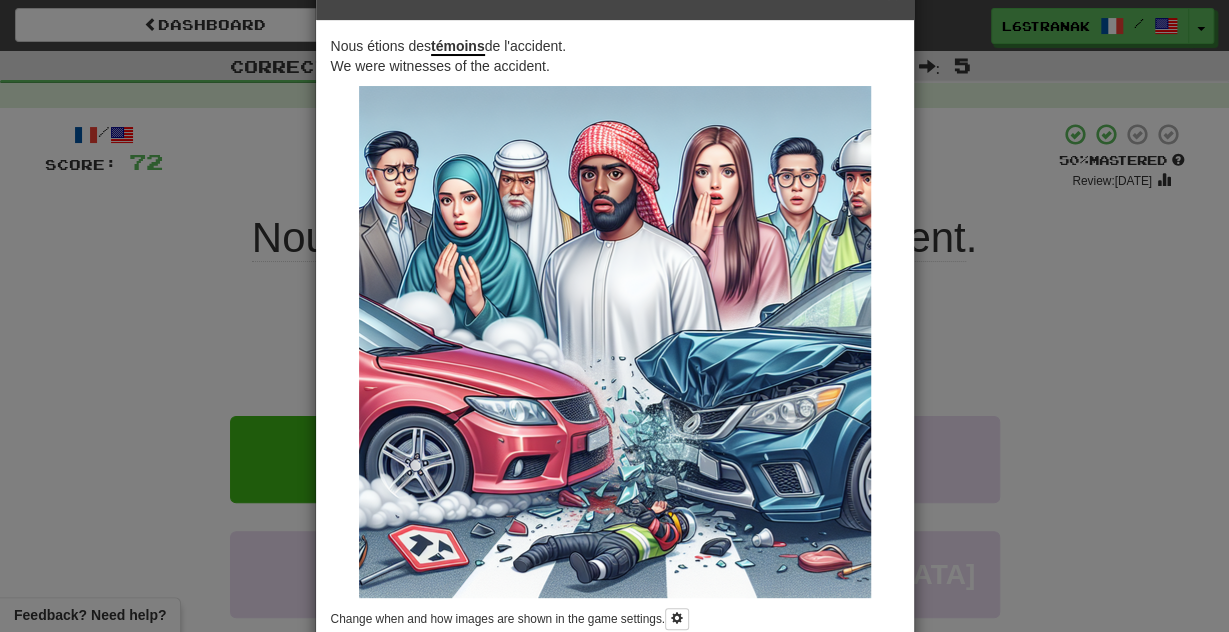 click on "× Image Nous étions des  témoins  de l'accident. We were witnesses of the accident. Change when and how images are shown in the game settings.  Images are in beta. Like them? Hate them?  Let us know ! Close" at bounding box center (614, 316) 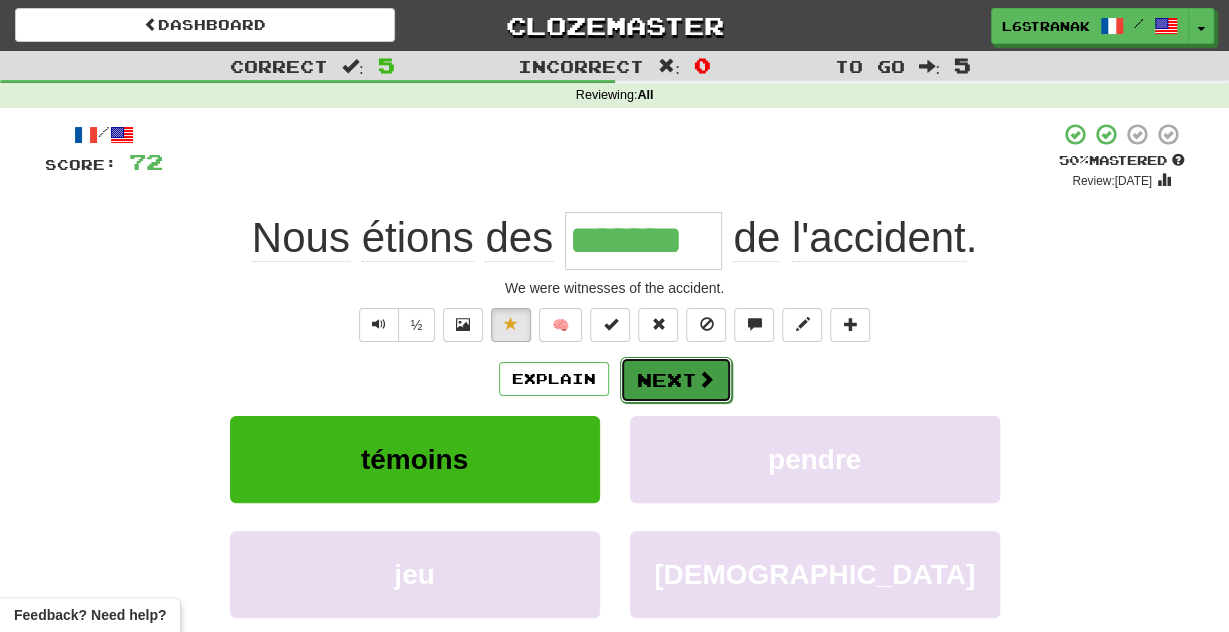 click on "Next" at bounding box center [676, 380] 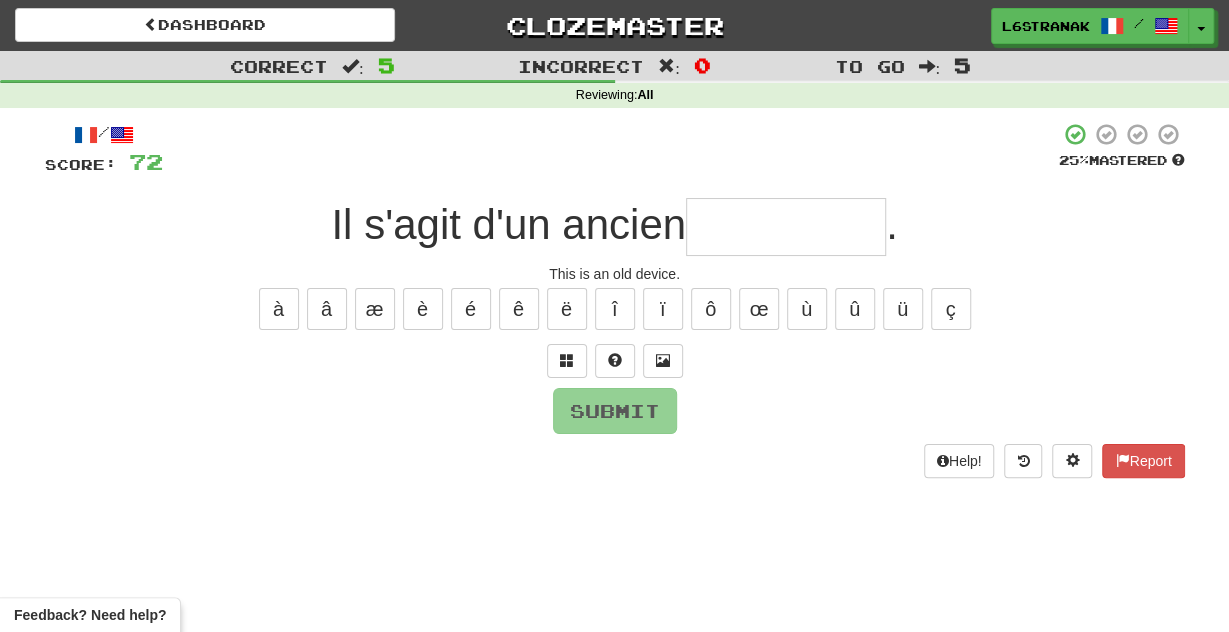 type on "*" 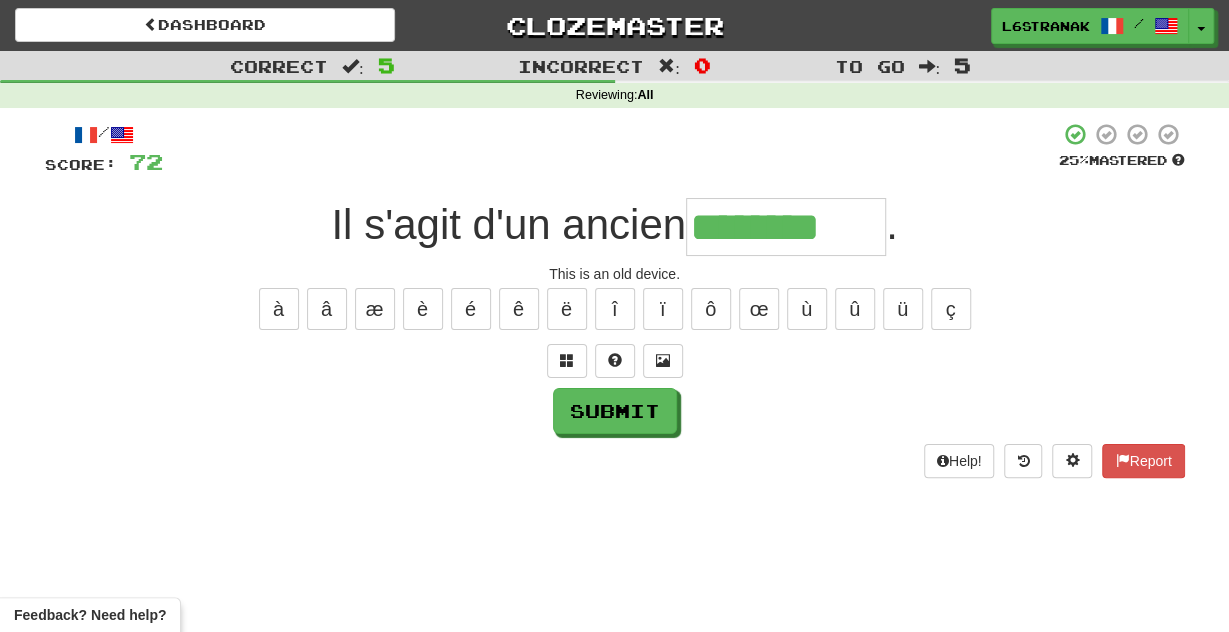 type on "********" 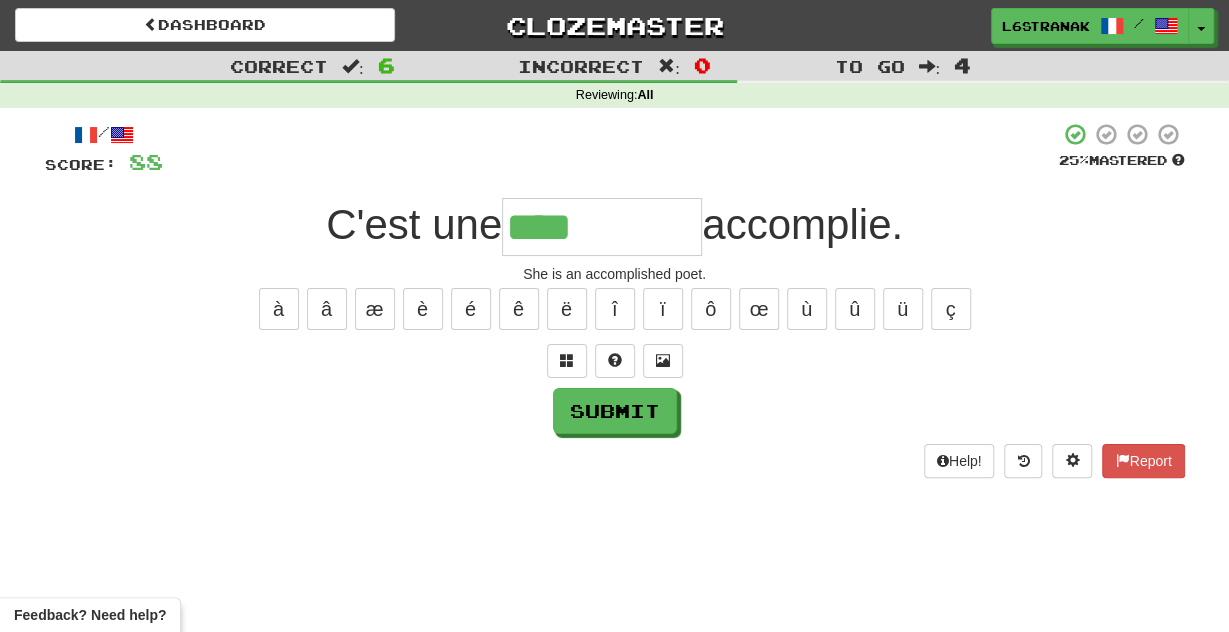 type on "********" 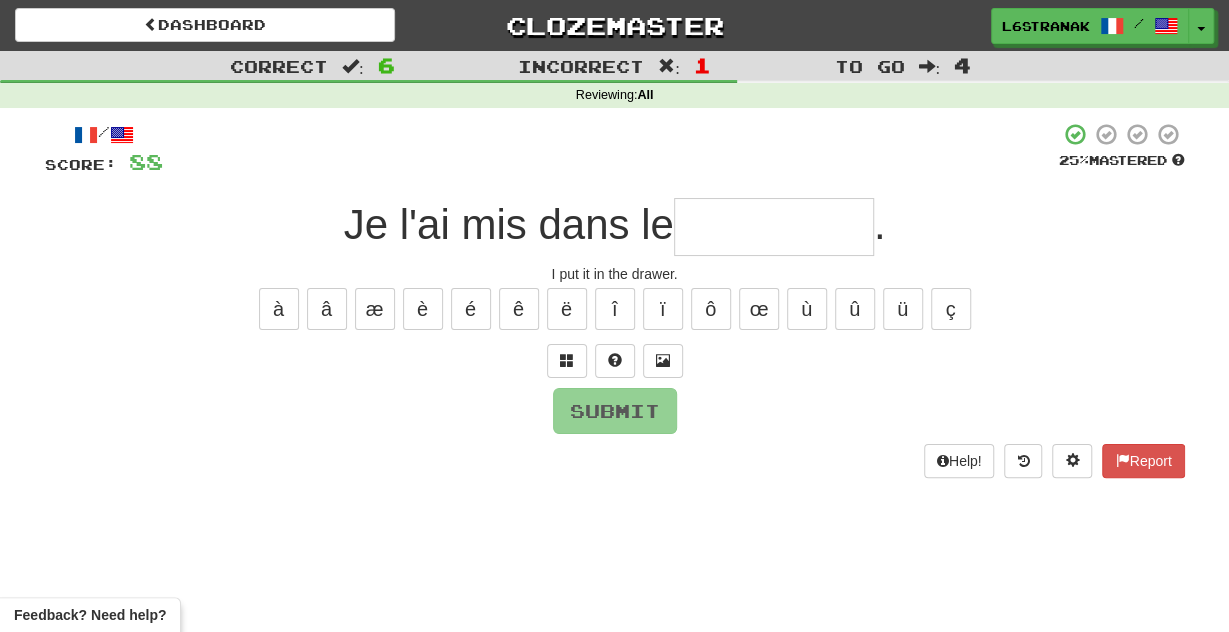 type on "*" 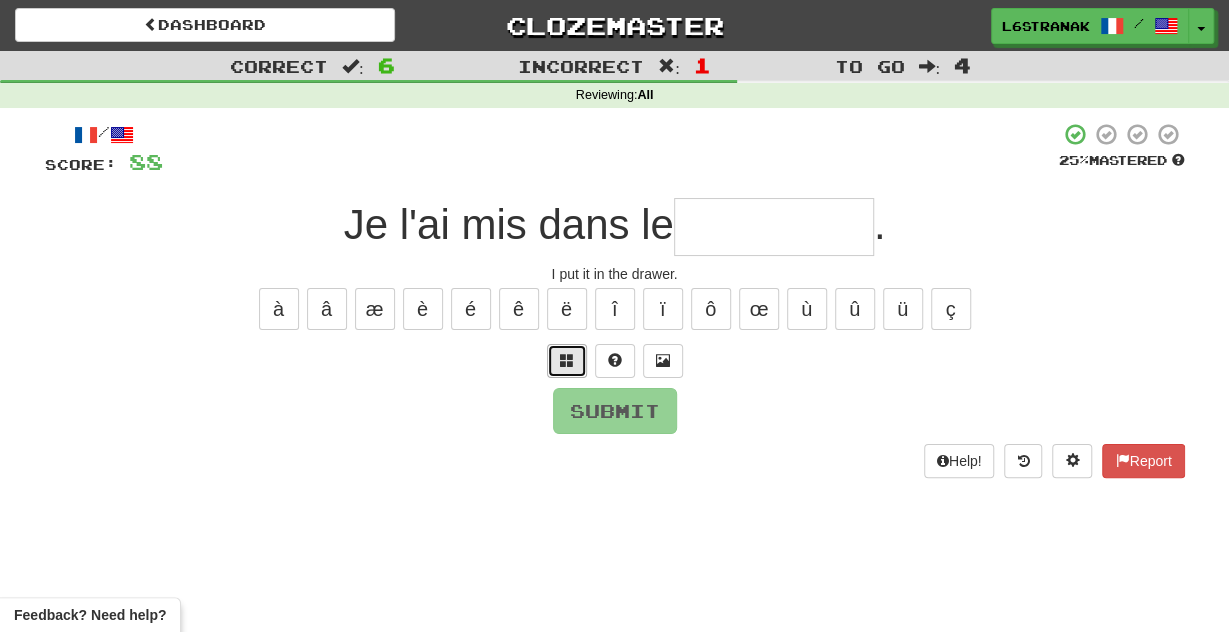 click at bounding box center [567, 360] 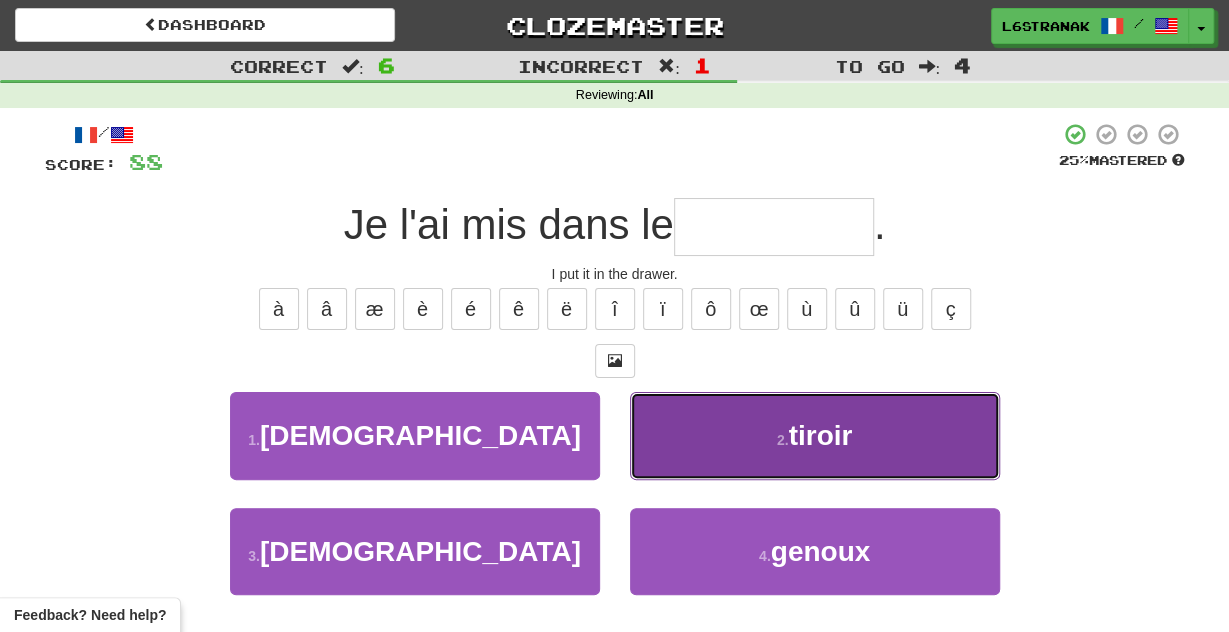 click on "2 .  tiroir" at bounding box center (815, 435) 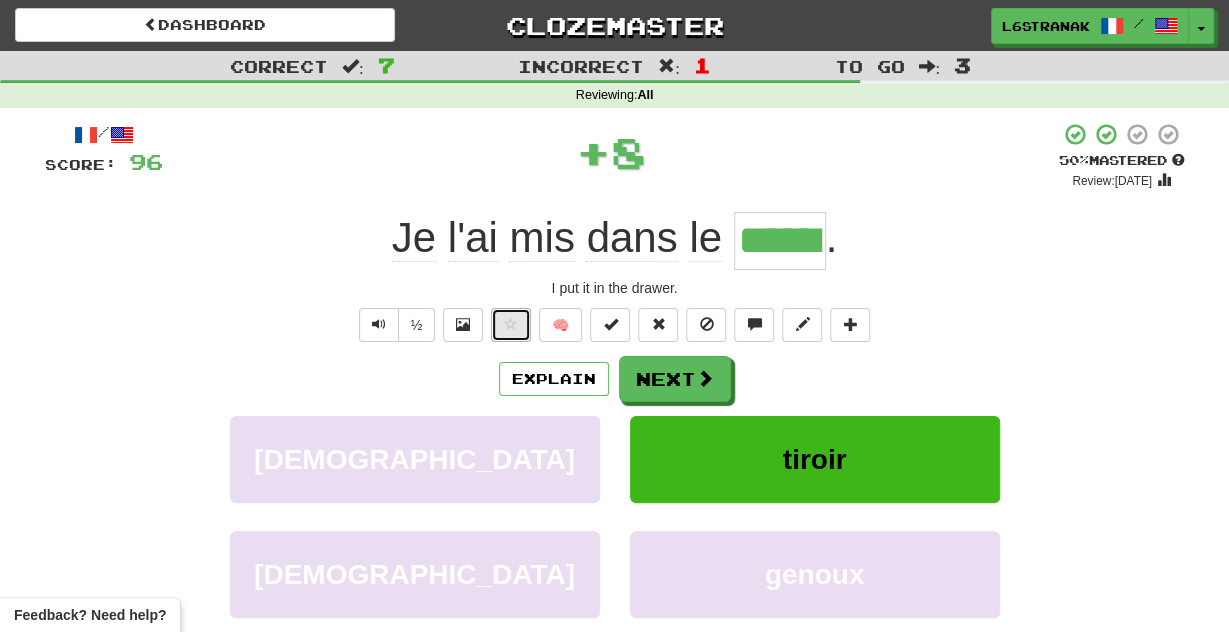 click at bounding box center (511, 324) 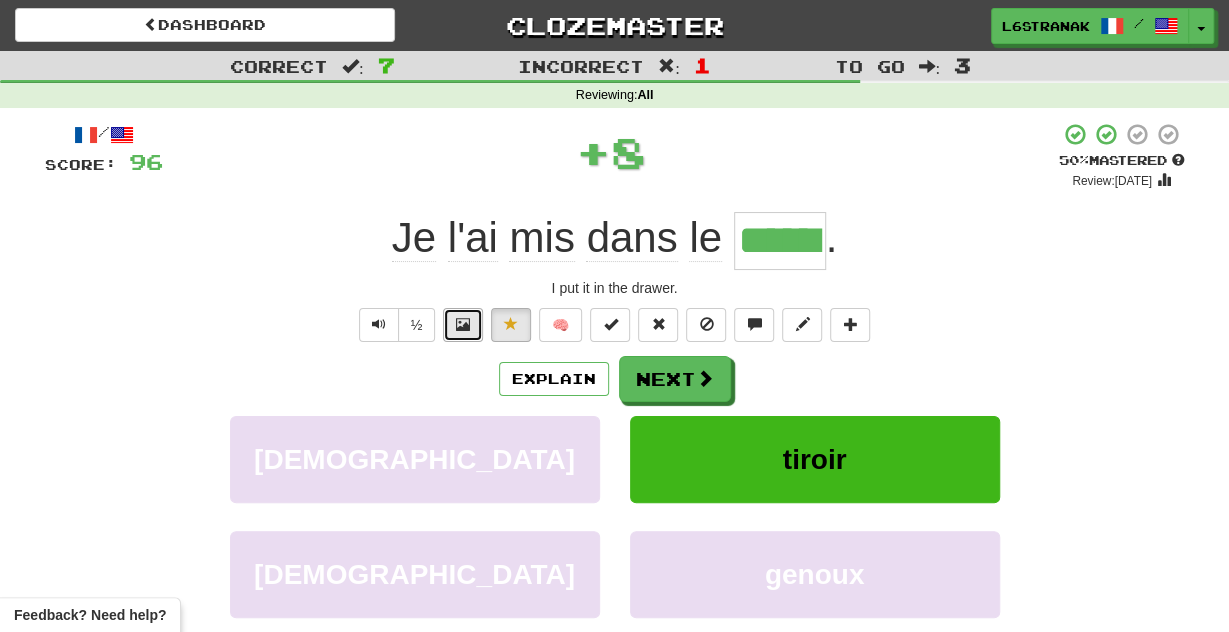 click at bounding box center [463, 325] 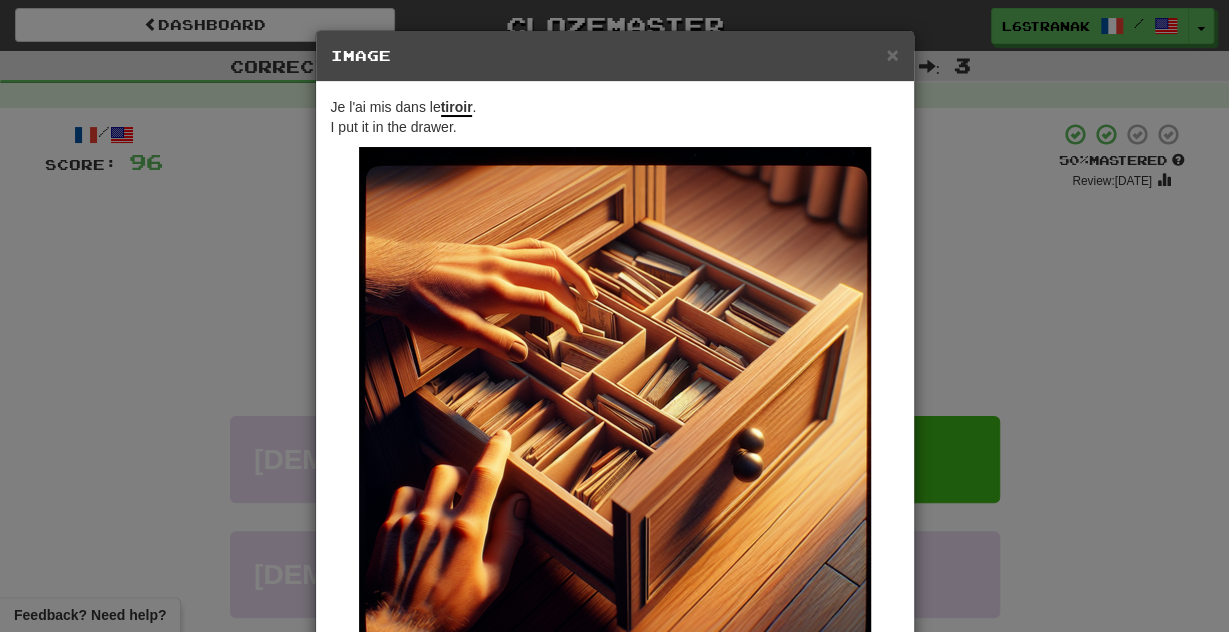 click on "× Image Je l'ai mis dans le  tiroir . I put it in the drawer. Change when and how images are shown in the game settings.  Images are in beta. Like them? Hate them?  Let us know ! Close" at bounding box center [614, 316] 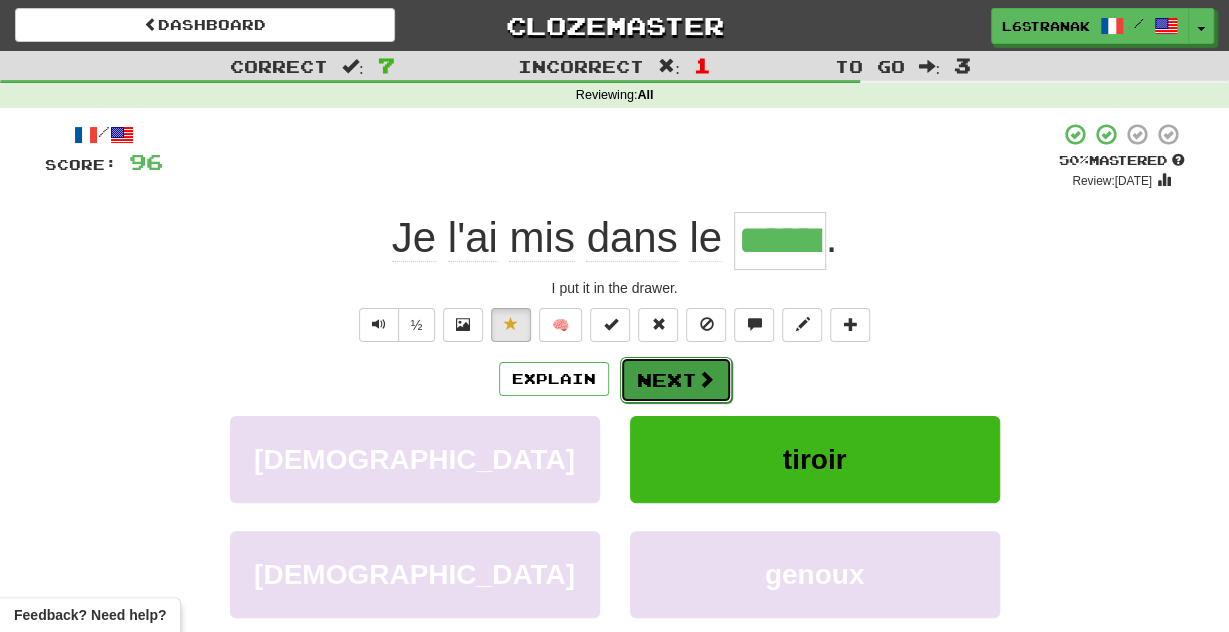 click at bounding box center [706, 379] 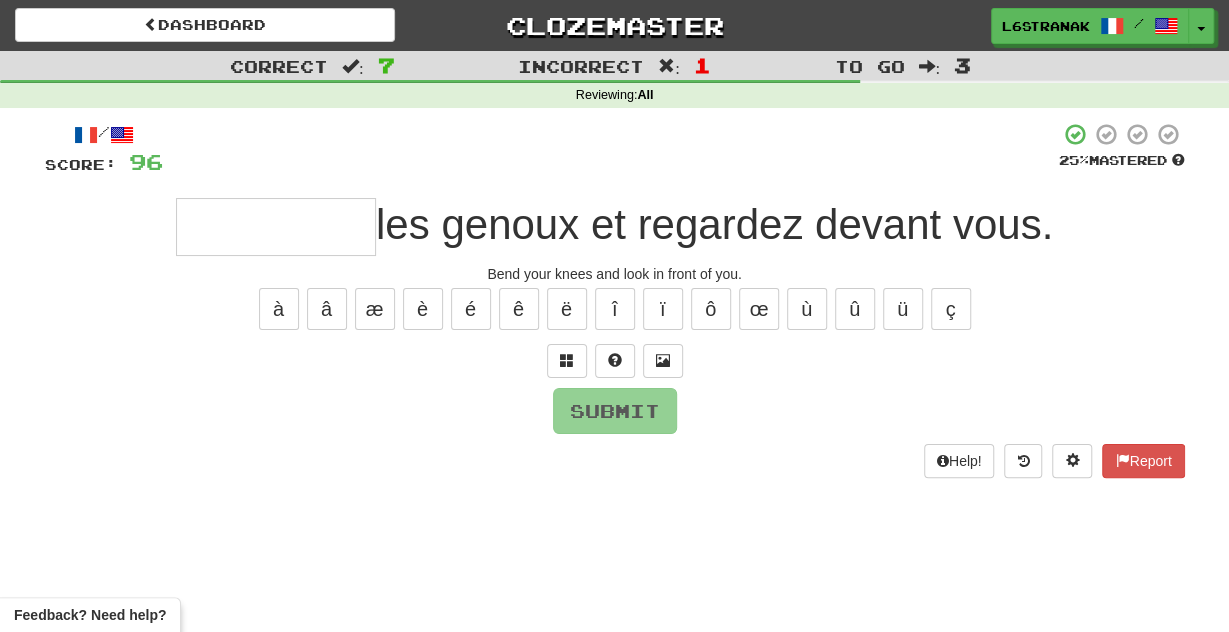 type on "*" 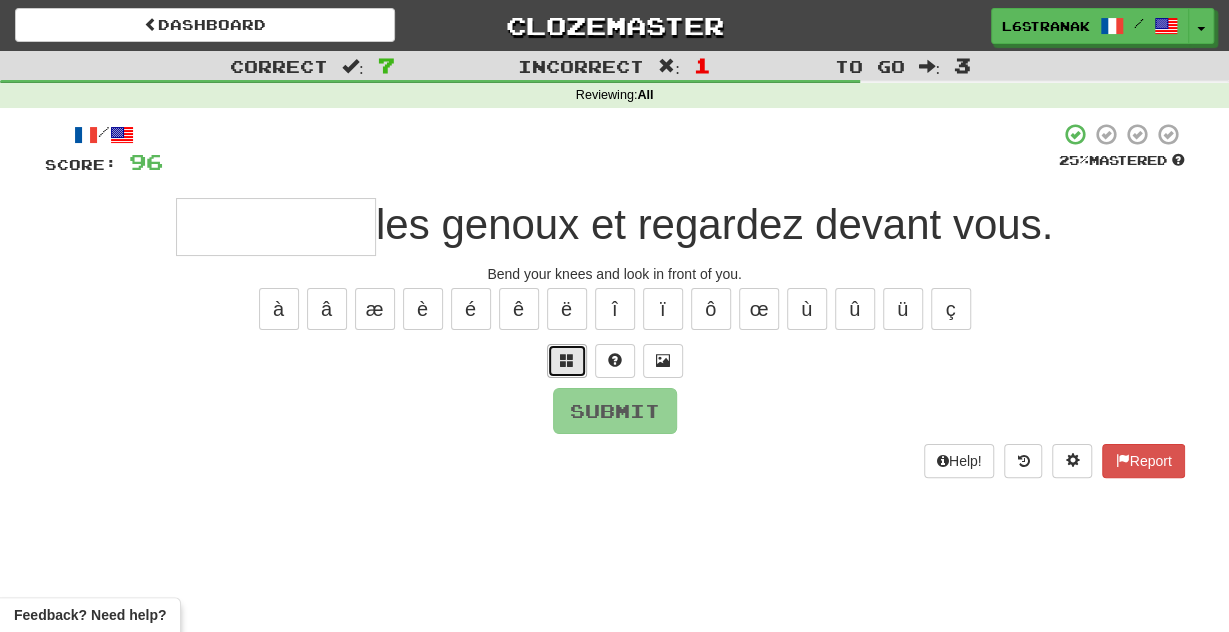 click at bounding box center (567, 361) 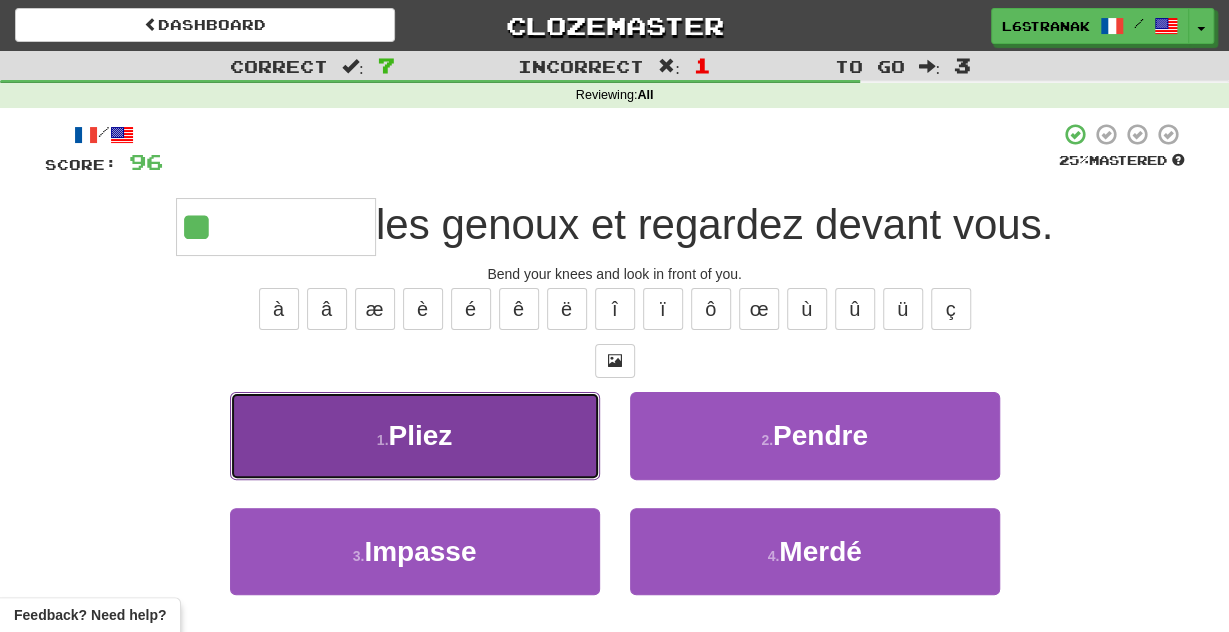 click on "1 .  Pliez" at bounding box center [415, 435] 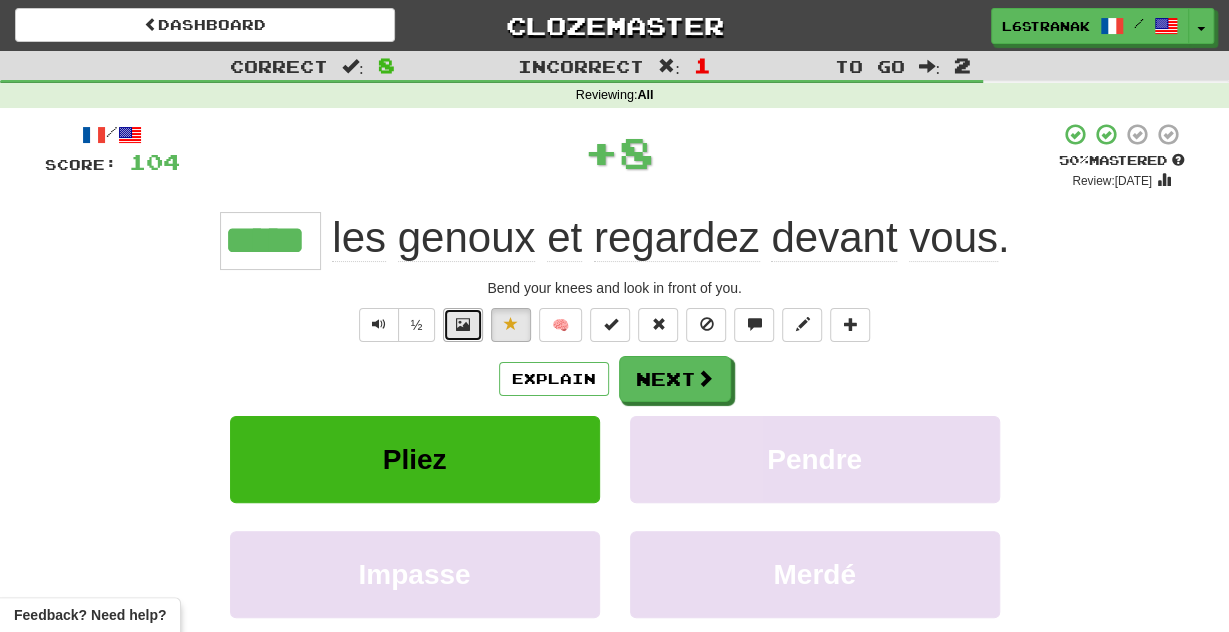 click at bounding box center [463, 325] 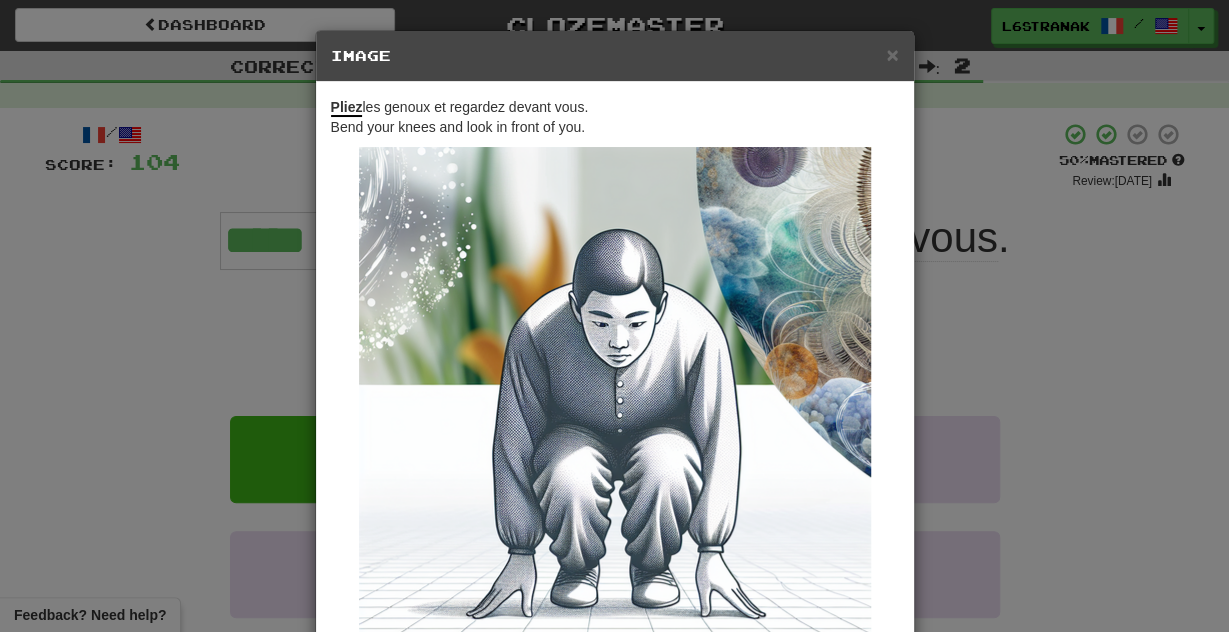 click on "× Image Pliez  les genoux et regardez devant vous. Bend your knees and look in front of you. Change when and how images are shown in the game settings.  Images are in beta. Like them? Hate them?  Let us know ! Close" at bounding box center [614, 316] 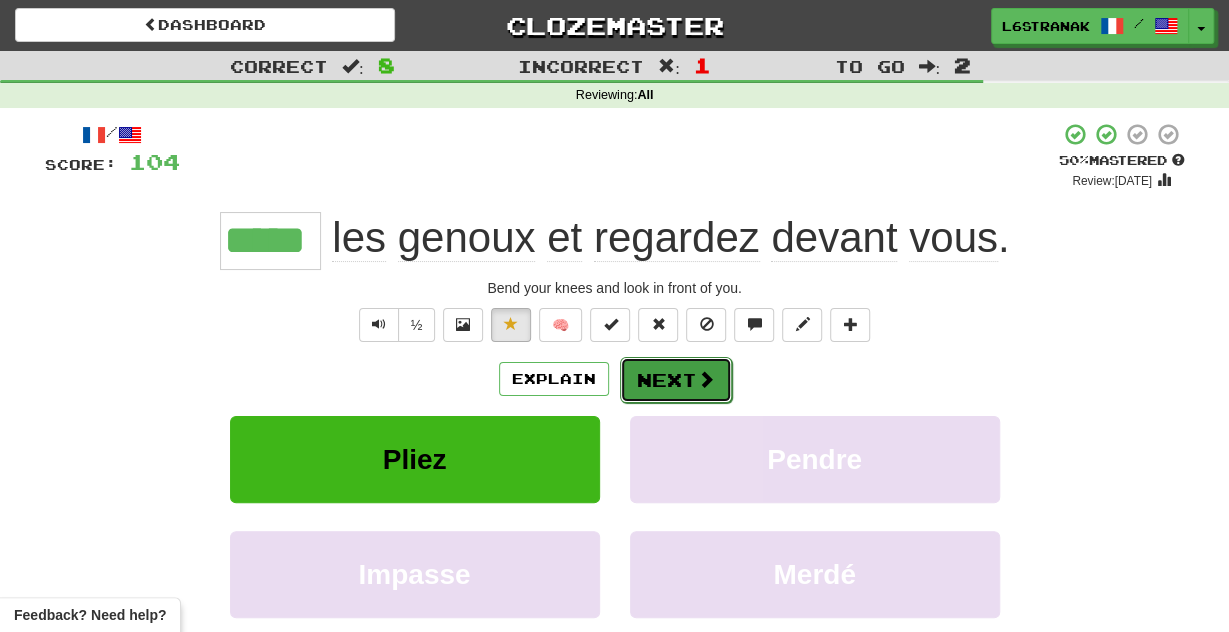 click on "Next" at bounding box center [676, 380] 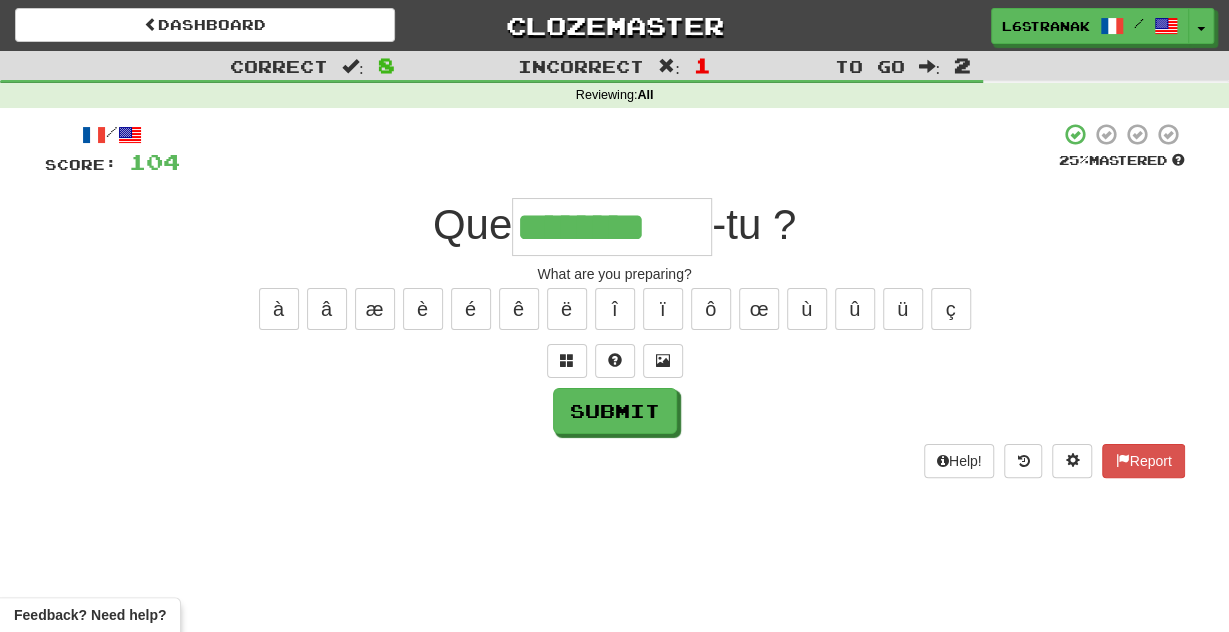 type on "********" 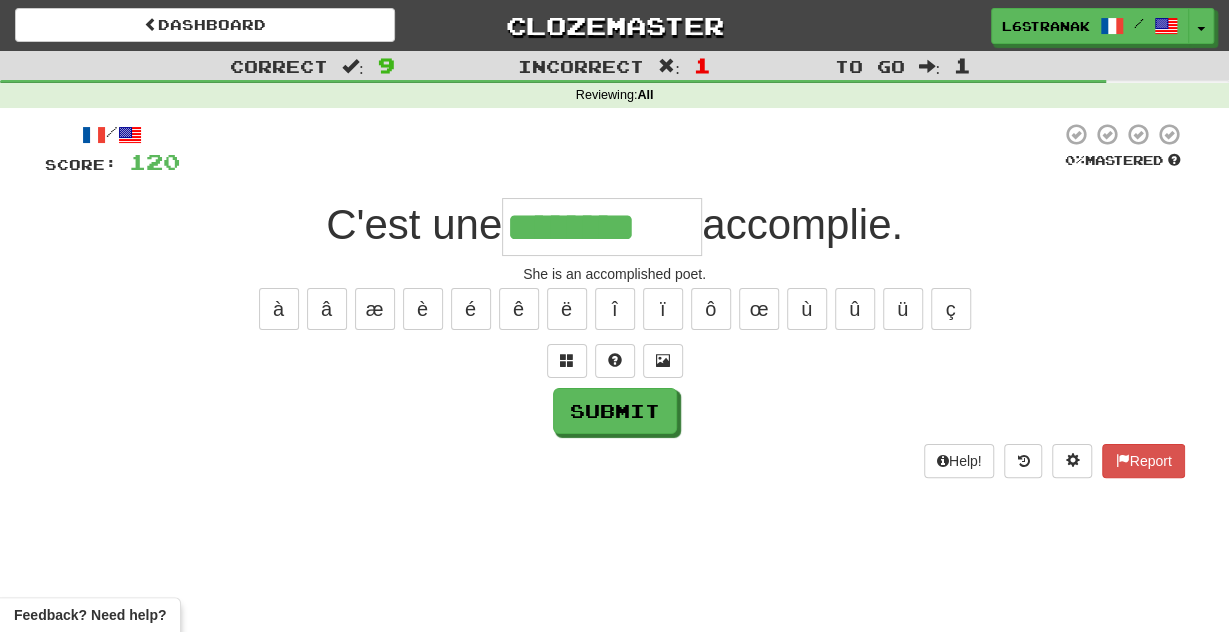 type on "********" 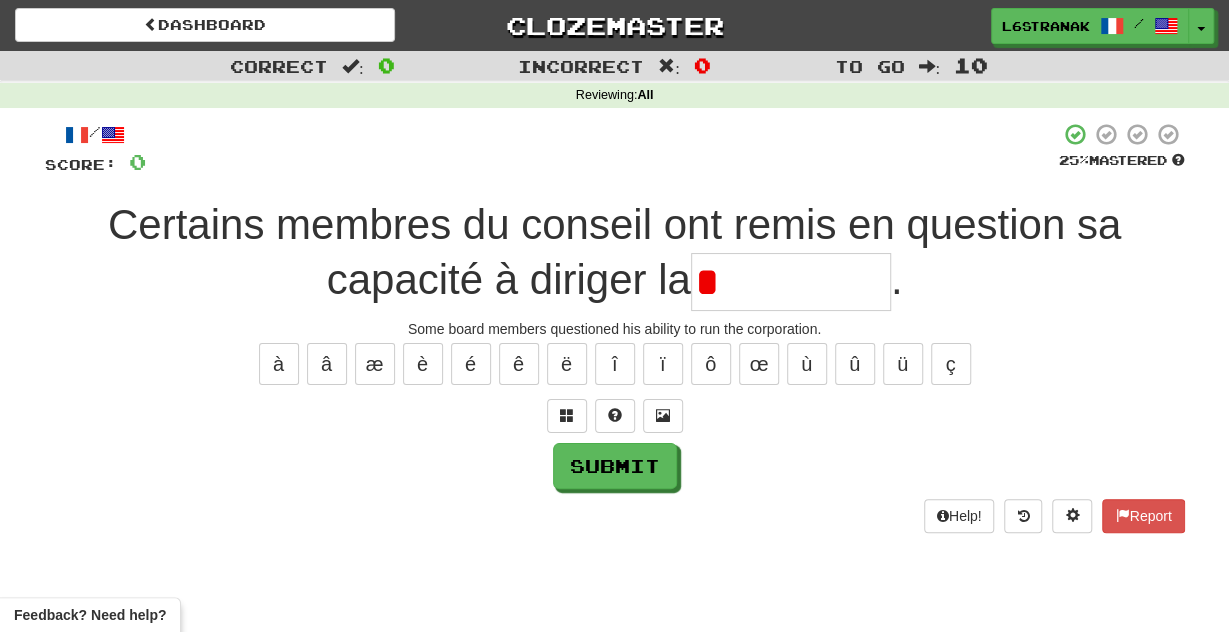 type on "*" 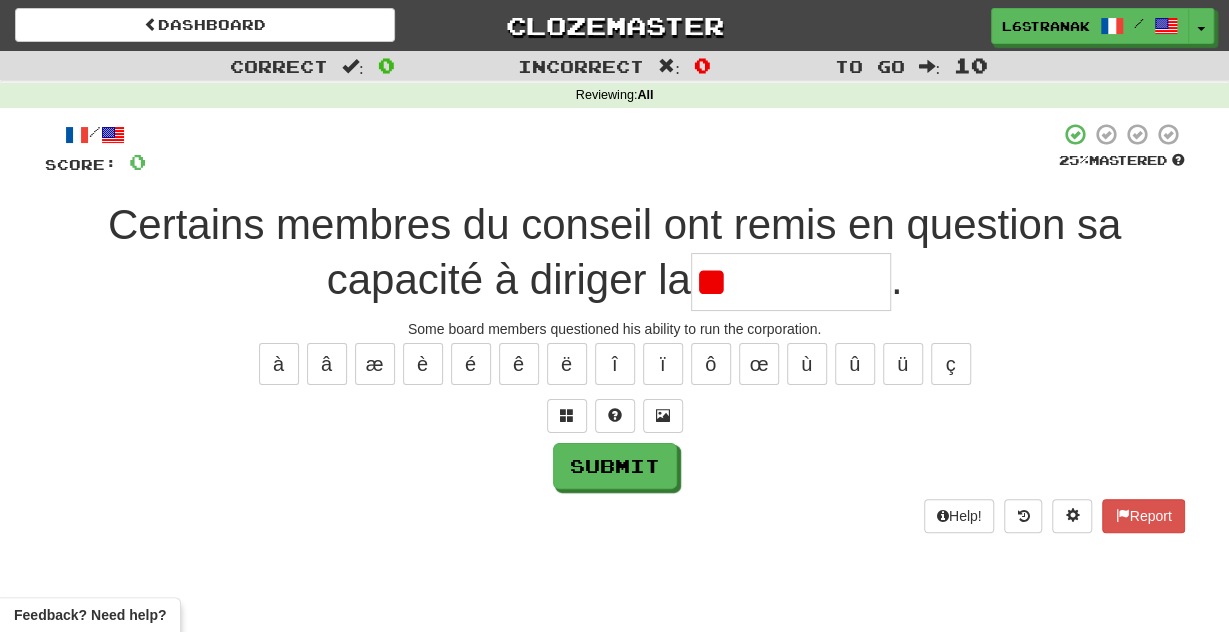 type on "*" 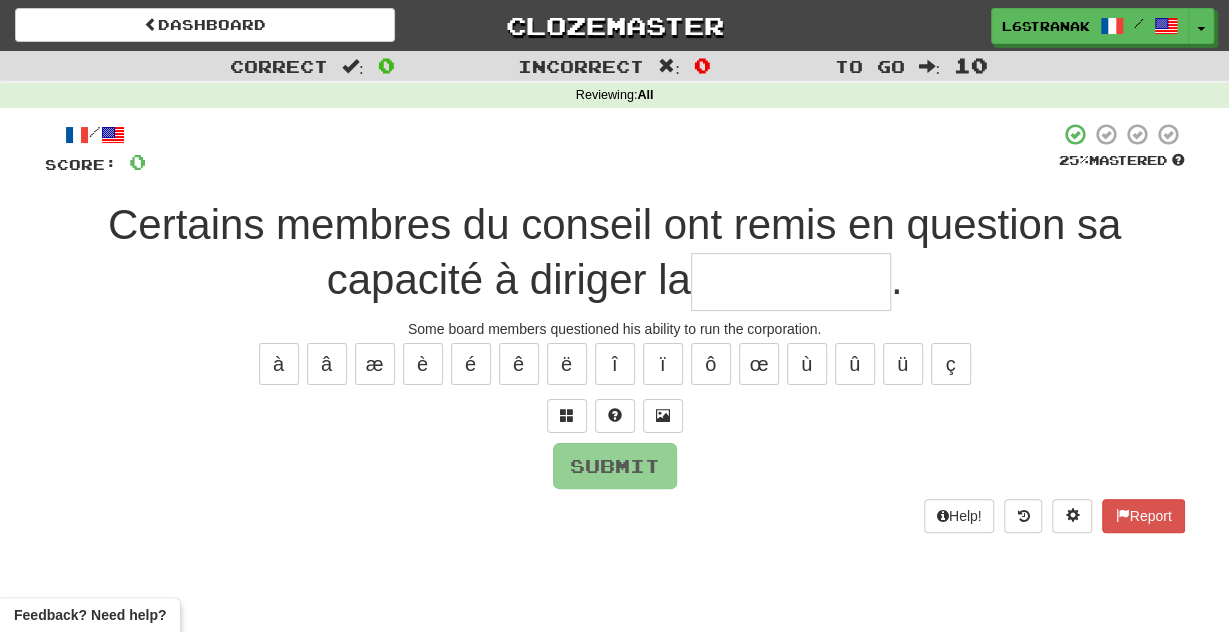 type on "*" 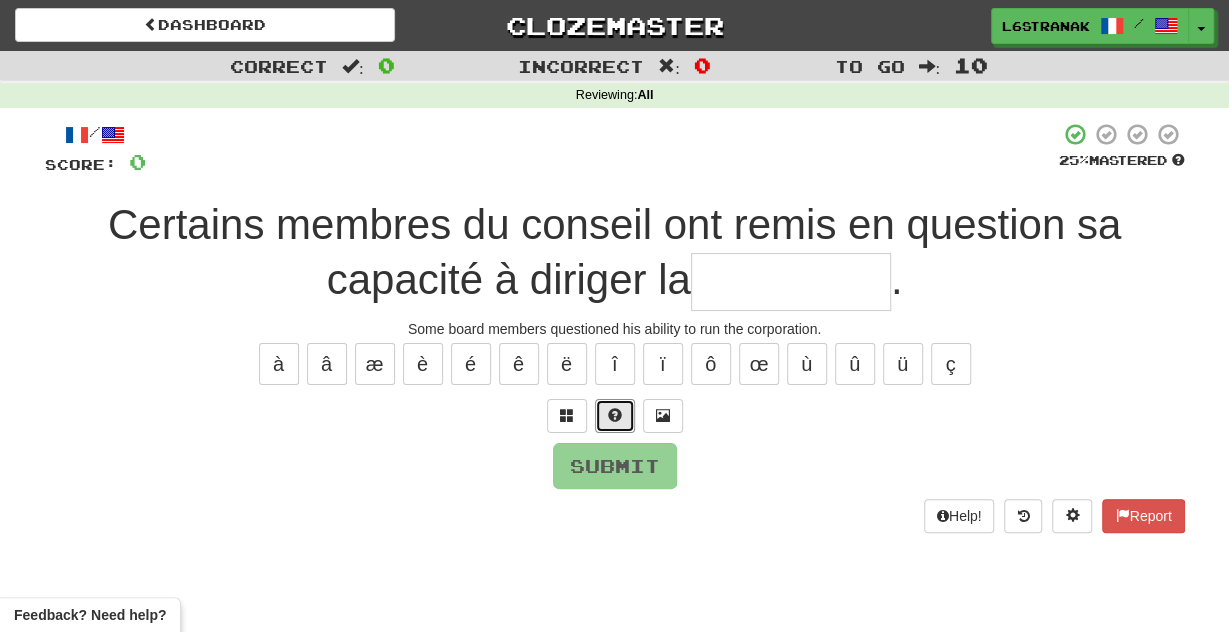 click at bounding box center [615, 415] 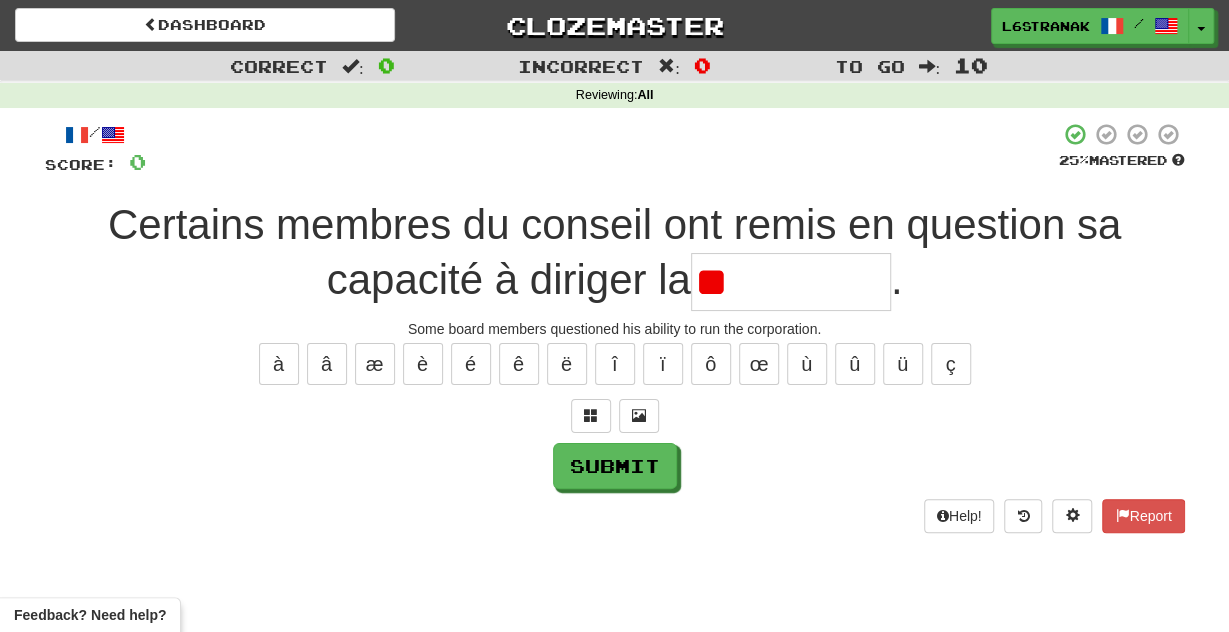 click on "/  Score:   0 25 %  Mastered Certains membres du conseil ont remis en question sa capacité à diriger la  ** . Some board members questioned his ability to run the corporation. à â æ è é ê ë î ï ô œ ù û ü ç Submit  Help!  Report" at bounding box center [615, 327] 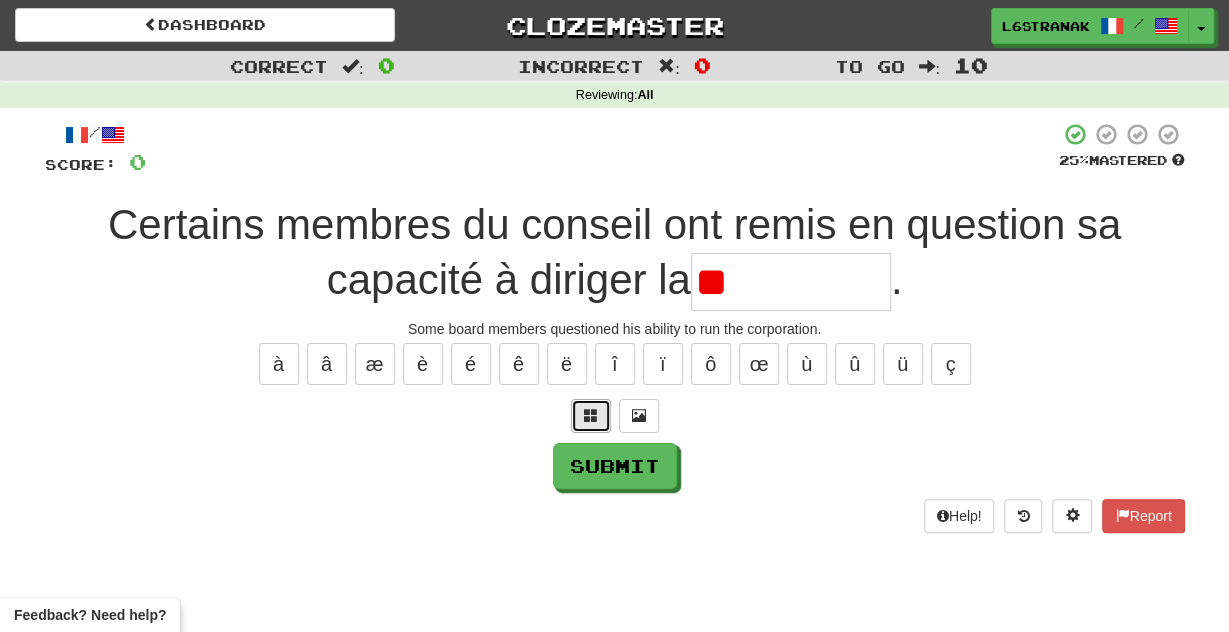 click at bounding box center (591, 415) 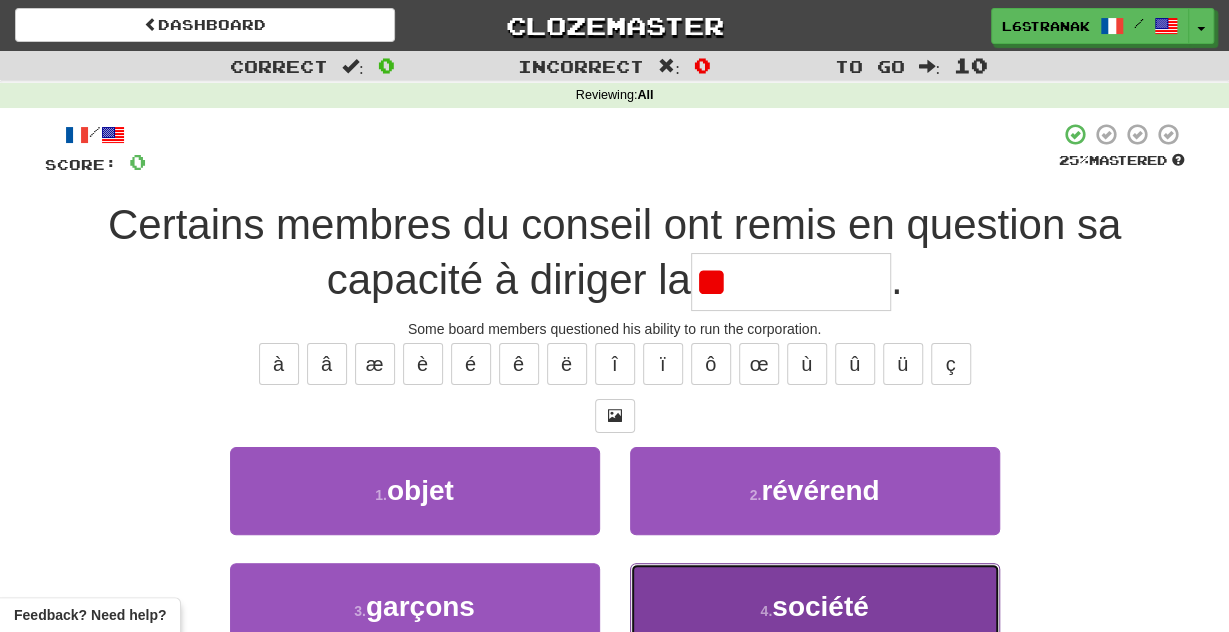 click on "4 .  société" at bounding box center (815, 606) 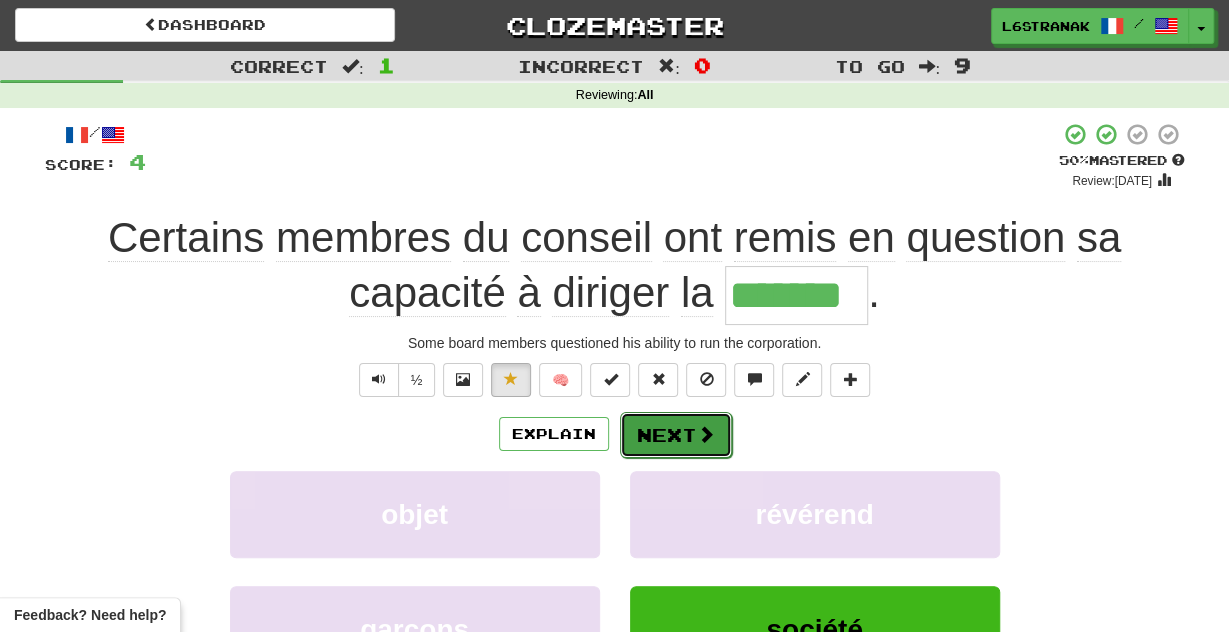 click on "Next" at bounding box center (676, 435) 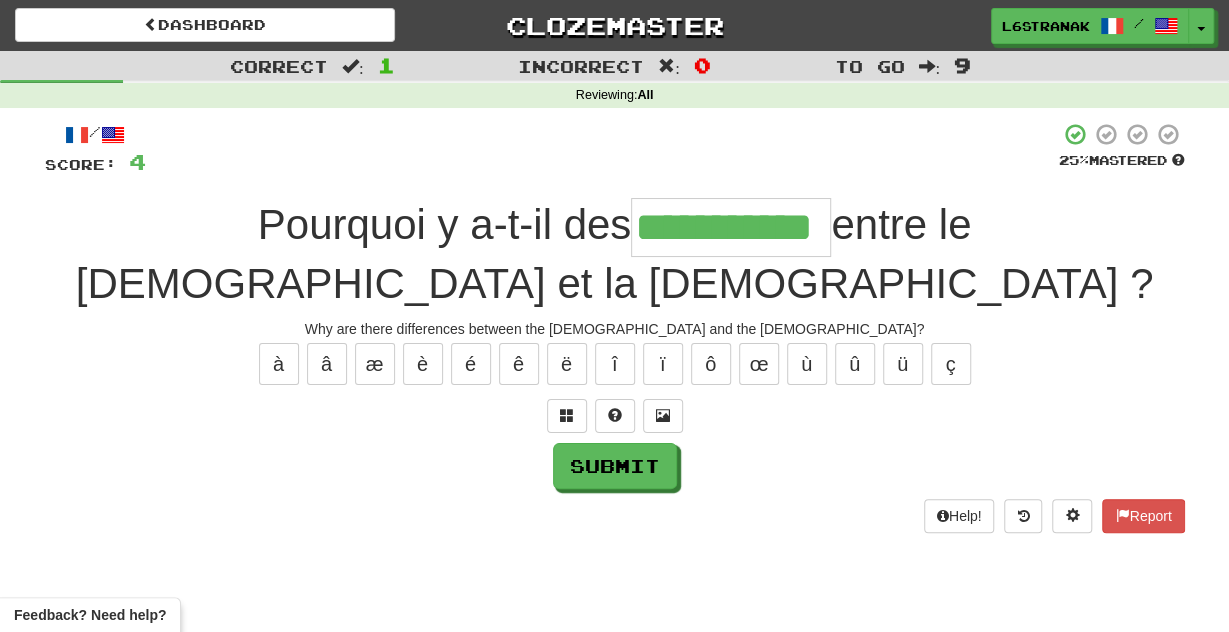 scroll, scrollTop: 0, scrollLeft: 12, axis: horizontal 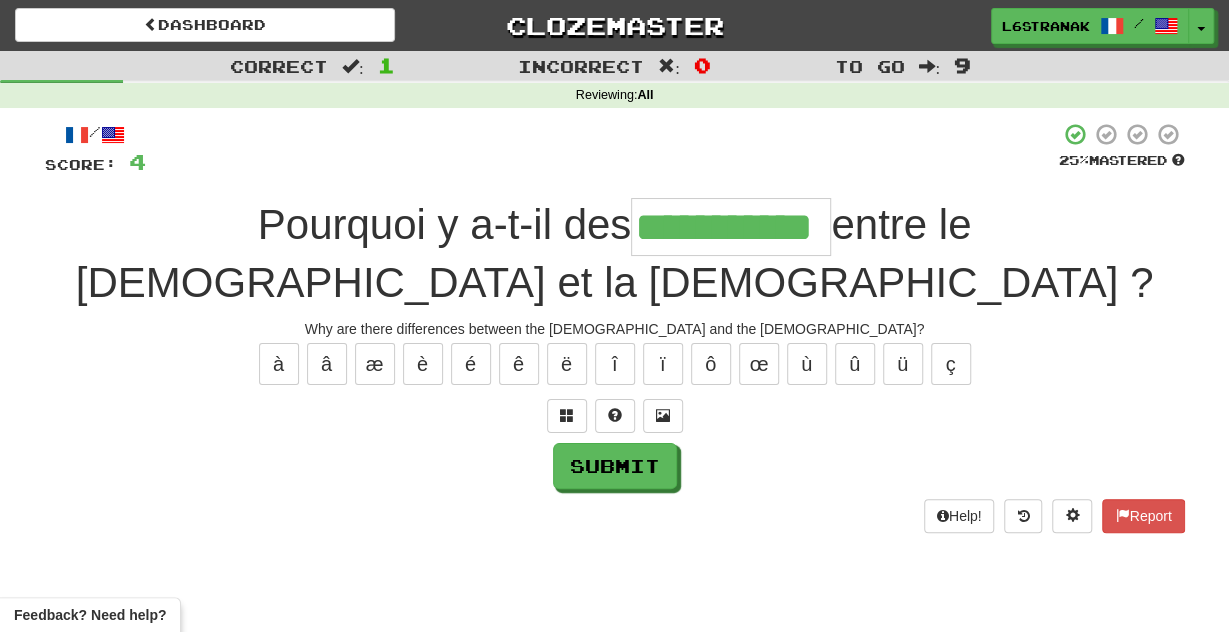 type on "**********" 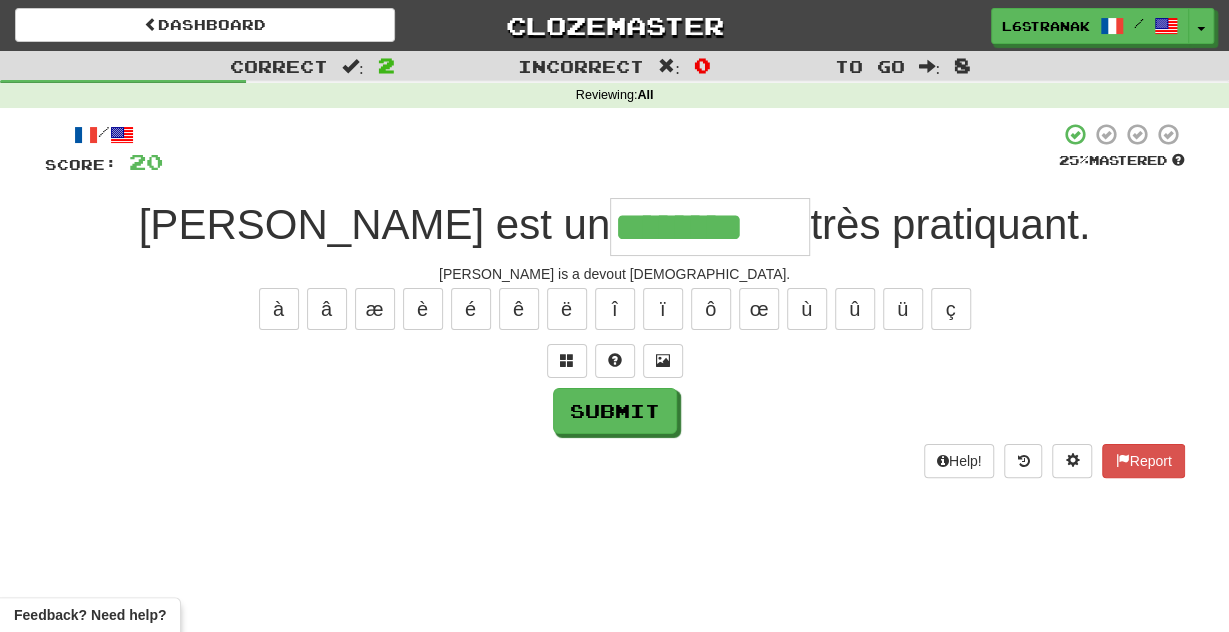 scroll, scrollTop: 0, scrollLeft: 1, axis: horizontal 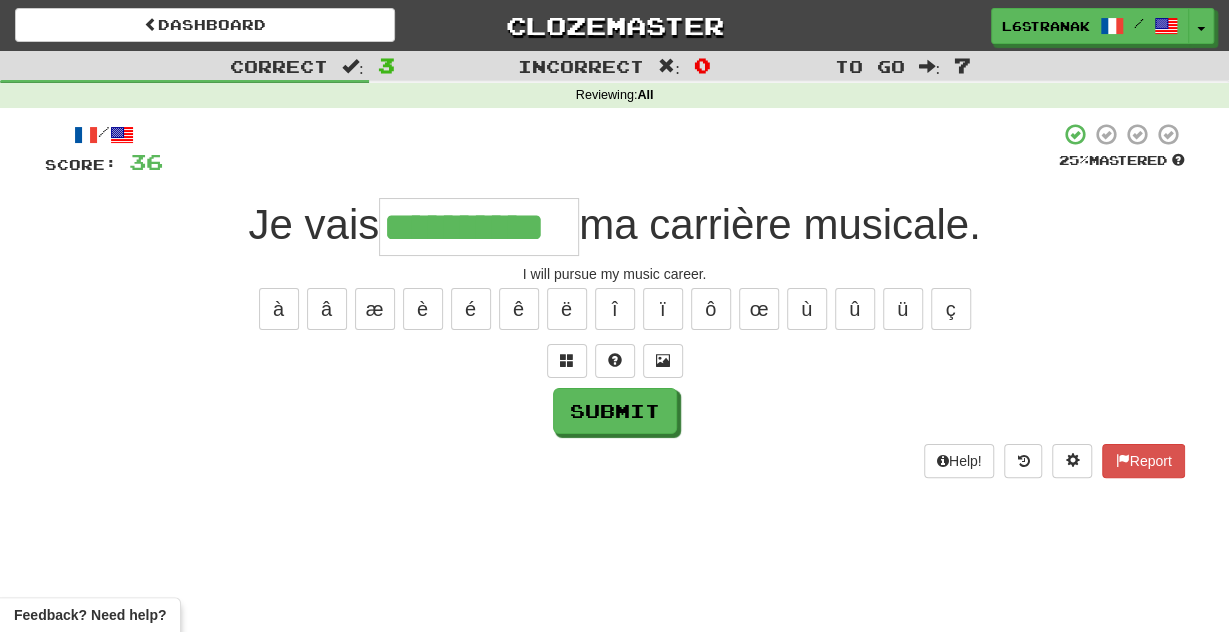 type on "**********" 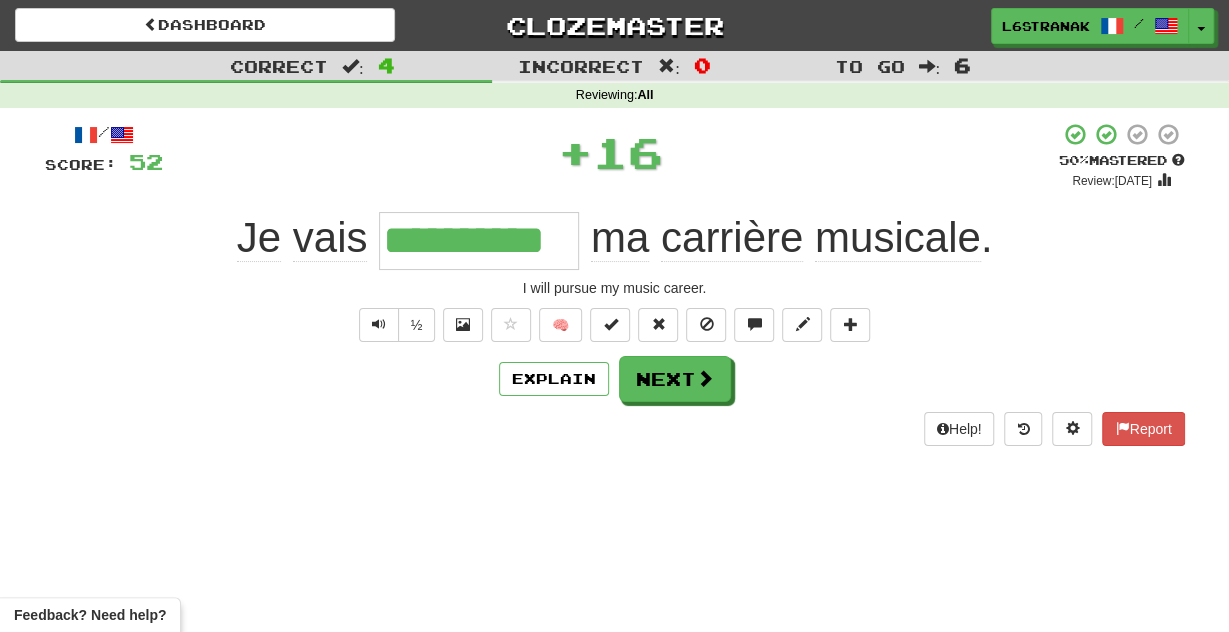 scroll, scrollTop: 0, scrollLeft: 0, axis: both 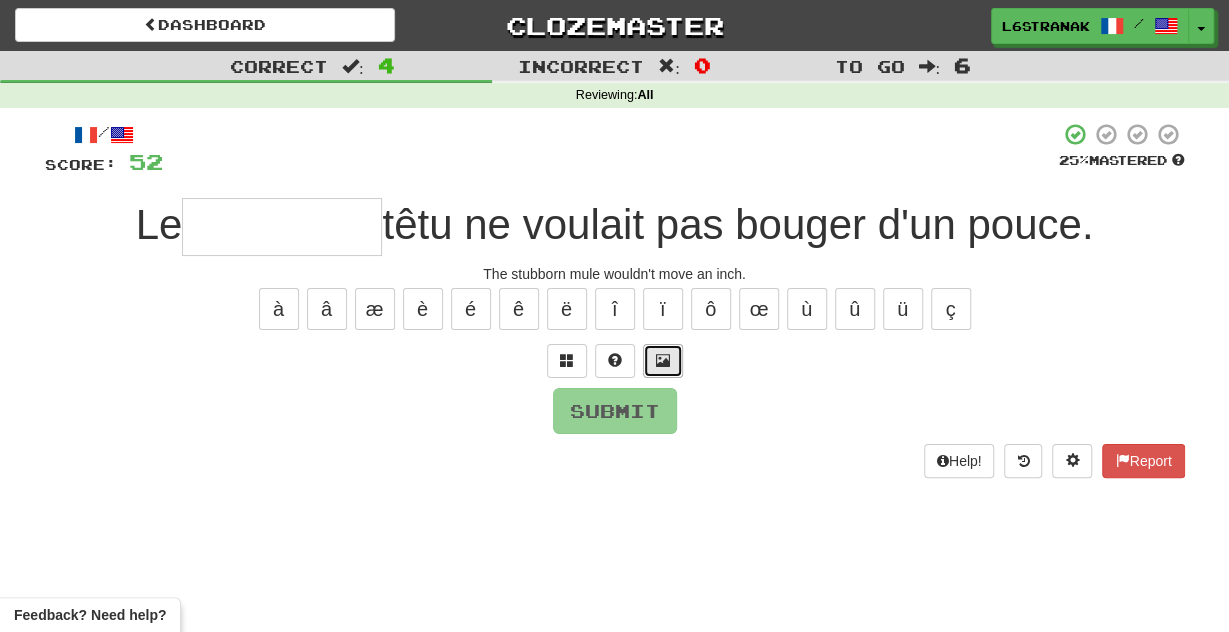 click at bounding box center [663, 361] 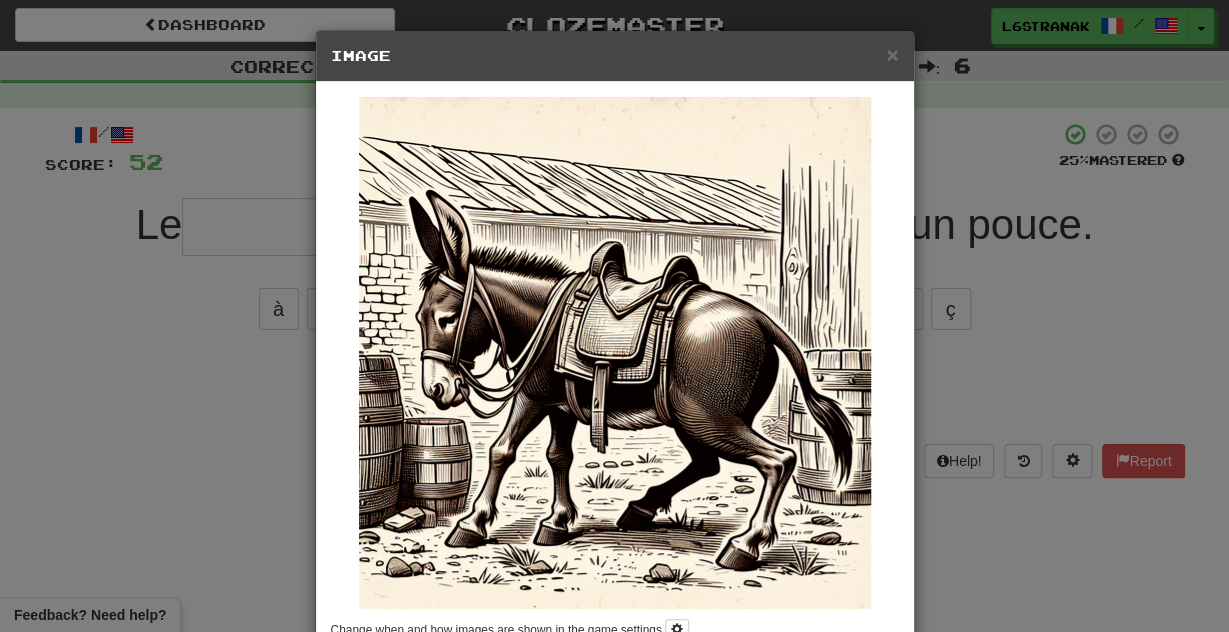 click on "× Image Change when and how images are shown in the game settings.  Images are in beta. Like them? Hate them?  Let us know ! Close" at bounding box center (614, 316) 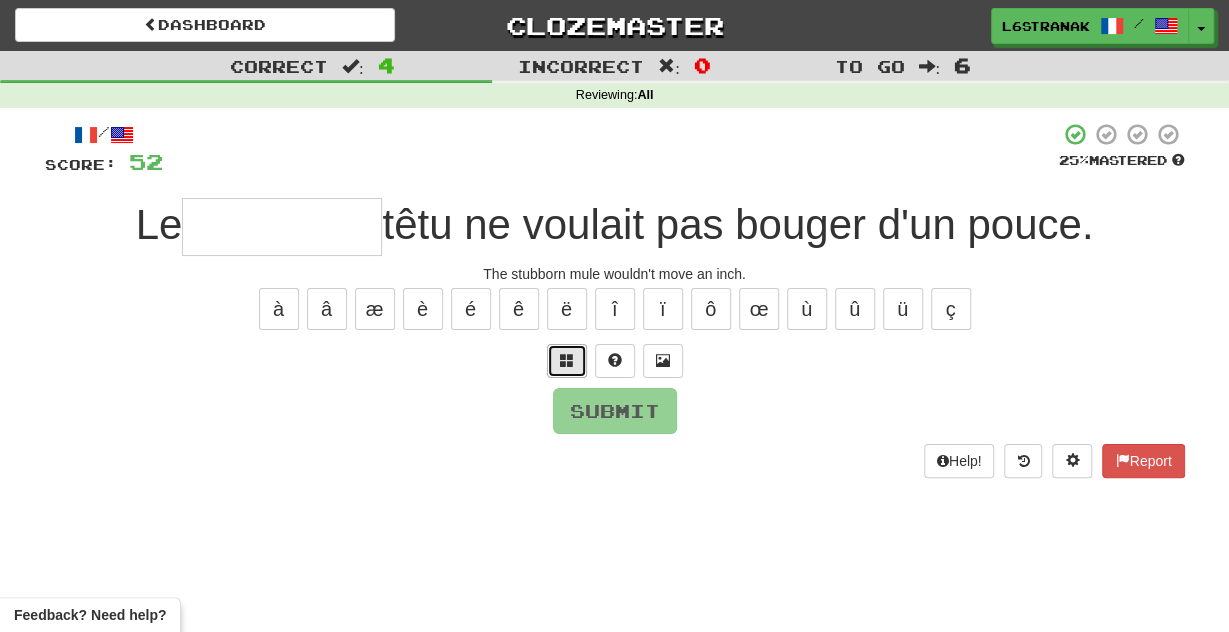 click at bounding box center [567, 361] 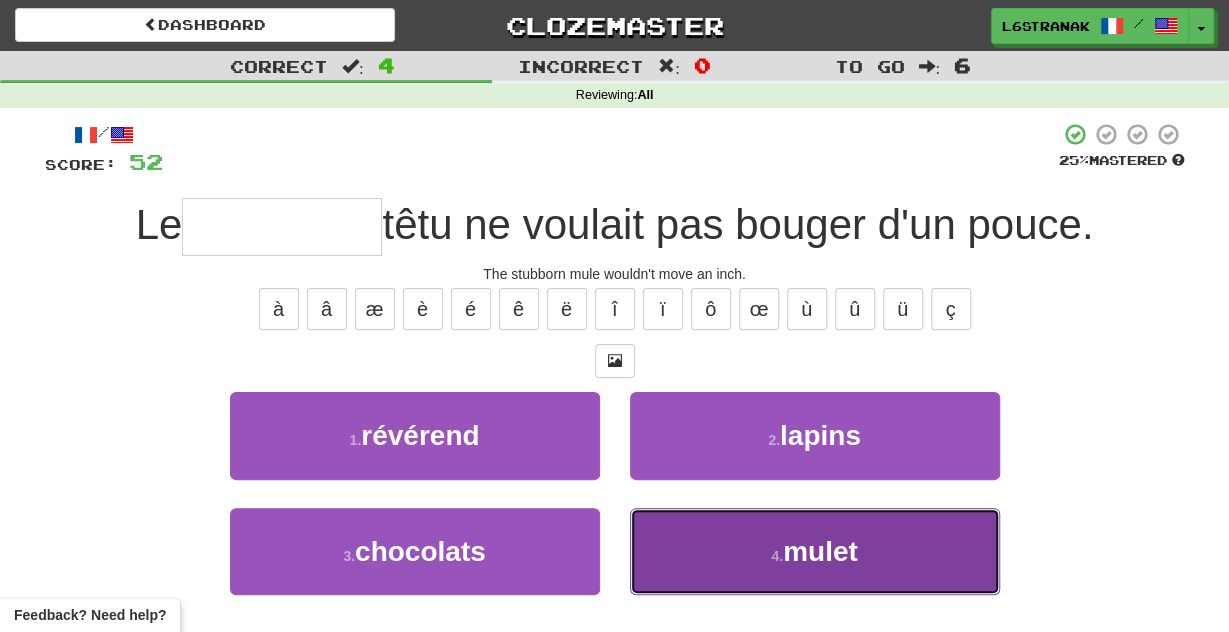 click on "4 .  mulet" at bounding box center [815, 551] 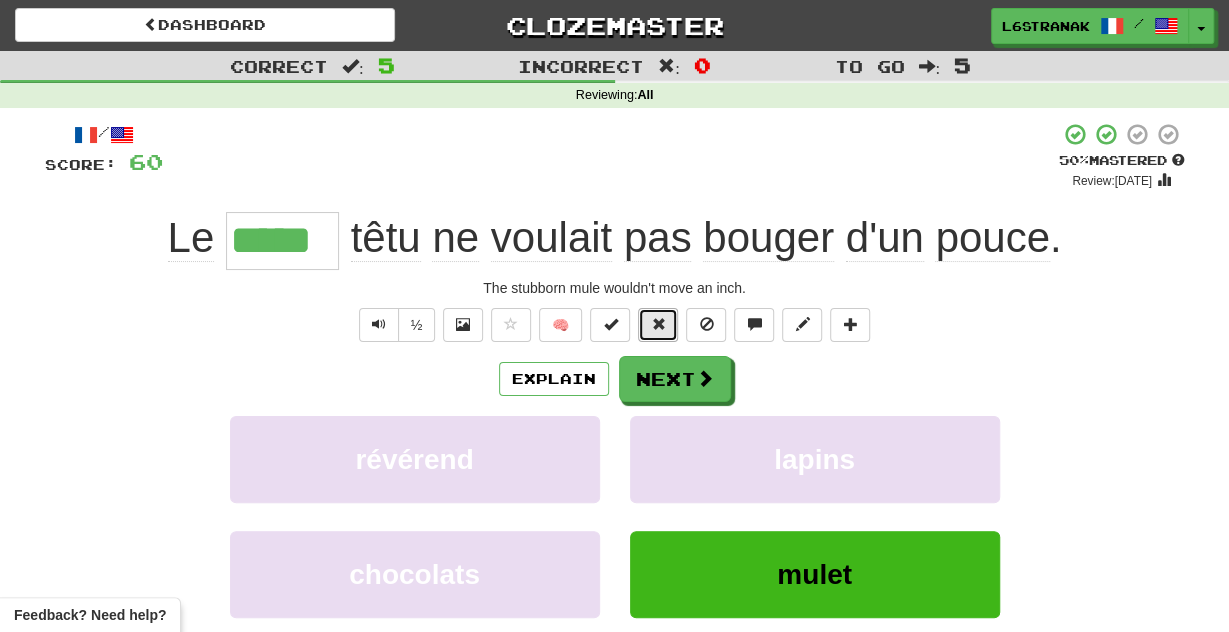click at bounding box center [658, 325] 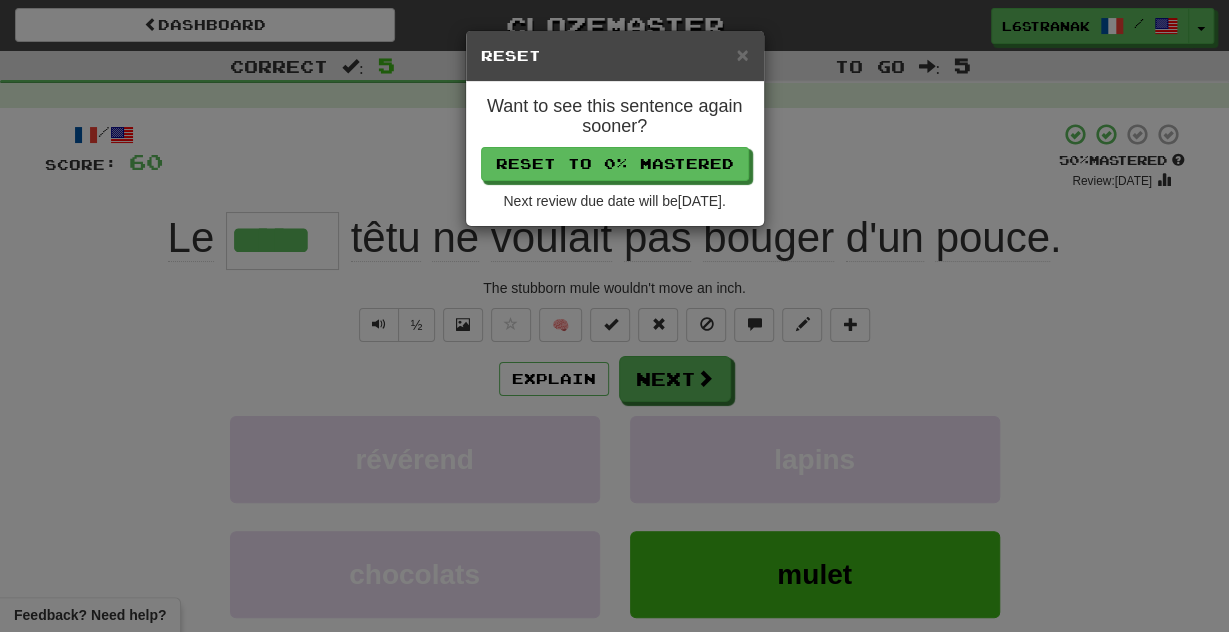 click on "Reset" at bounding box center (615, 56) 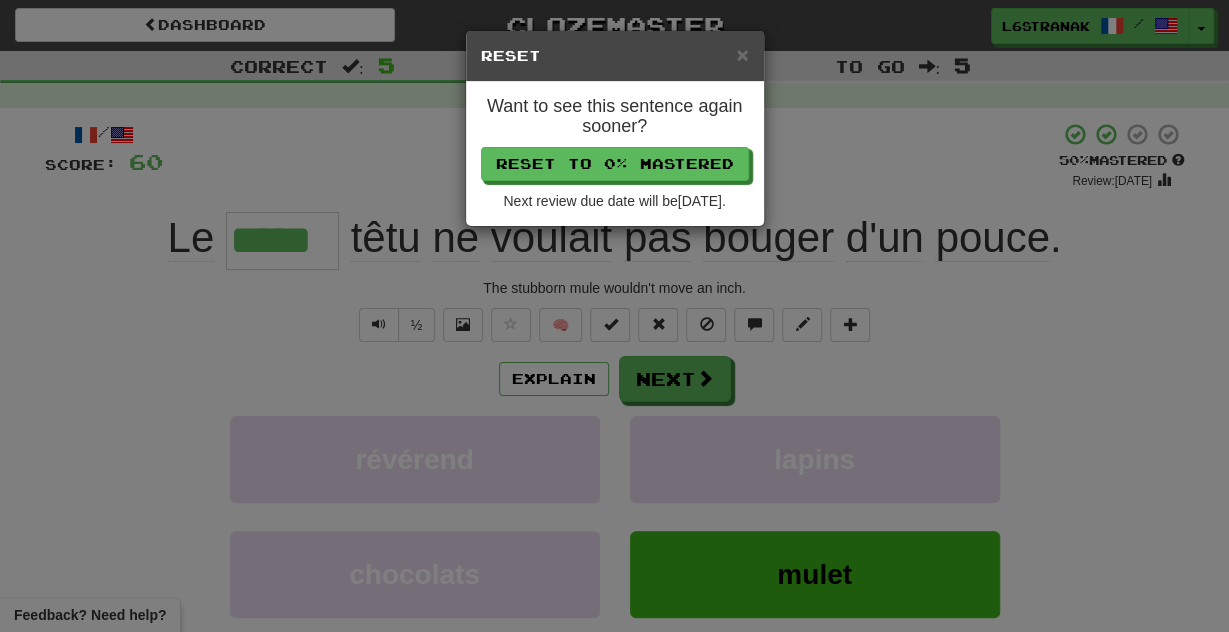 click on "× Reset" at bounding box center (615, 56) 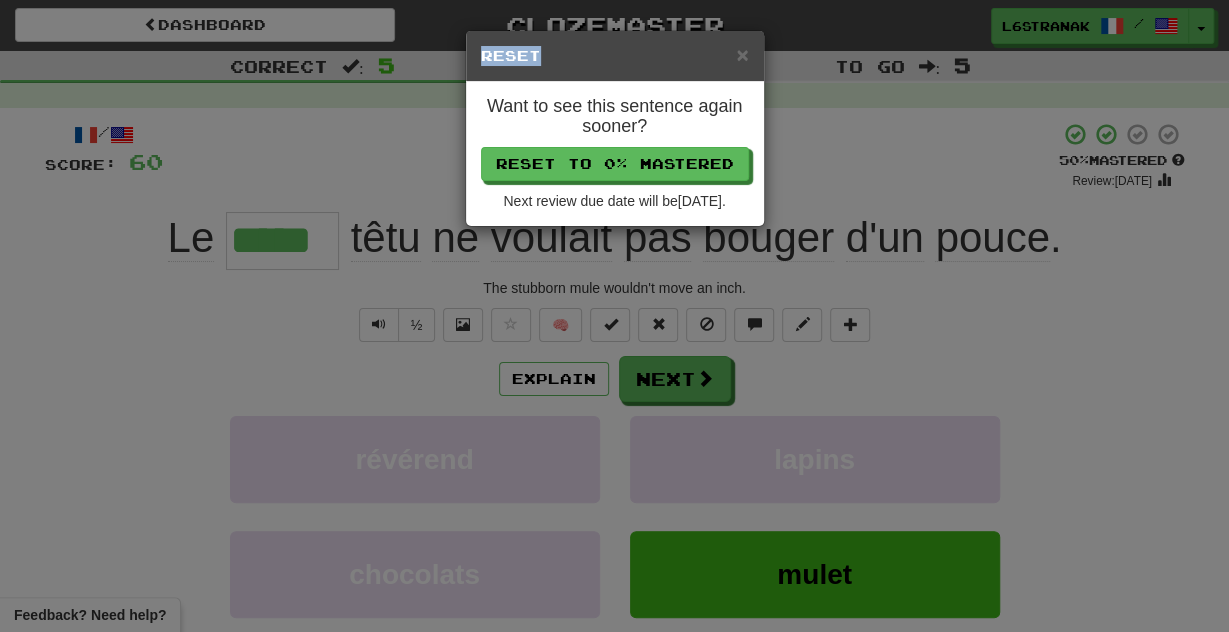 click on "× Reset" at bounding box center (615, 56) 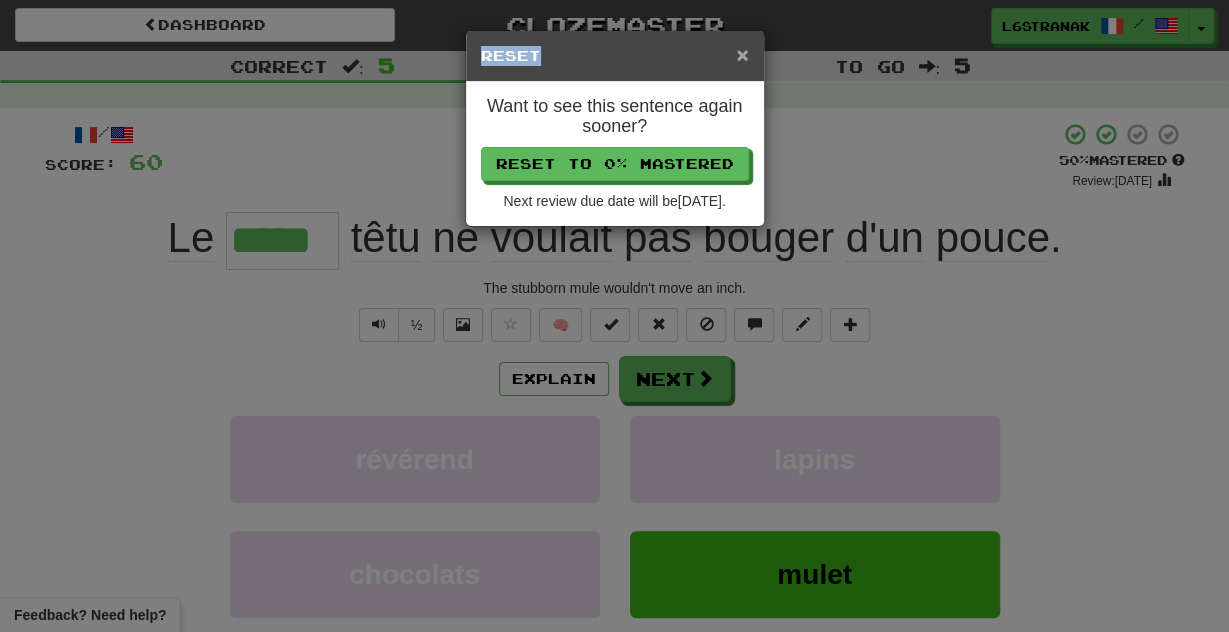 click on "×" at bounding box center [742, 54] 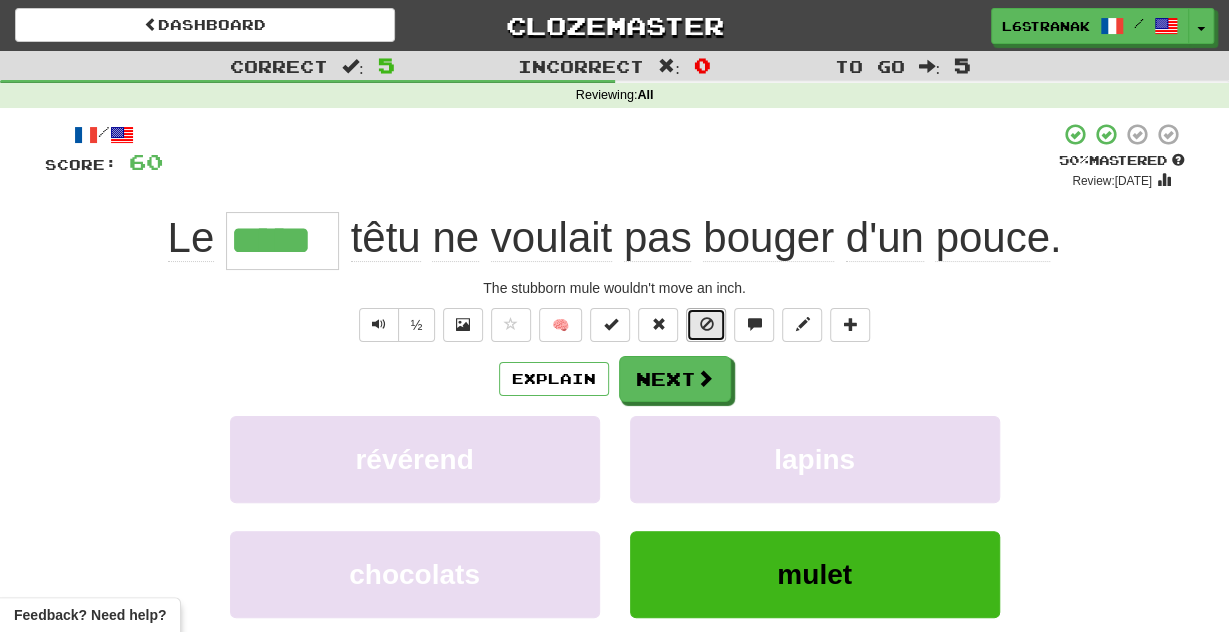 click at bounding box center [706, 324] 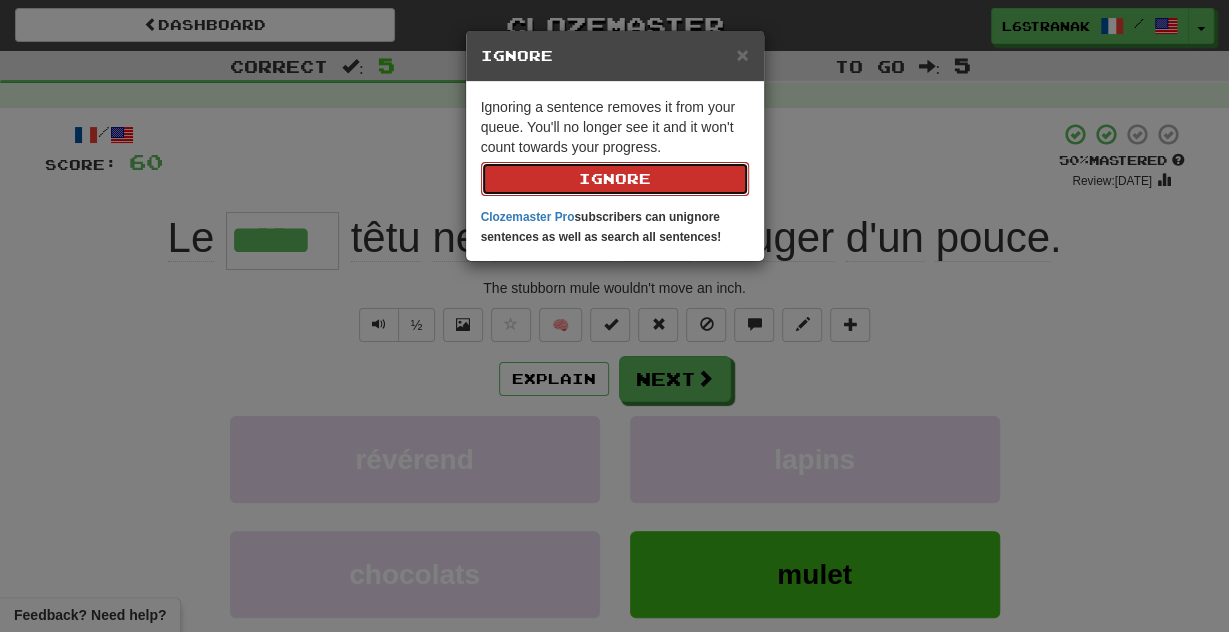 click on "Ignore" at bounding box center [615, 179] 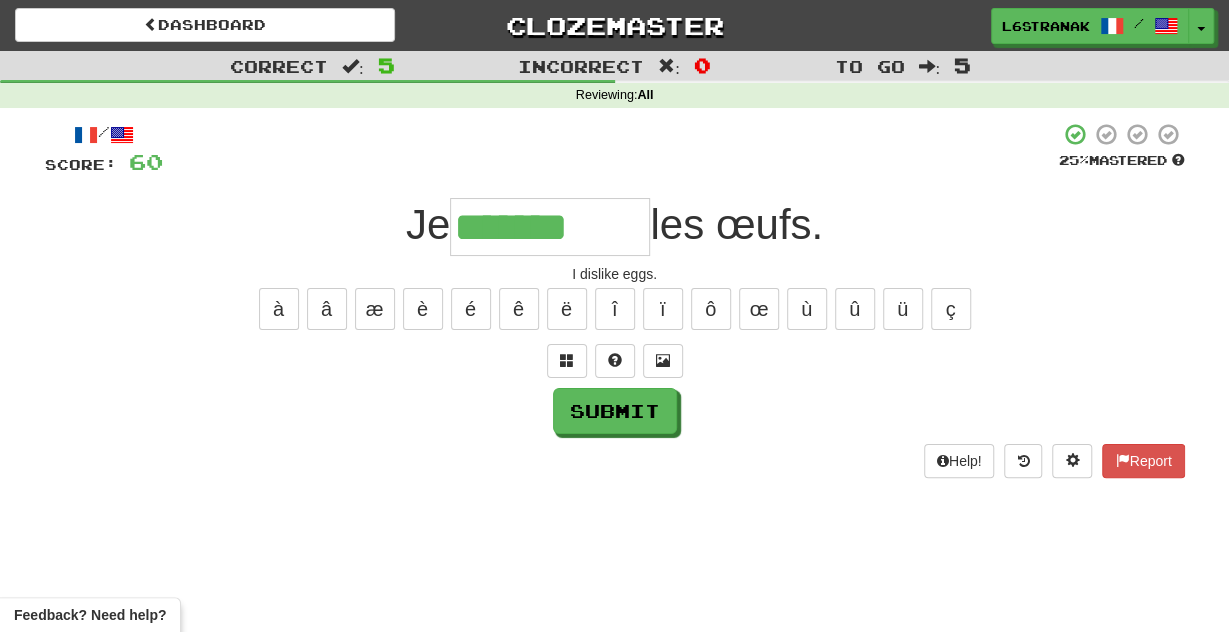 type on "*******" 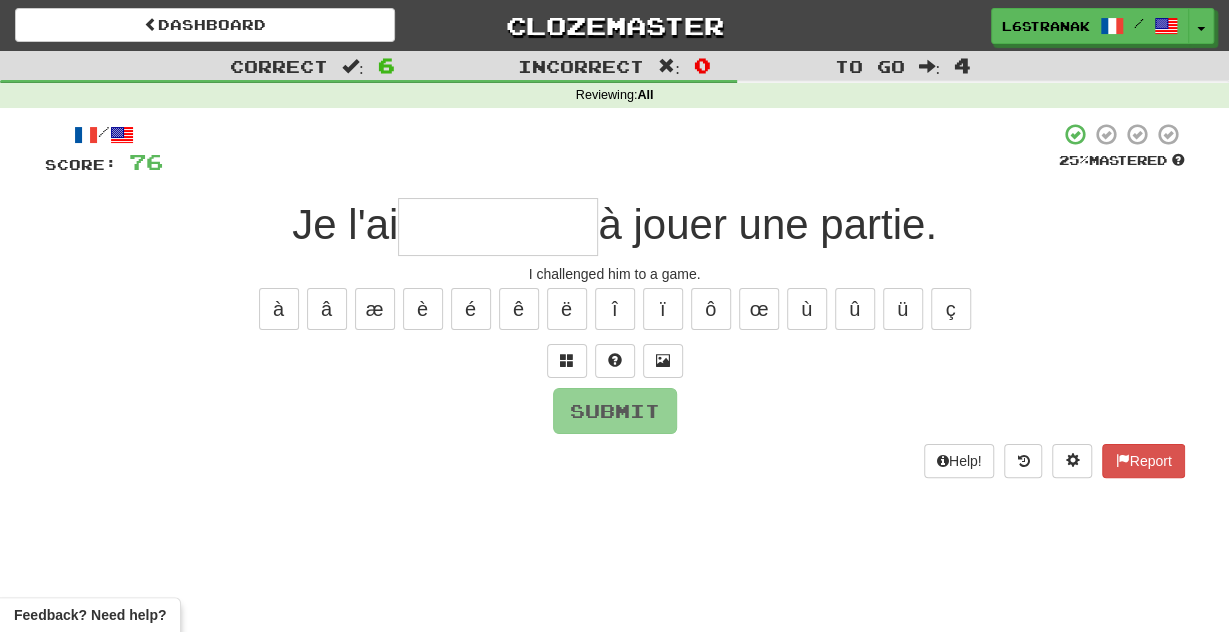click at bounding box center (498, 227) 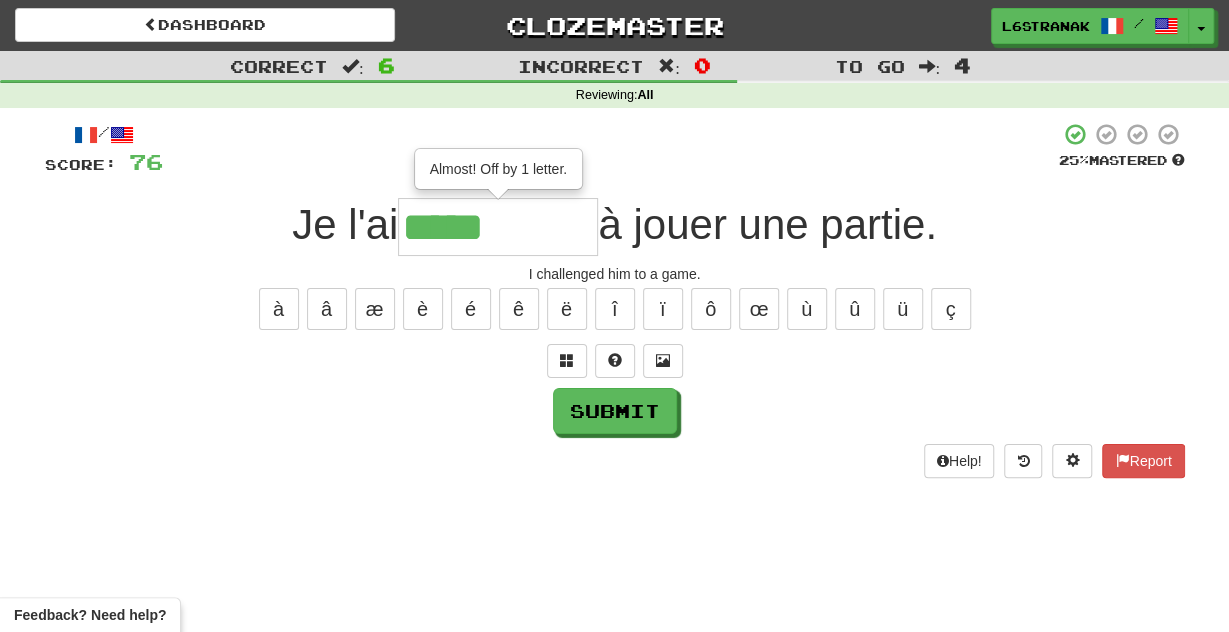 type on "*****" 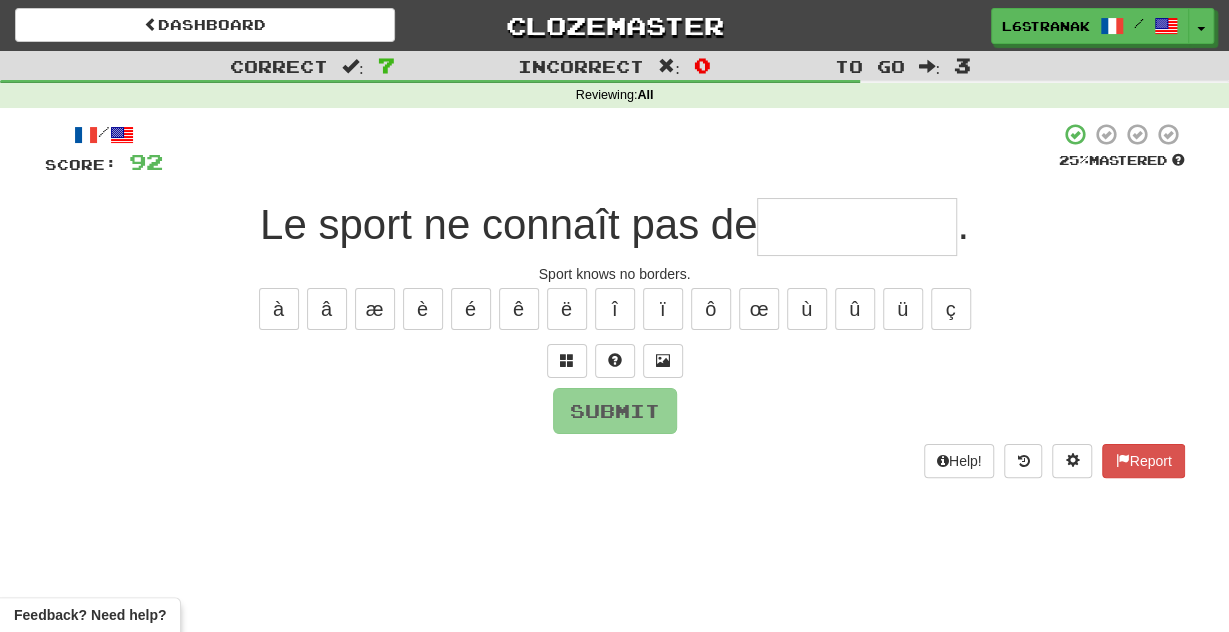 type on "*" 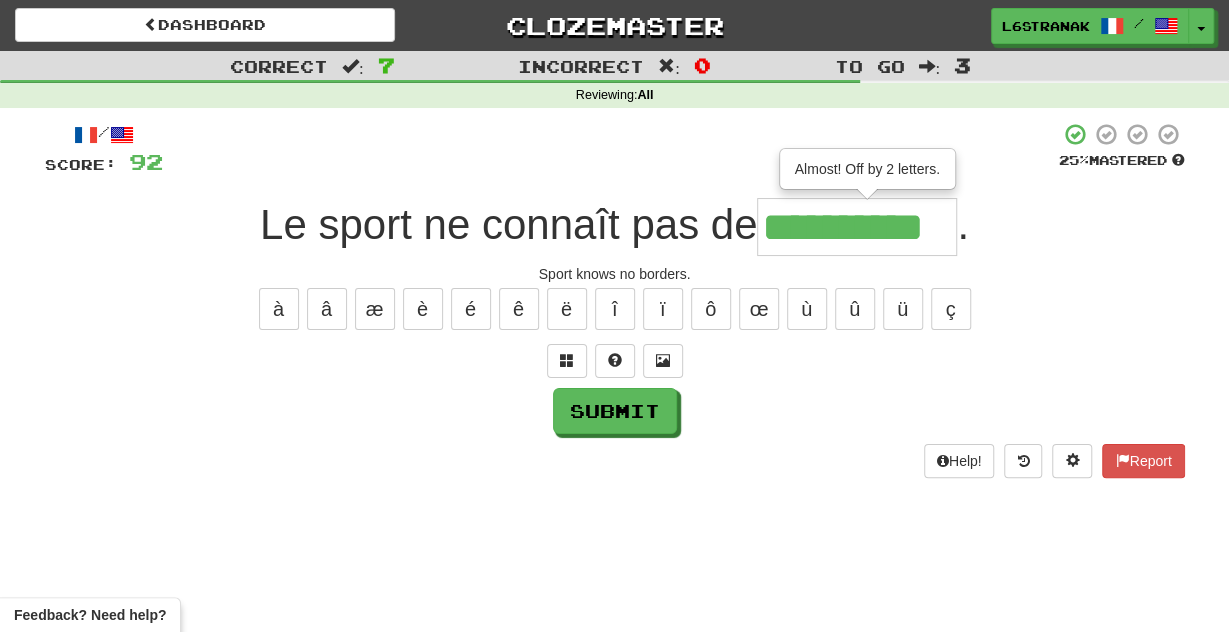 type on "**********" 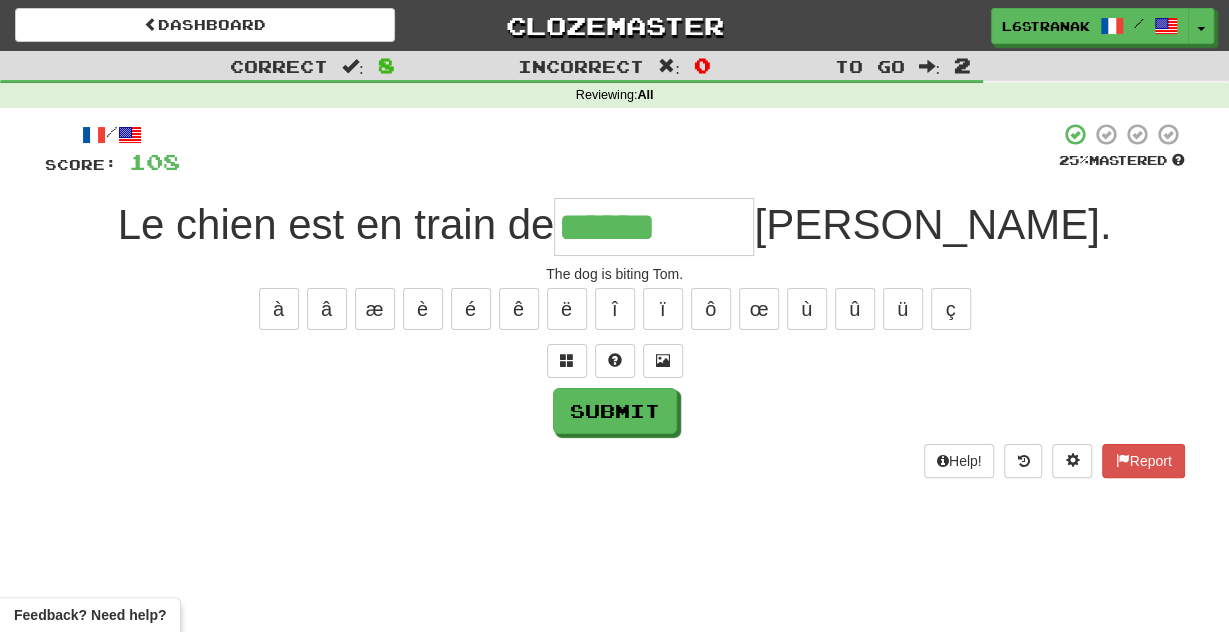 type on "******" 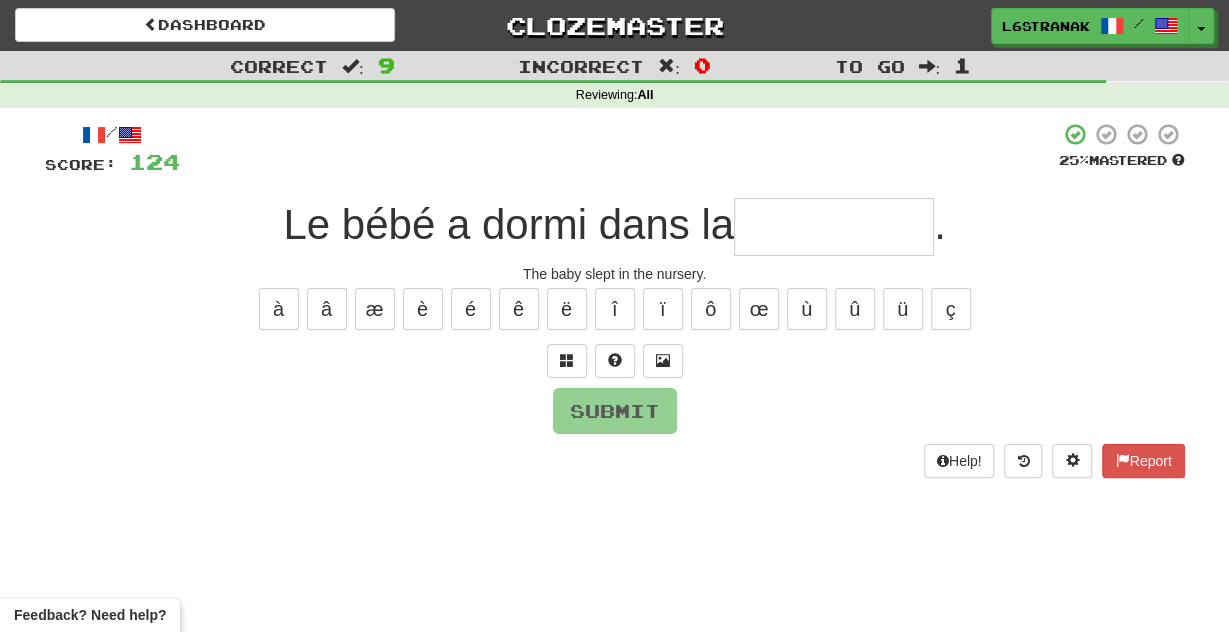 type on "*" 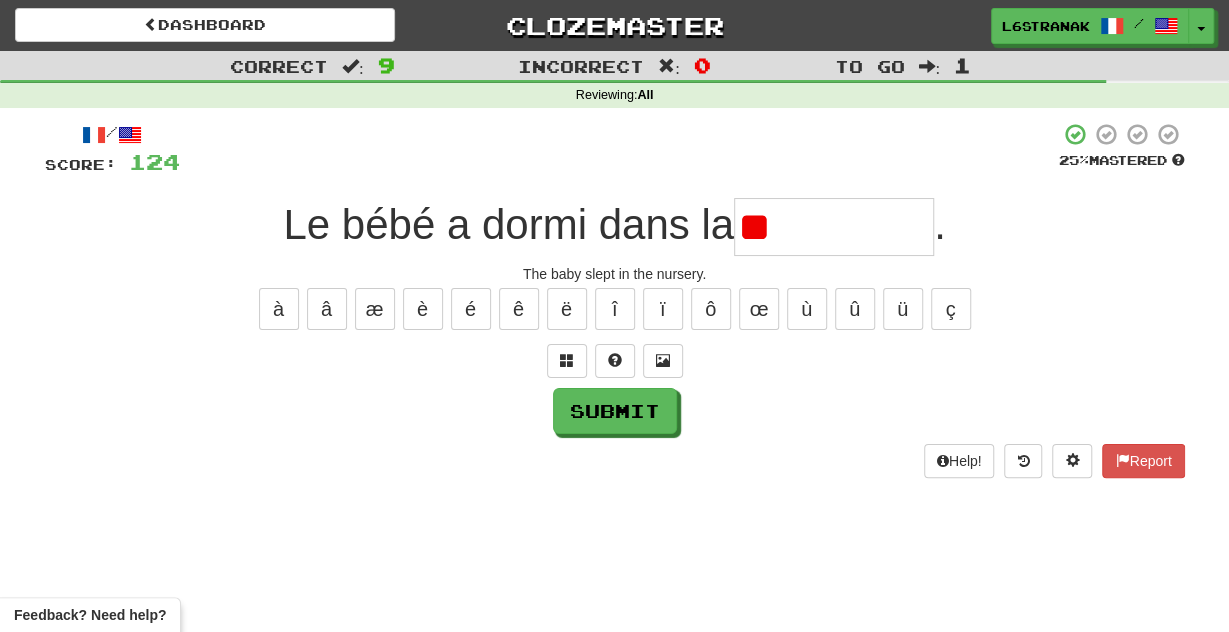 type on "*" 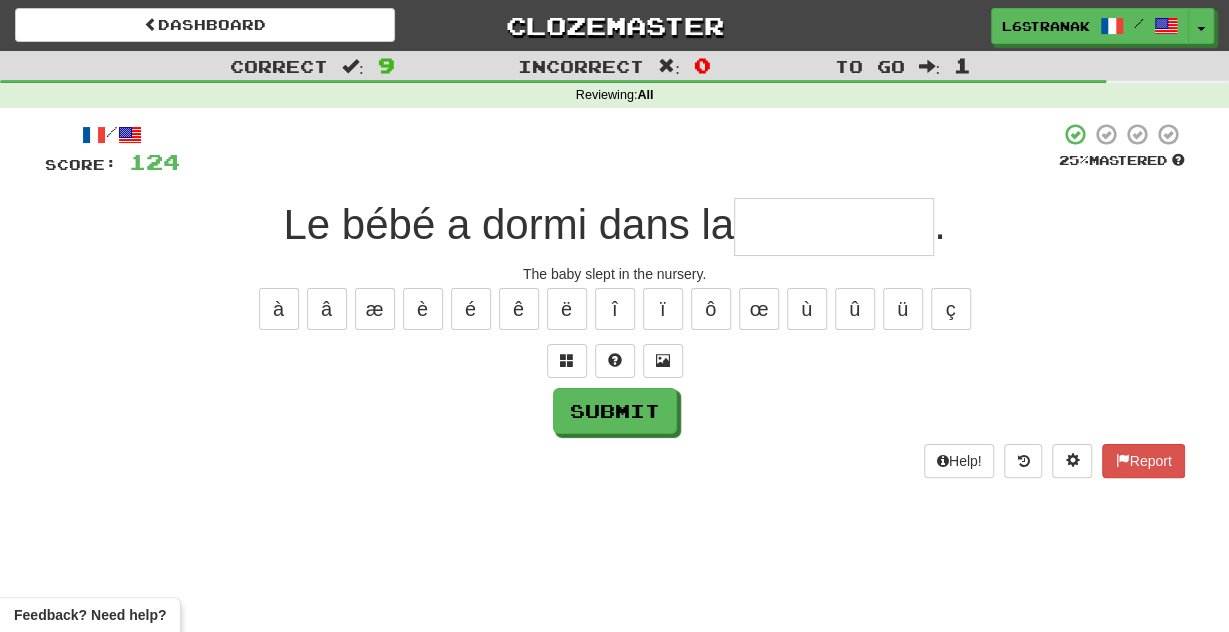 type on "*" 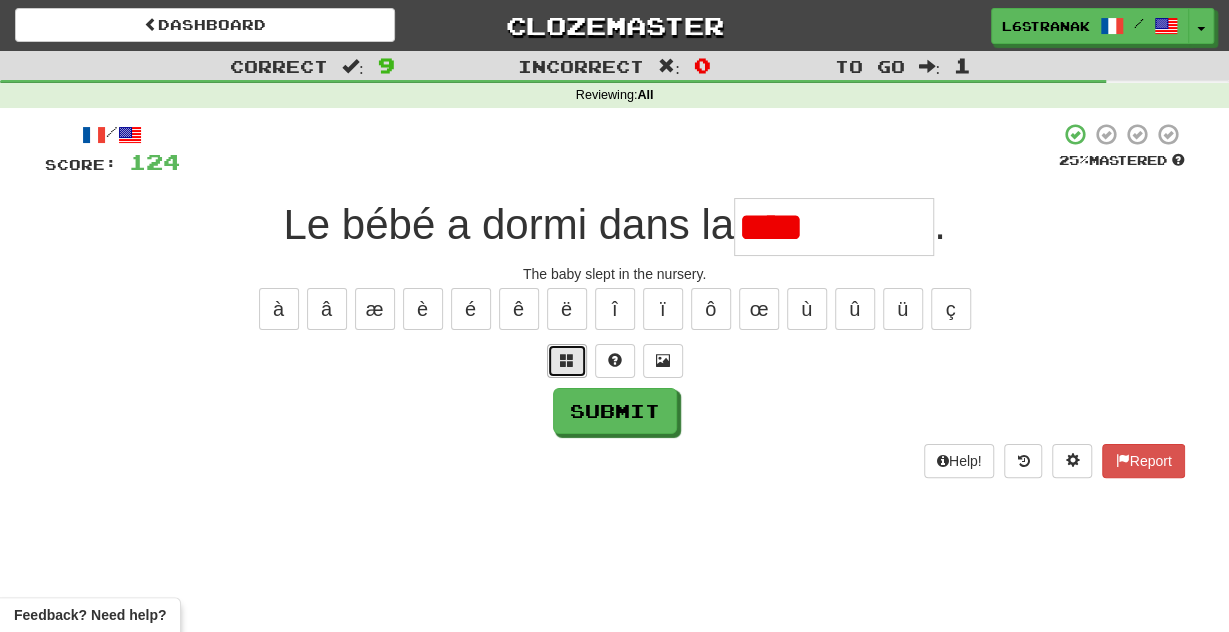 click at bounding box center [567, 360] 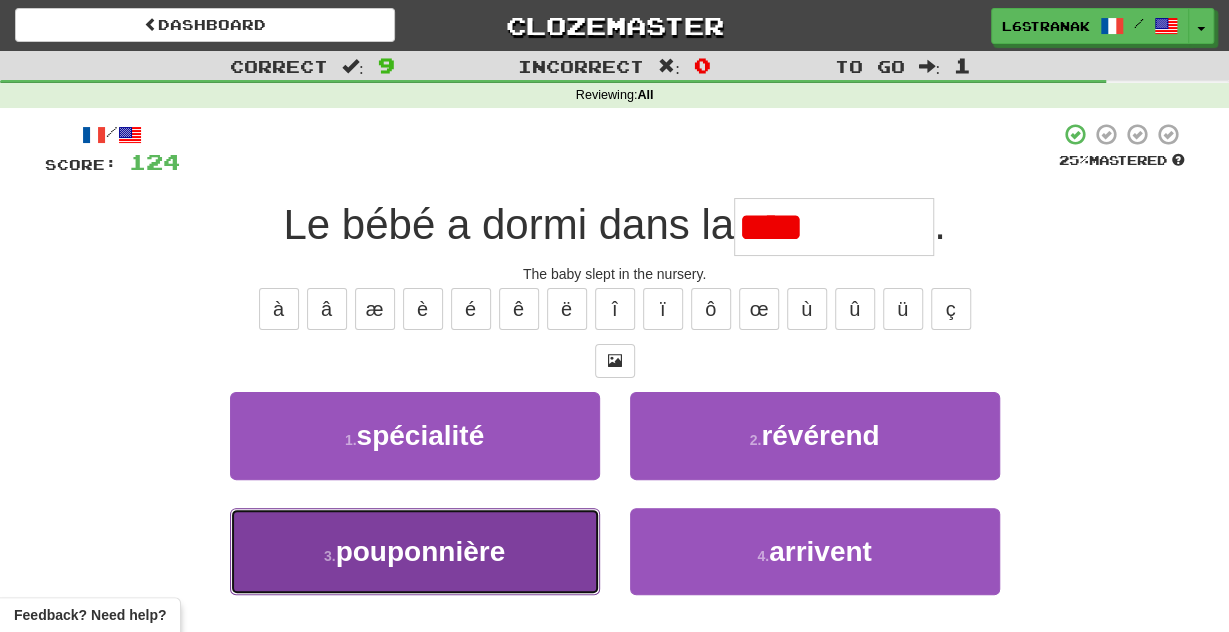 click on "3 .  pouponnière" at bounding box center [415, 551] 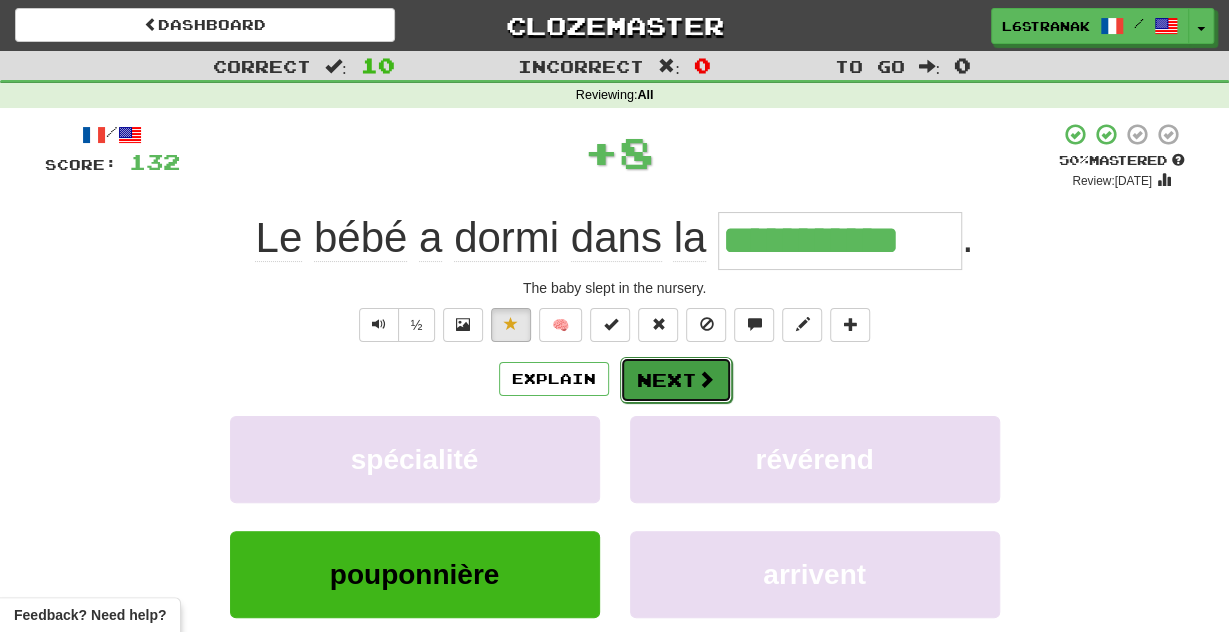 click on "Next" at bounding box center (676, 380) 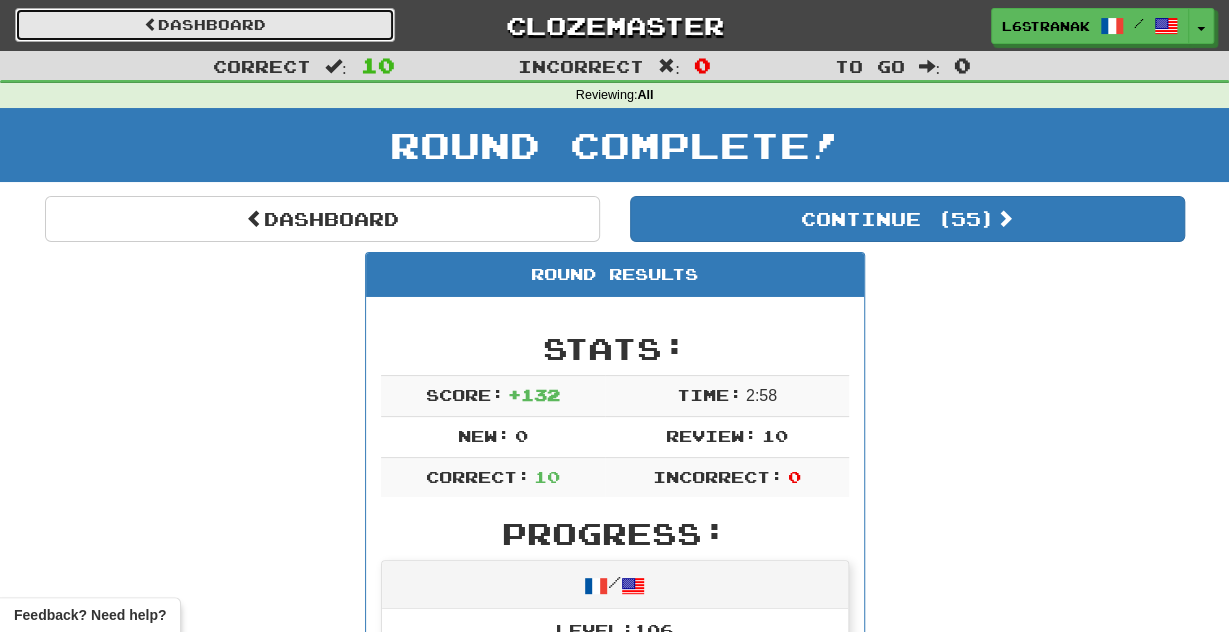 click on "Dashboard" at bounding box center (205, 25) 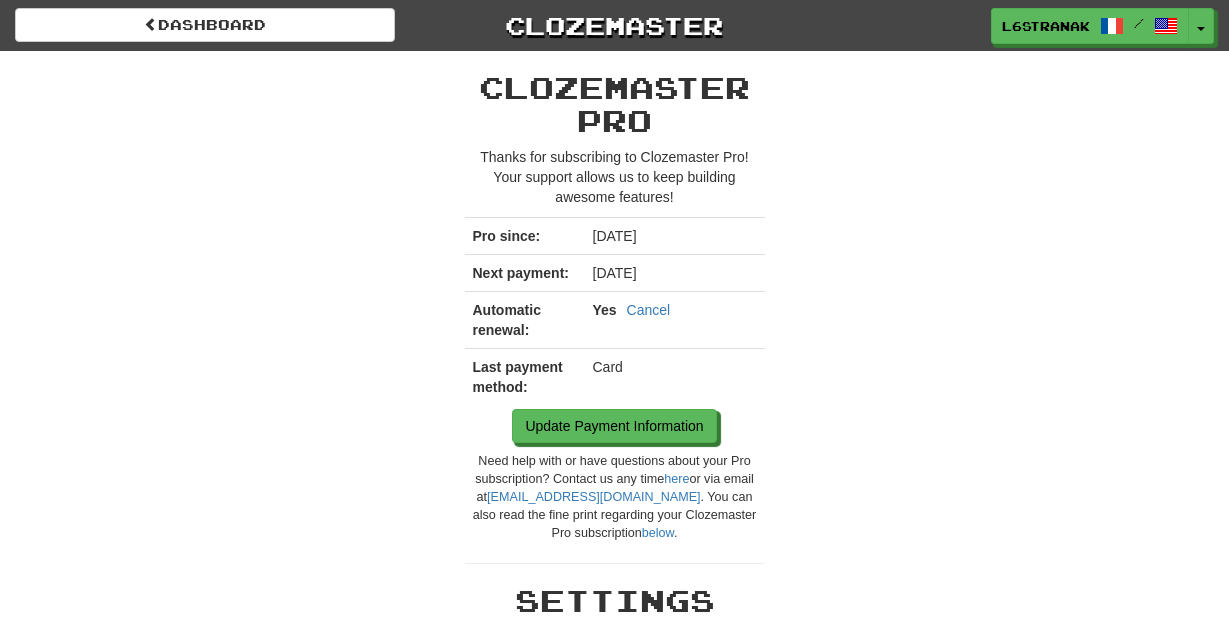scroll, scrollTop: 0, scrollLeft: 0, axis: both 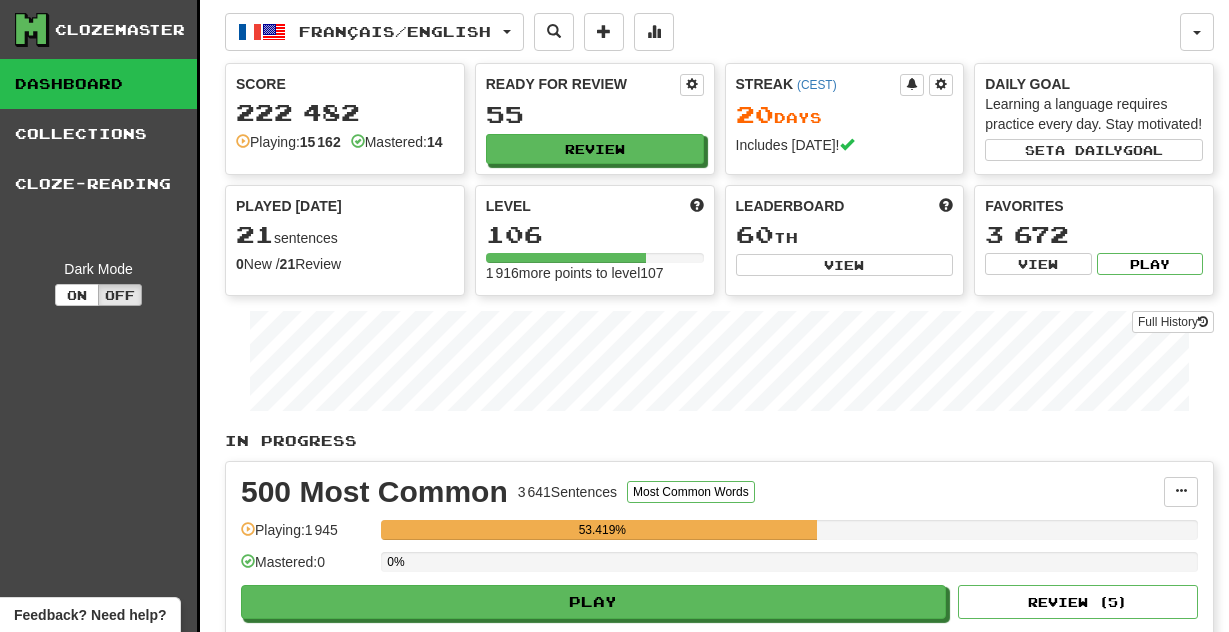 click on "Français  /  English" at bounding box center (395, 31) 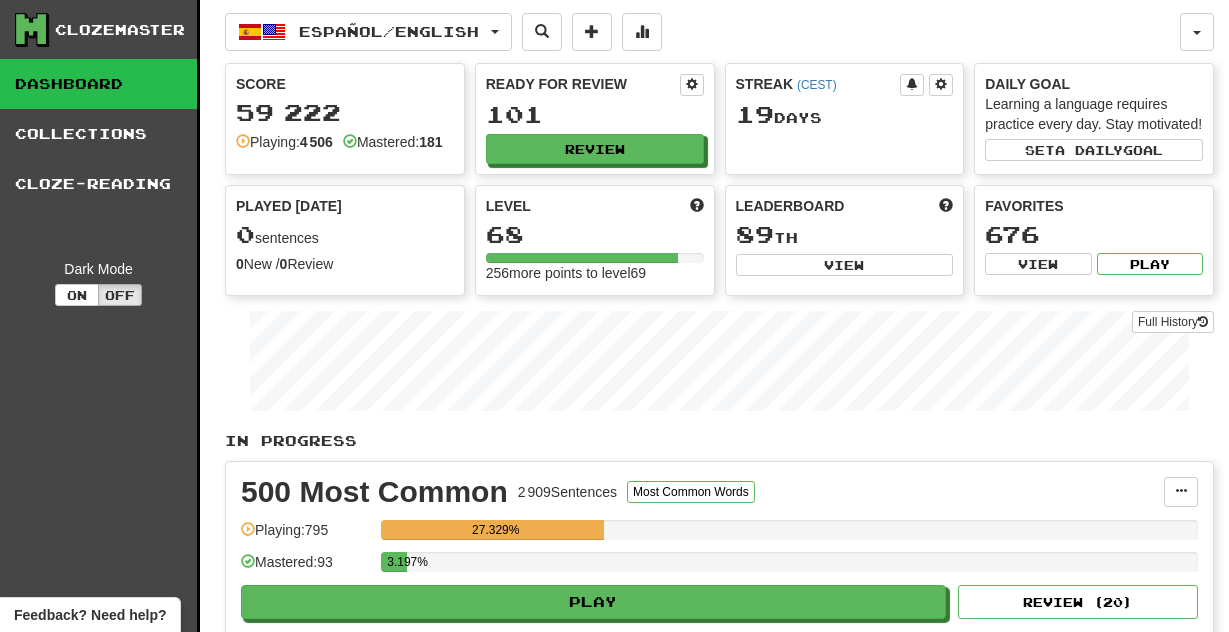 scroll, scrollTop: 0, scrollLeft: 0, axis: both 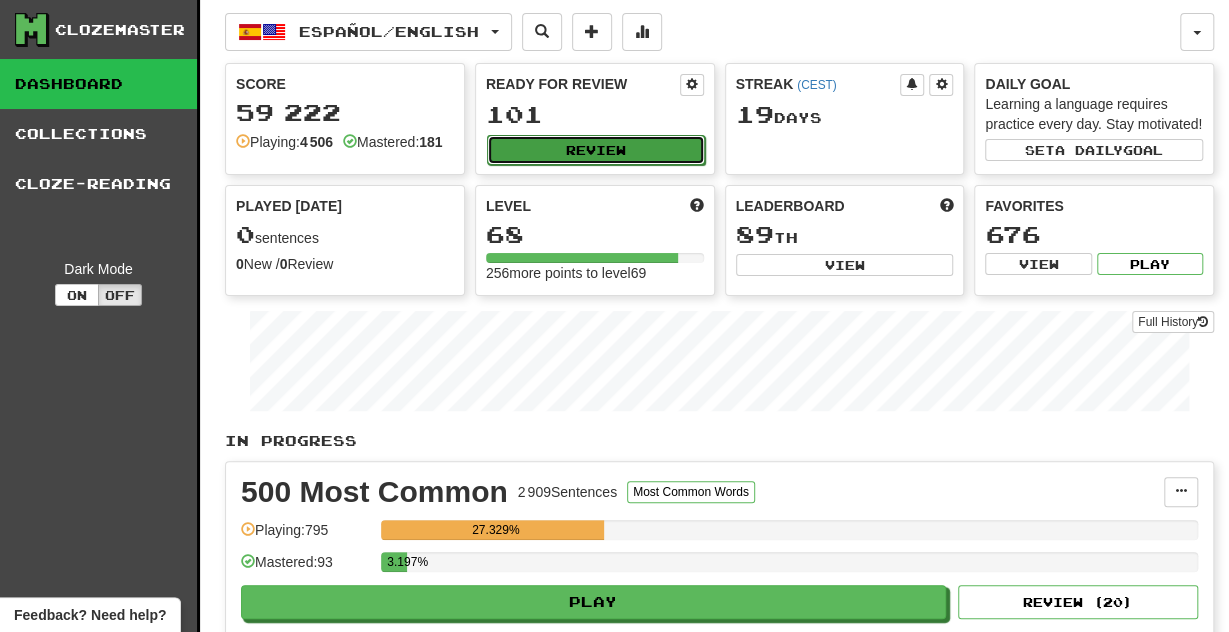 click on "Review" at bounding box center [596, 150] 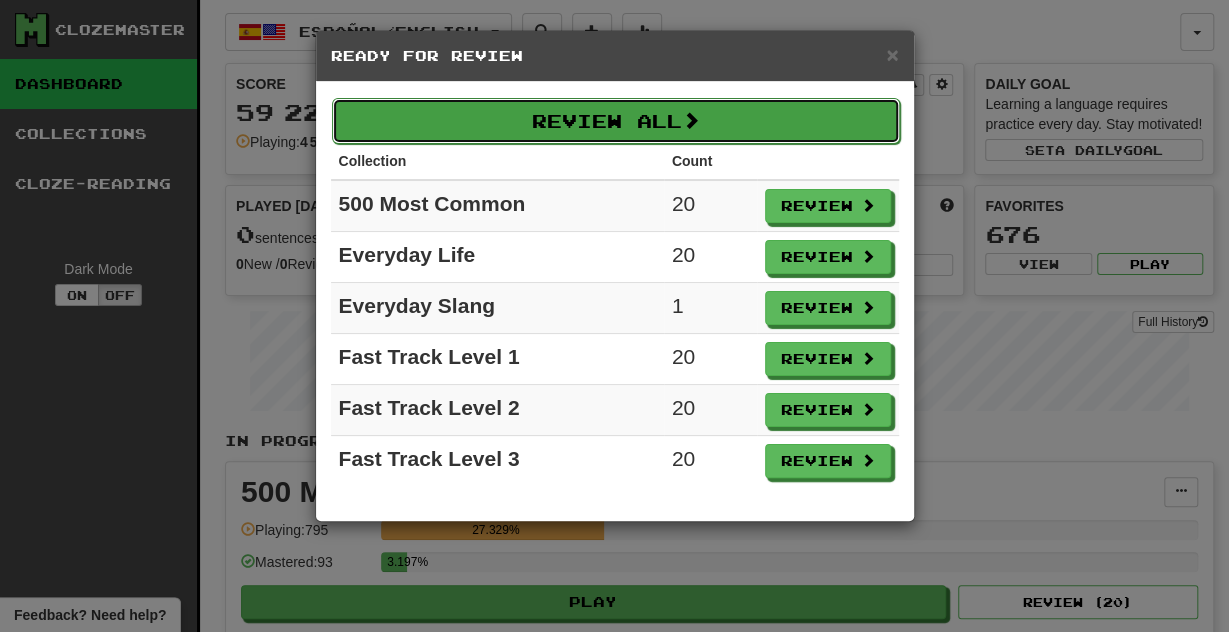 click on "Review All" at bounding box center [616, 121] 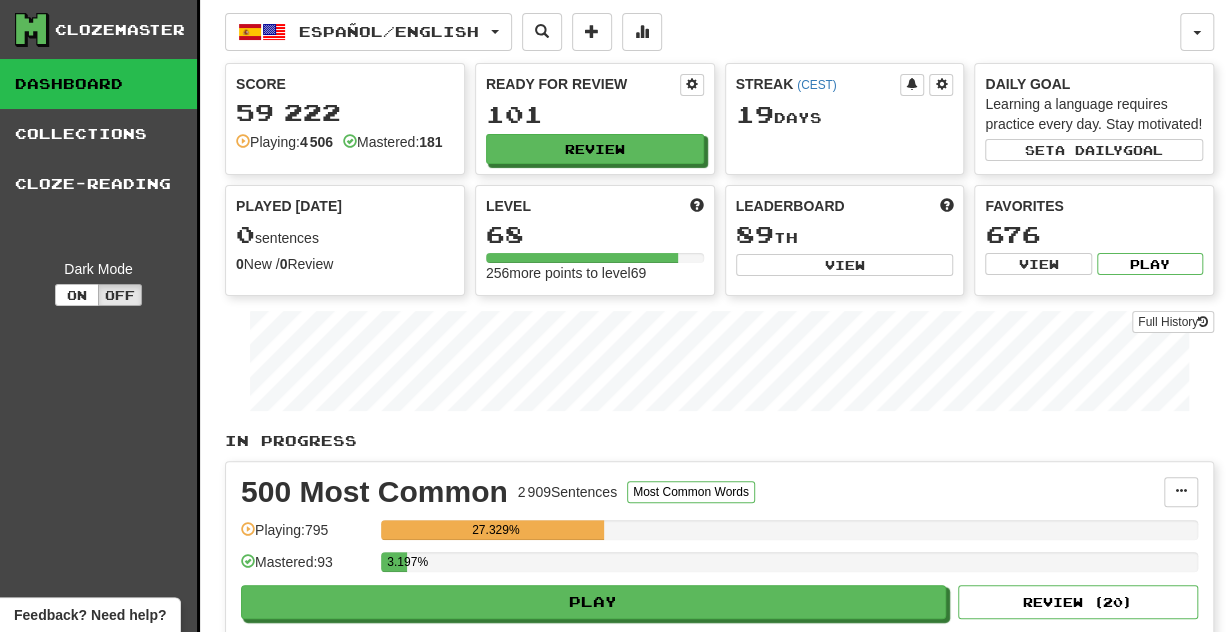 select on "**" 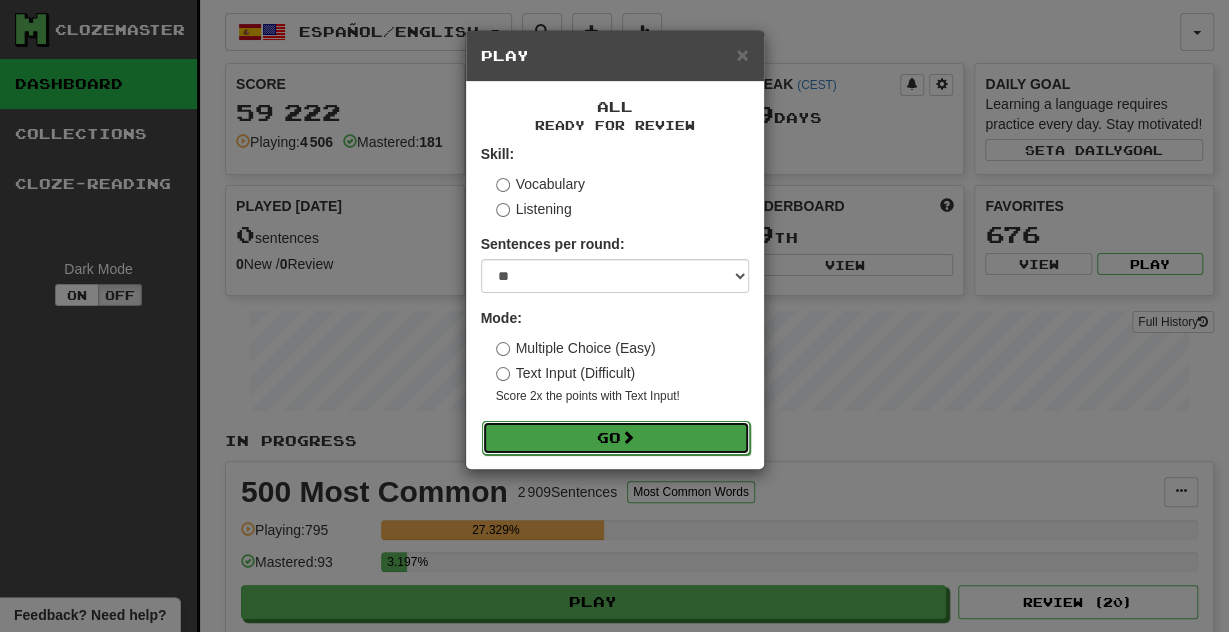 click on "Go" at bounding box center [616, 438] 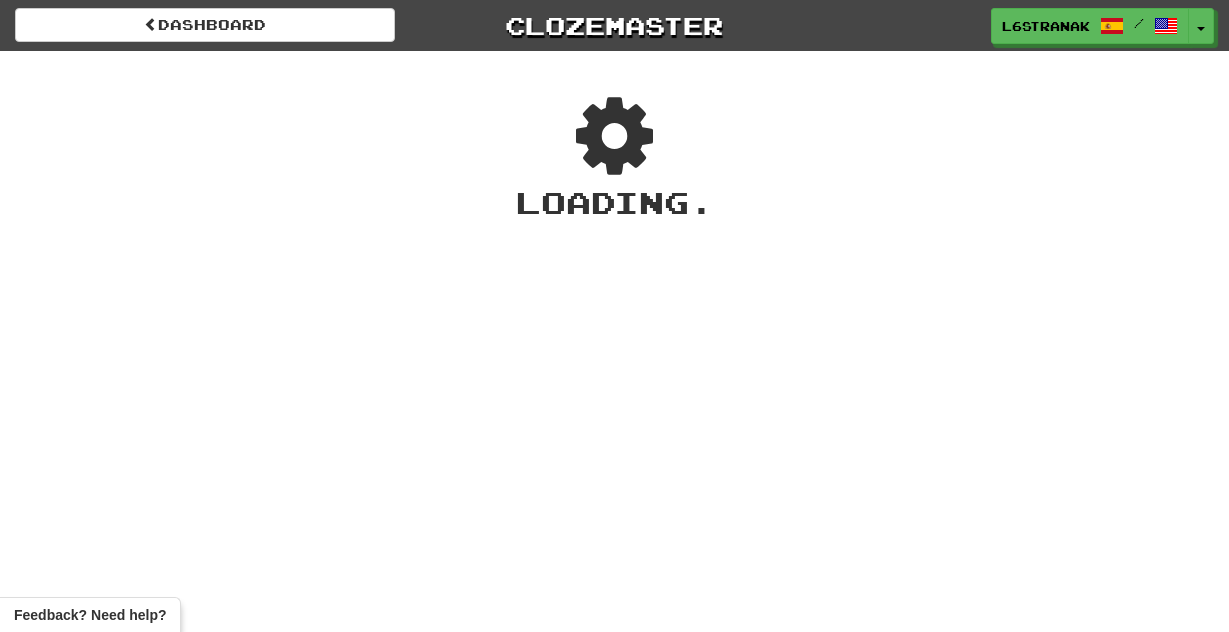 scroll, scrollTop: 0, scrollLeft: 0, axis: both 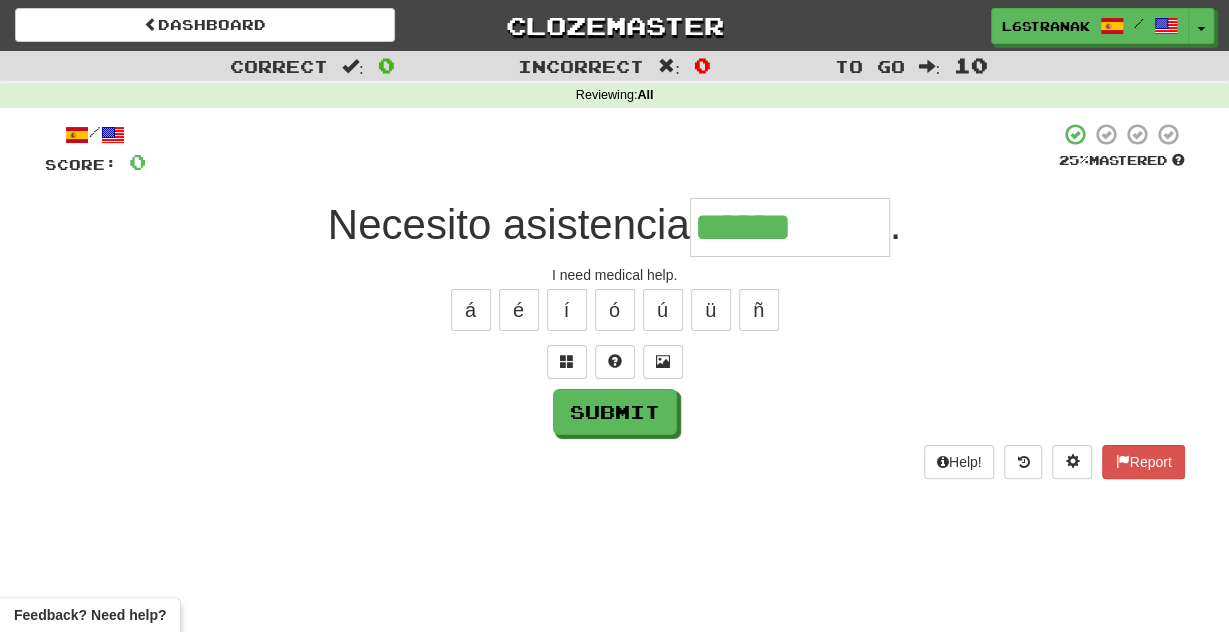 type on "******" 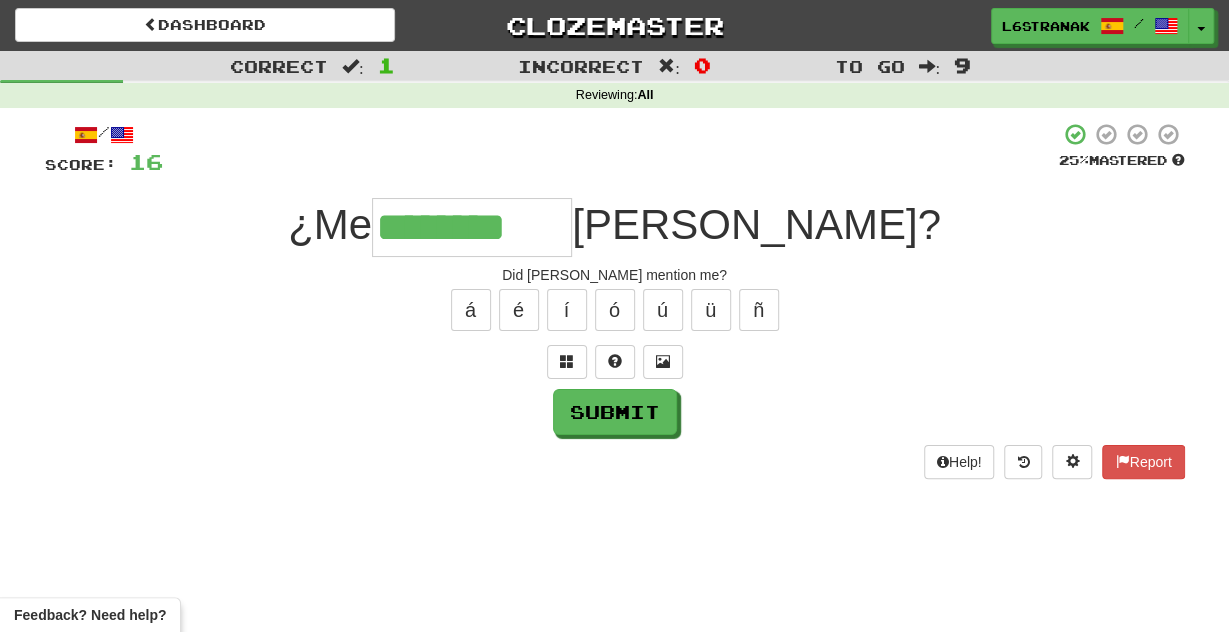 type on "********" 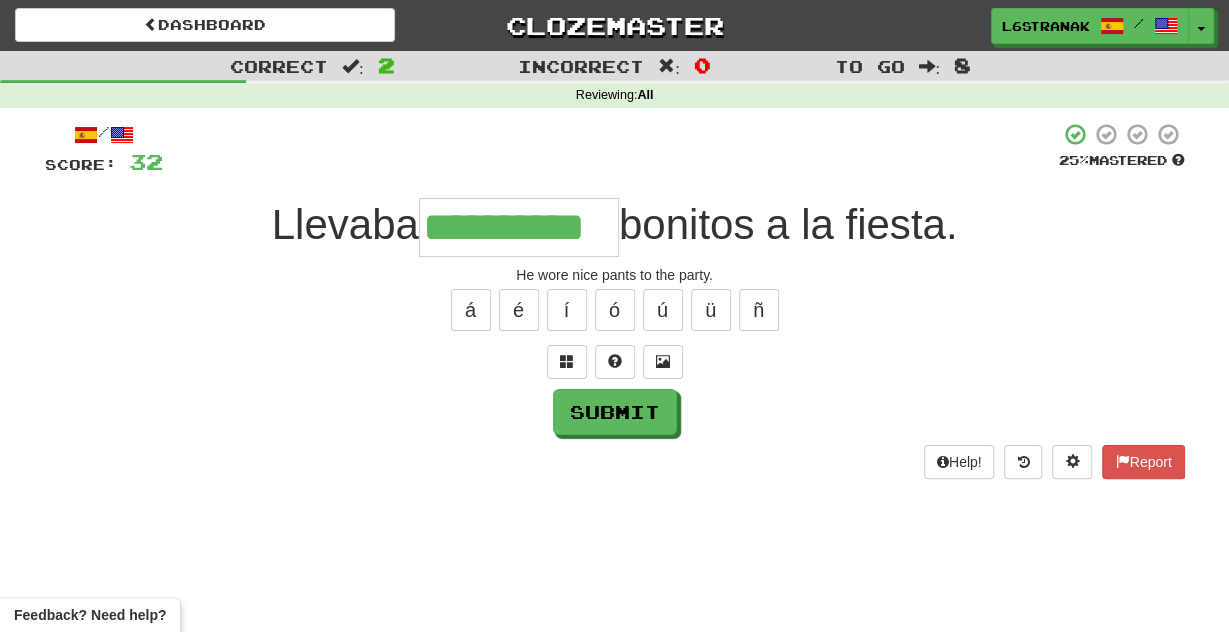 scroll, scrollTop: 0, scrollLeft: 13, axis: horizontal 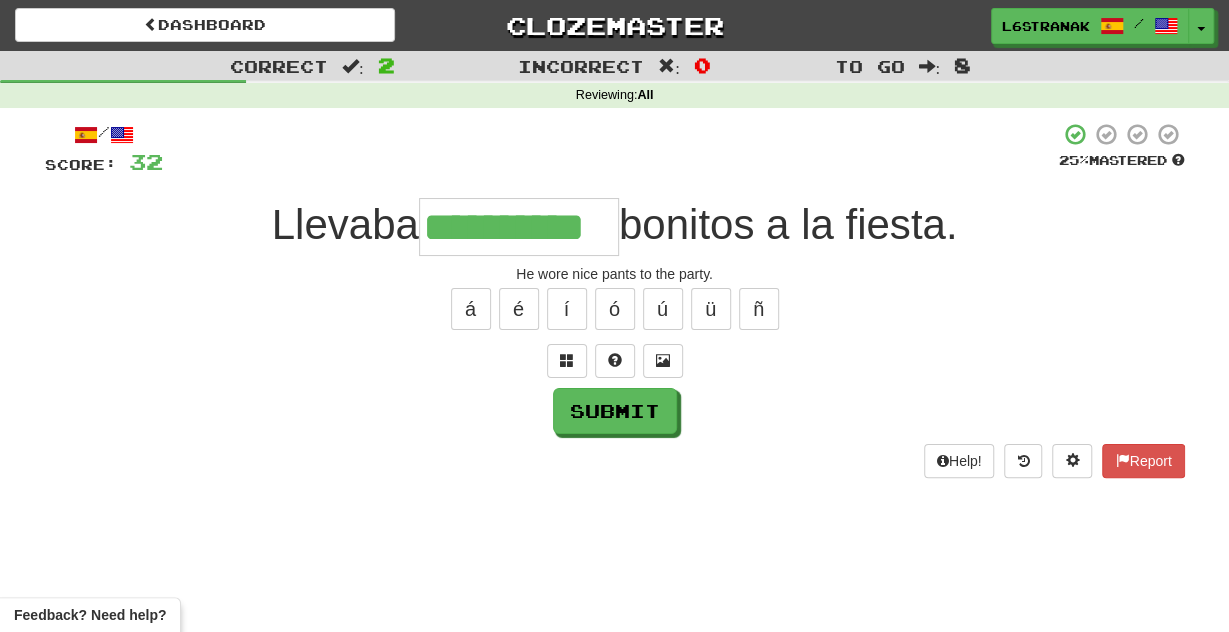 type on "**********" 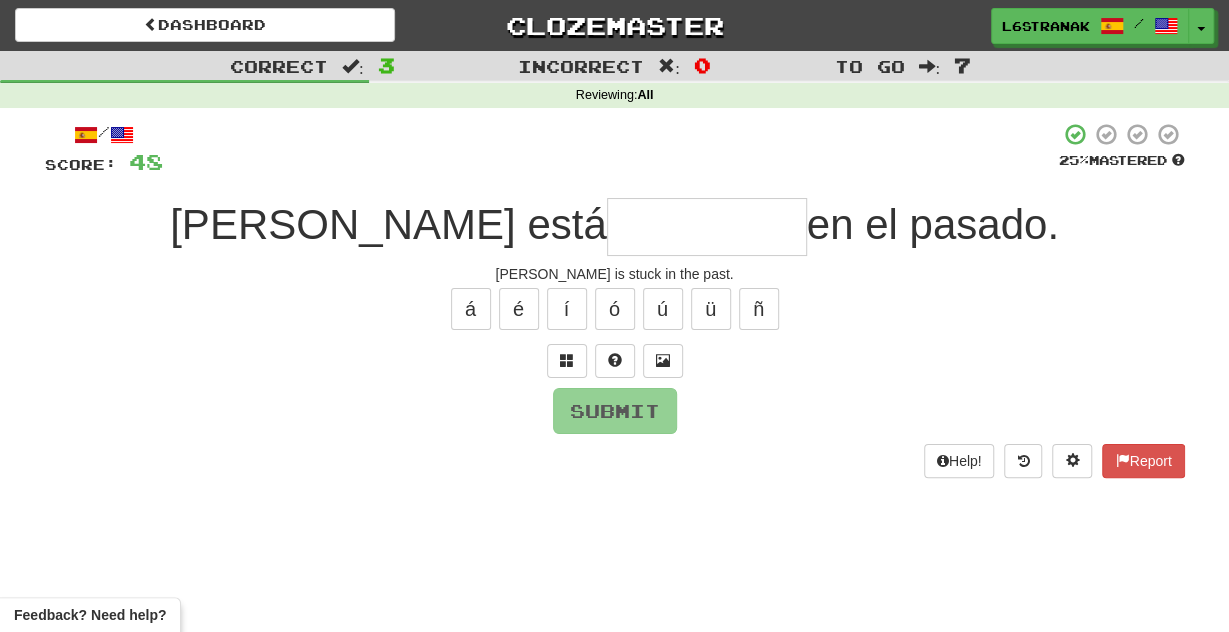 type on "*" 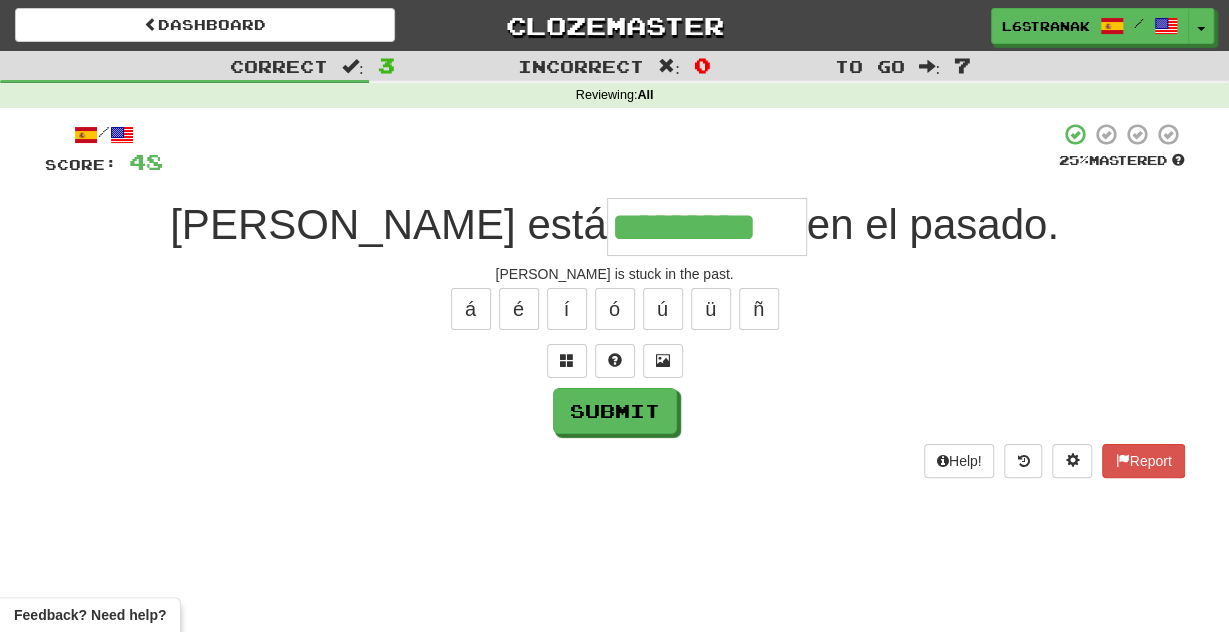 scroll, scrollTop: 0, scrollLeft: 1, axis: horizontal 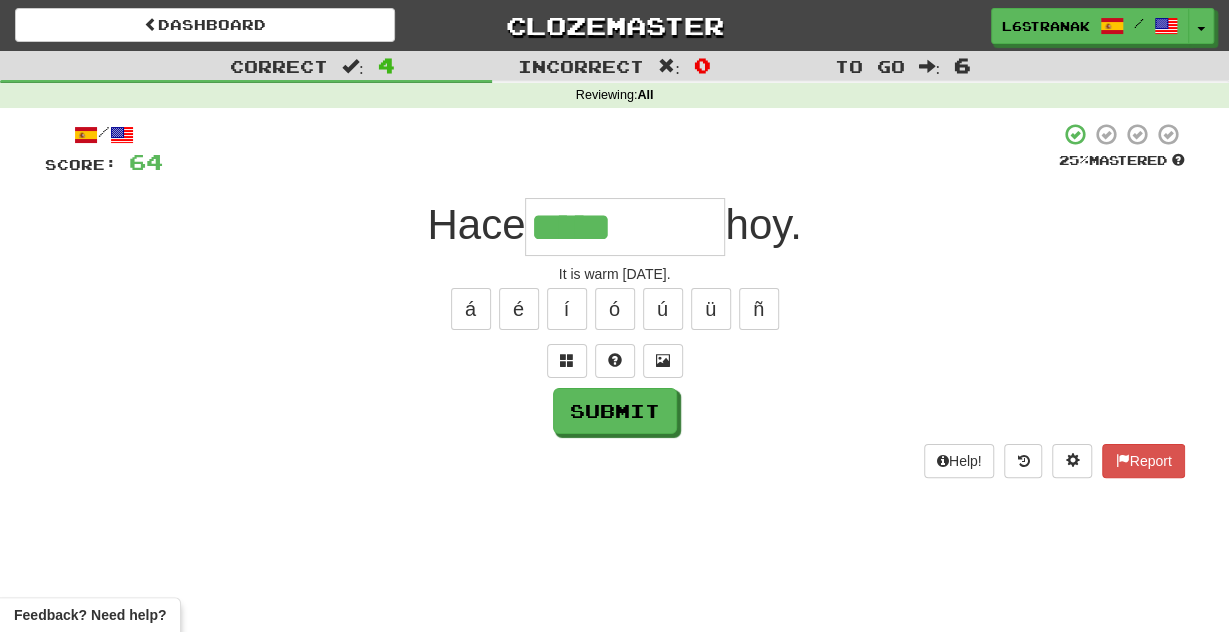 type on "*****" 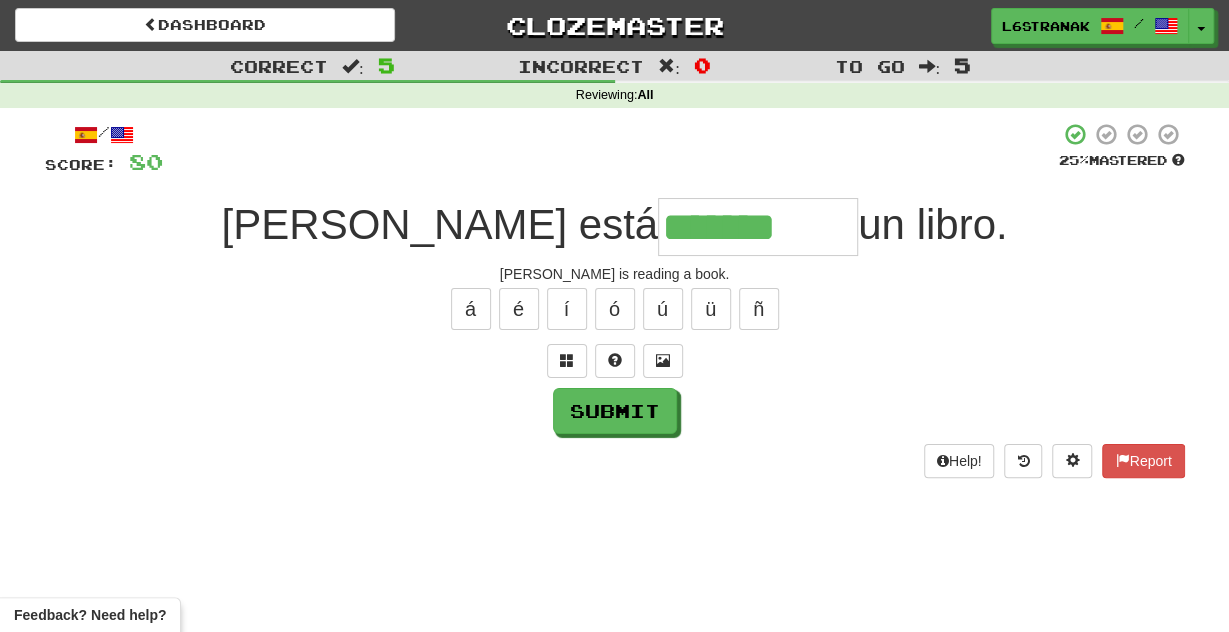 type on "*******" 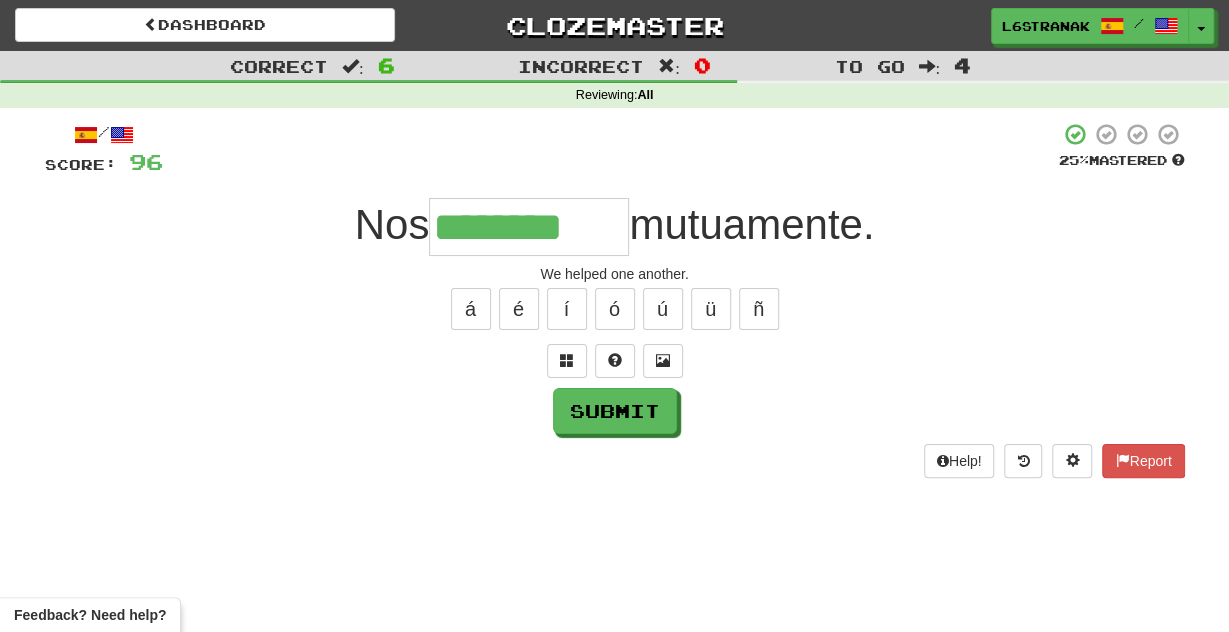 scroll, scrollTop: 0, scrollLeft: 1, axis: horizontal 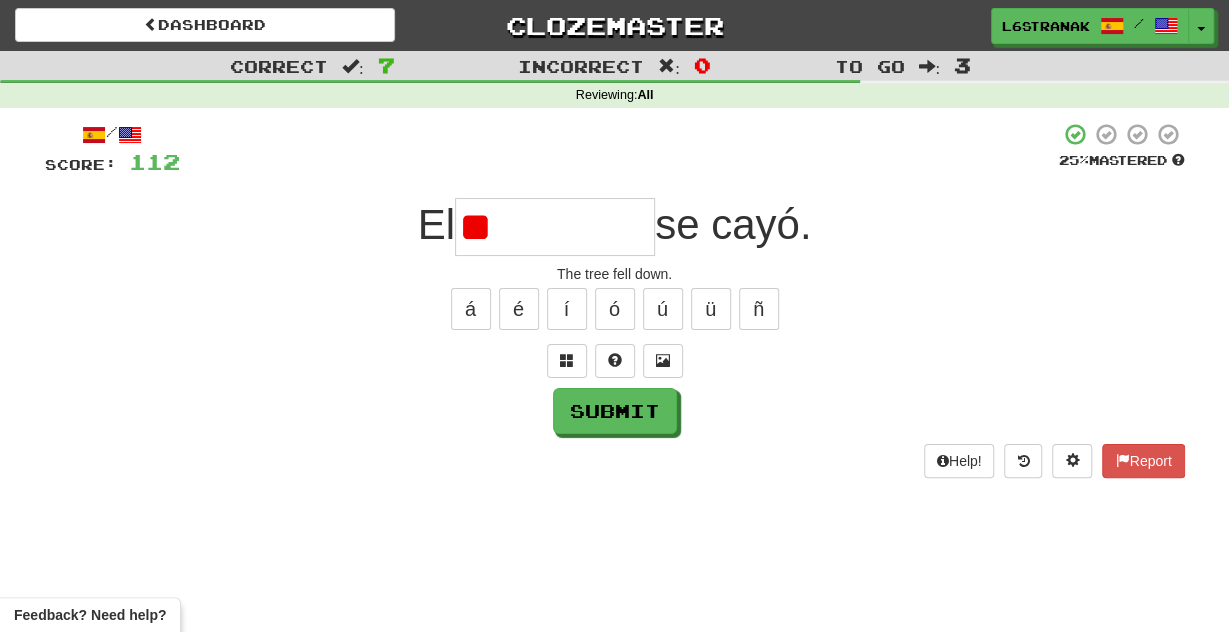 type on "*" 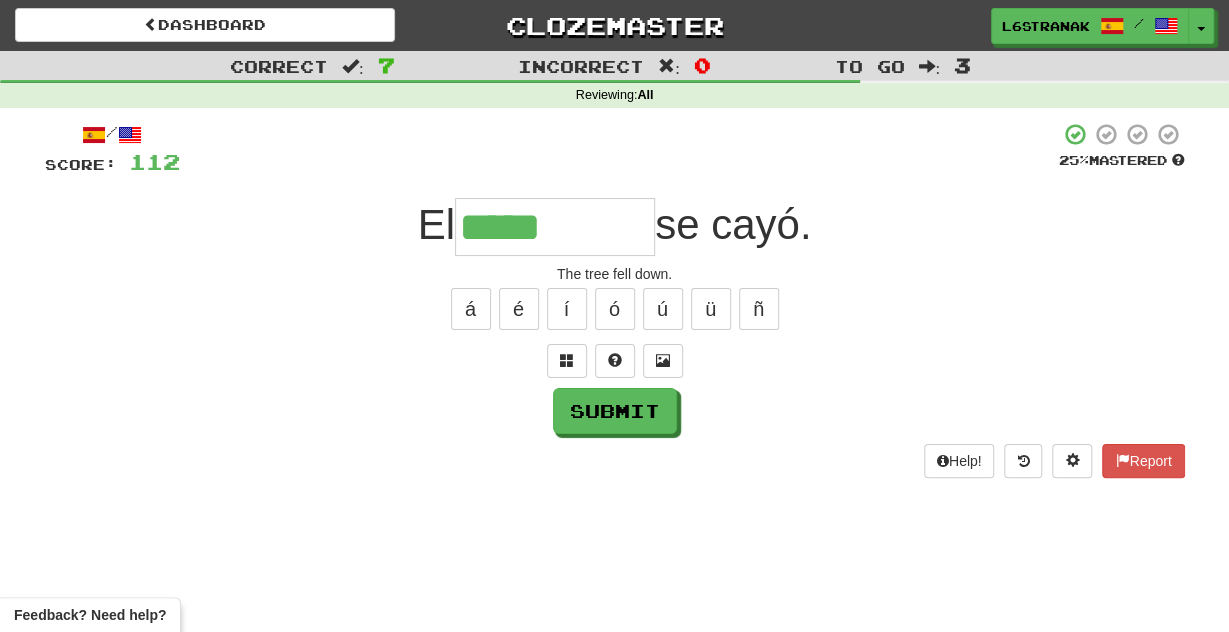type on "*****" 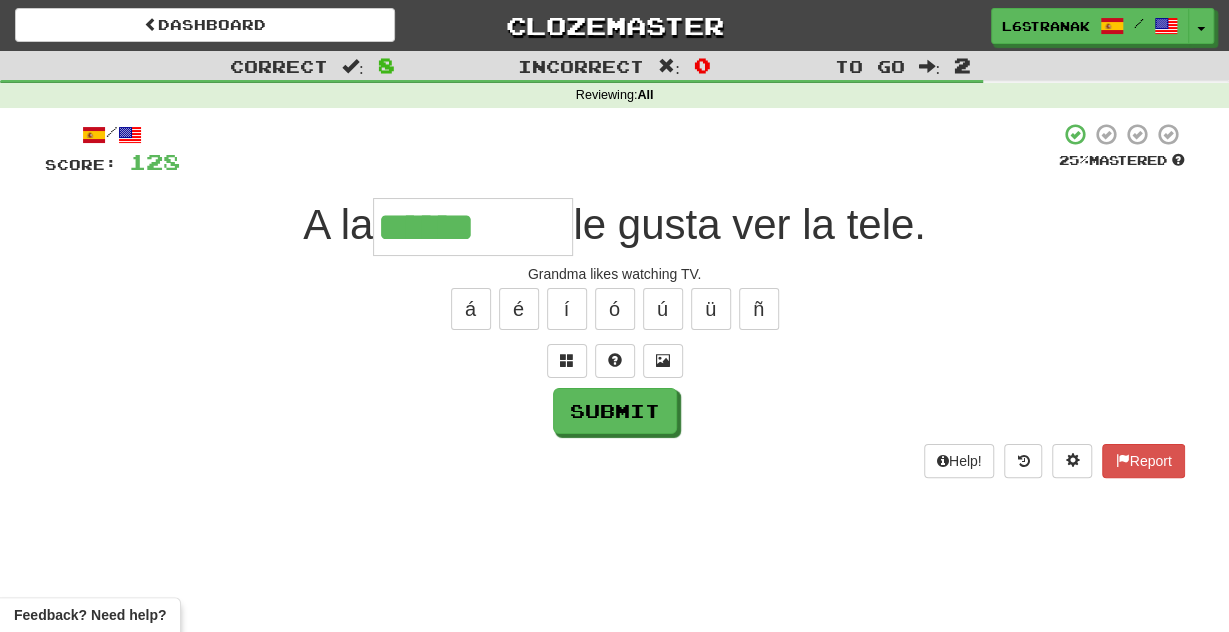 type on "******" 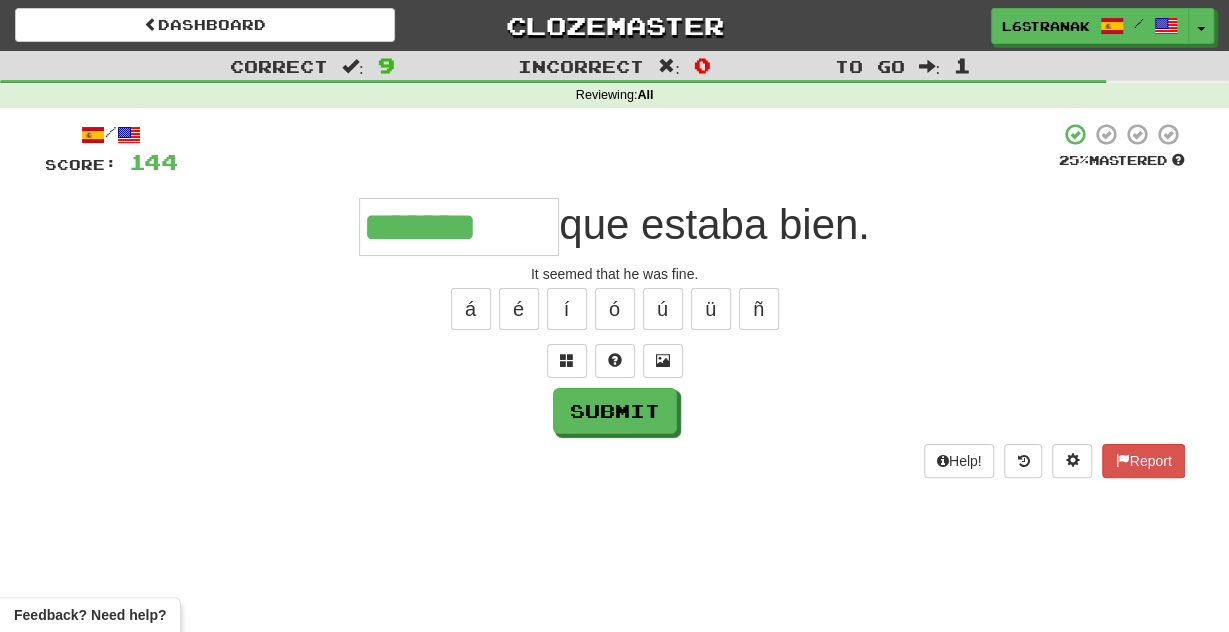 type on "*******" 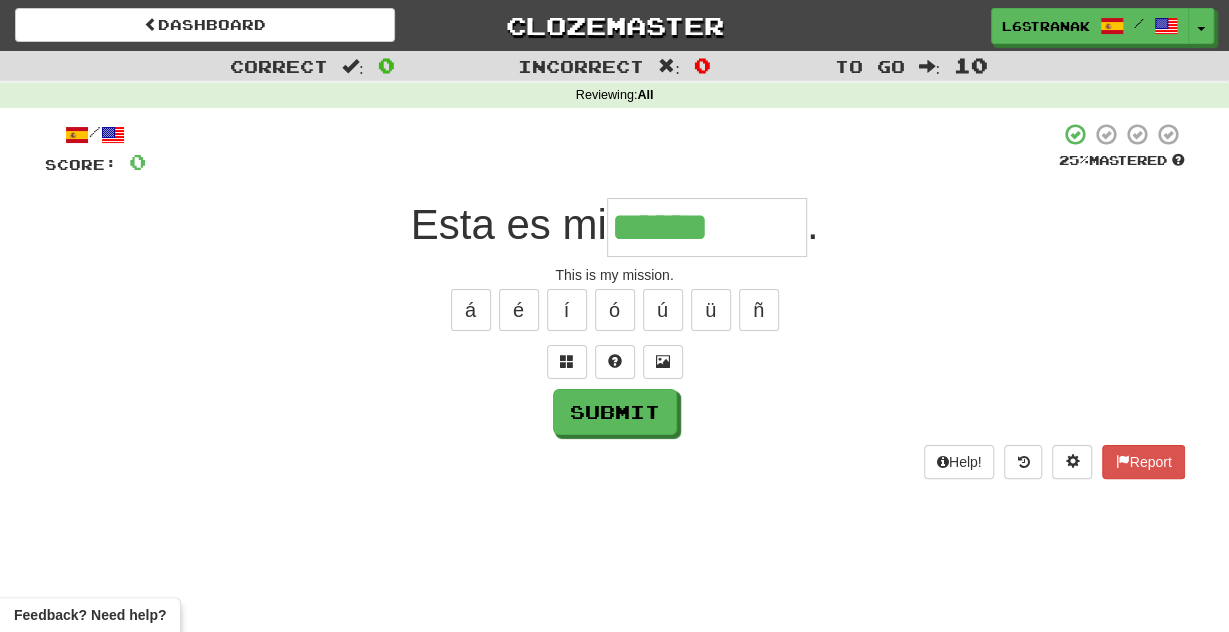 type on "******" 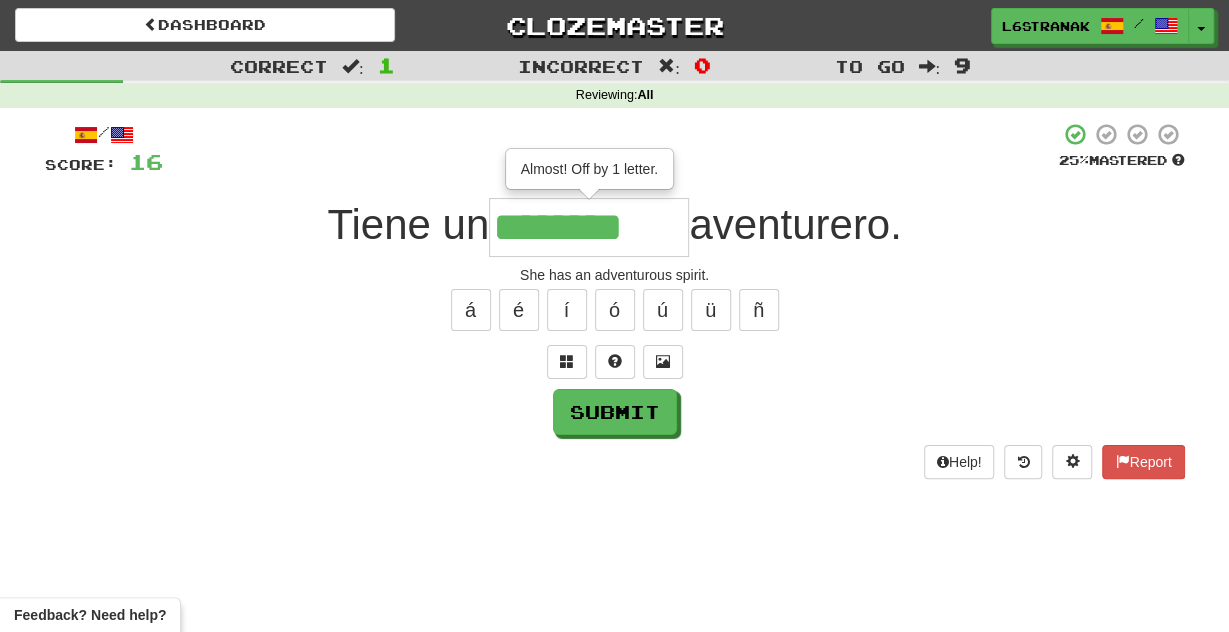 type on "********" 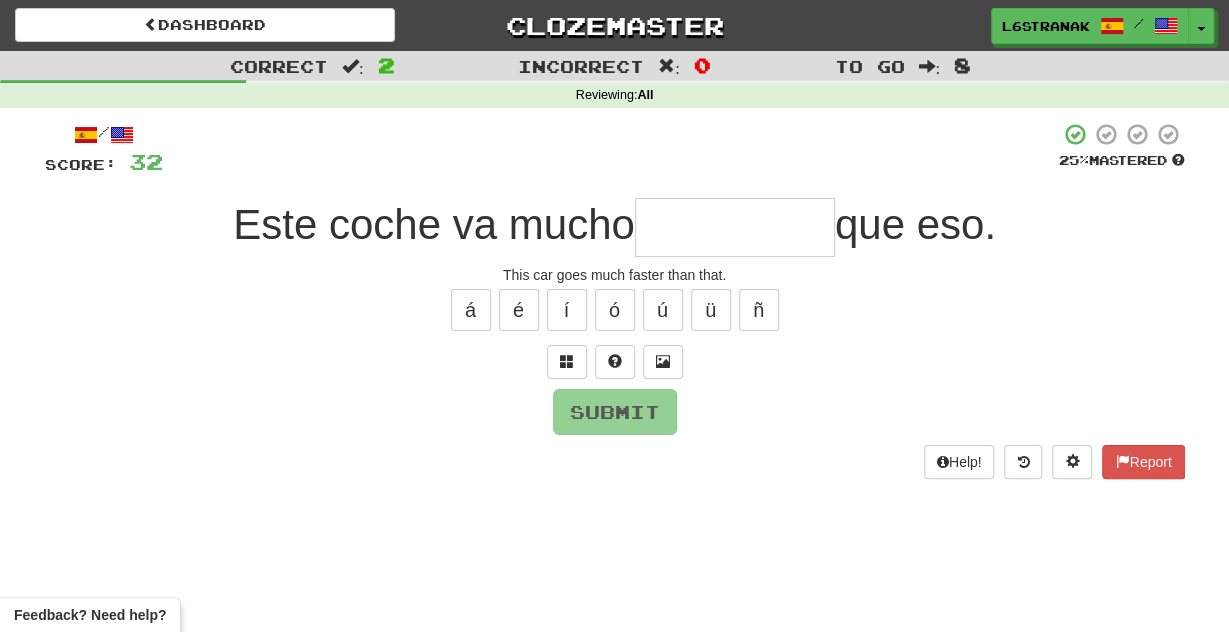 type on "*" 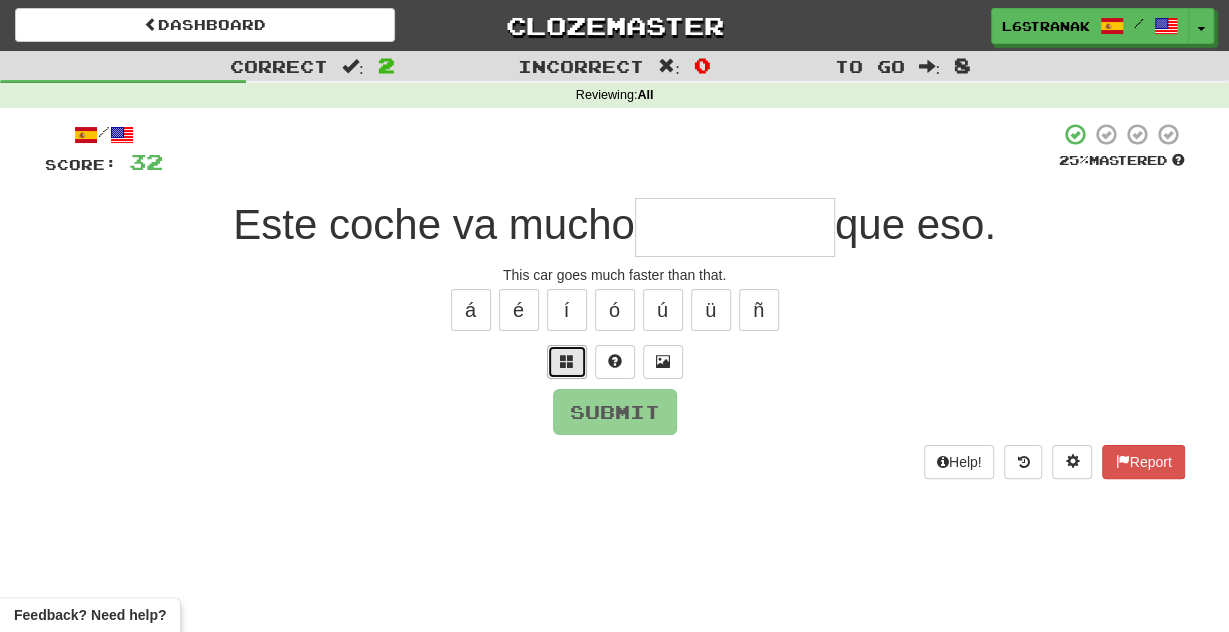 click at bounding box center (567, 361) 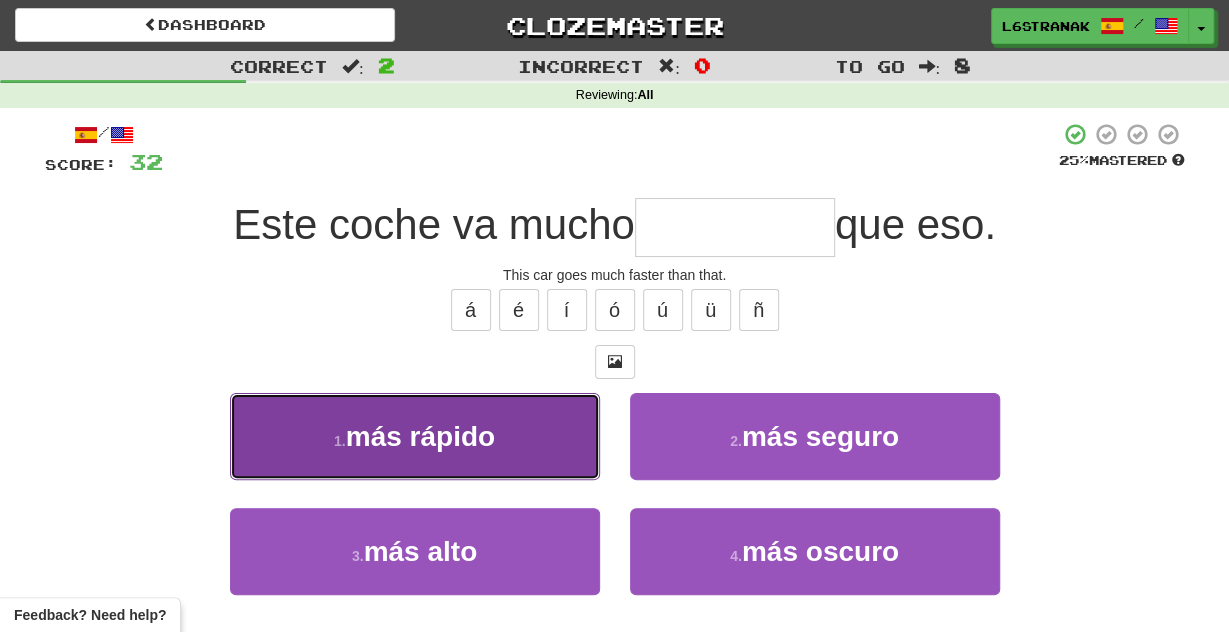 click on "1 .  más rápido" at bounding box center (415, 436) 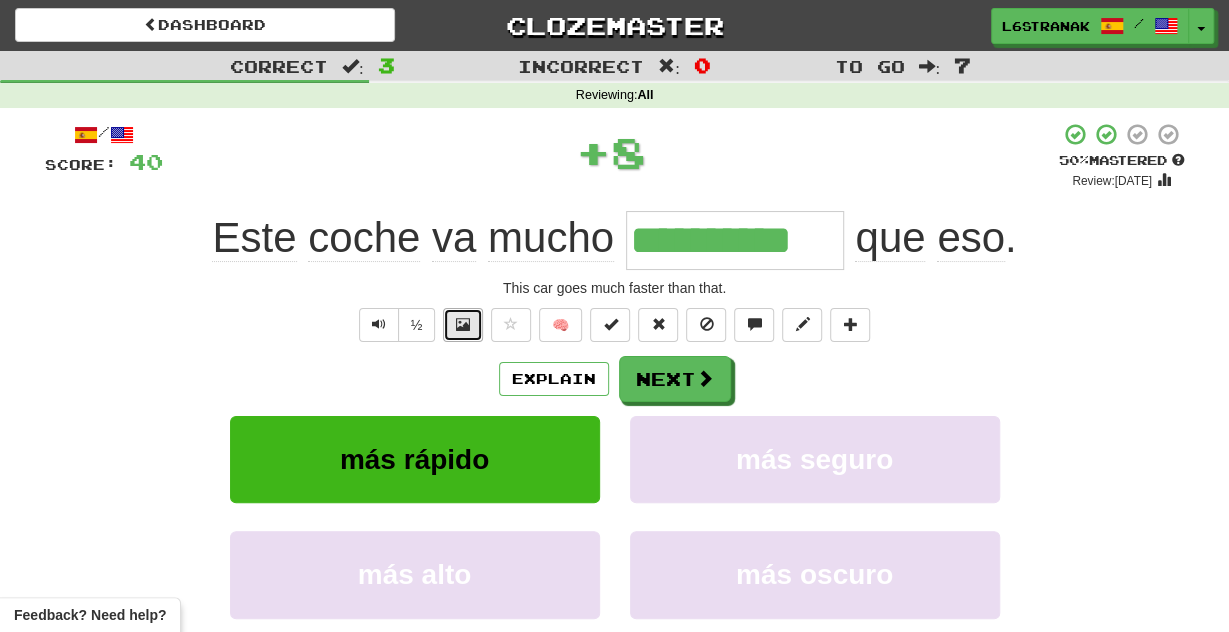 click at bounding box center (463, 325) 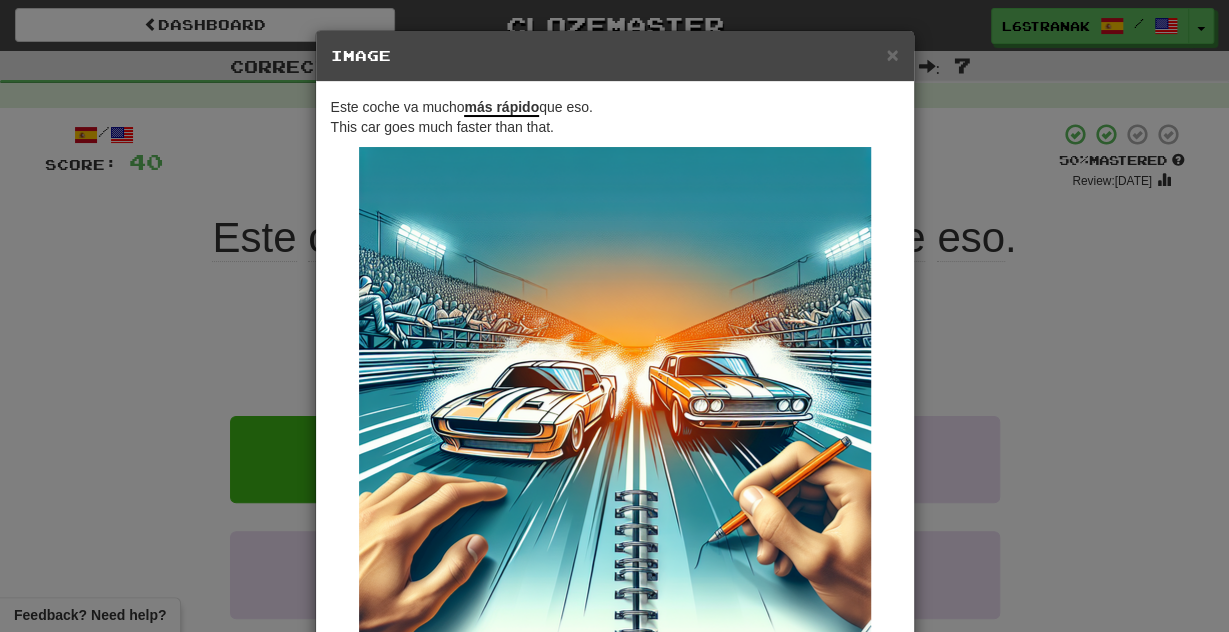 click on "× Image Este coche va mucho  más rápido  que eso. This car goes much faster than that. Change when and how images are shown in the game settings.  Images are in beta. Like them? Hate them?  Let us know ! Close" at bounding box center [614, 316] 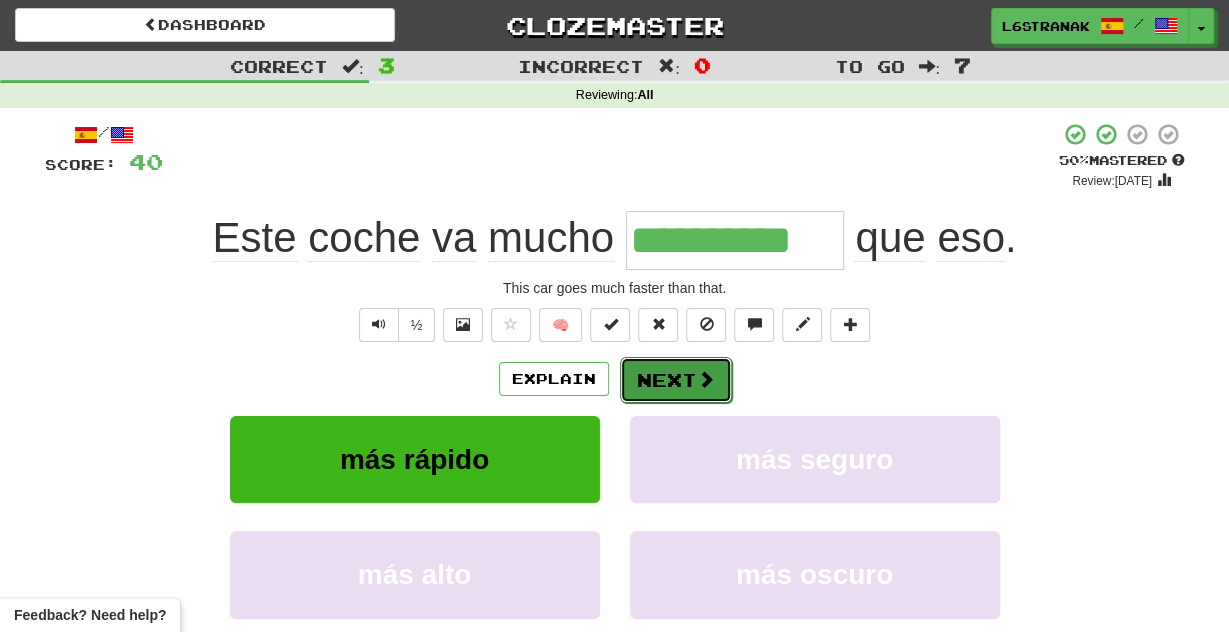 click on "Next" at bounding box center (676, 380) 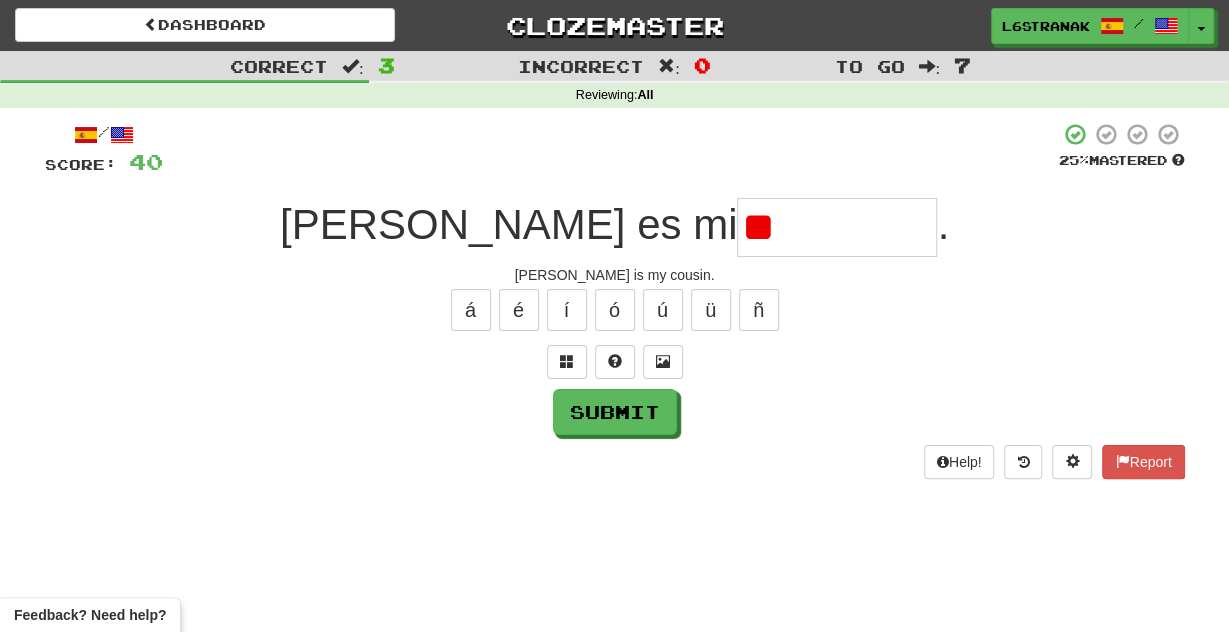 type on "*" 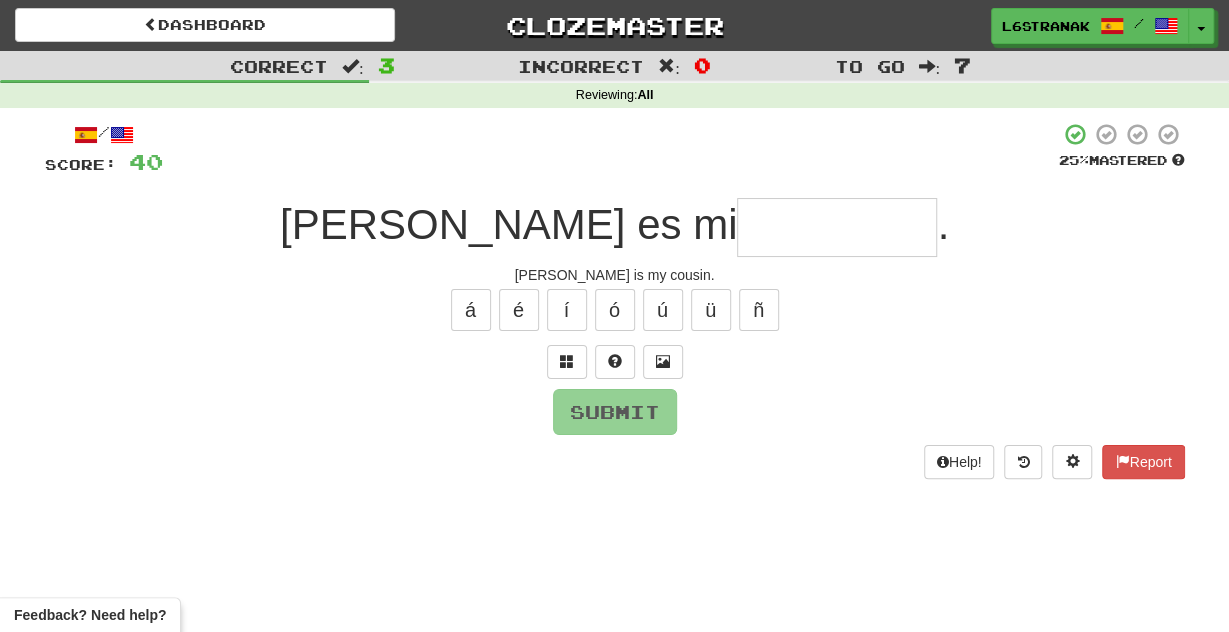 type on "*" 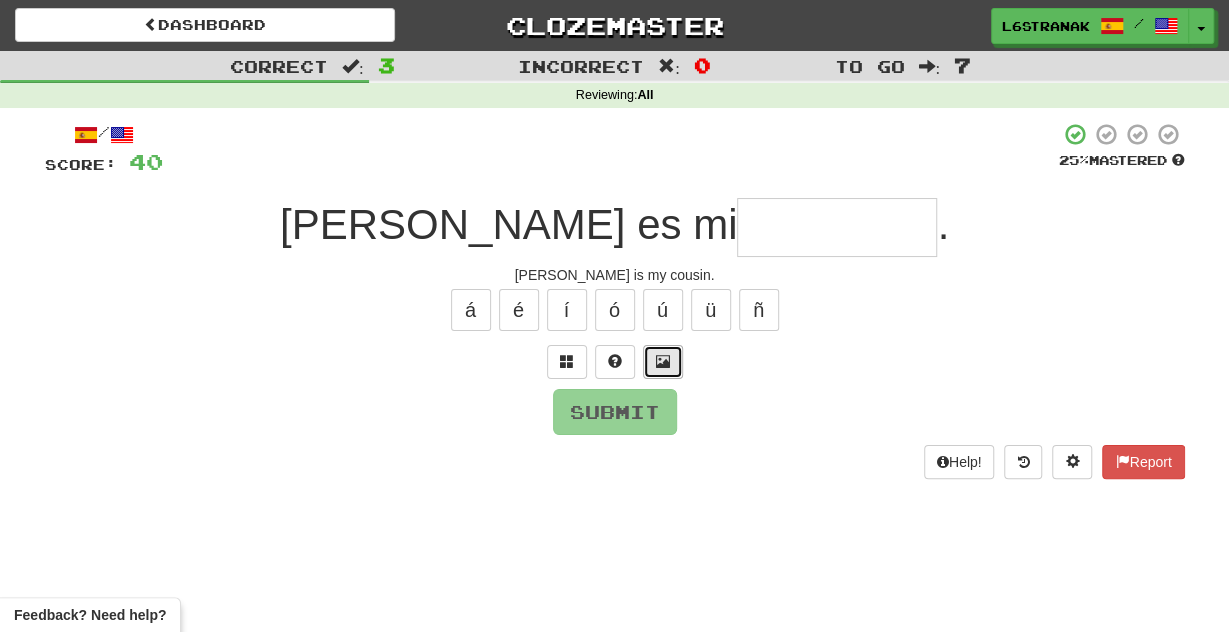 click at bounding box center [663, 362] 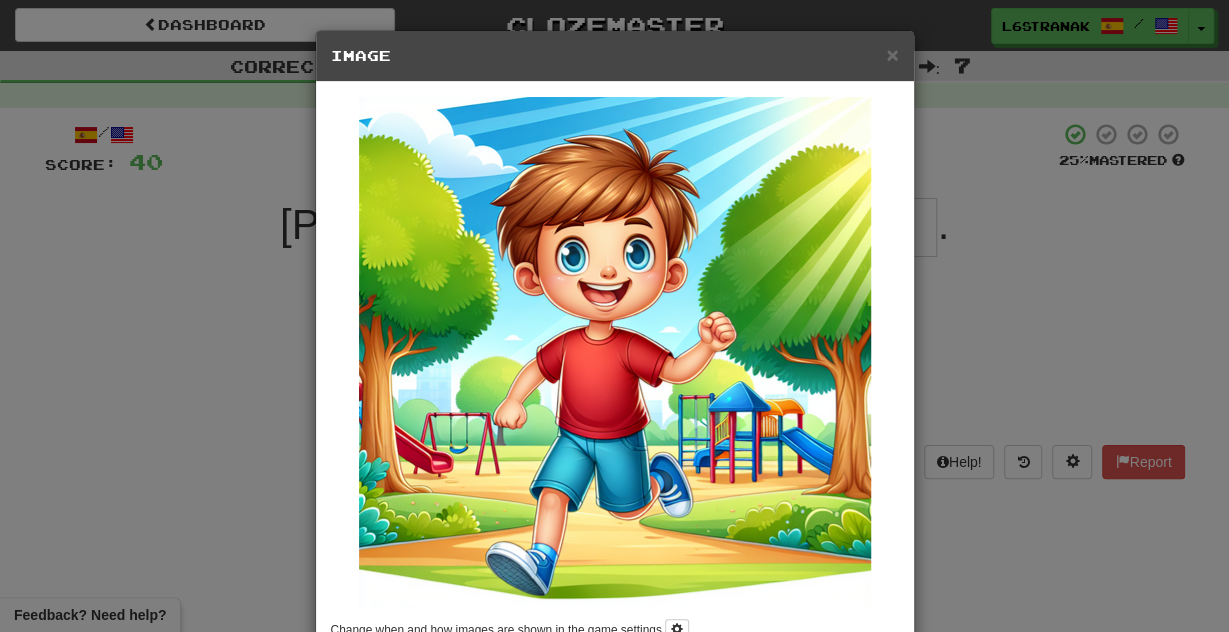 click on "× Image Change when and how images are shown in the game settings.  Images are in beta. Like them? Hate them?  Let us know ! Close" at bounding box center (614, 316) 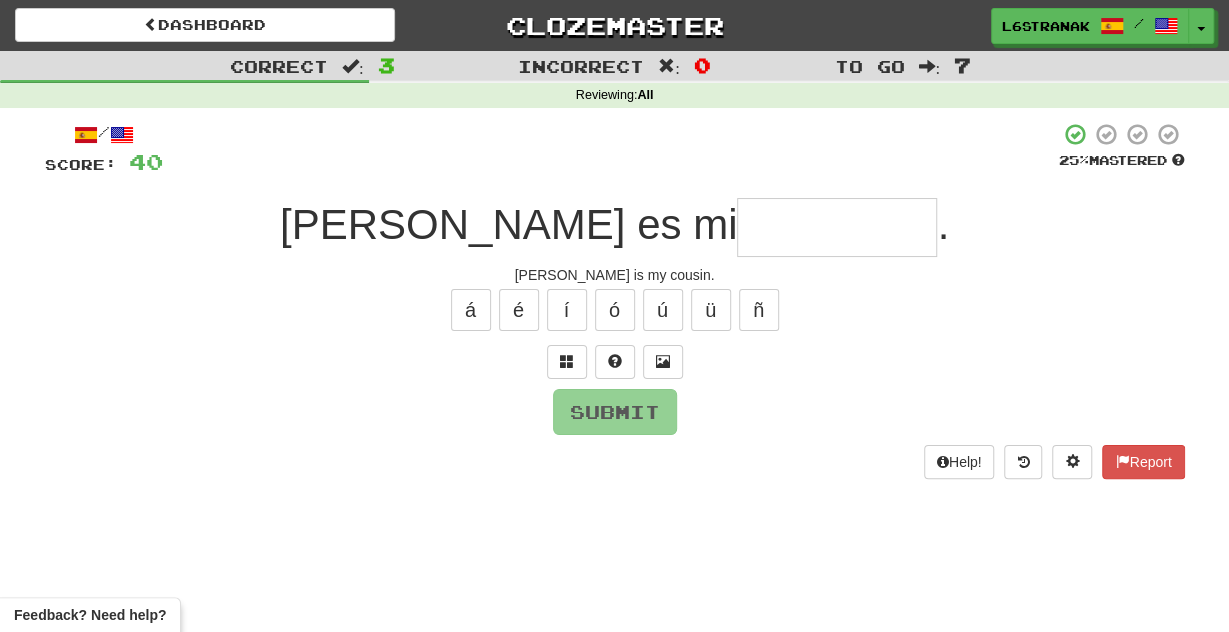 click at bounding box center (837, 227) 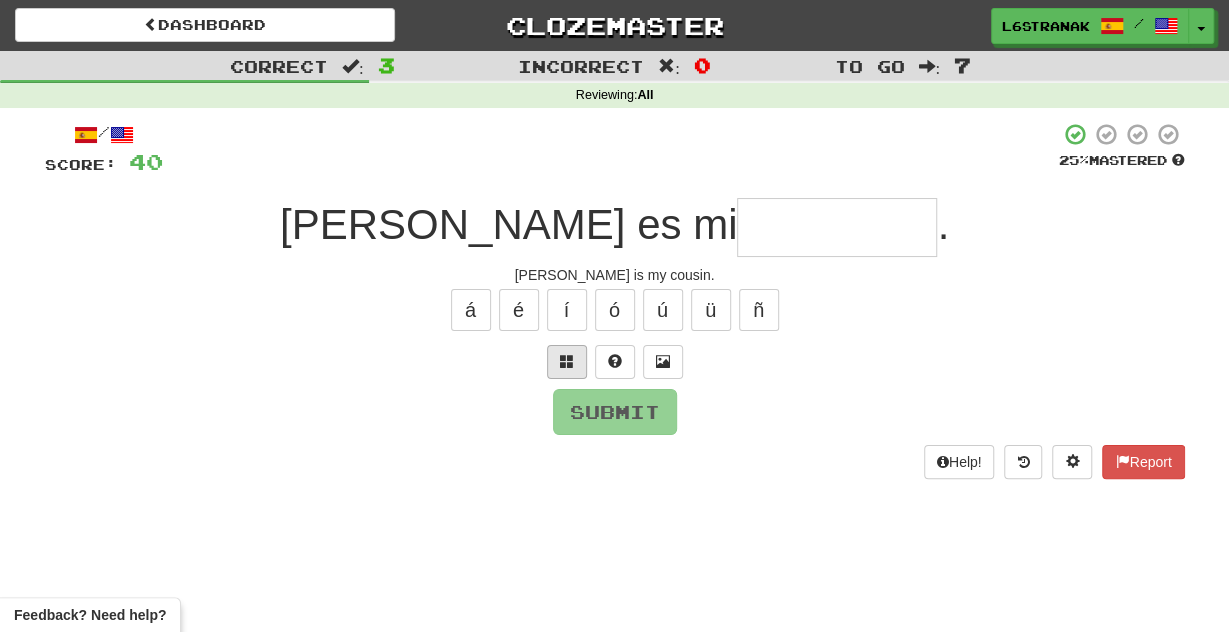type on "*" 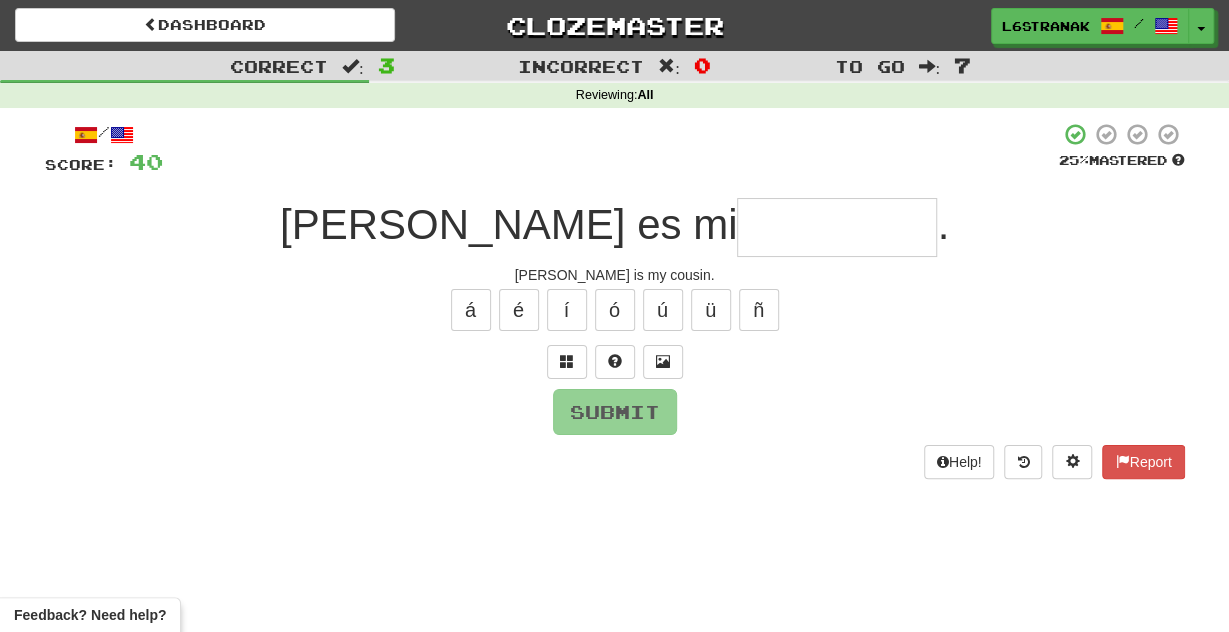 click at bounding box center (615, 362) 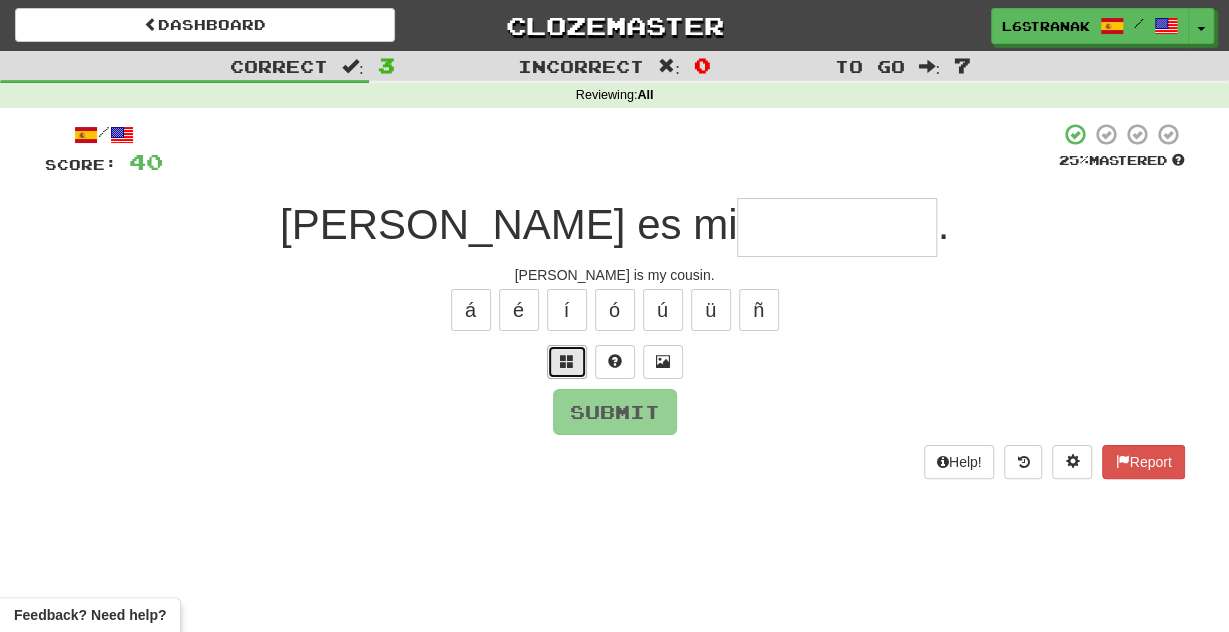 click at bounding box center [567, 362] 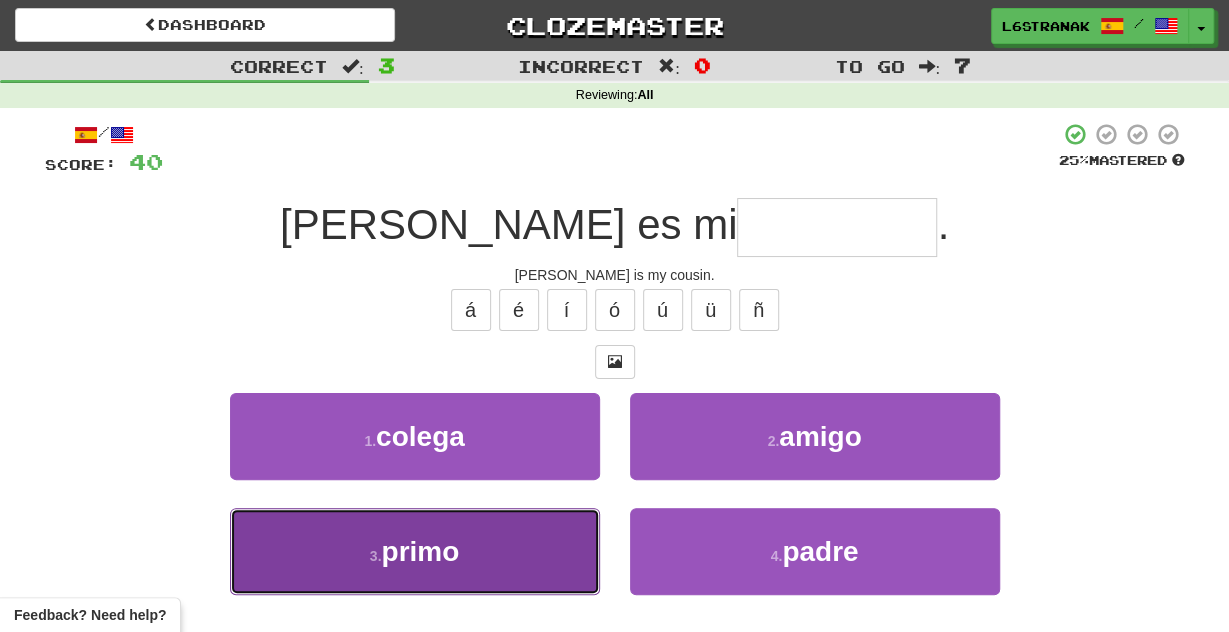 click on "3 .  primo" at bounding box center [415, 551] 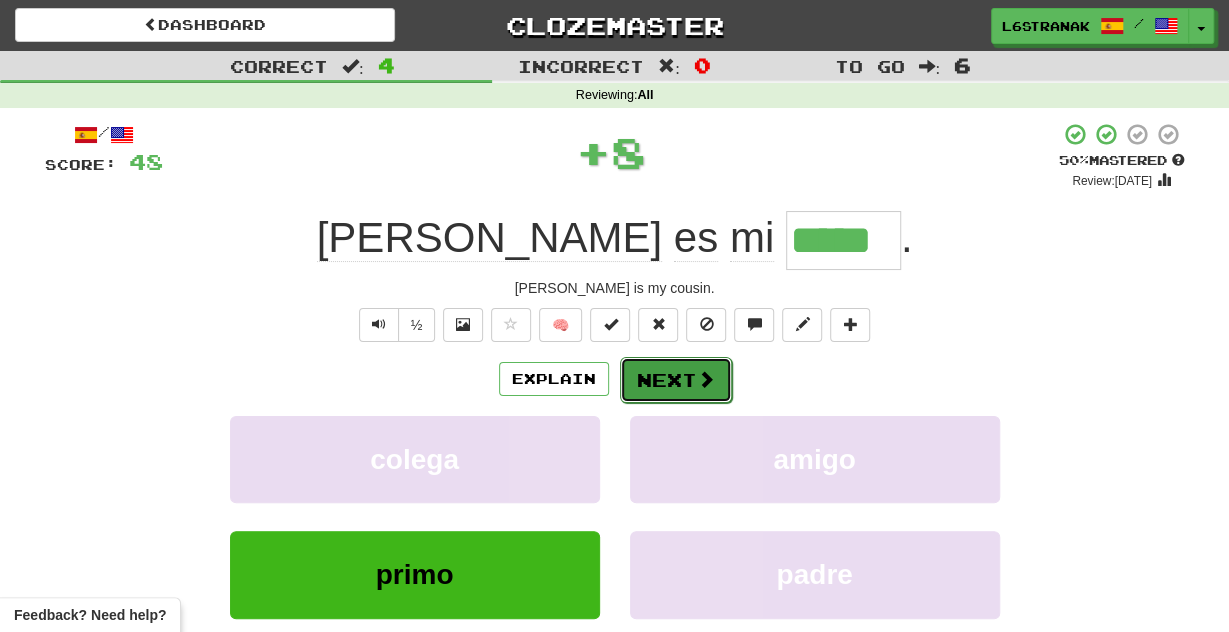 click on "Next" at bounding box center (676, 380) 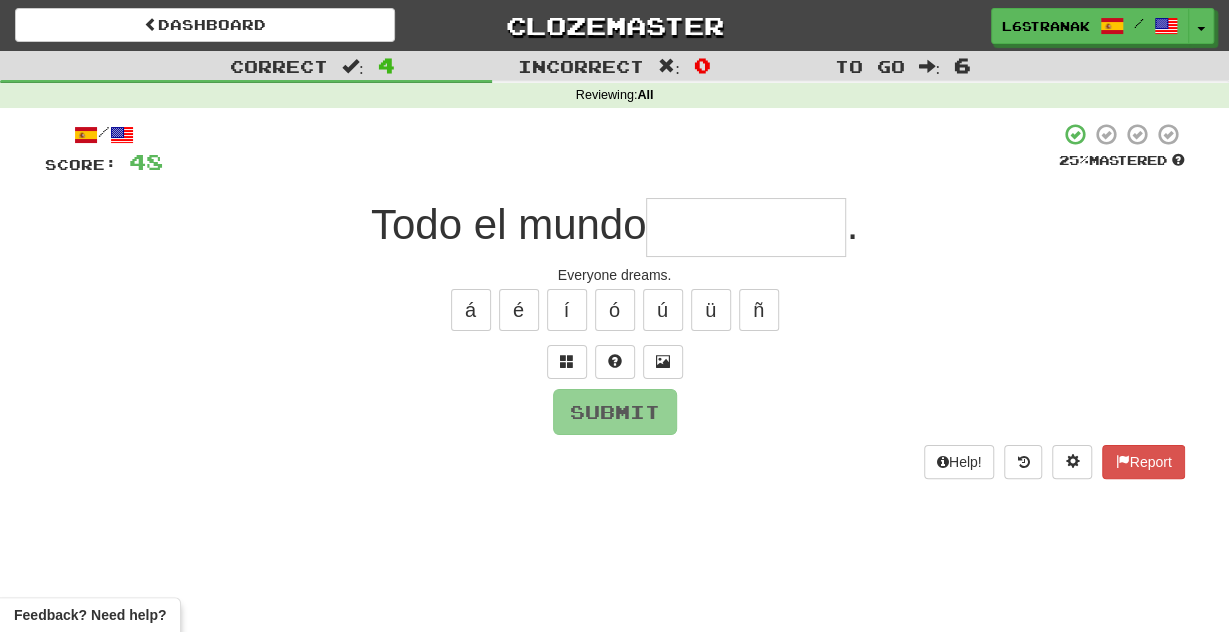 type on "*" 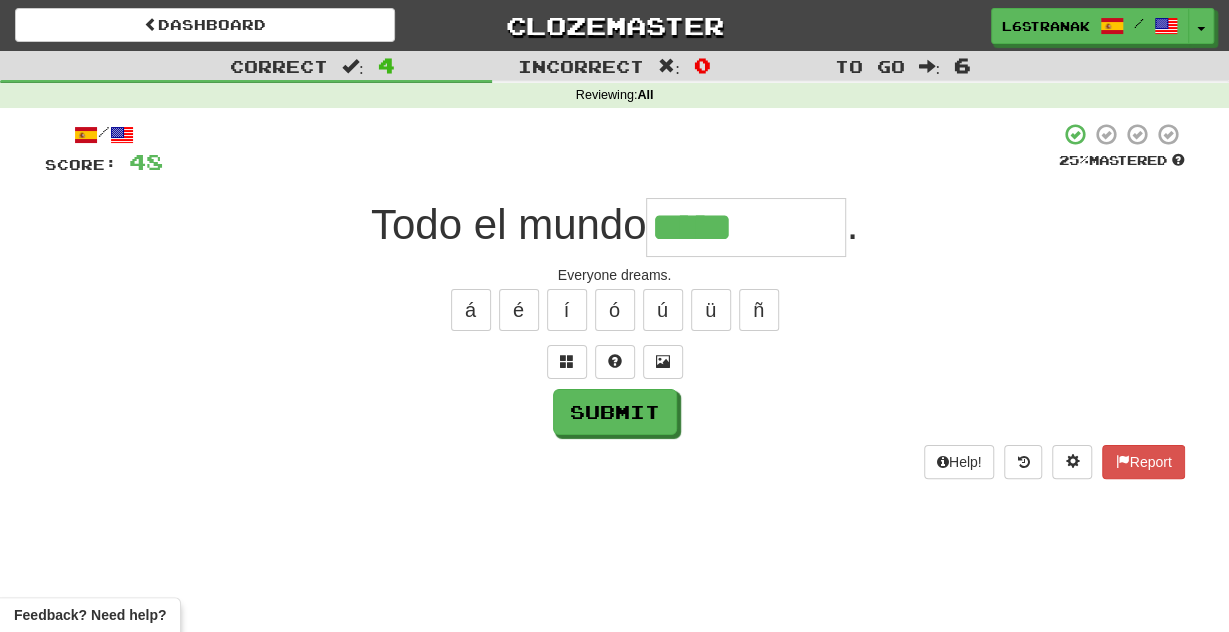 type on "*****" 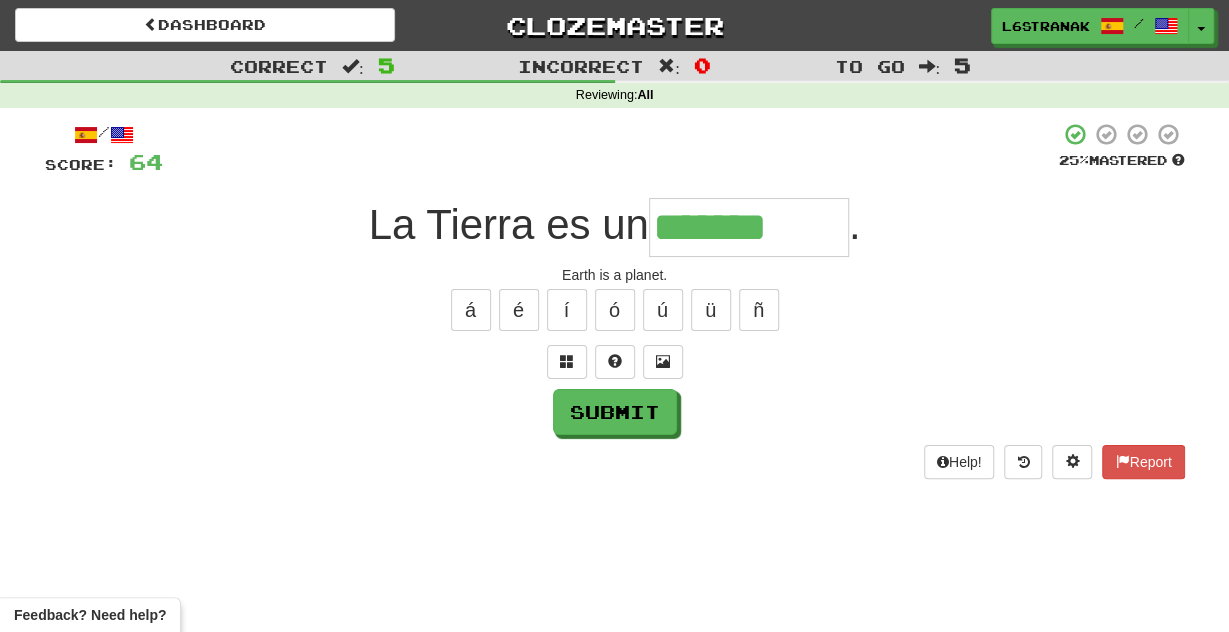 type on "*******" 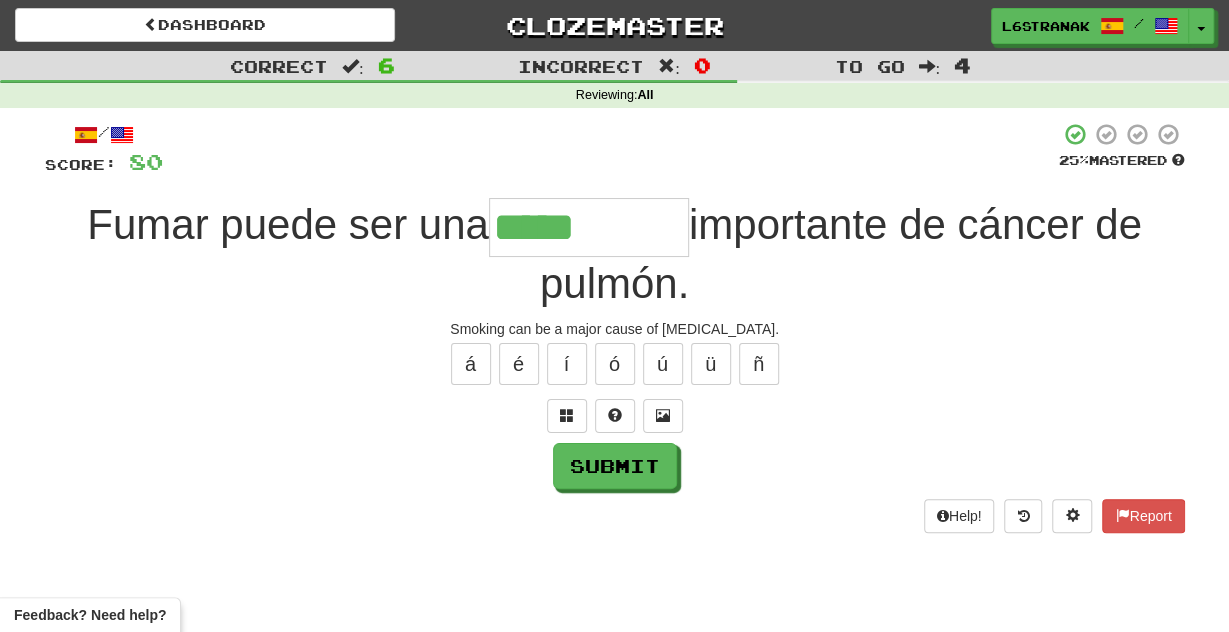 type on "*****" 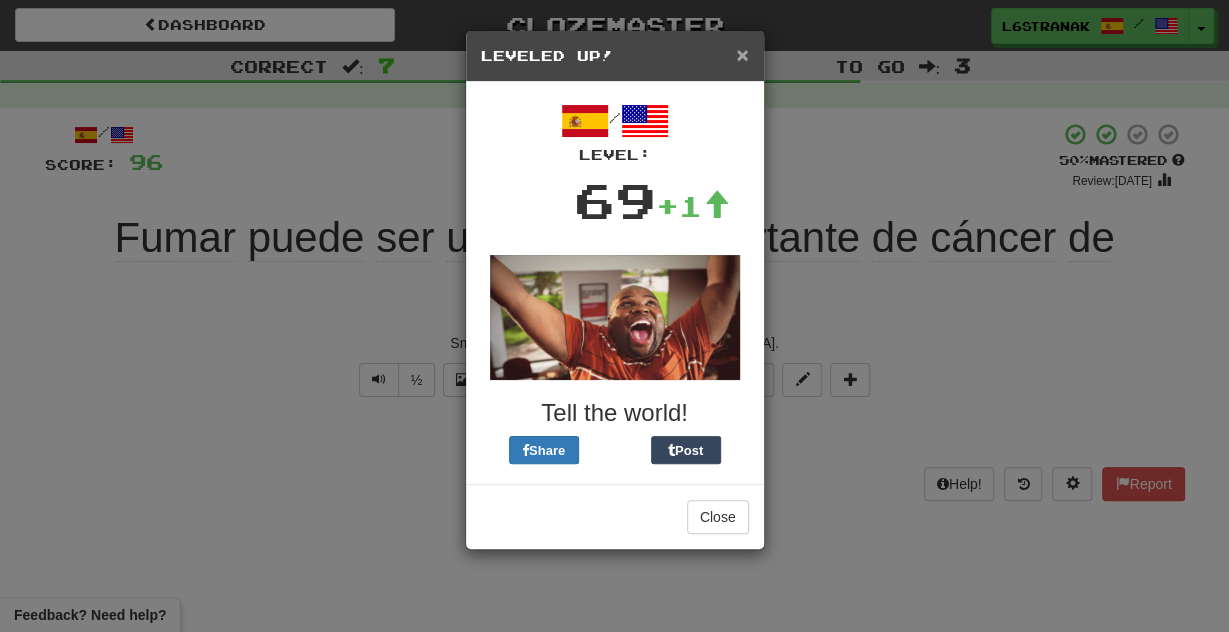 click on "×" at bounding box center [742, 54] 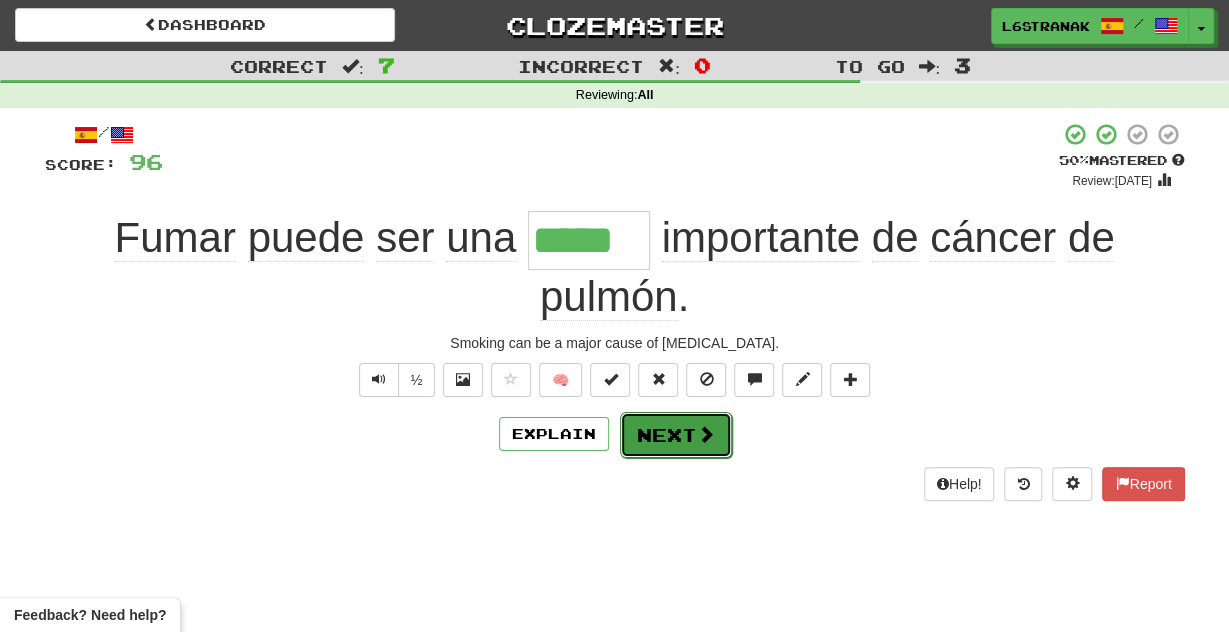 click on "Next" at bounding box center [676, 435] 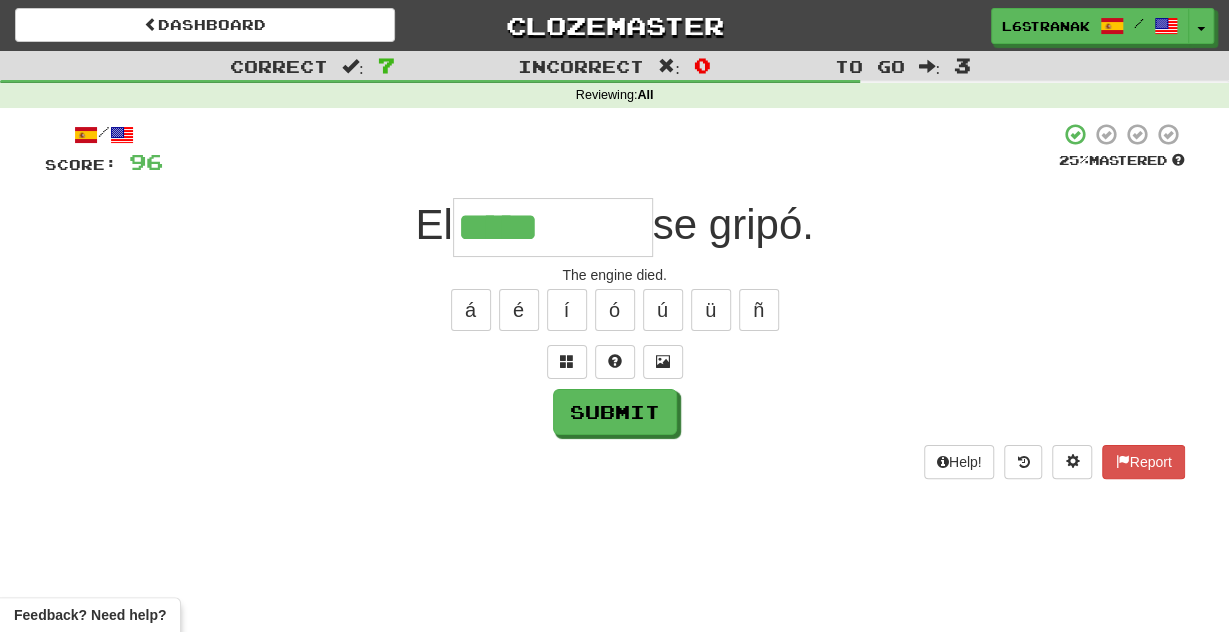 type on "*****" 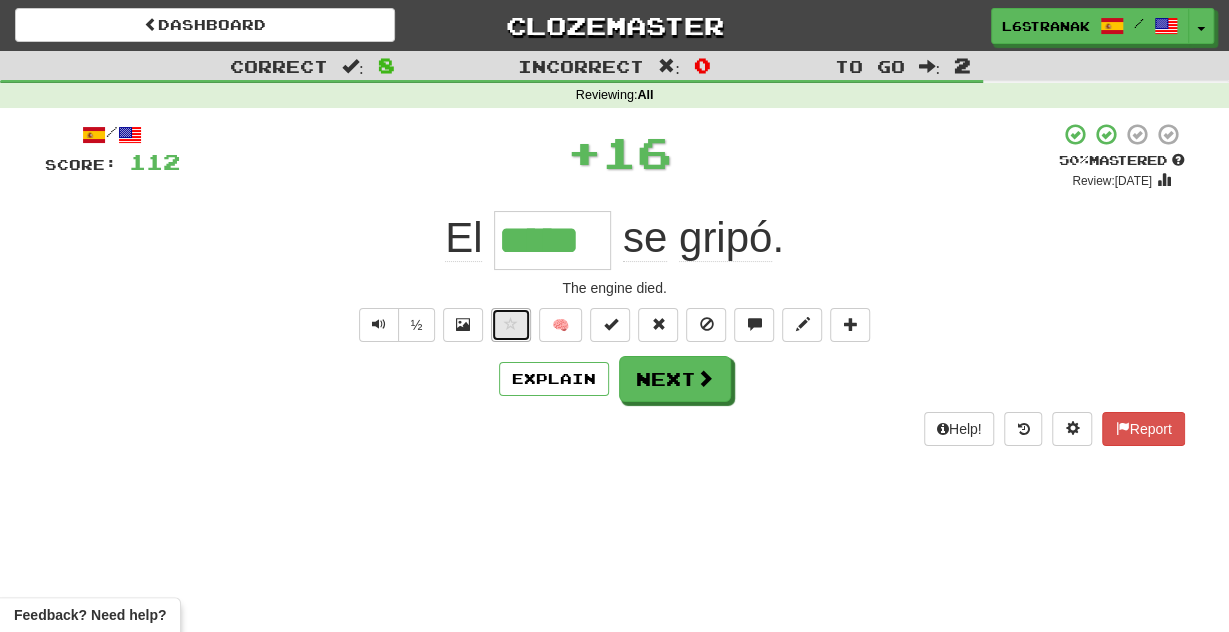 click at bounding box center [511, 324] 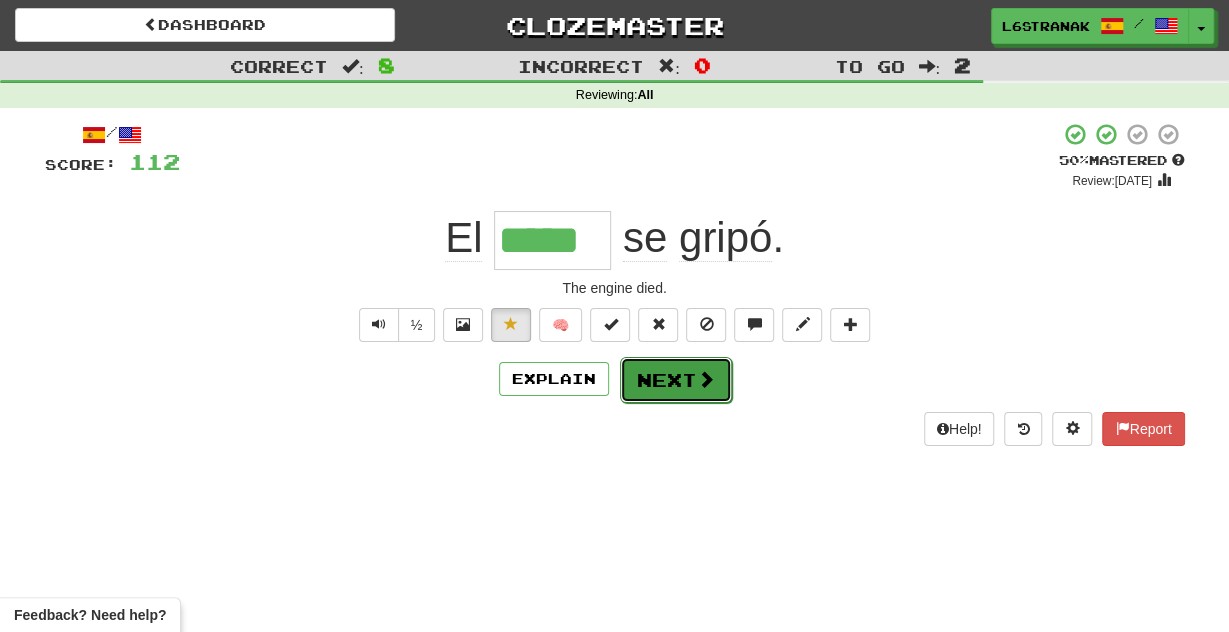 click on "Next" at bounding box center (676, 380) 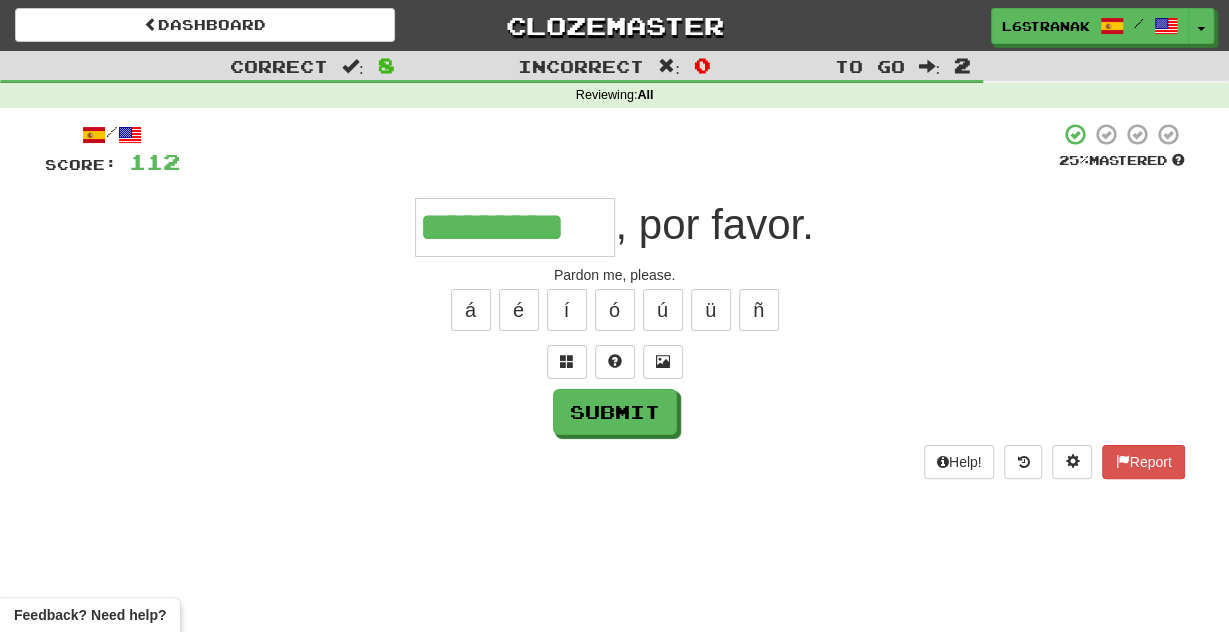 scroll, scrollTop: 0, scrollLeft: 19, axis: horizontal 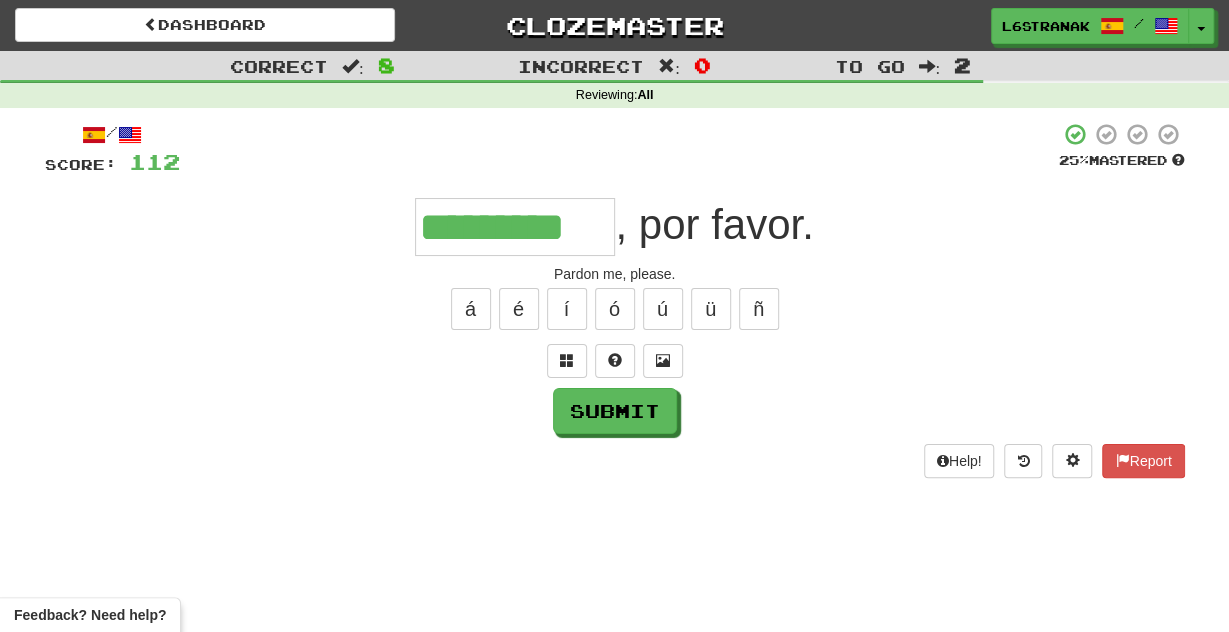type on "********" 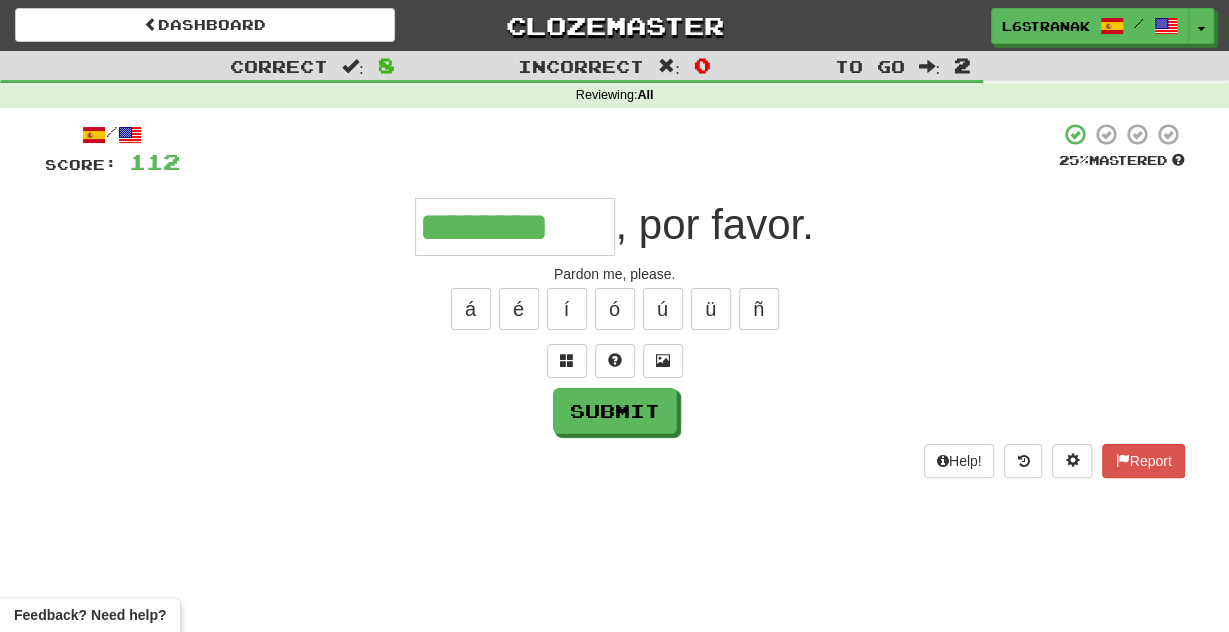 scroll, scrollTop: 0, scrollLeft: 0, axis: both 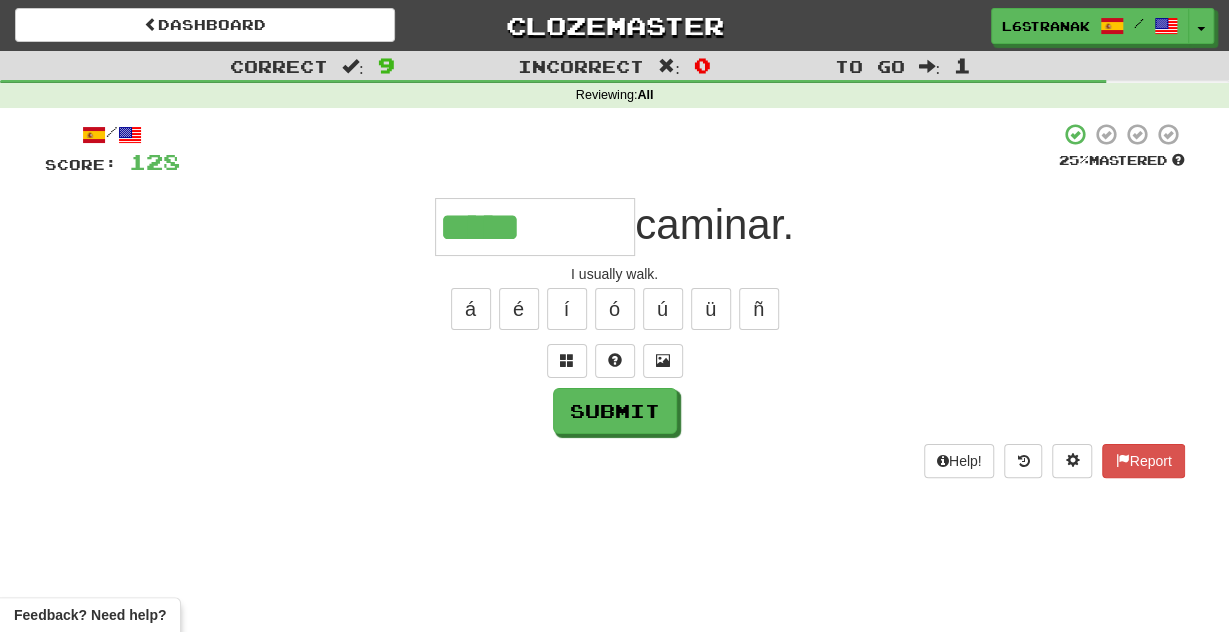 type on "*****" 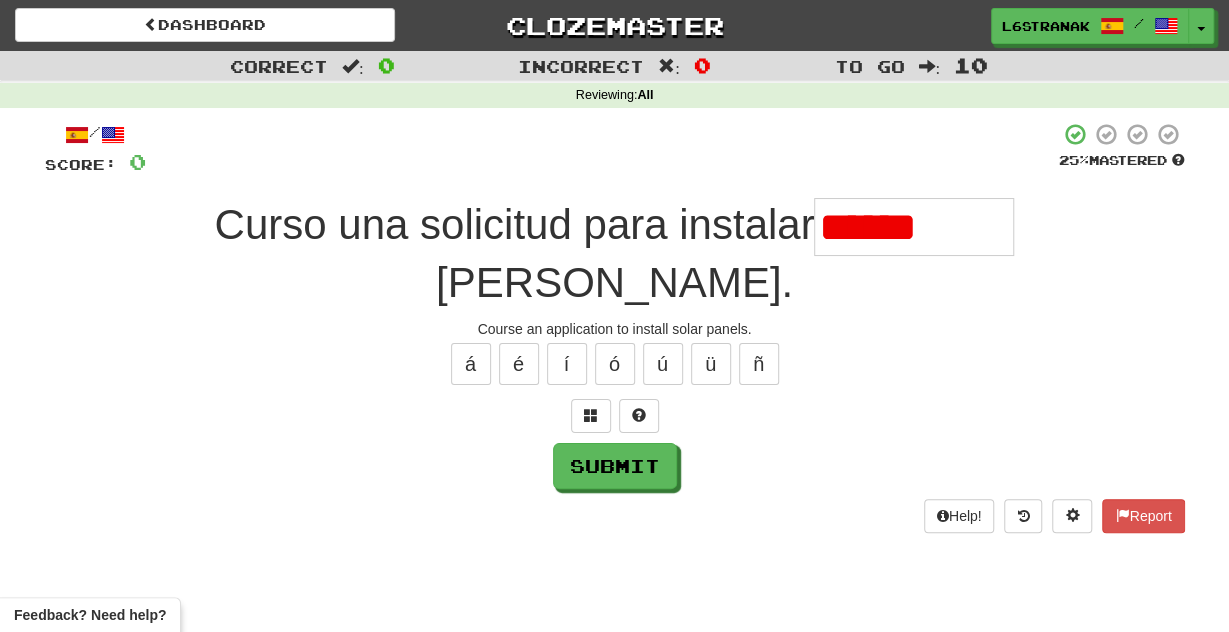scroll, scrollTop: 0, scrollLeft: 0, axis: both 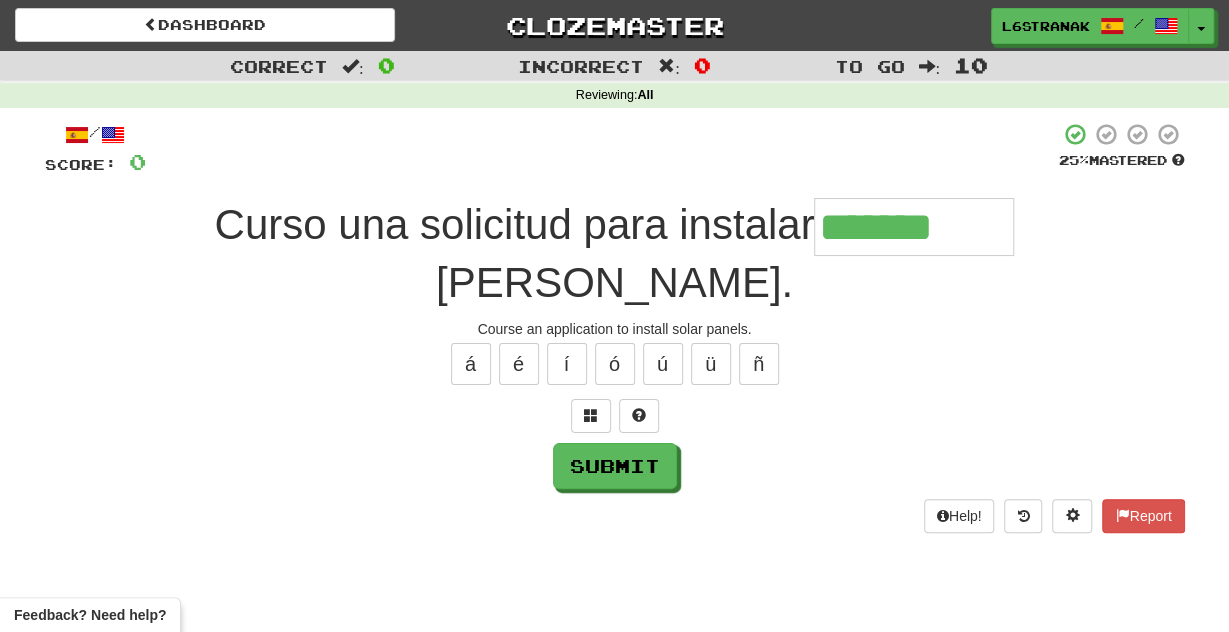 type on "*******" 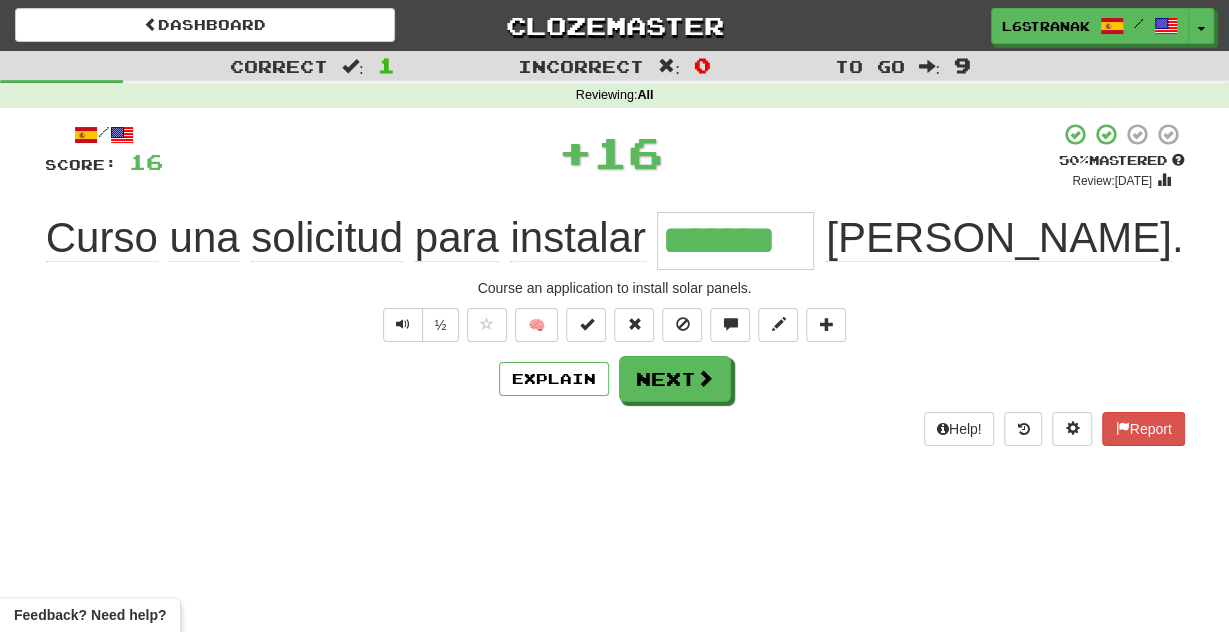 type 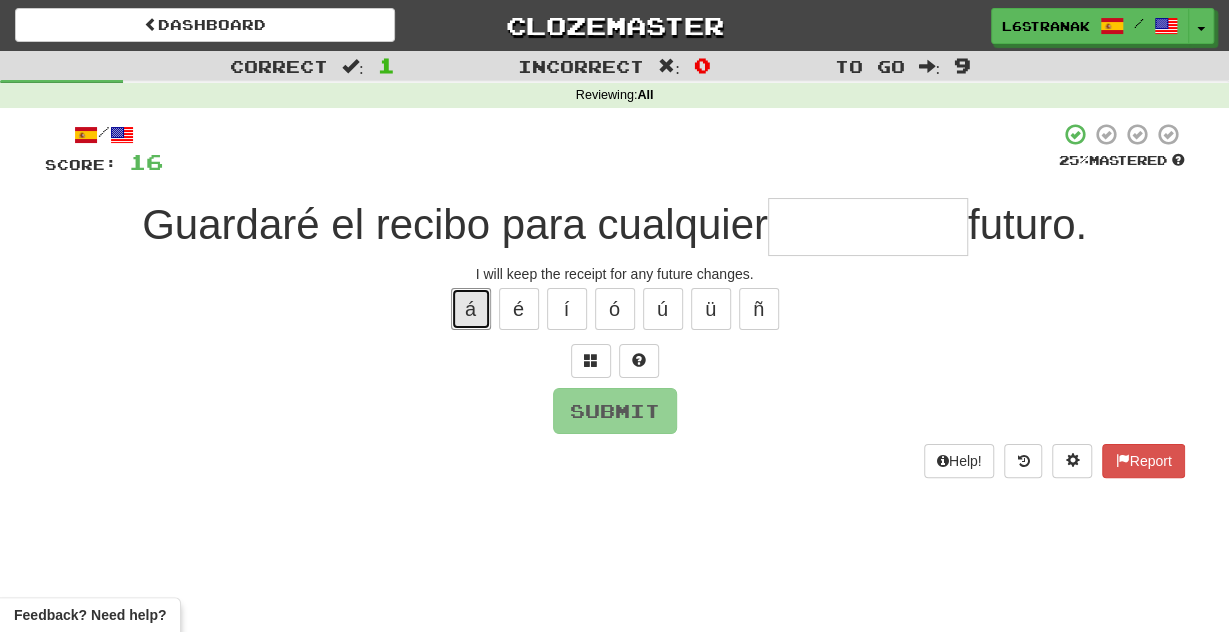 type 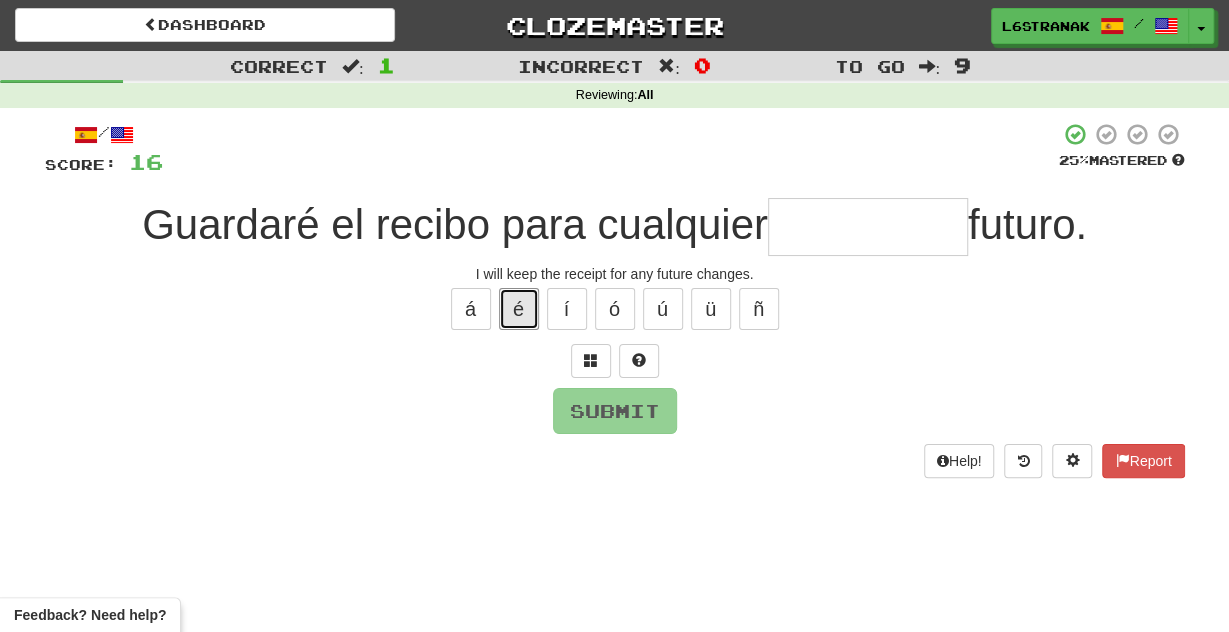 type 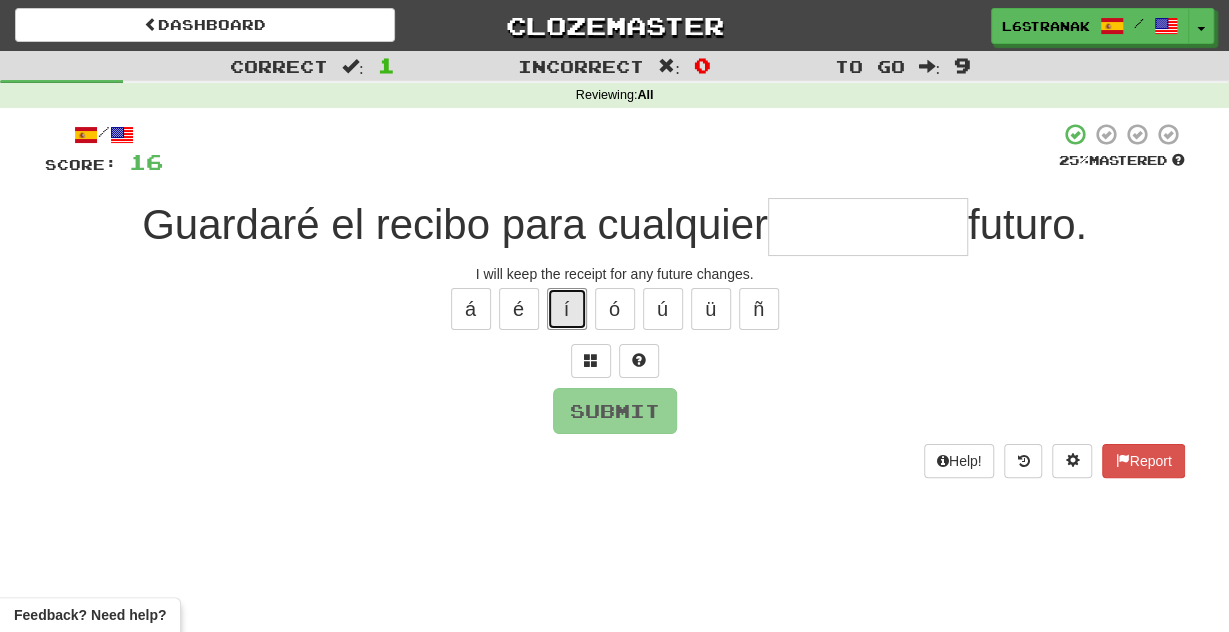 type 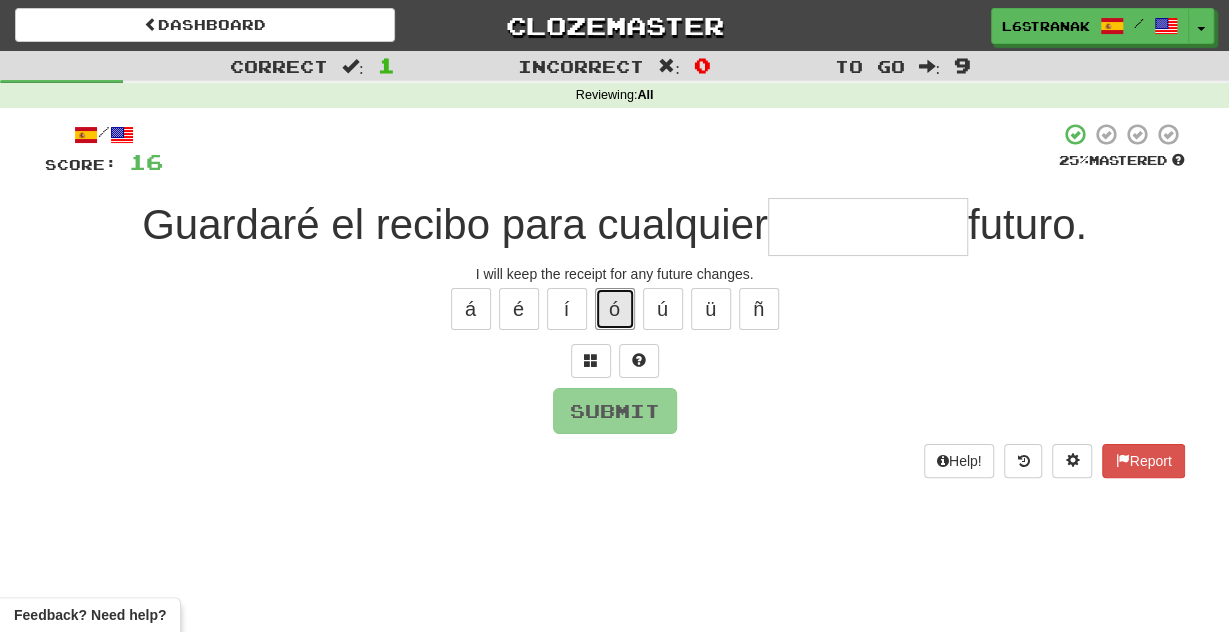 type 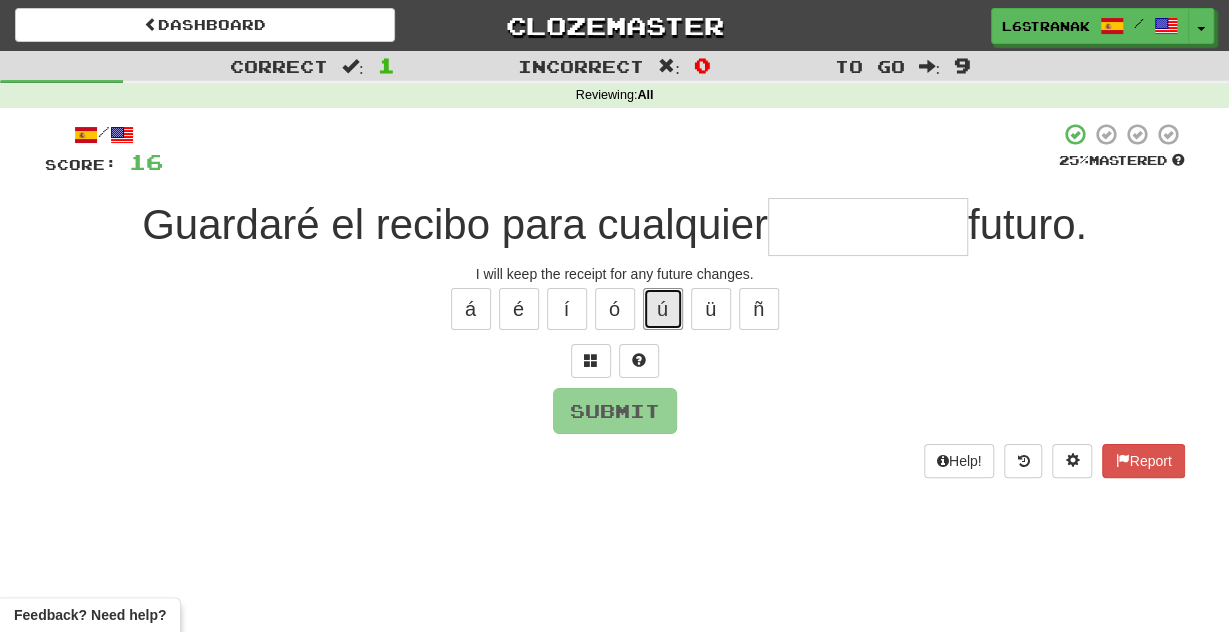 type 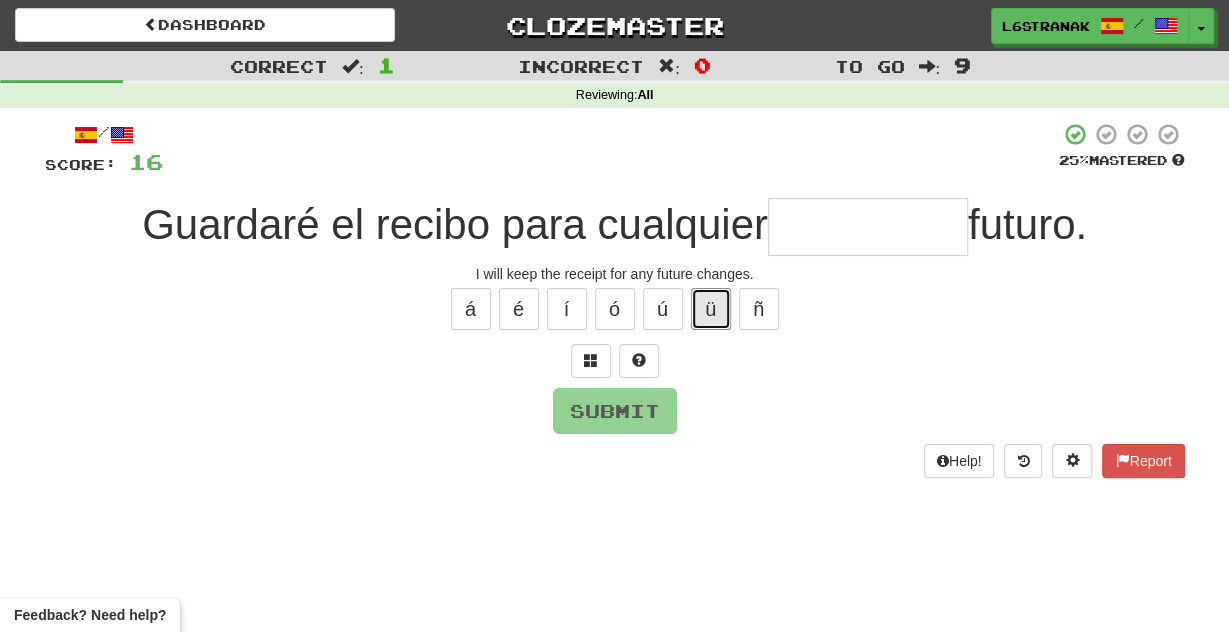 type 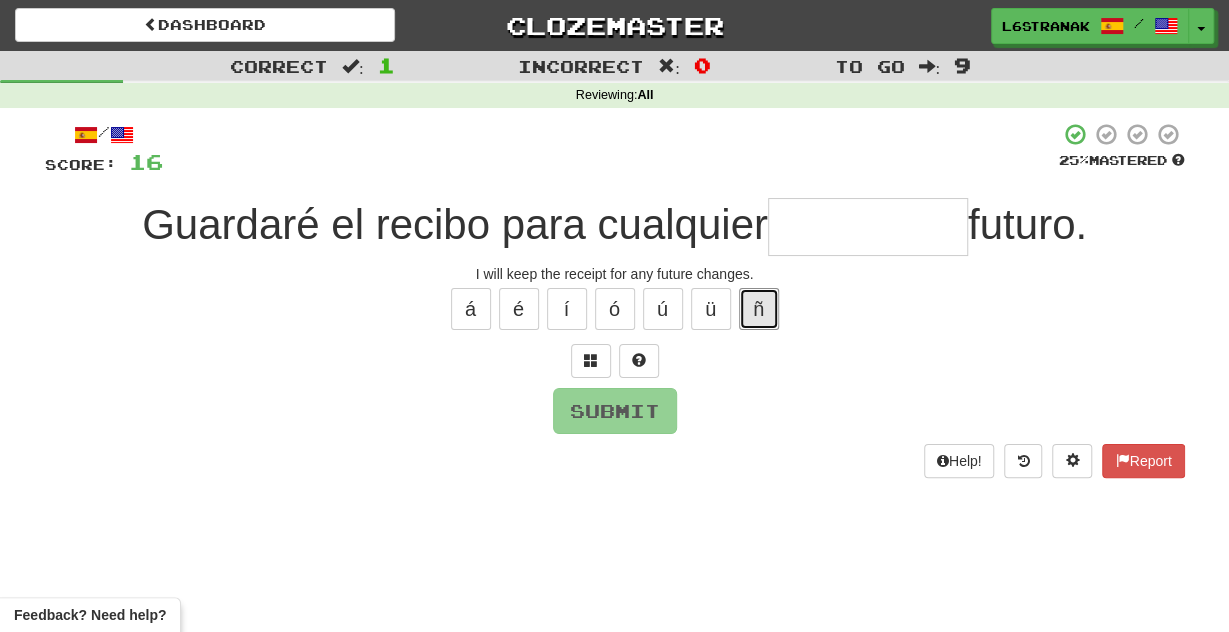 type 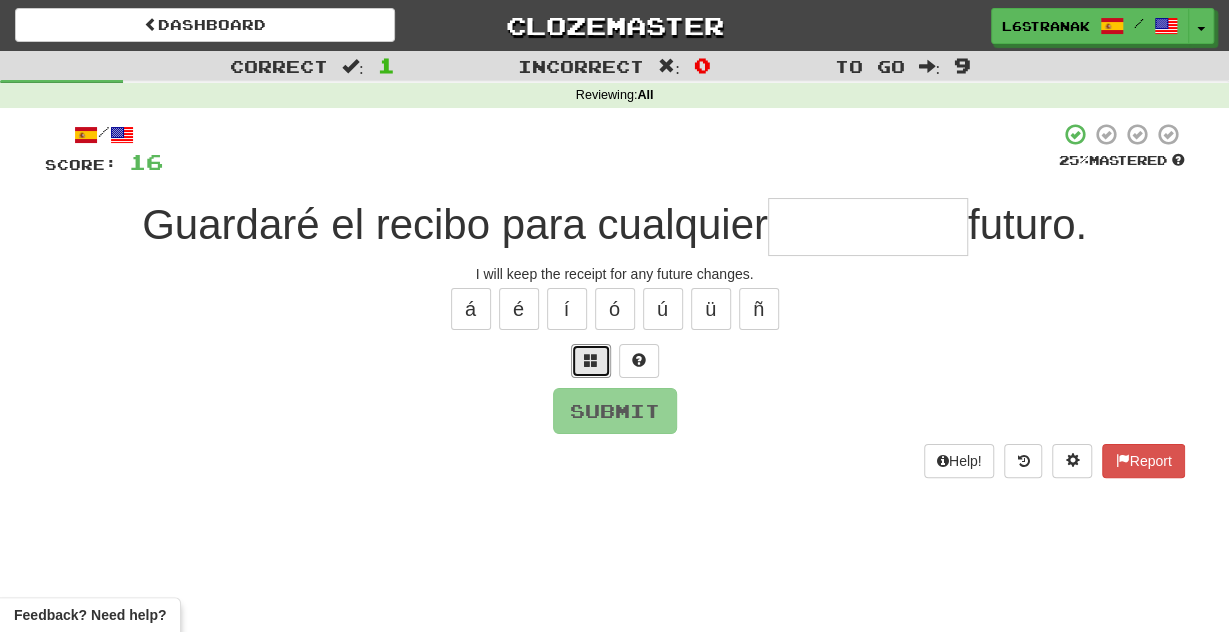 type 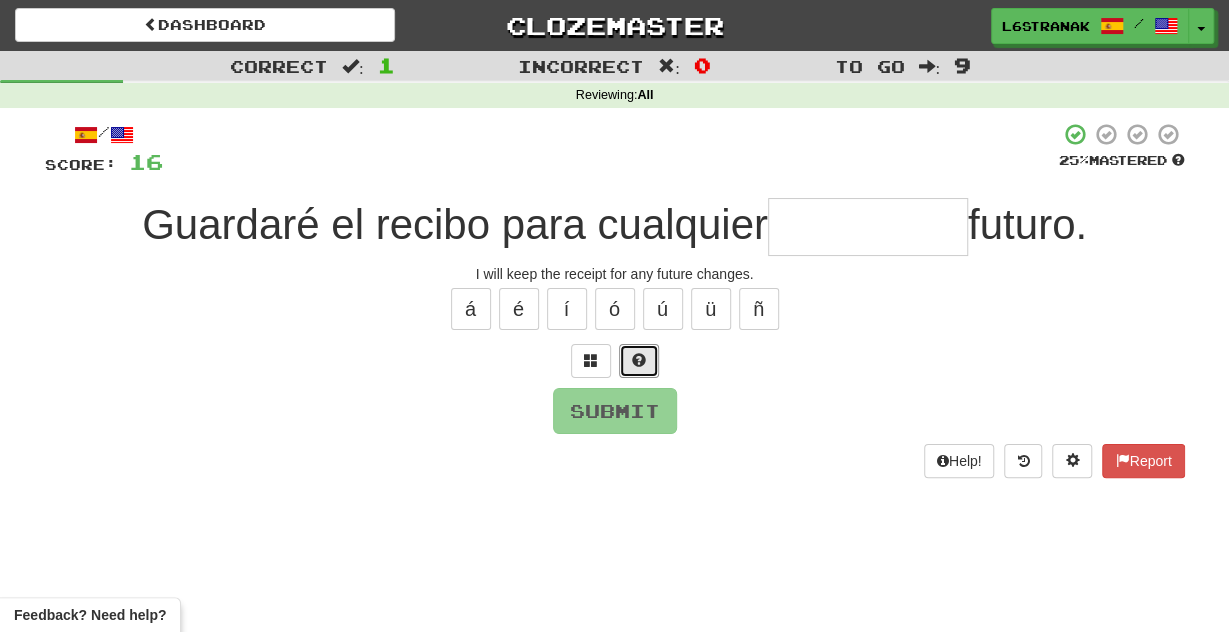 type 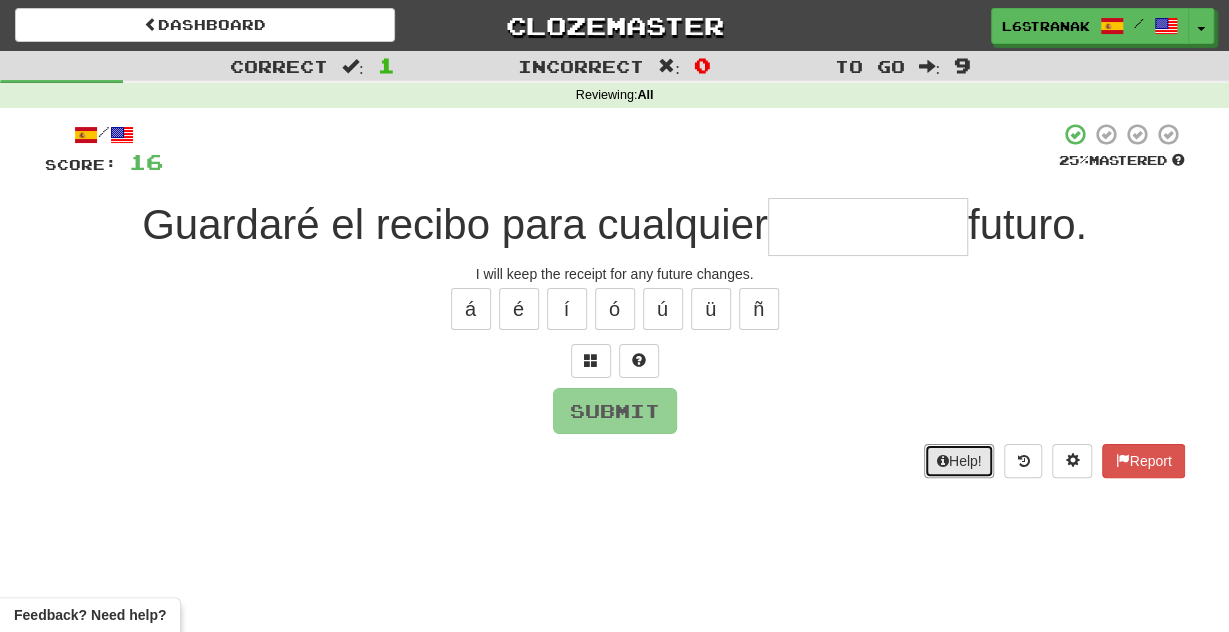 type 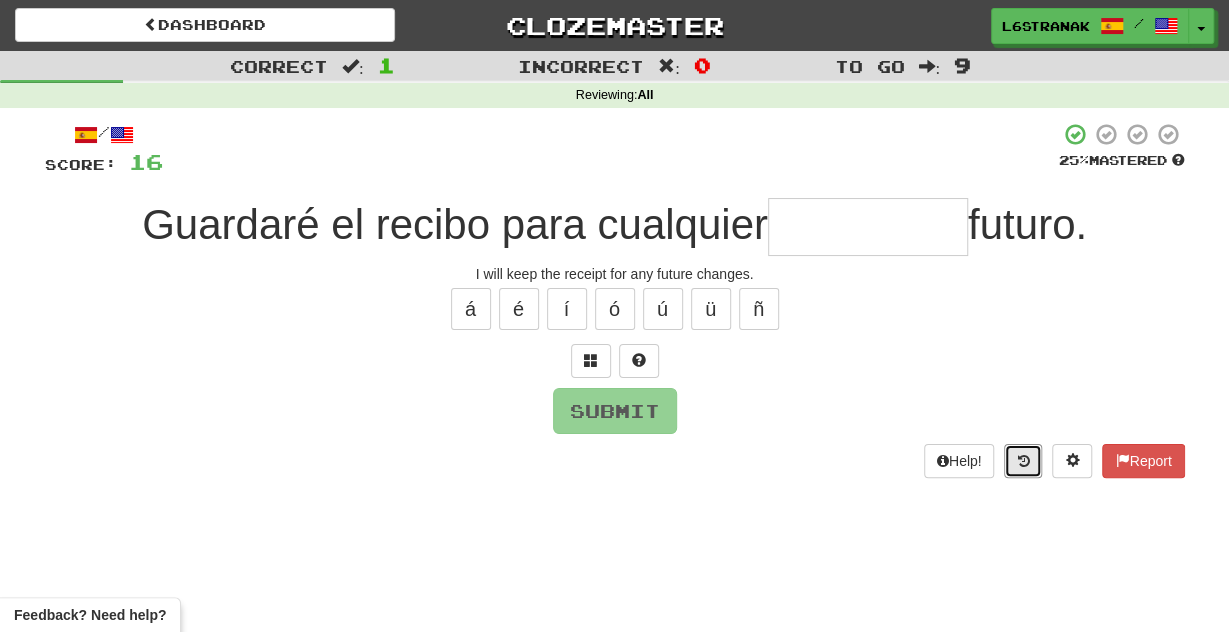 type 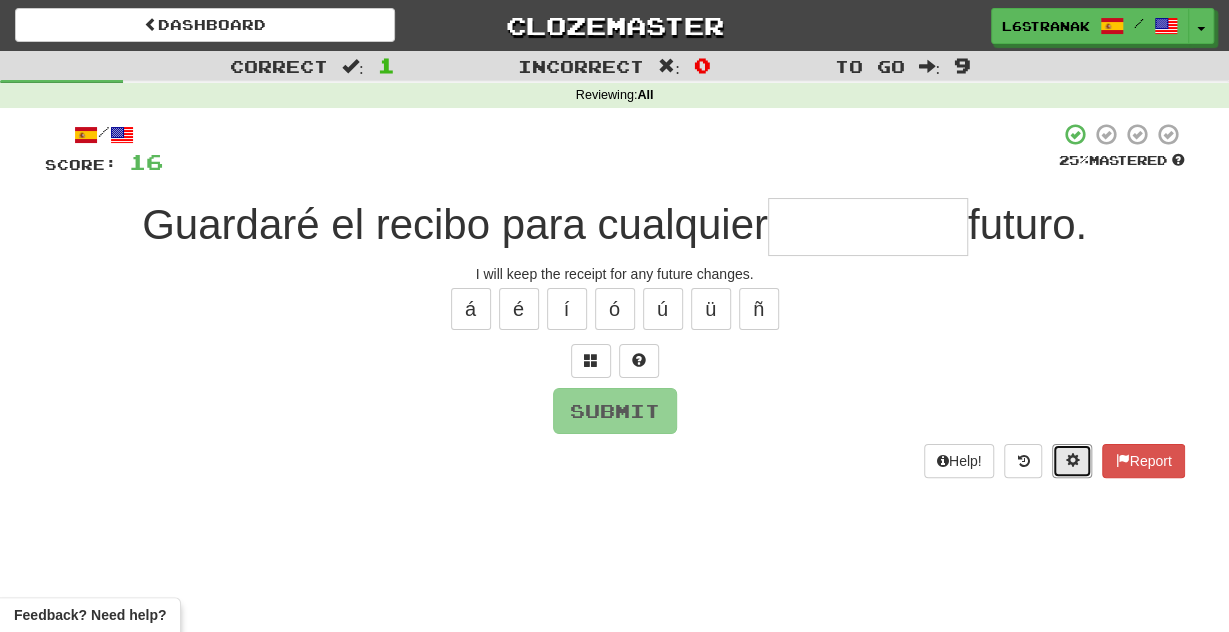 type 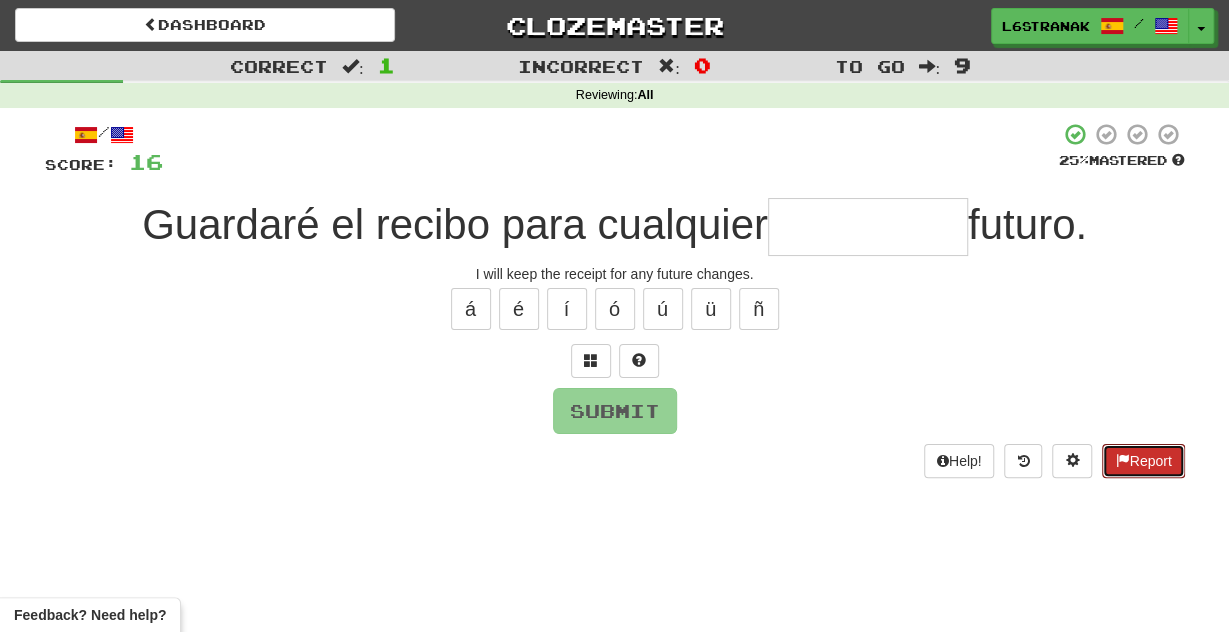 type 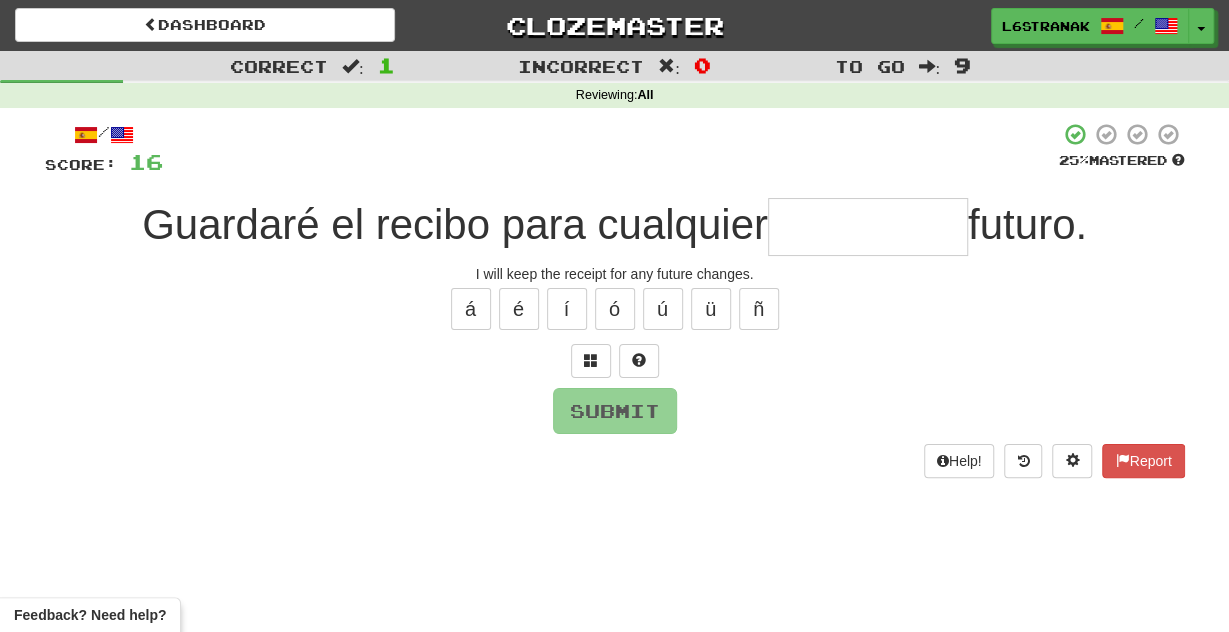 scroll, scrollTop: 428, scrollLeft: 0, axis: vertical 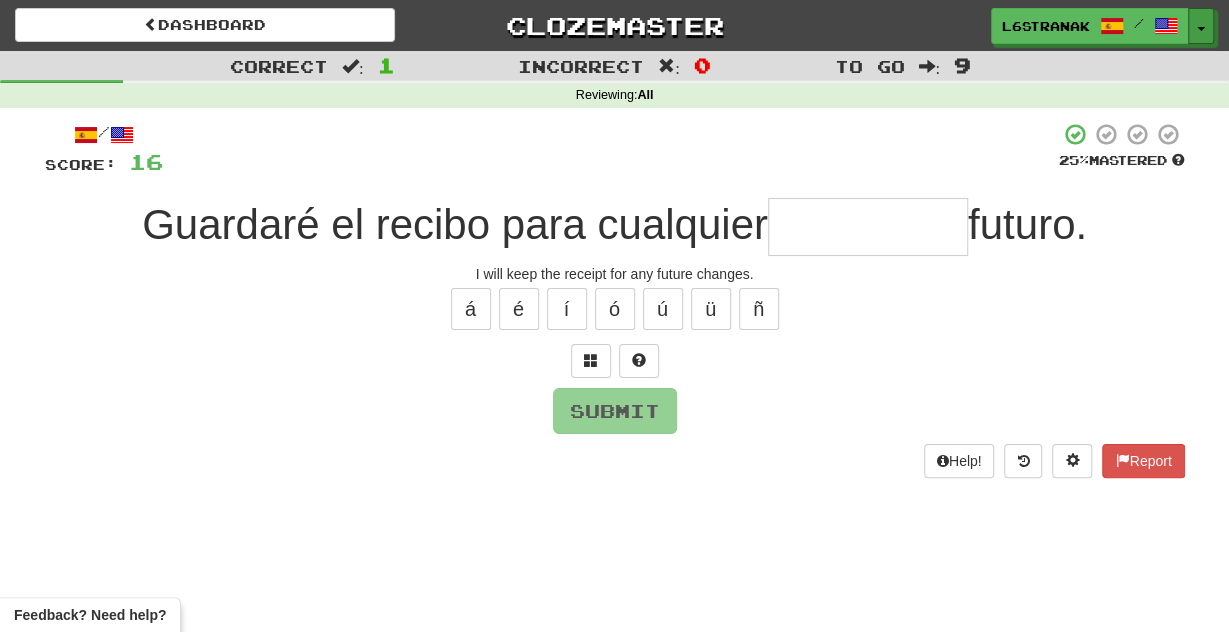 type 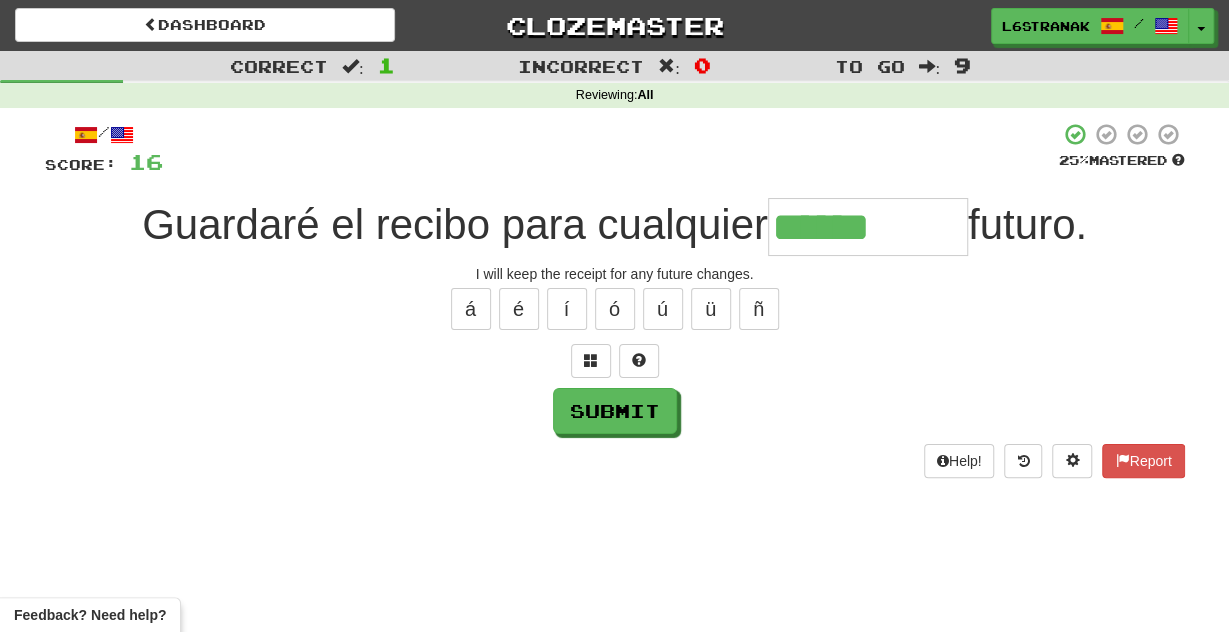 type on "******" 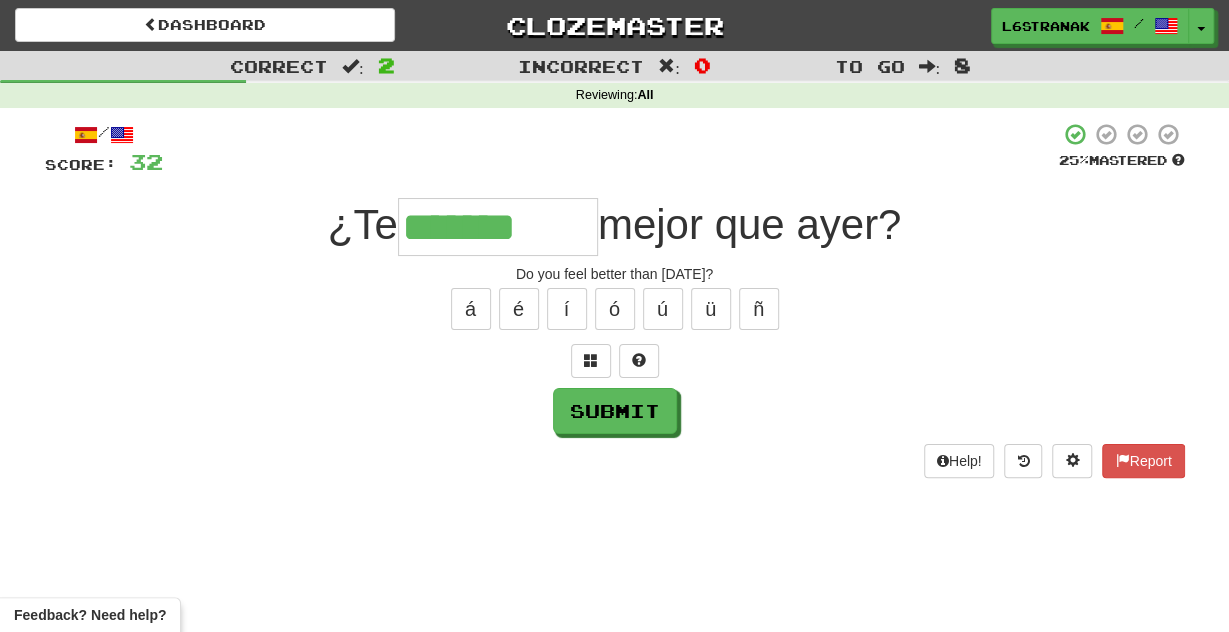 type on "*******" 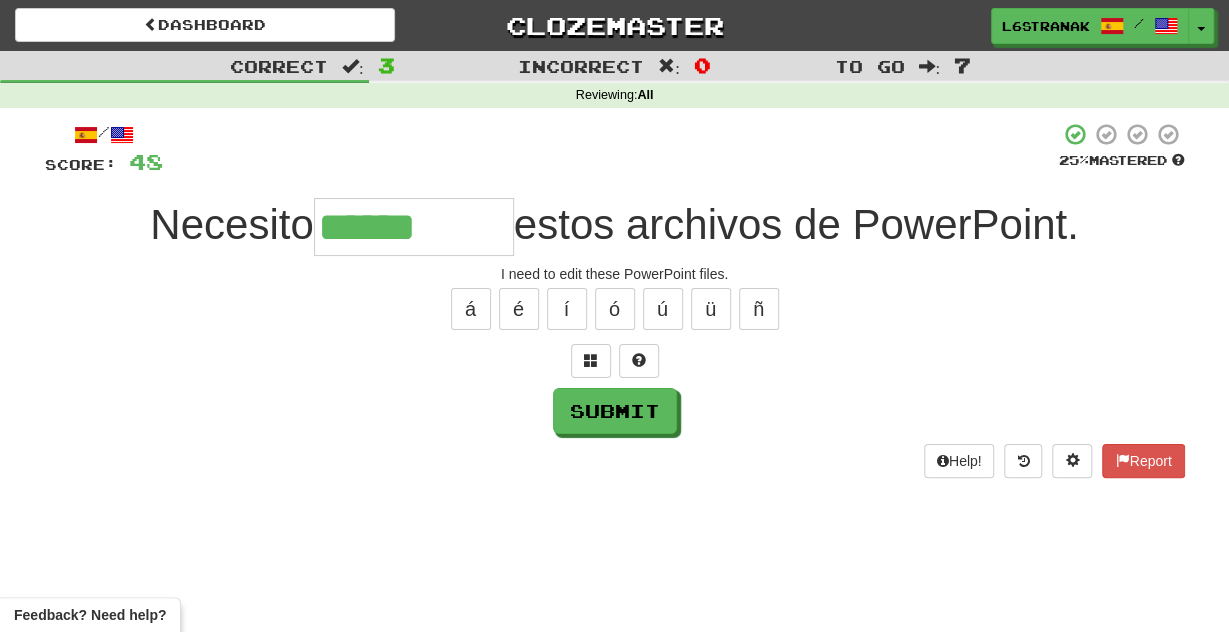 type on "******" 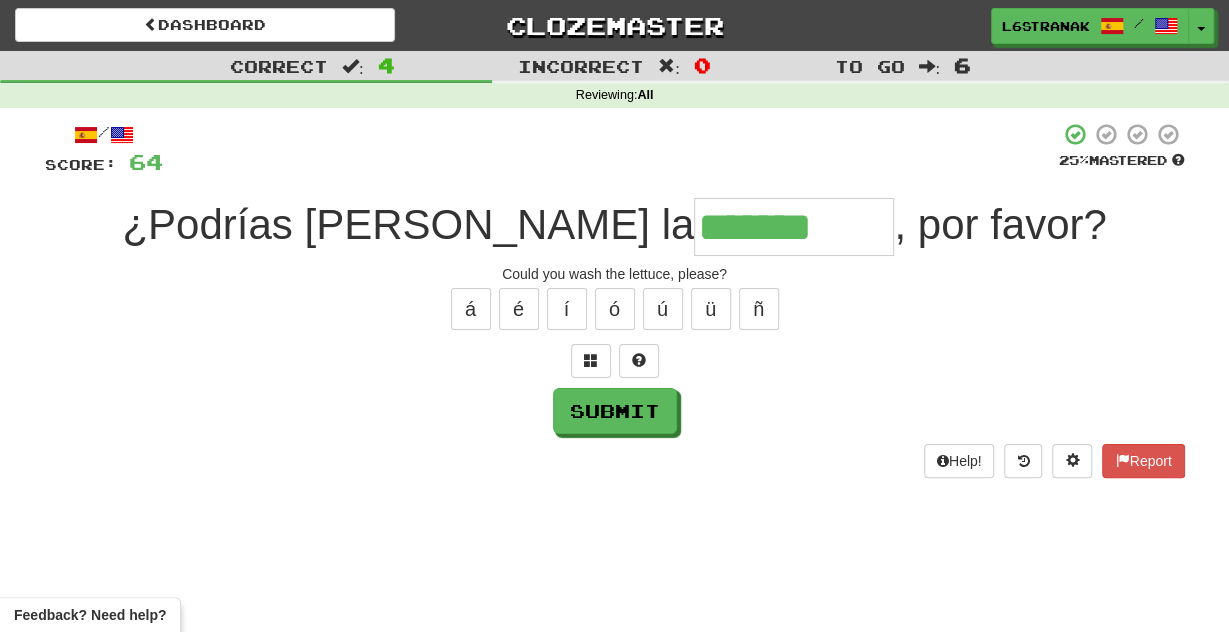type on "*******" 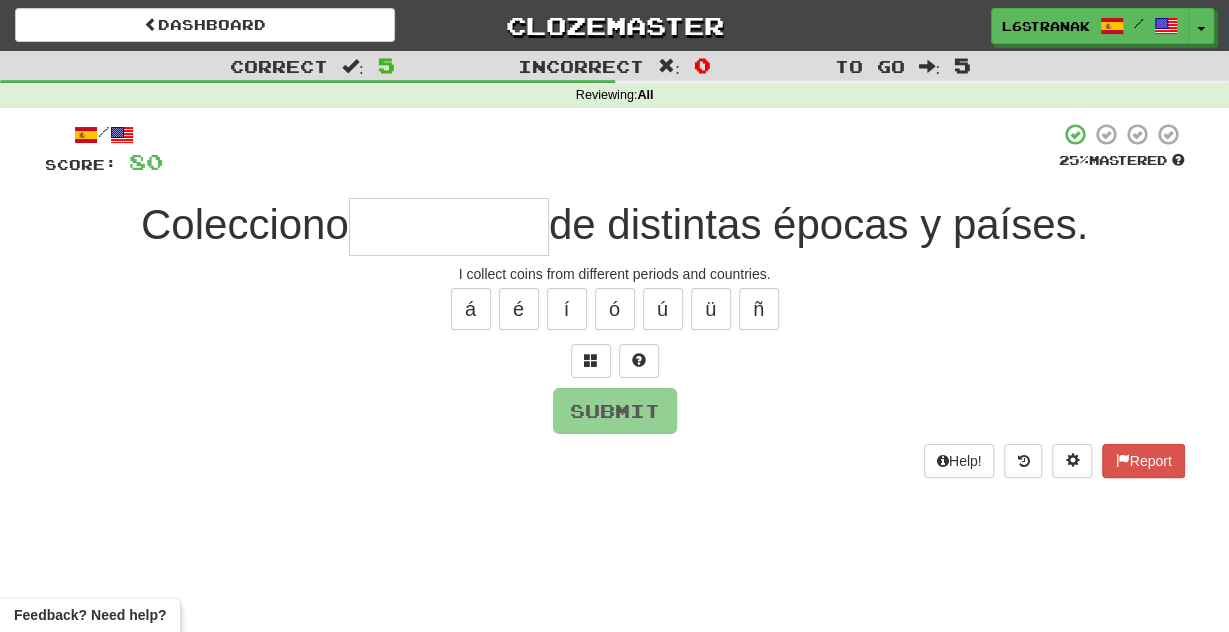 type on "*" 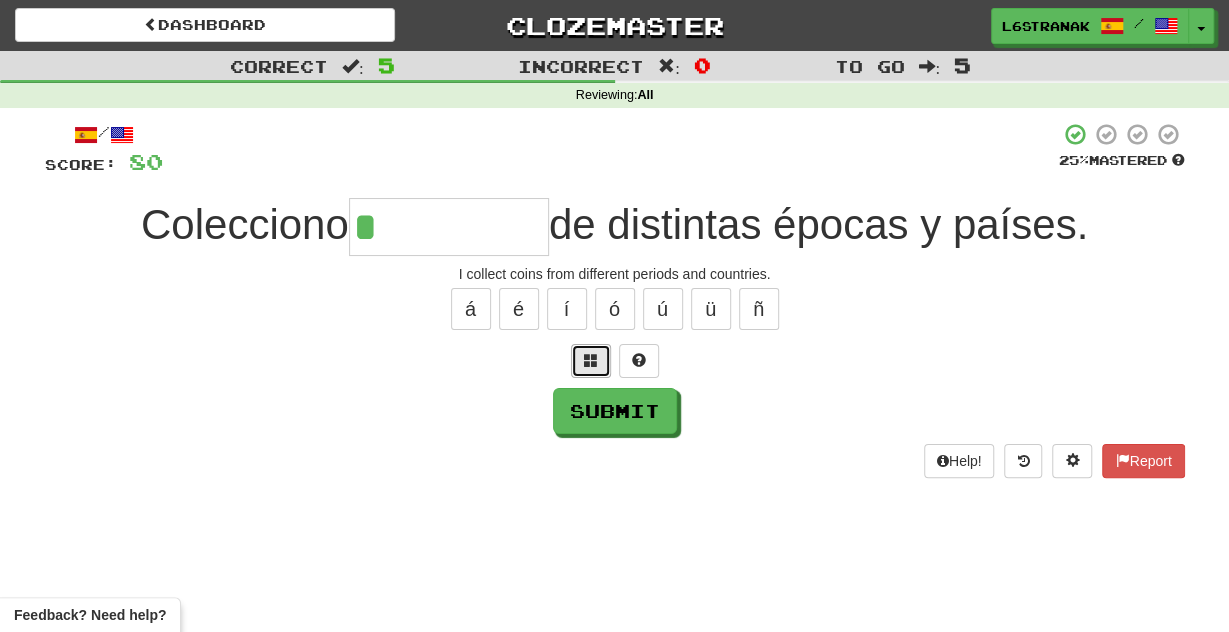 click at bounding box center [591, 361] 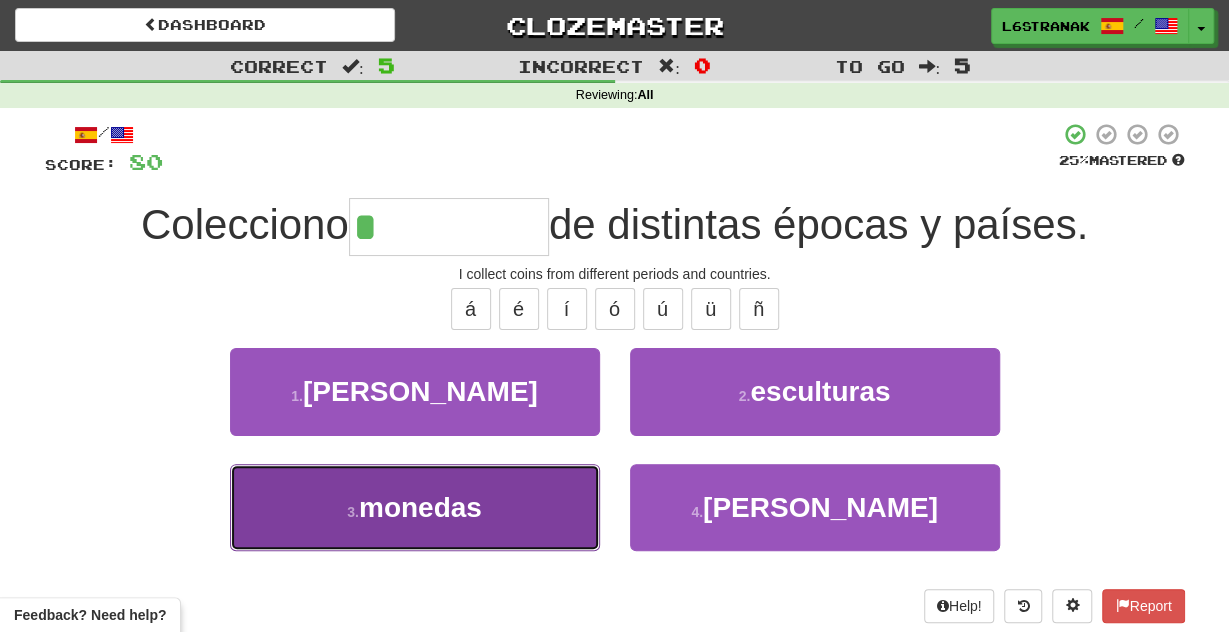 click on "3 .  monedas" at bounding box center [415, 507] 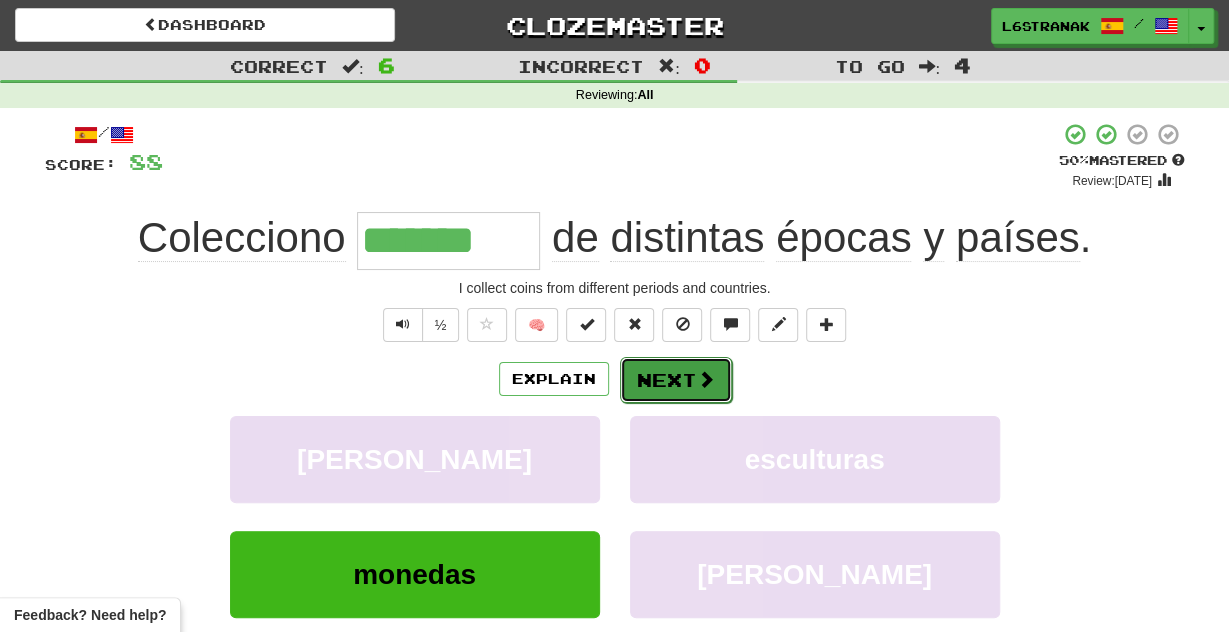 click on "Next" at bounding box center (676, 380) 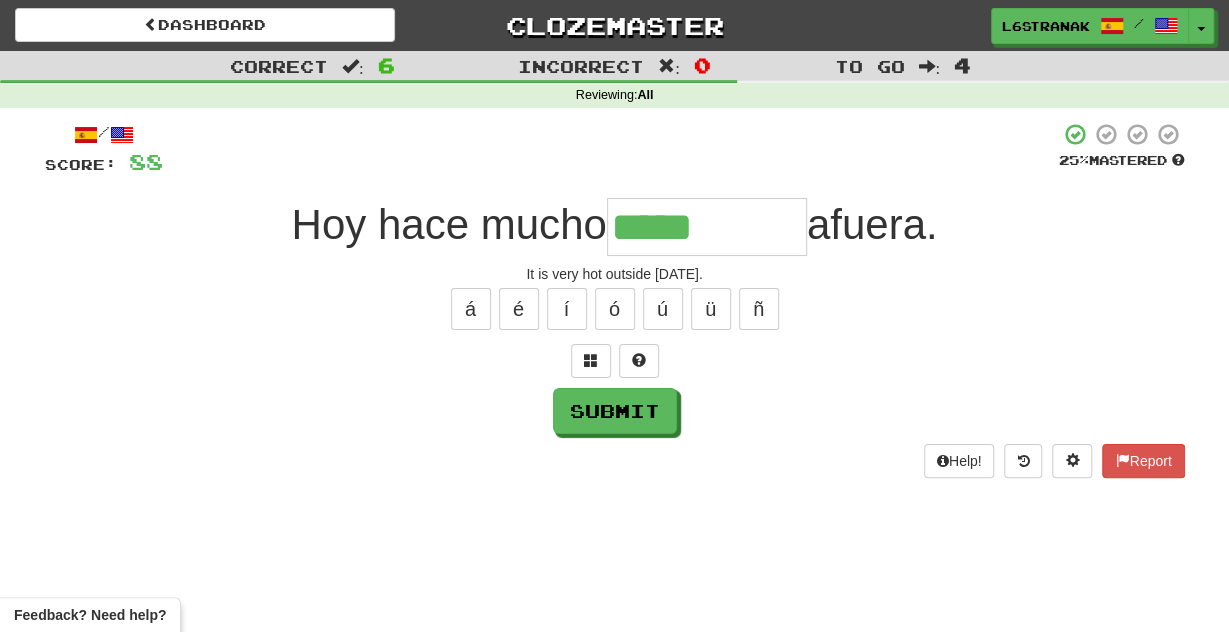 type on "*****" 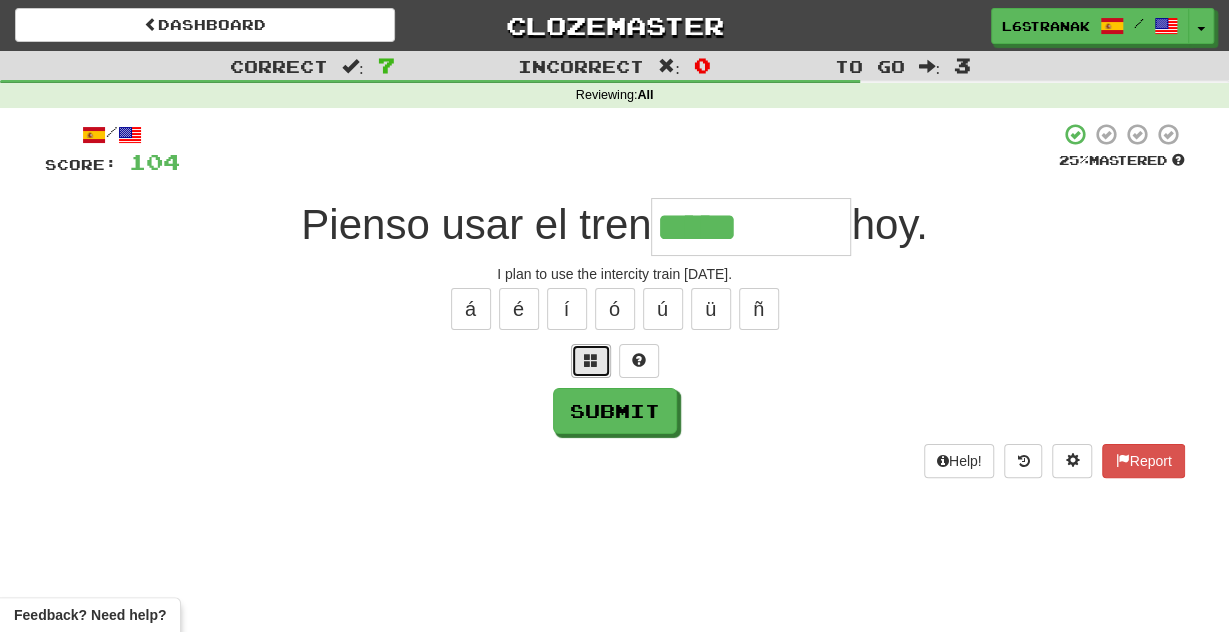 click at bounding box center [591, 361] 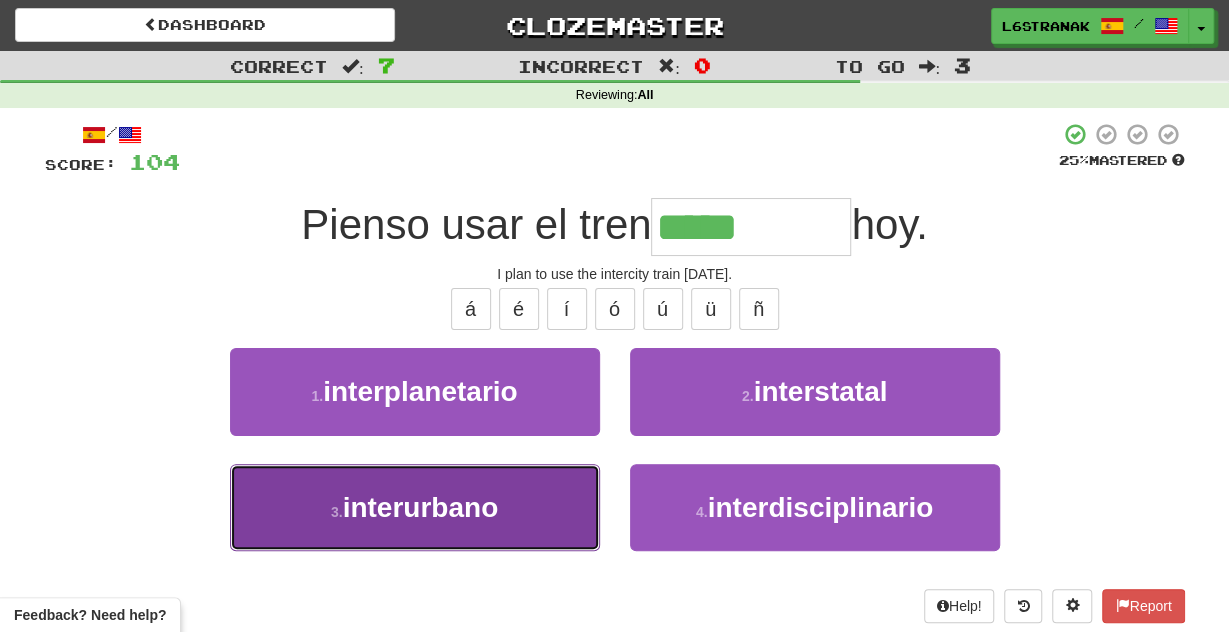 click on "3 .  interurbano" at bounding box center (415, 507) 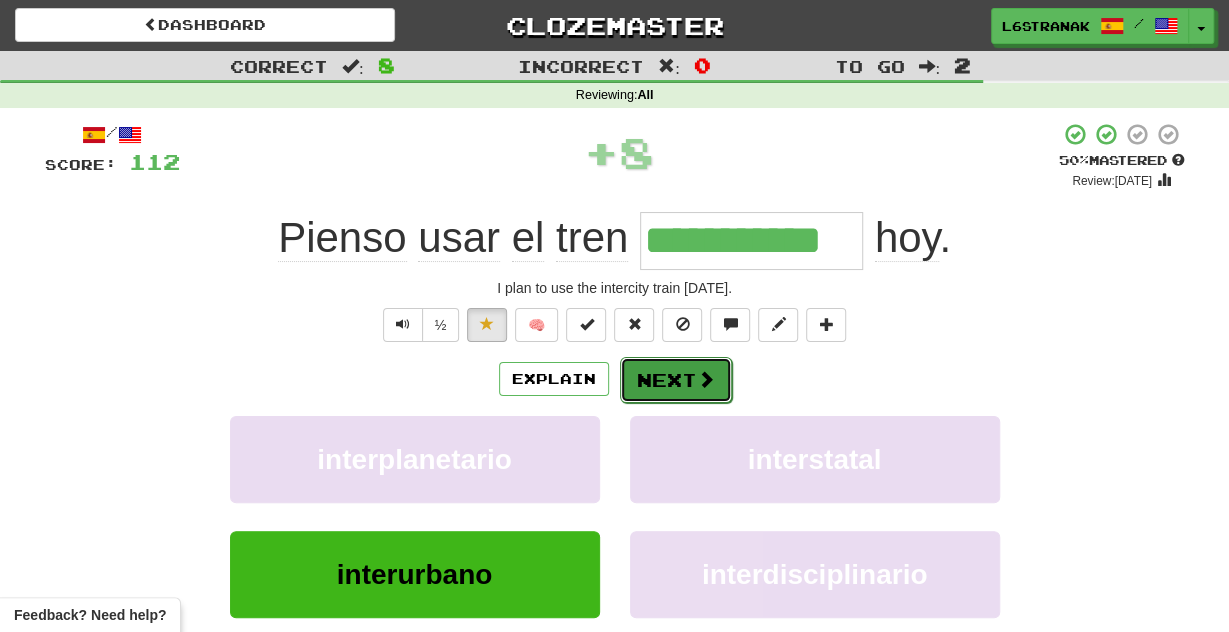 click on "Next" at bounding box center (676, 380) 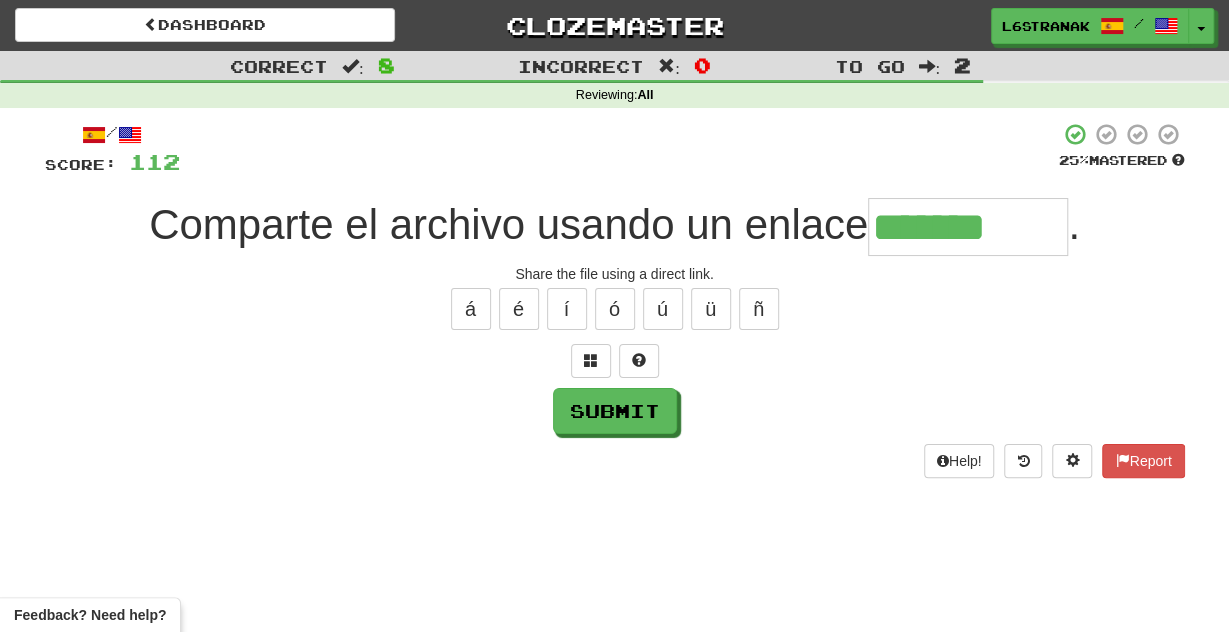type on "*******" 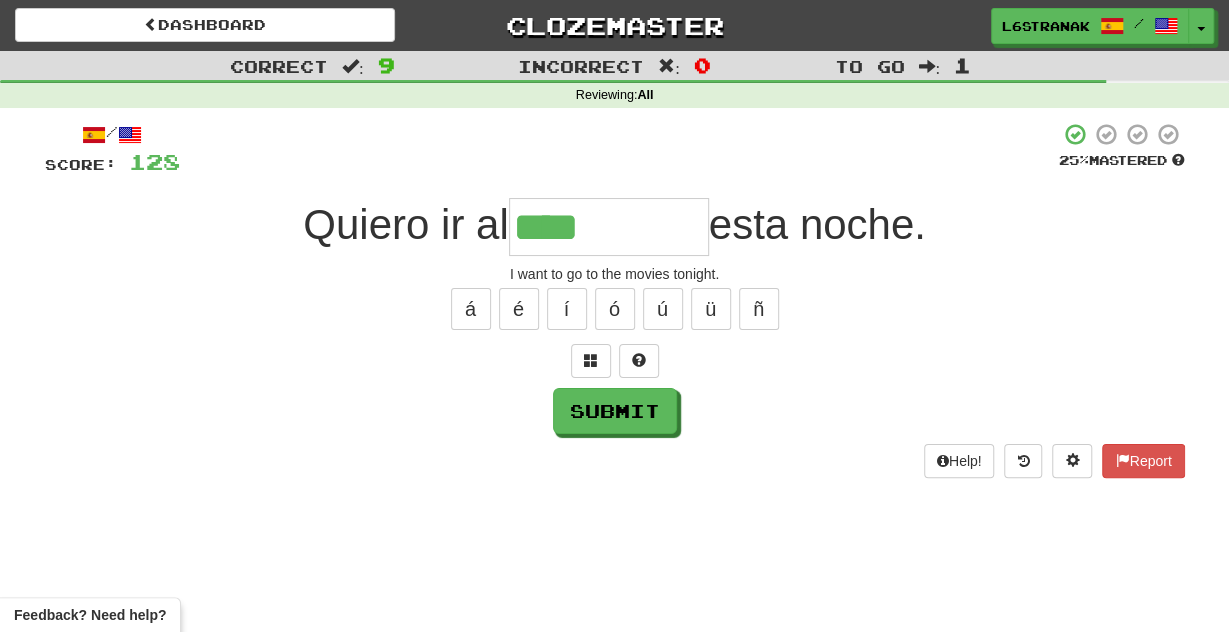 type on "****" 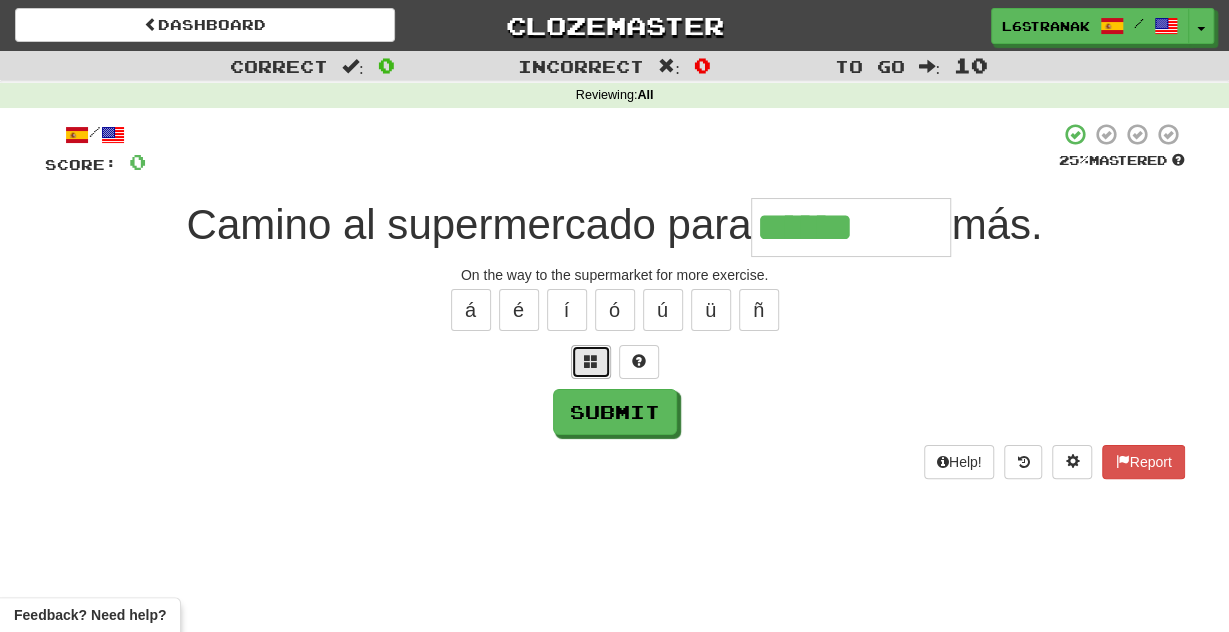 click at bounding box center [591, 362] 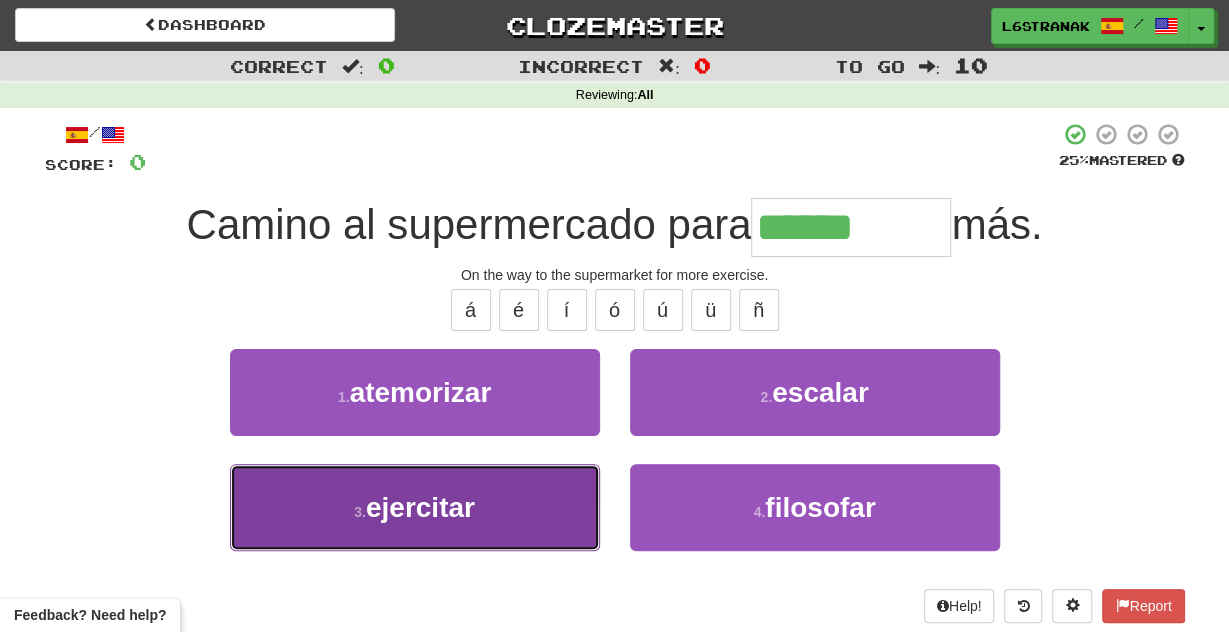 click on "3 .  ejercitar" at bounding box center (415, 507) 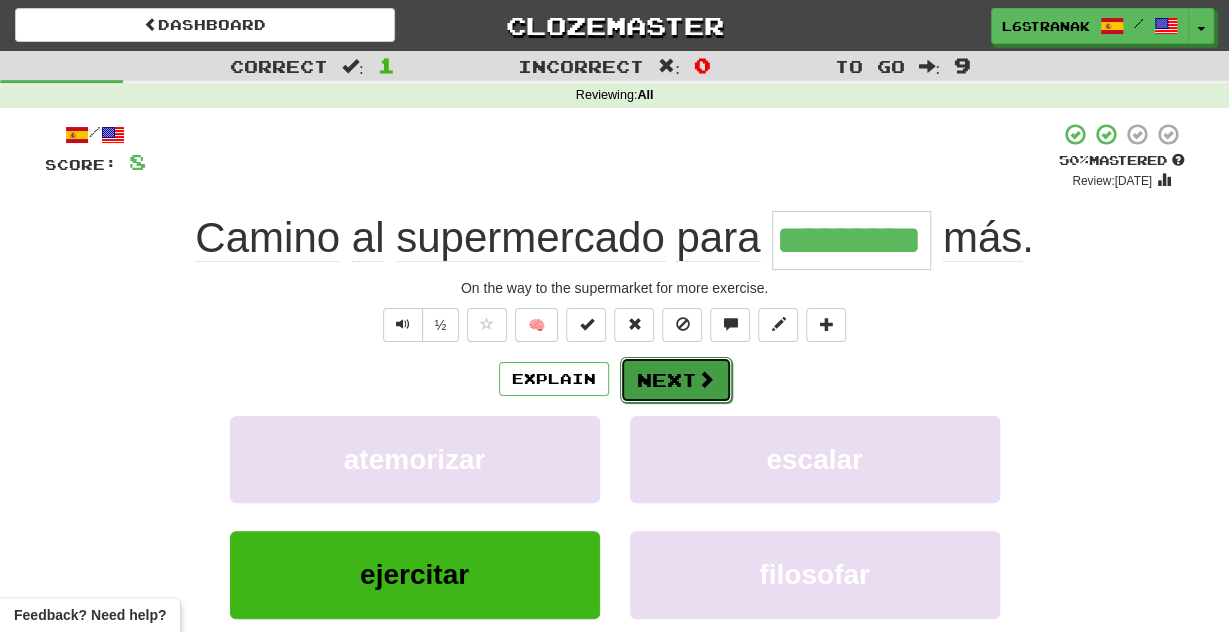 click on "Next" at bounding box center (676, 380) 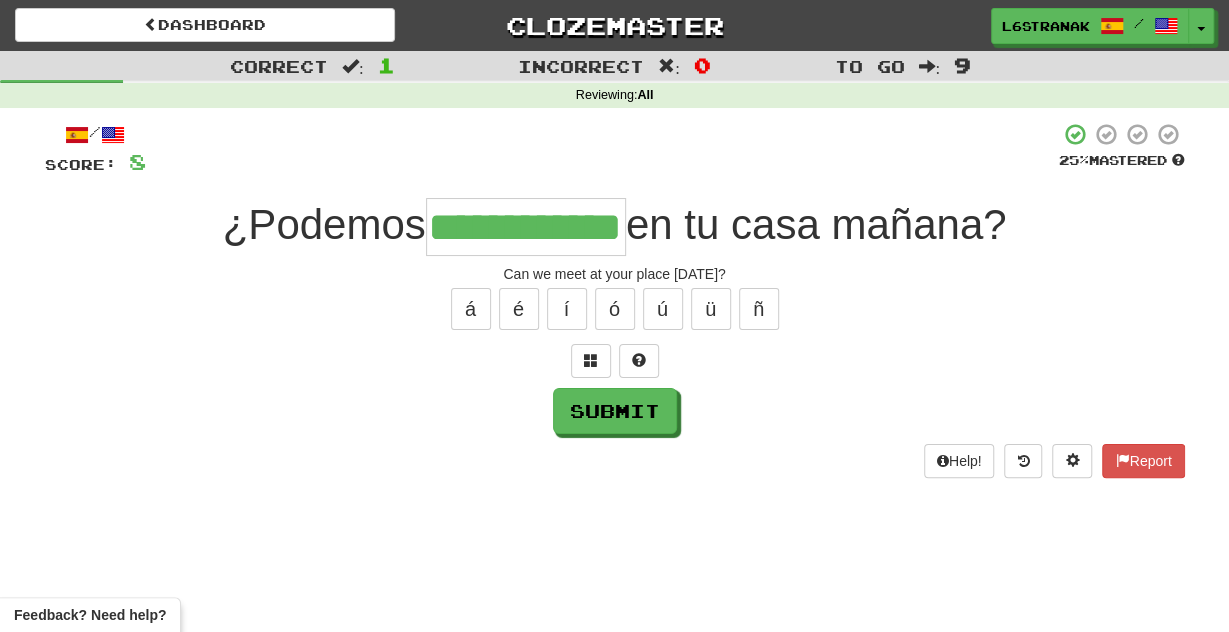 scroll, scrollTop: 0, scrollLeft: 53, axis: horizontal 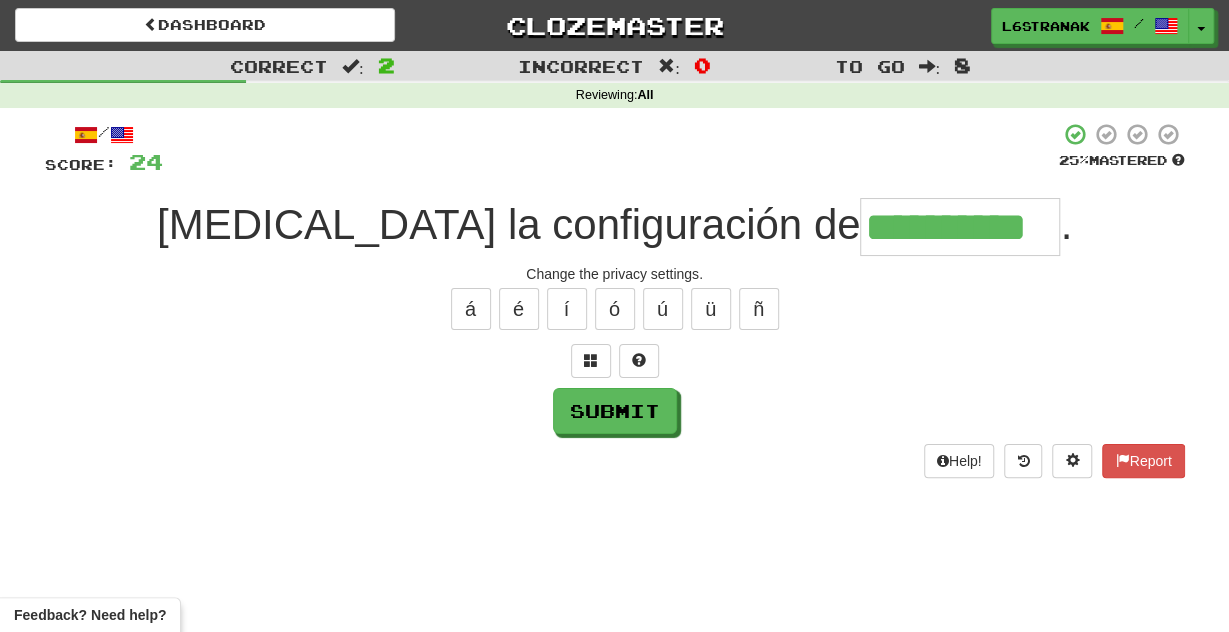 type on "**********" 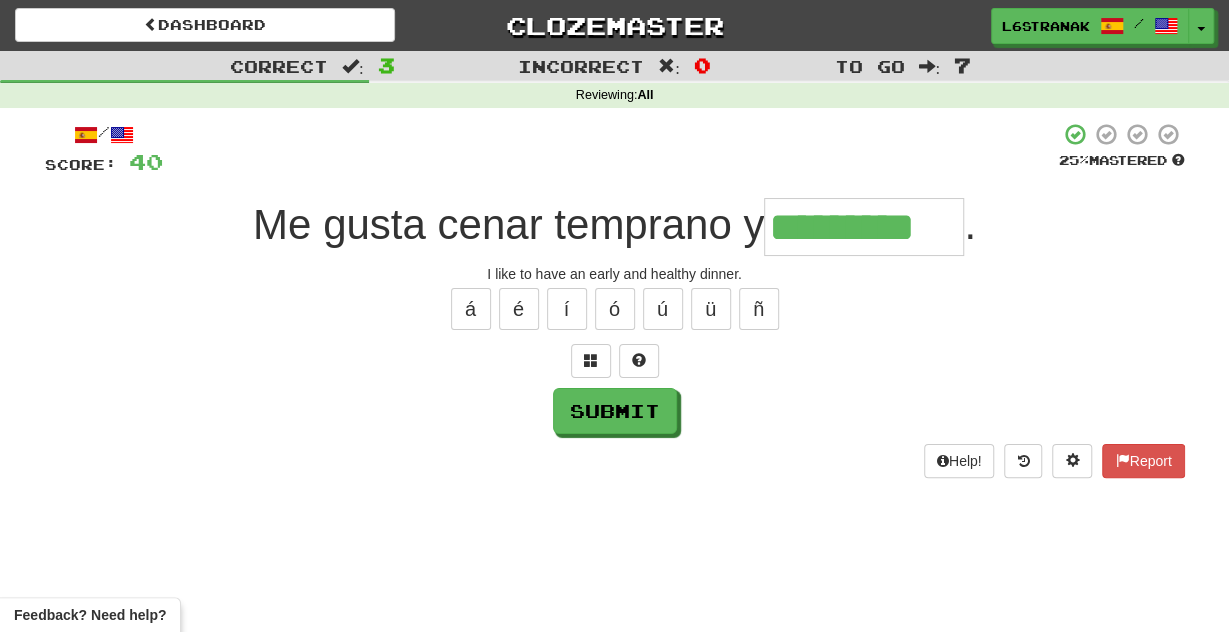 type on "*********" 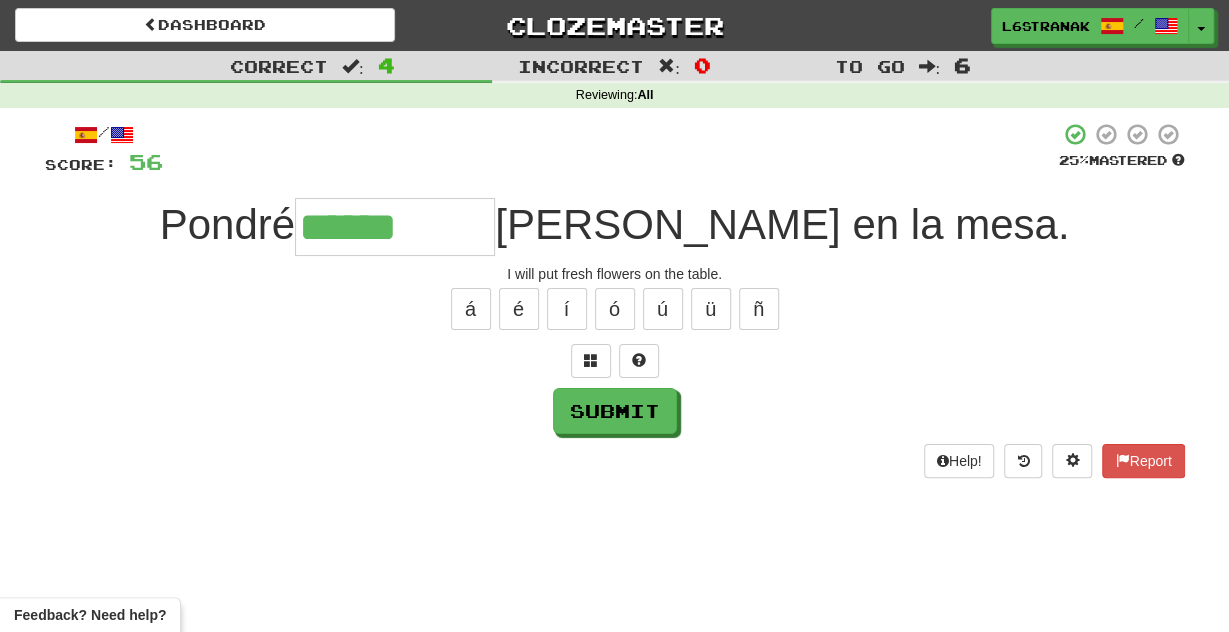 type on "******" 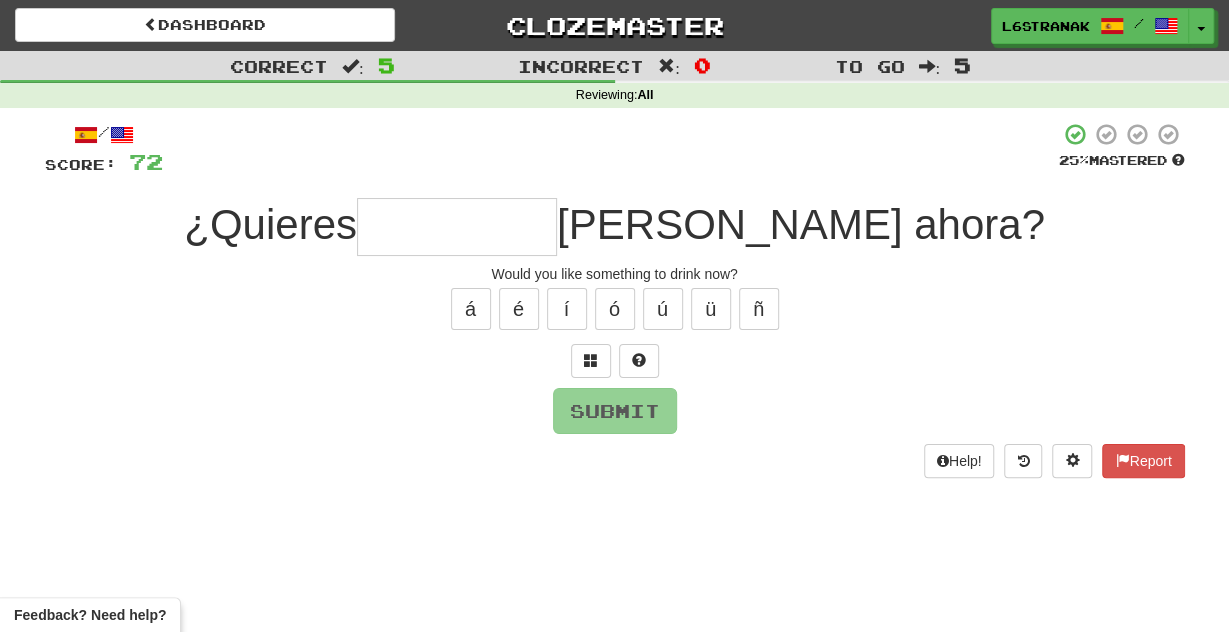 type on "*" 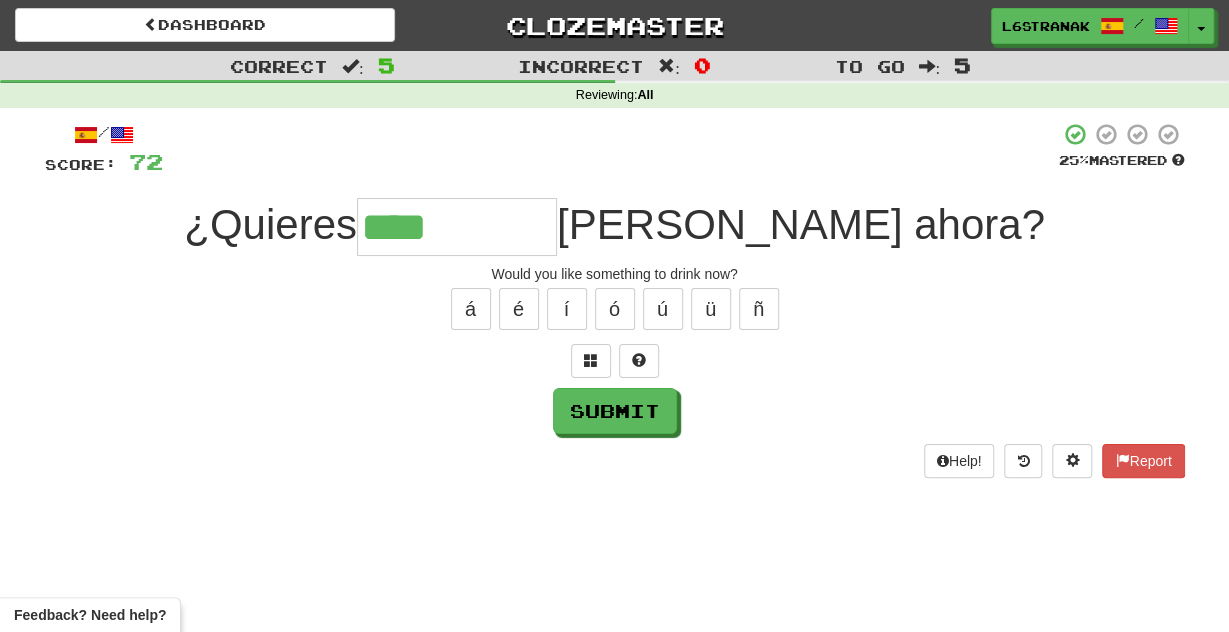 type on "****" 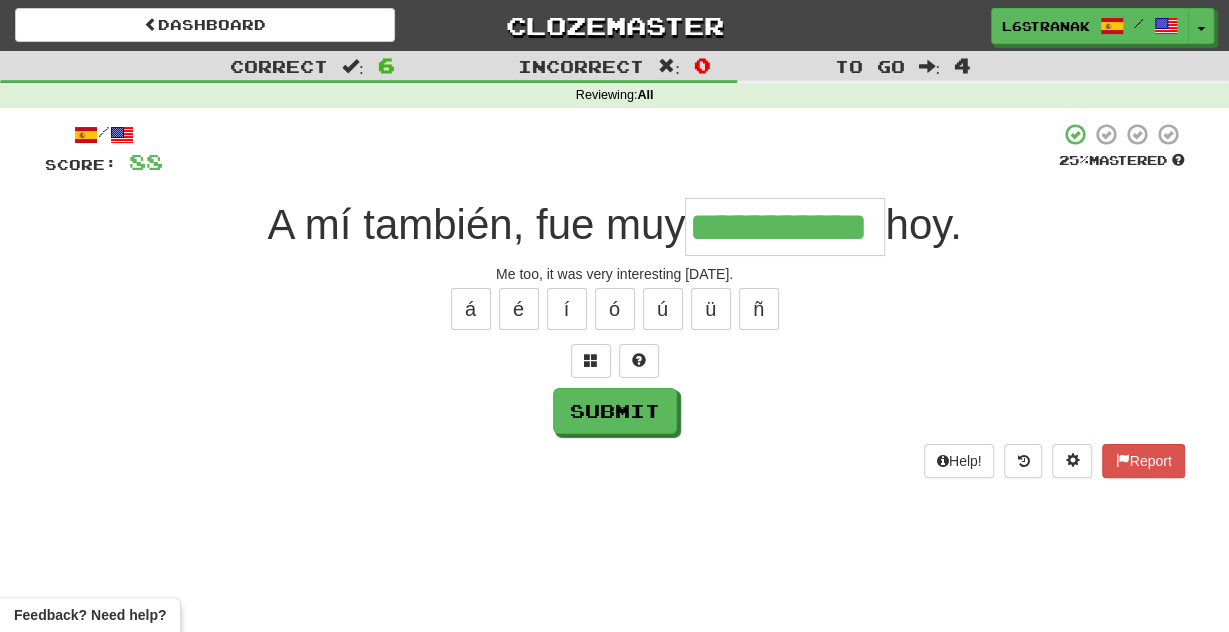 scroll, scrollTop: 0, scrollLeft: 15, axis: horizontal 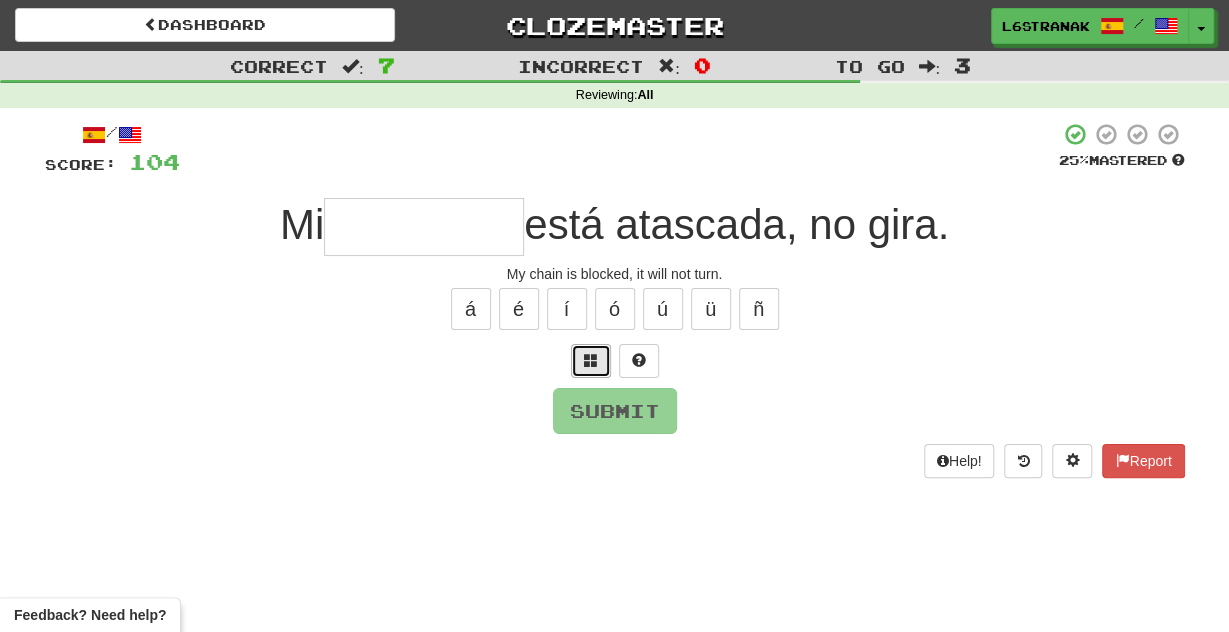 click at bounding box center (591, 361) 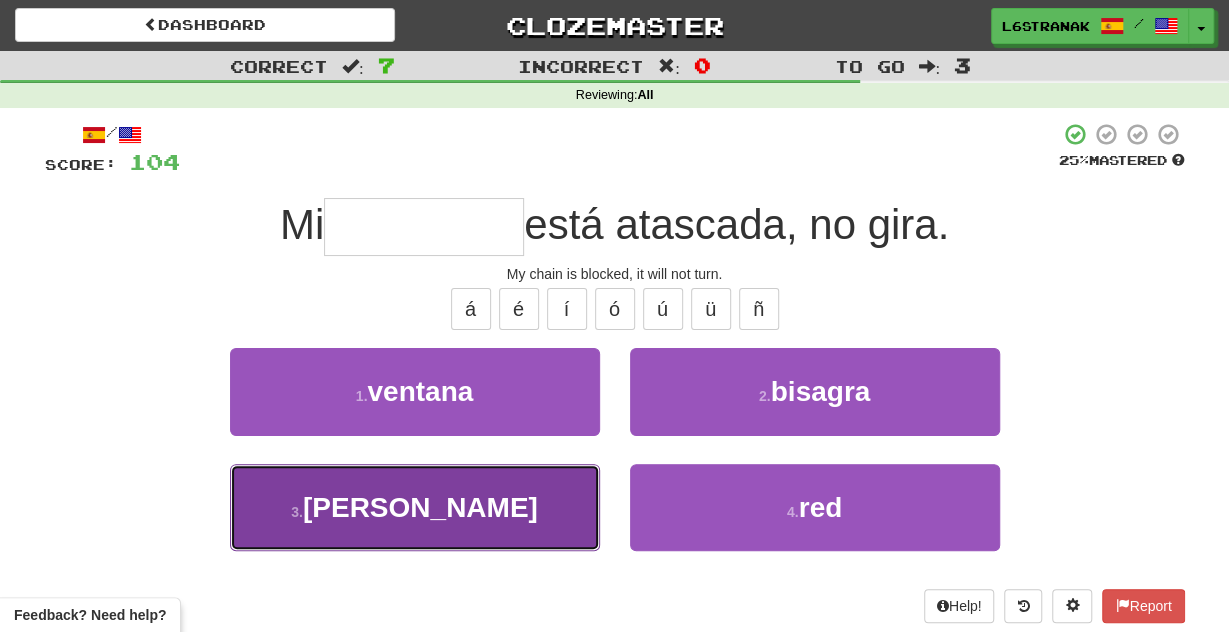 click on "3 .  cadena" at bounding box center [415, 507] 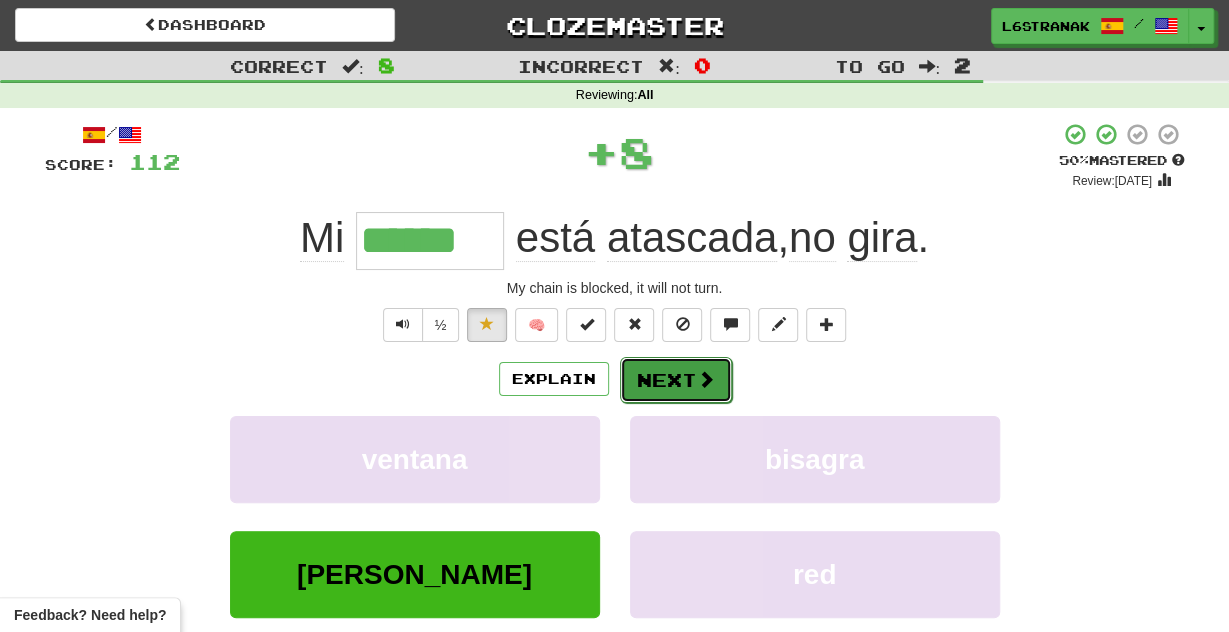 click on "Next" at bounding box center [676, 380] 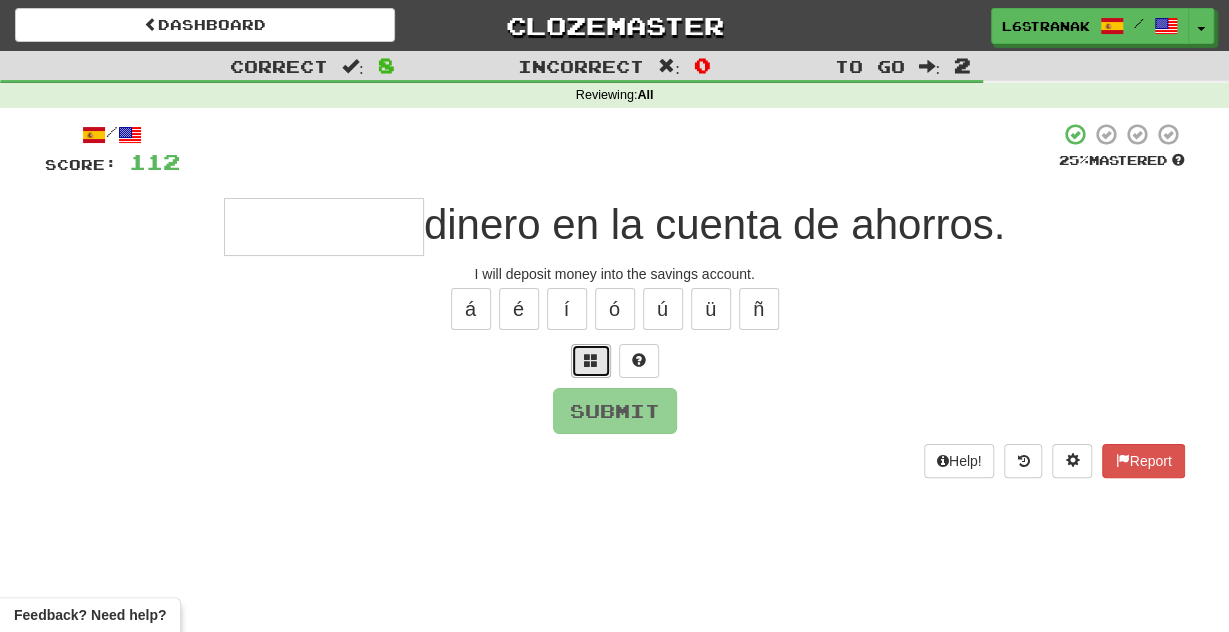 click at bounding box center (591, 360) 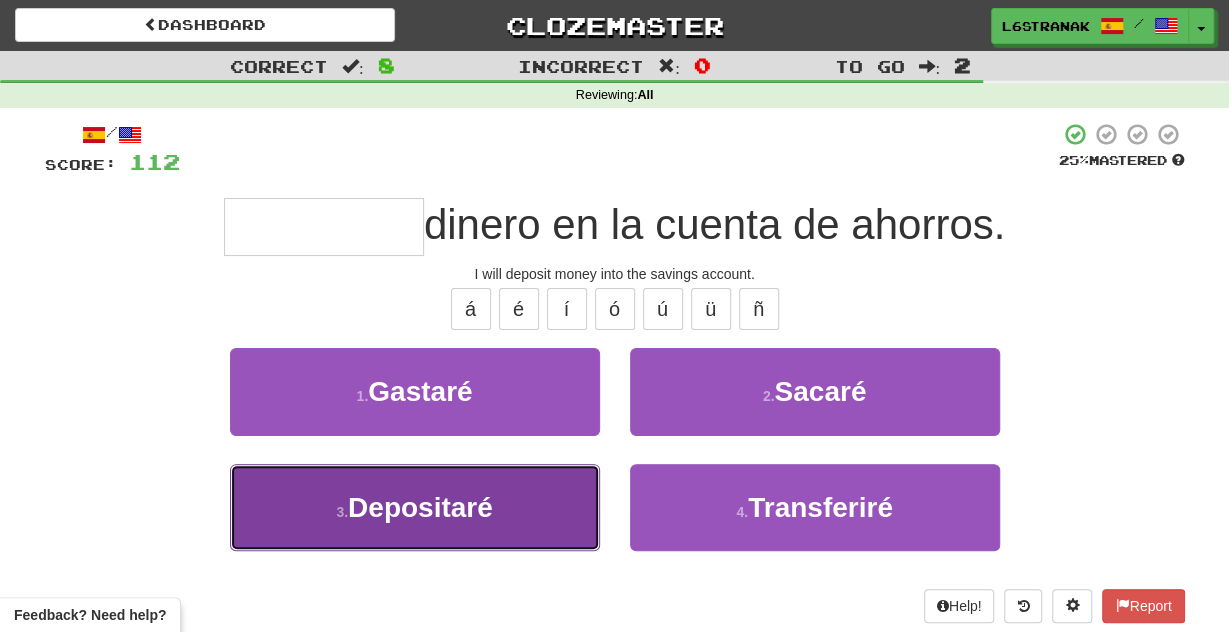 click on "Depositaré" at bounding box center (420, 507) 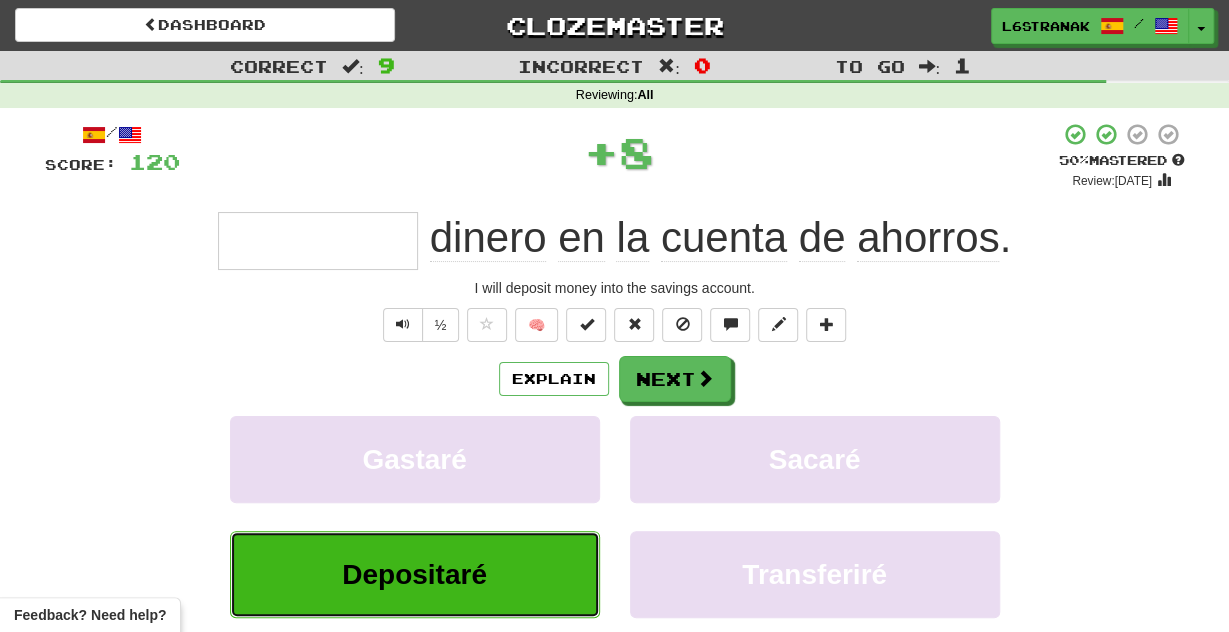 type on "**********" 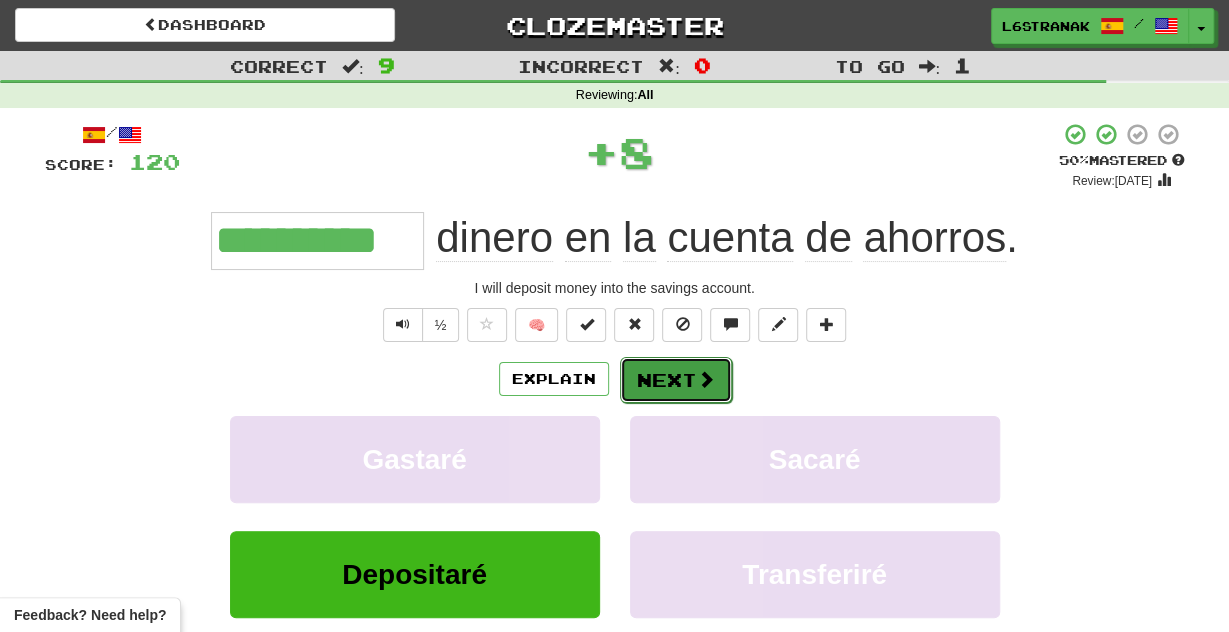 click on "Next" at bounding box center [676, 380] 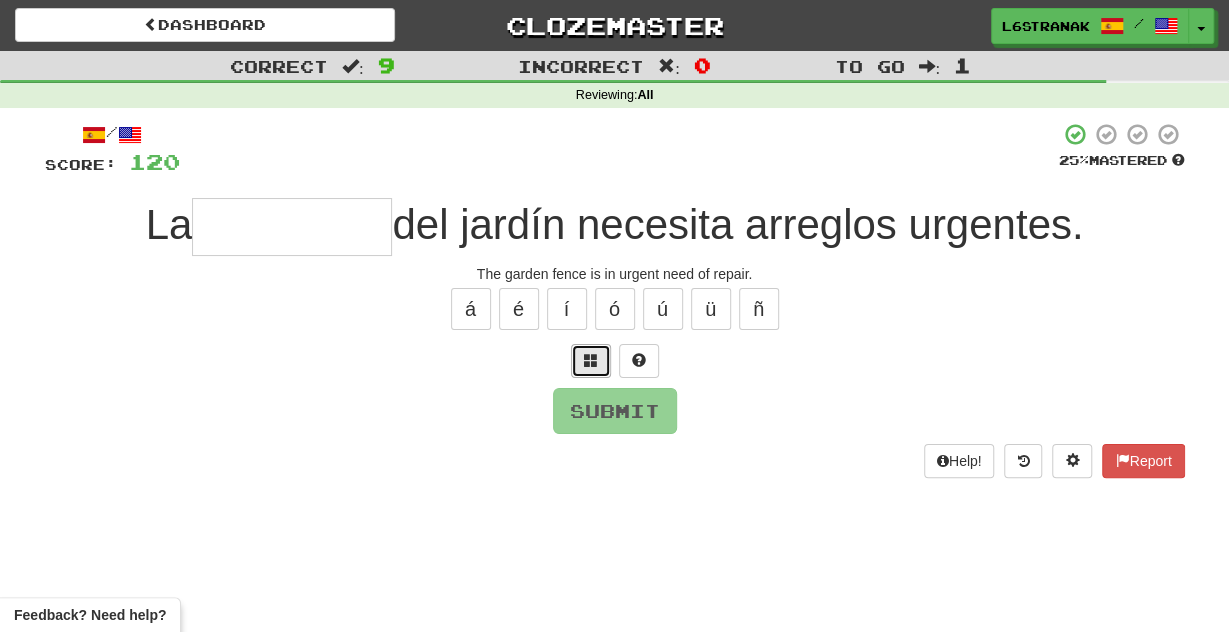 click at bounding box center [591, 360] 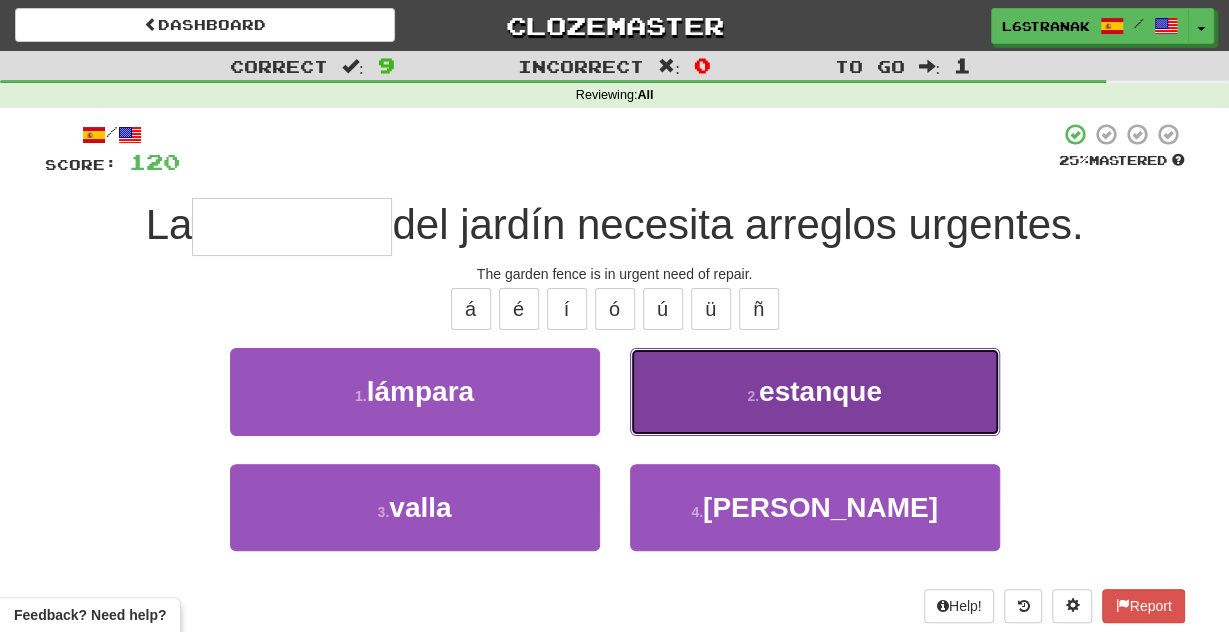 click on "2 .  estanque" at bounding box center [815, 391] 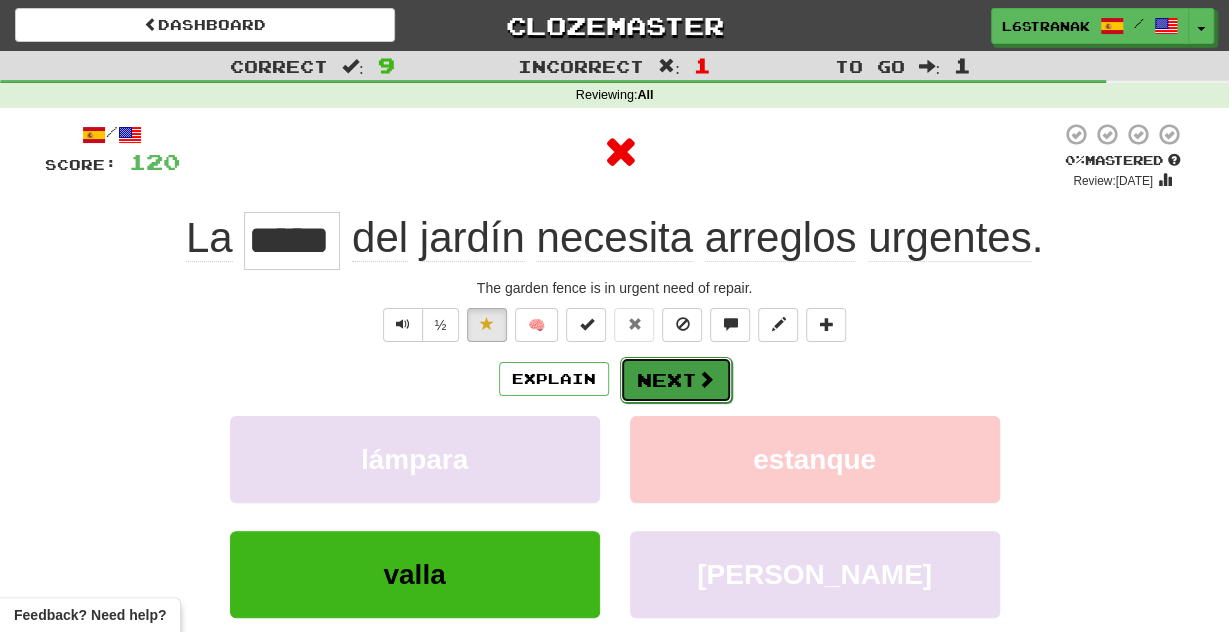 click on "Next" at bounding box center [676, 380] 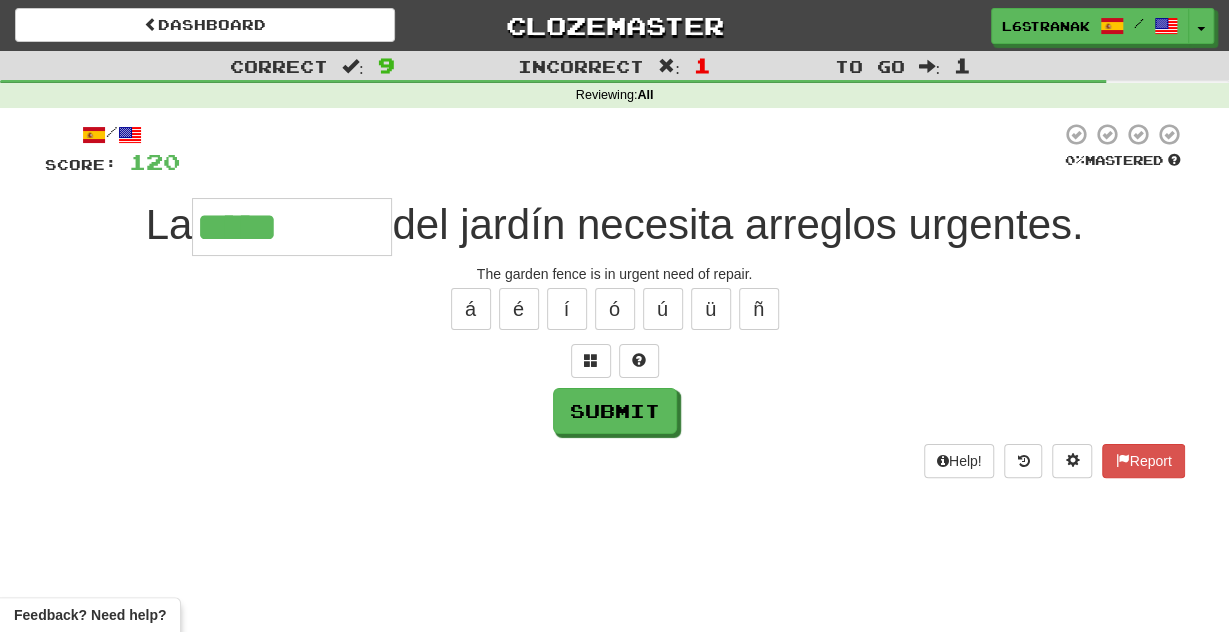type on "*****" 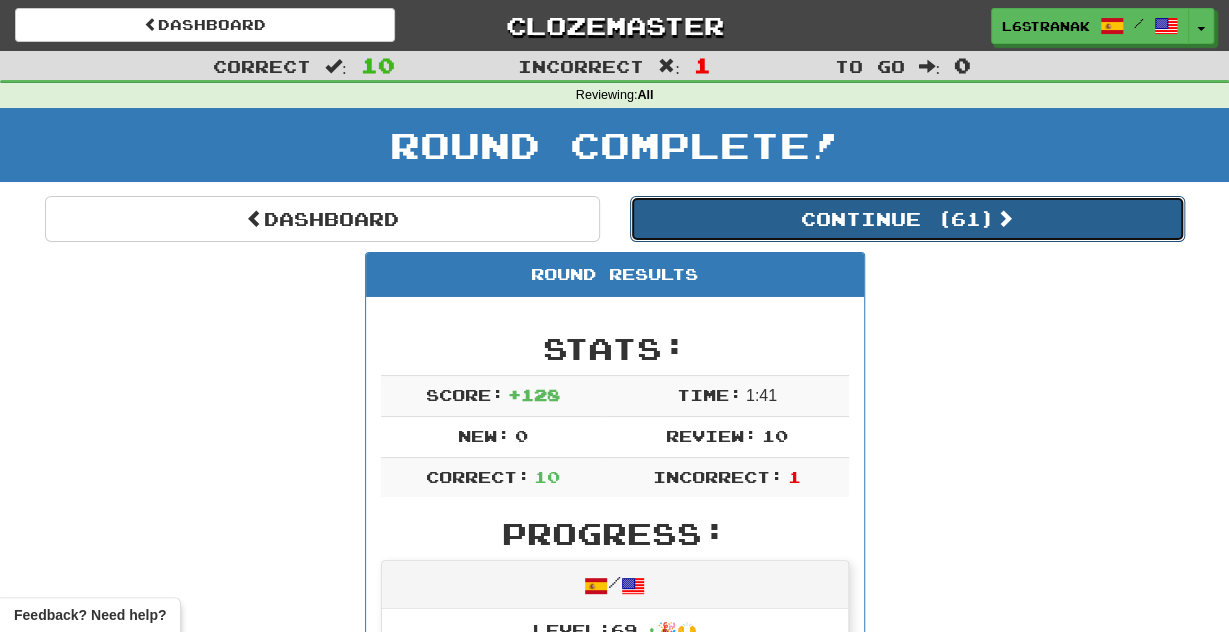 click on "Continue ( 61 )" at bounding box center [907, 219] 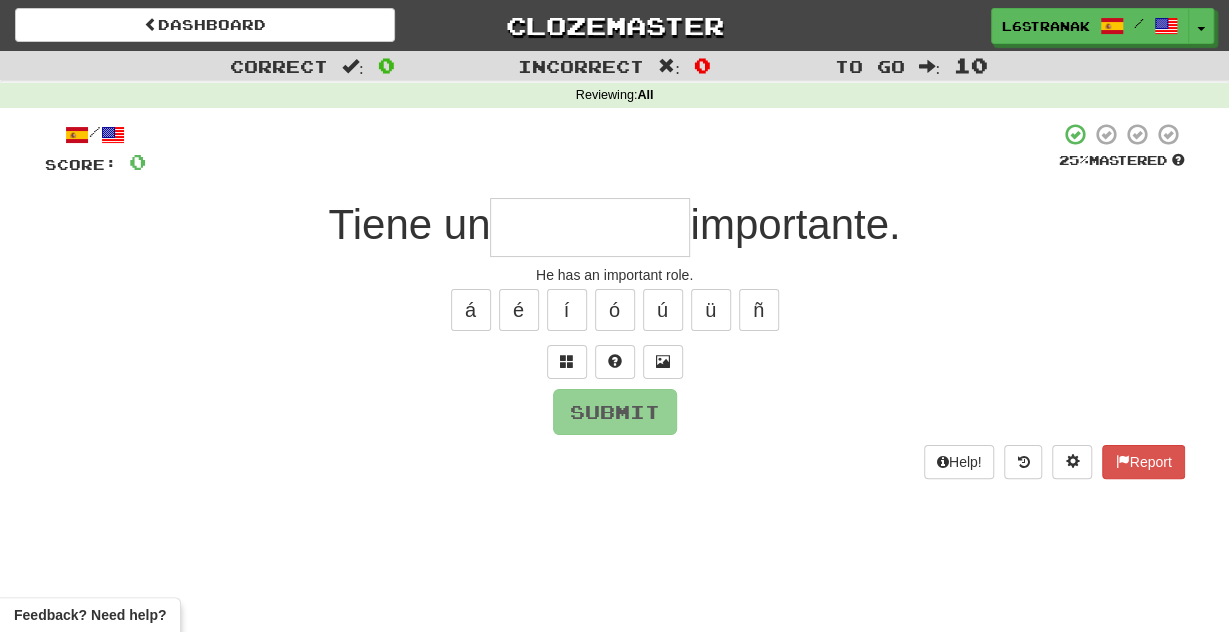 type on "*" 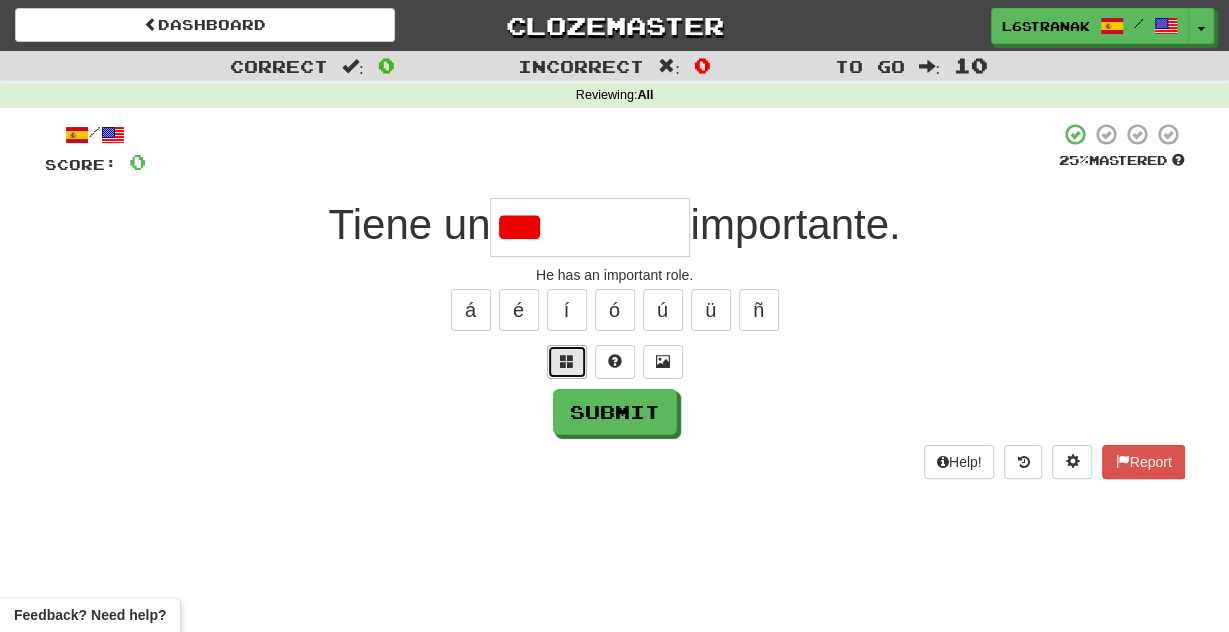 click at bounding box center [567, 362] 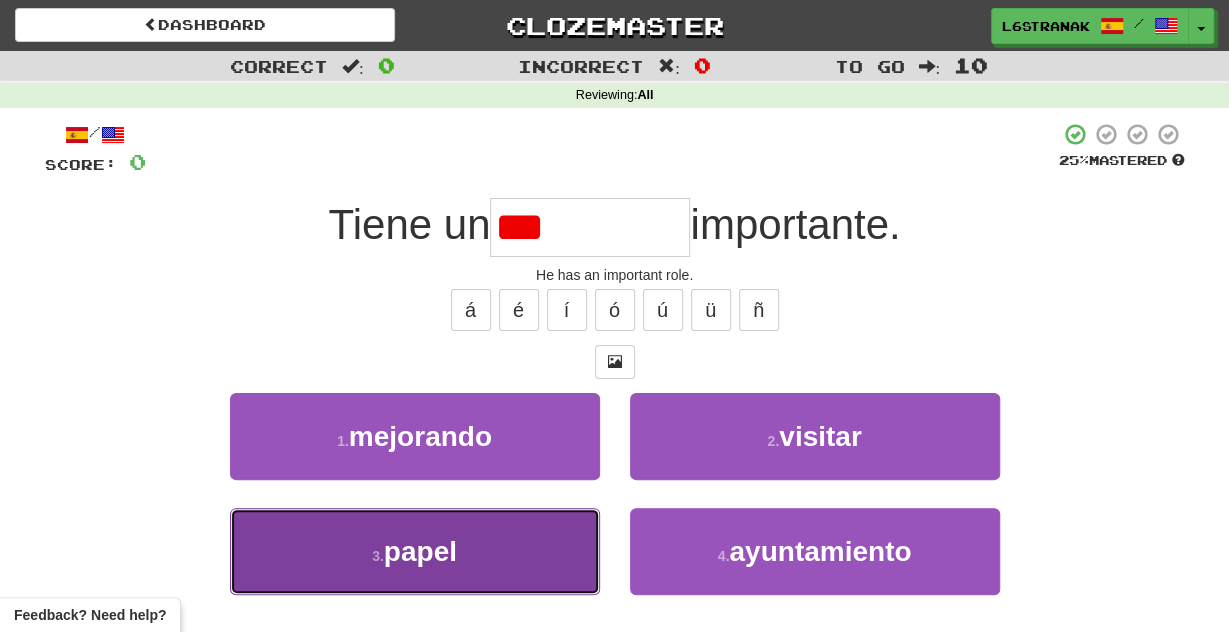 click on "3 .  papel" at bounding box center [415, 551] 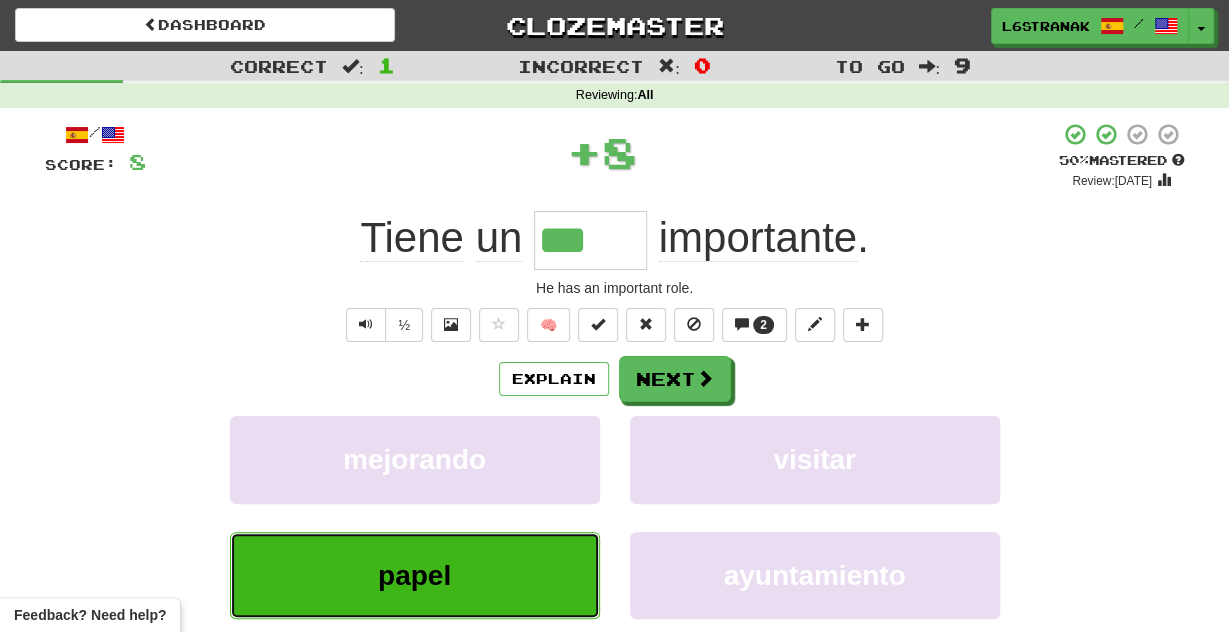 type on "*****" 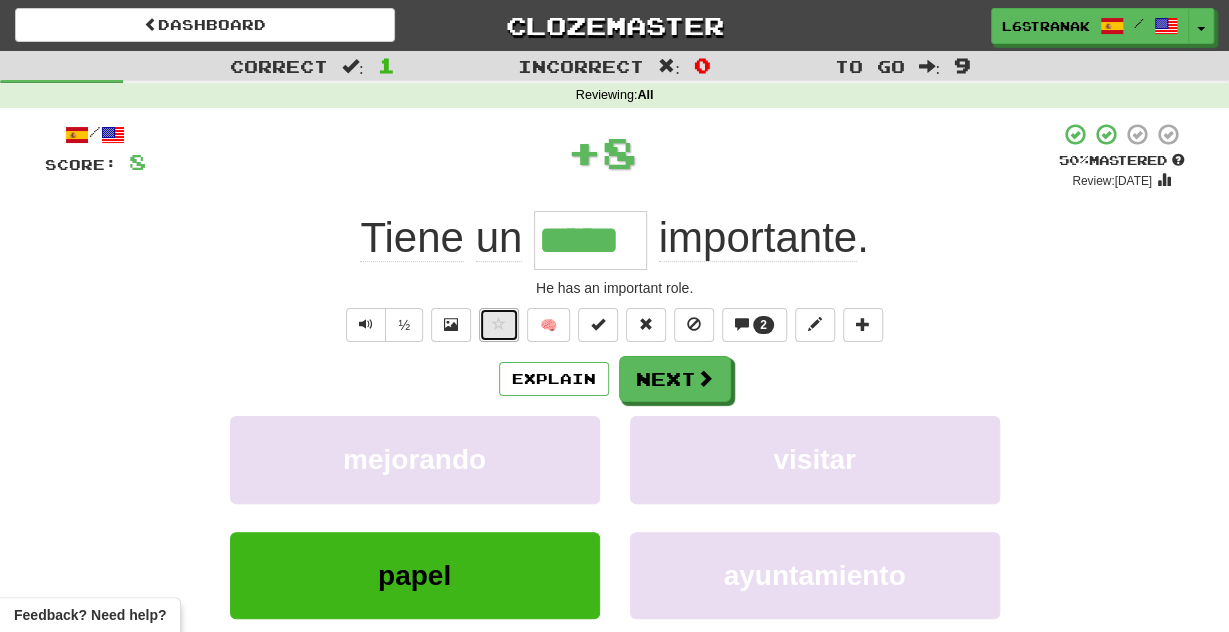 click at bounding box center [499, 325] 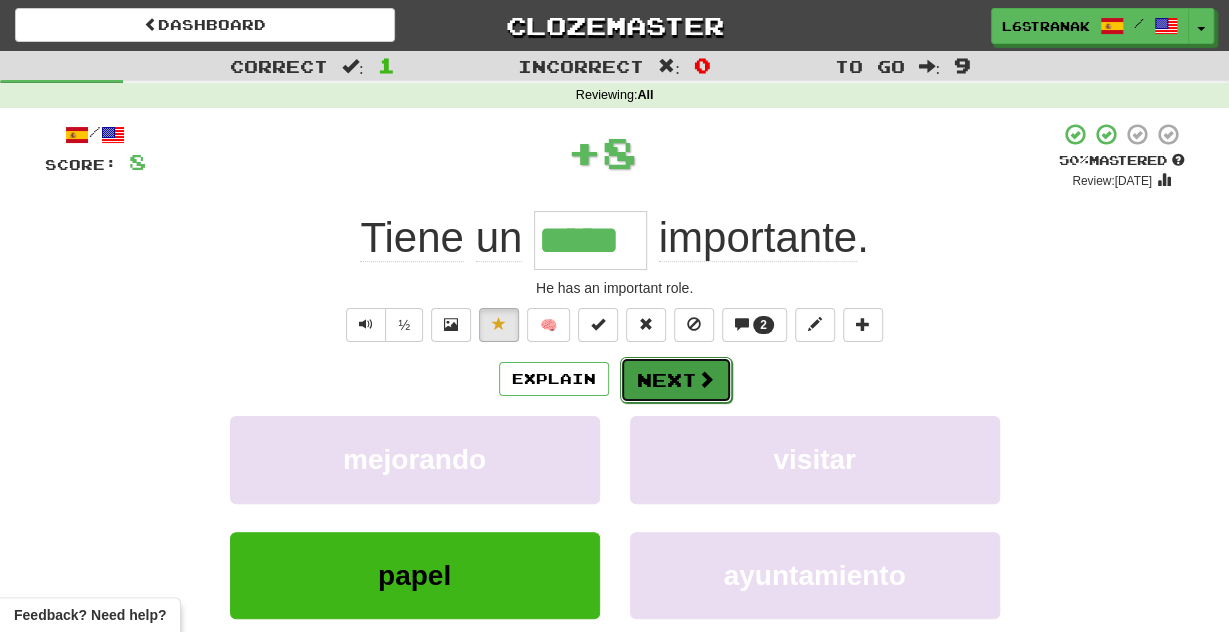 click on "Next" at bounding box center [676, 380] 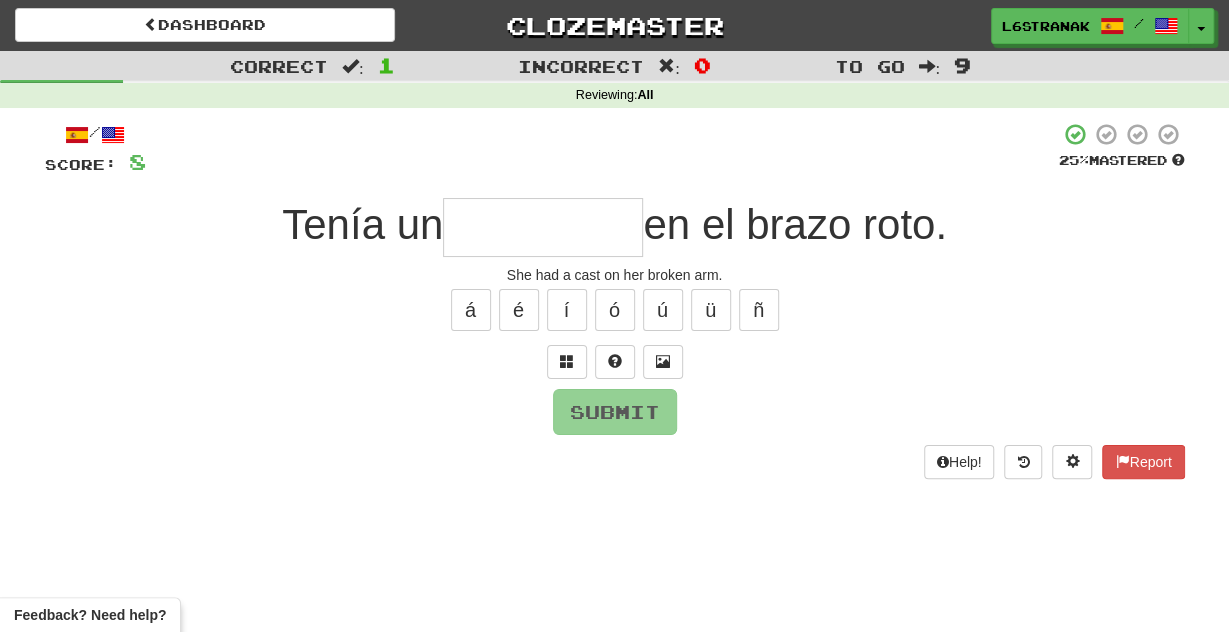 type on "*" 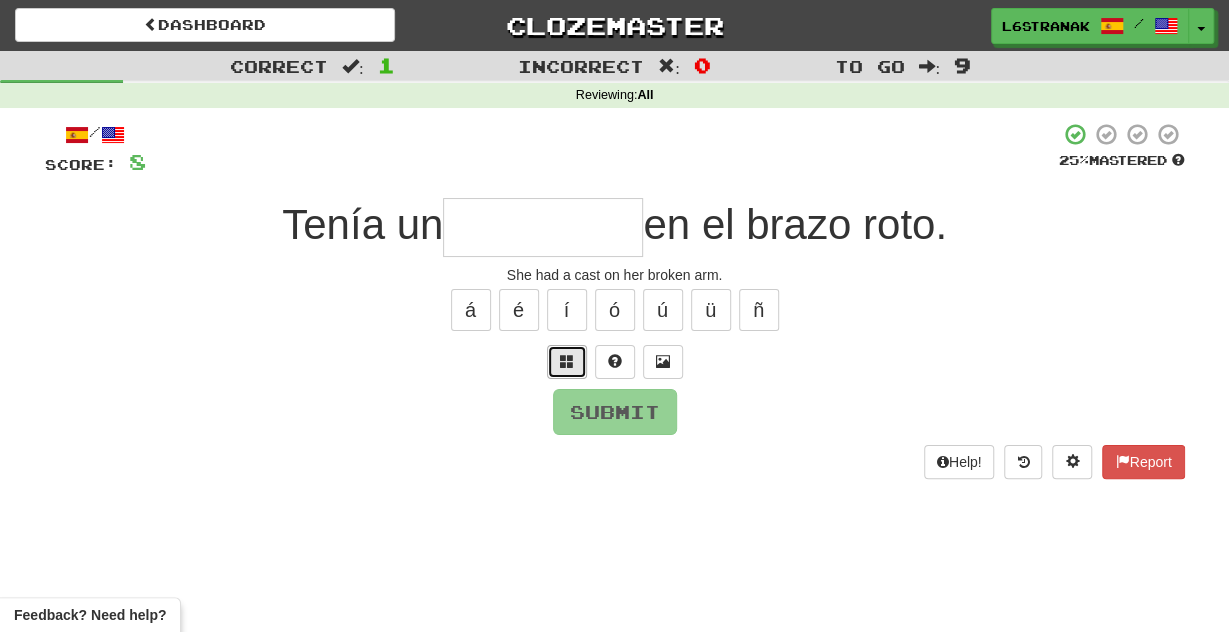 click at bounding box center [567, 361] 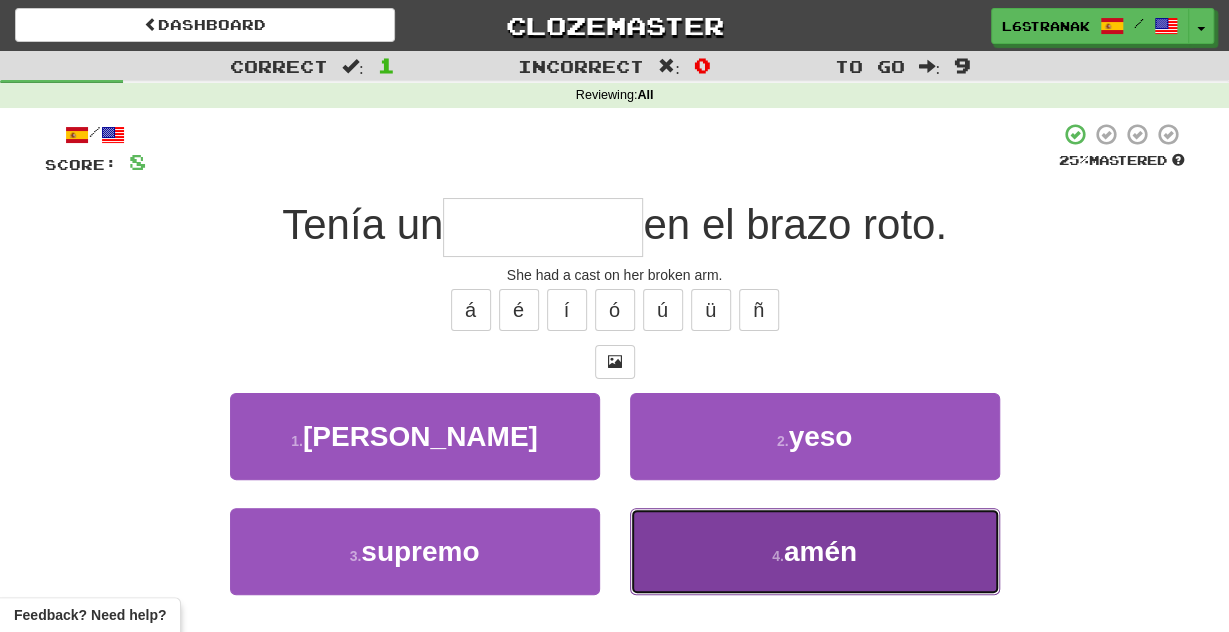 click on "4 .  amén" at bounding box center [815, 551] 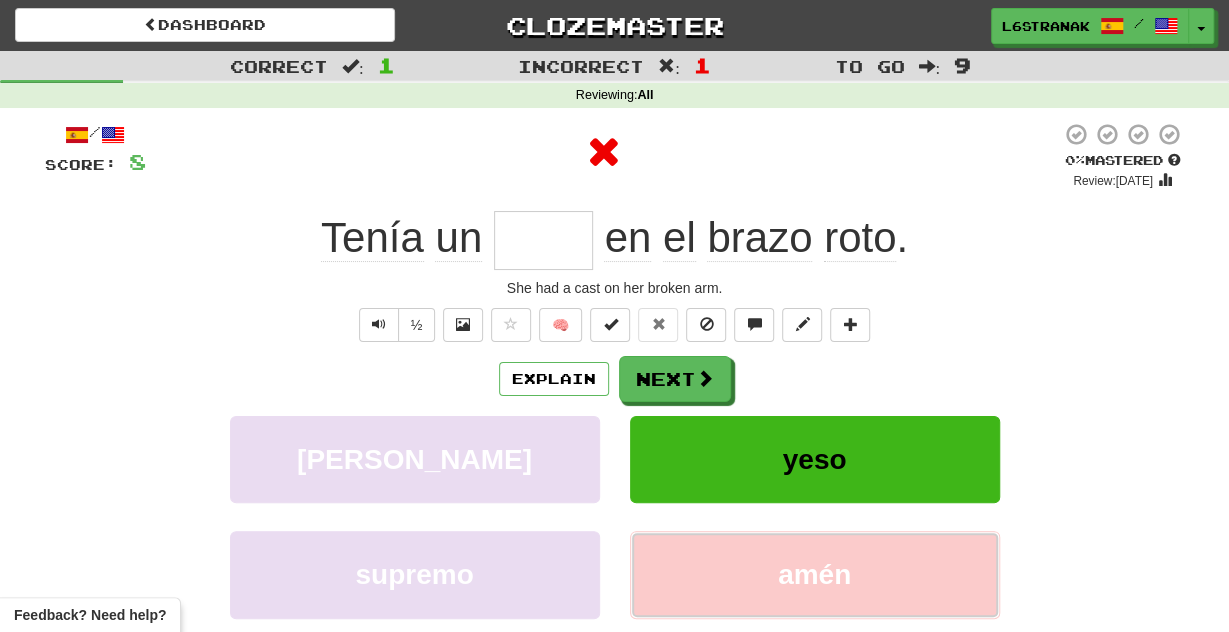 type on "****" 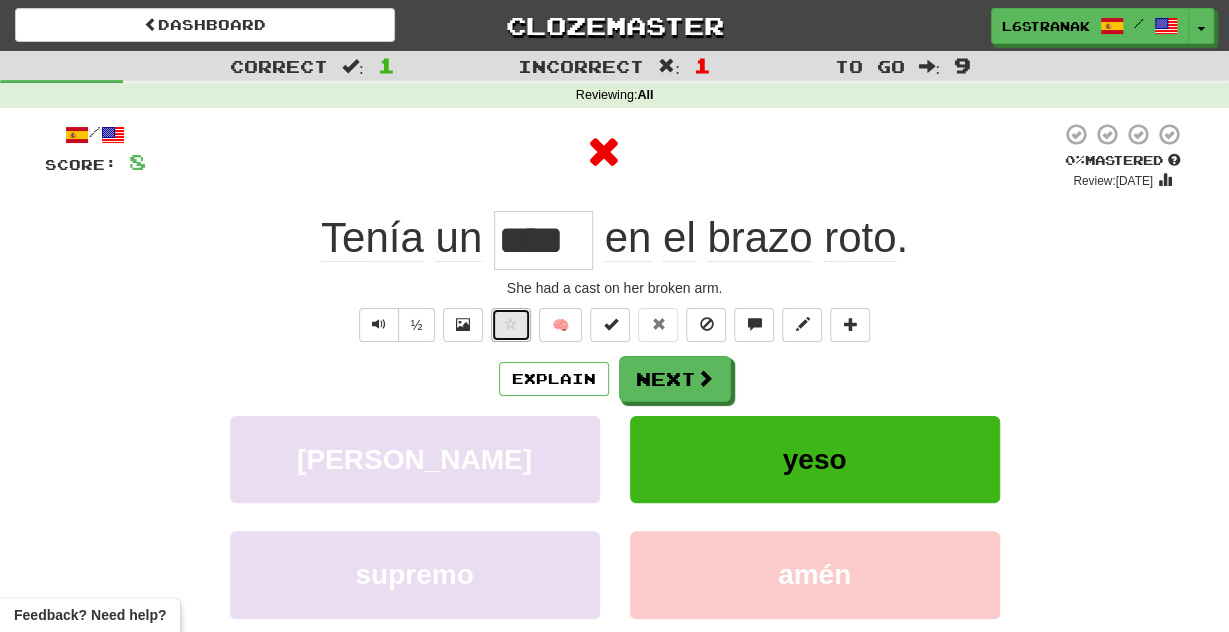 click at bounding box center [511, 325] 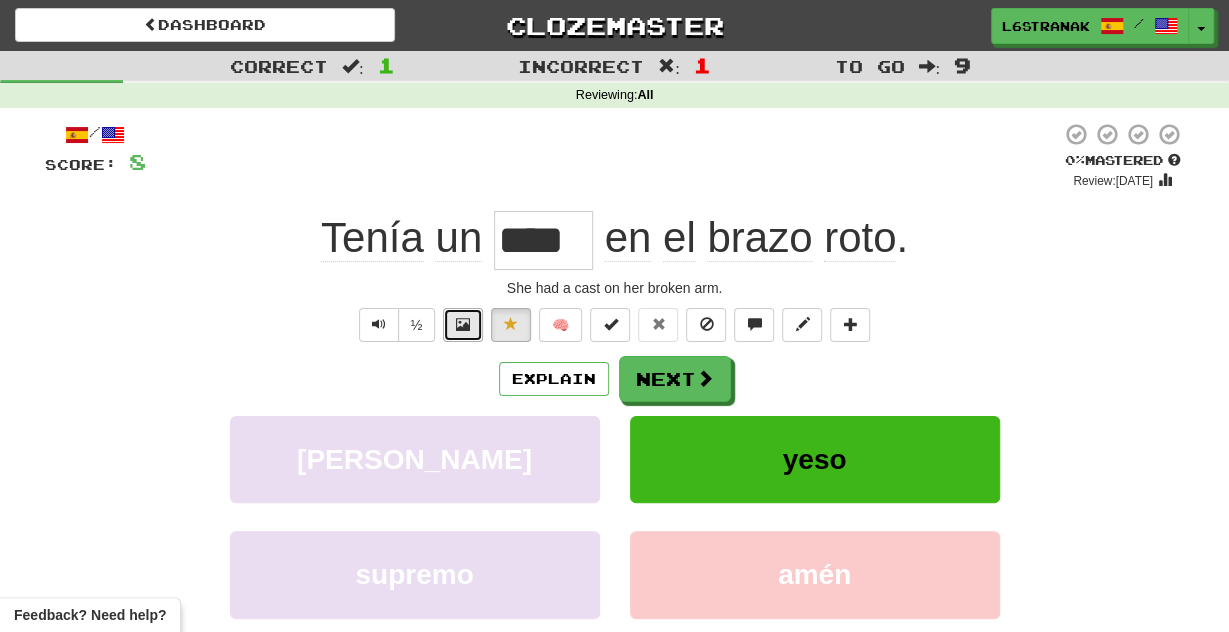 click at bounding box center (463, 324) 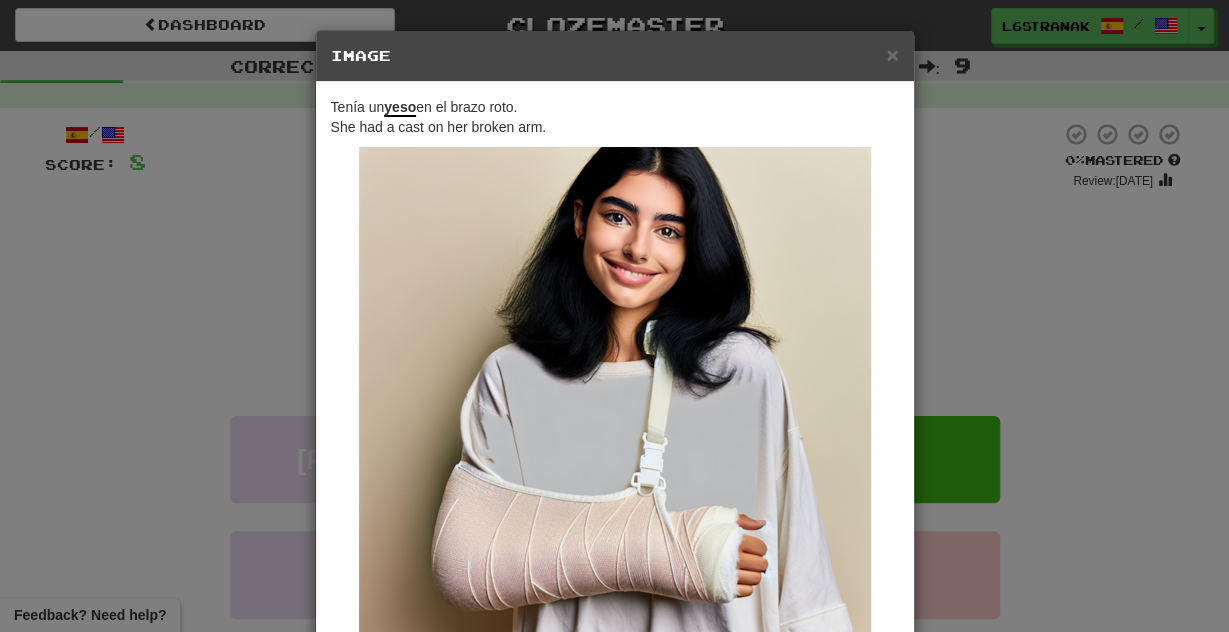 click on "× Image Tenía un  yeso  en el brazo roto. She had a cast on her broken arm. Change when and how images are shown in the game settings.  Images are in beta. Like them? Hate them?  Let us know ! Close" at bounding box center (614, 316) 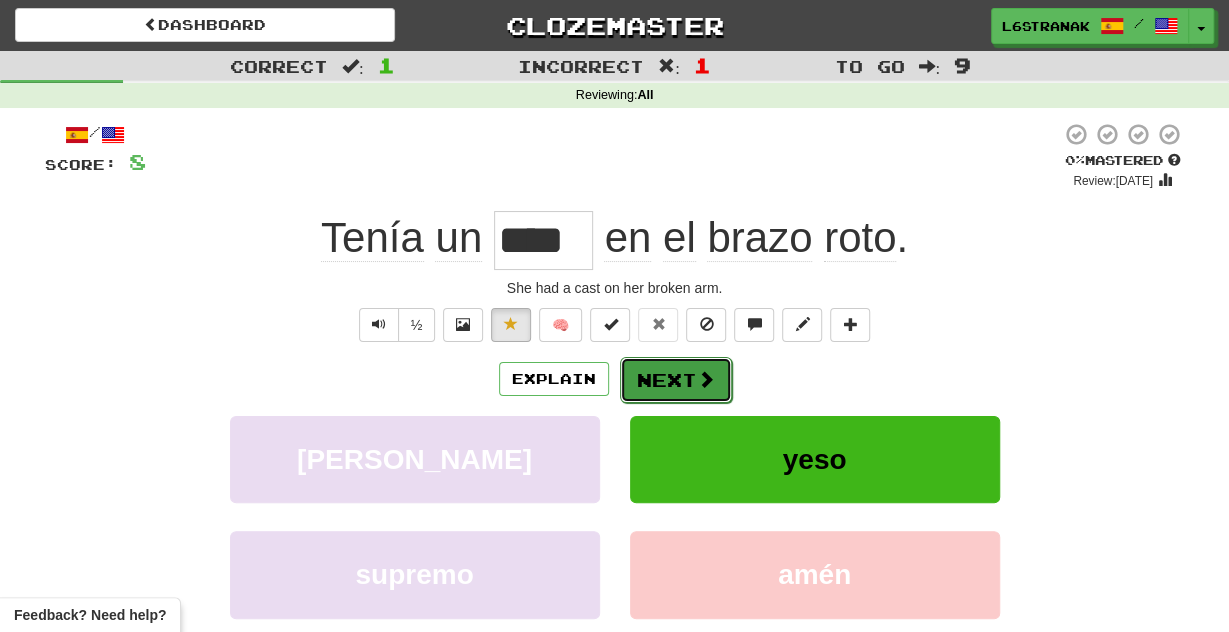 click on "Next" at bounding box center (676, 380) 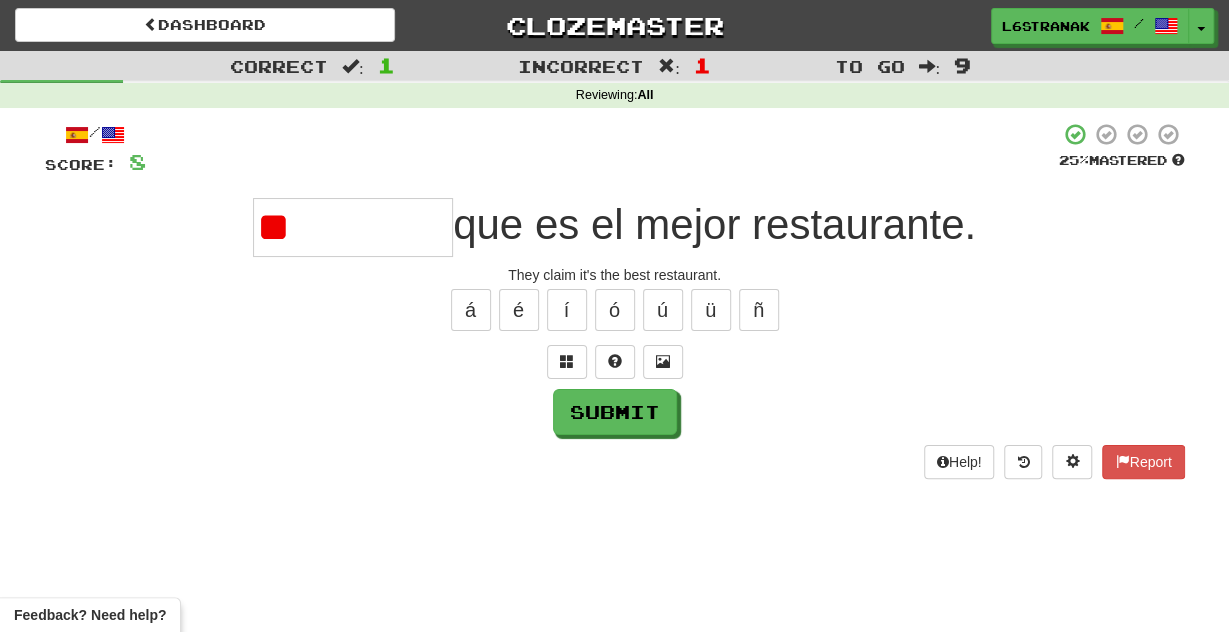 type on "*" 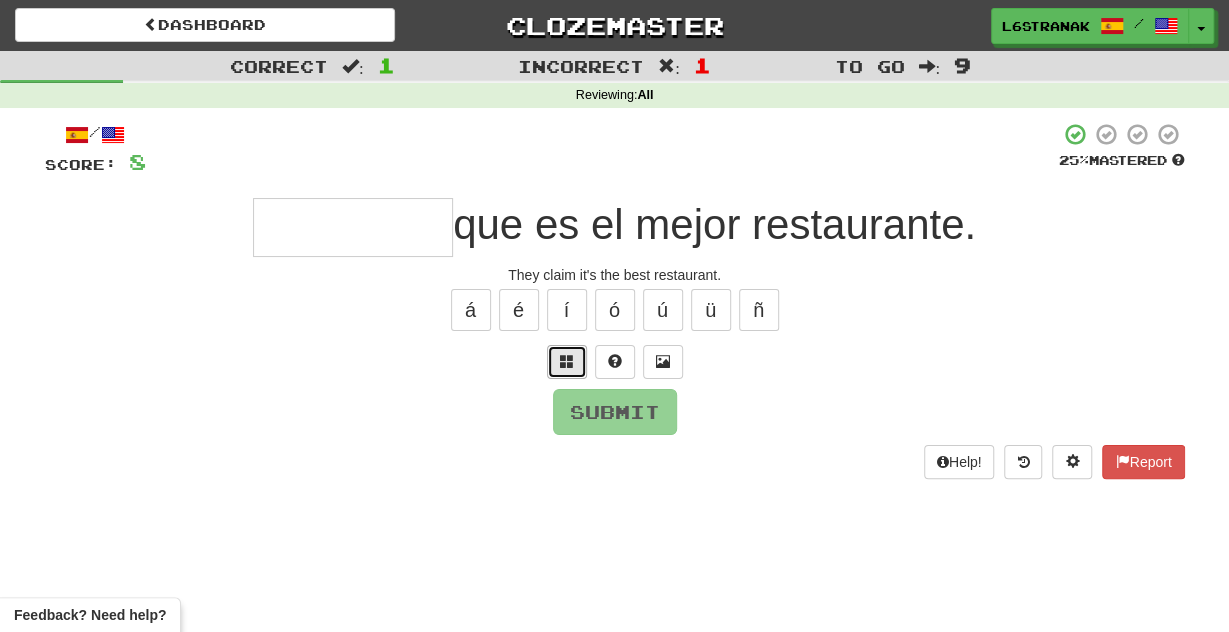 click at bounding box center [567, 361] 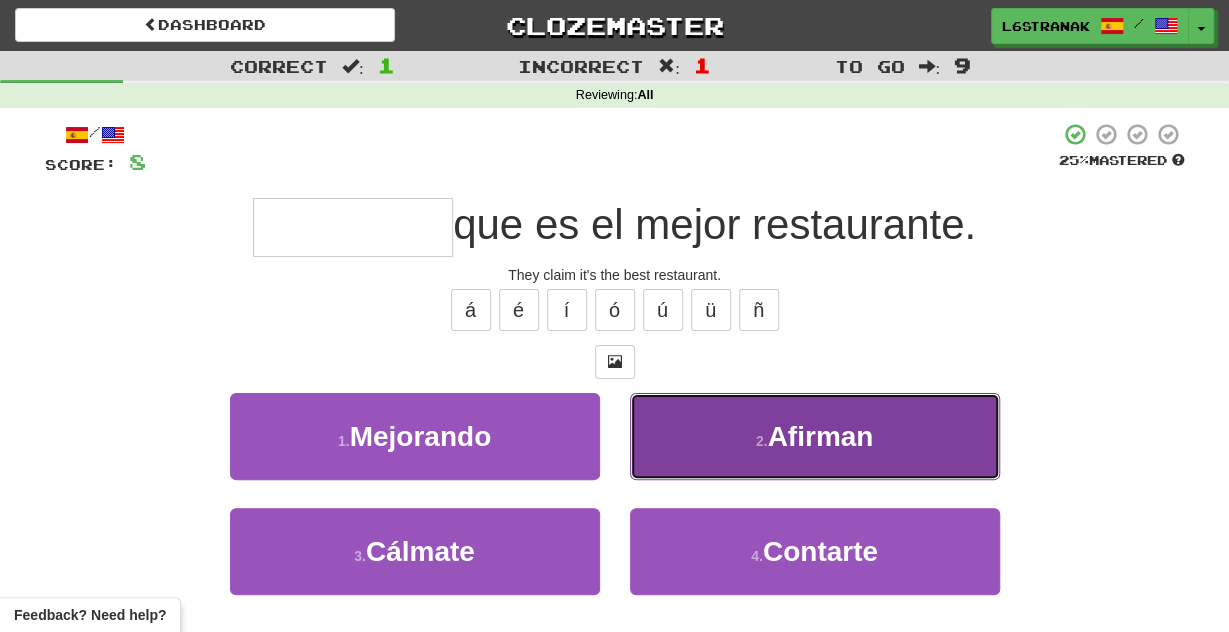 click on "2 .  Afirman" at bounding box center [815, 436] 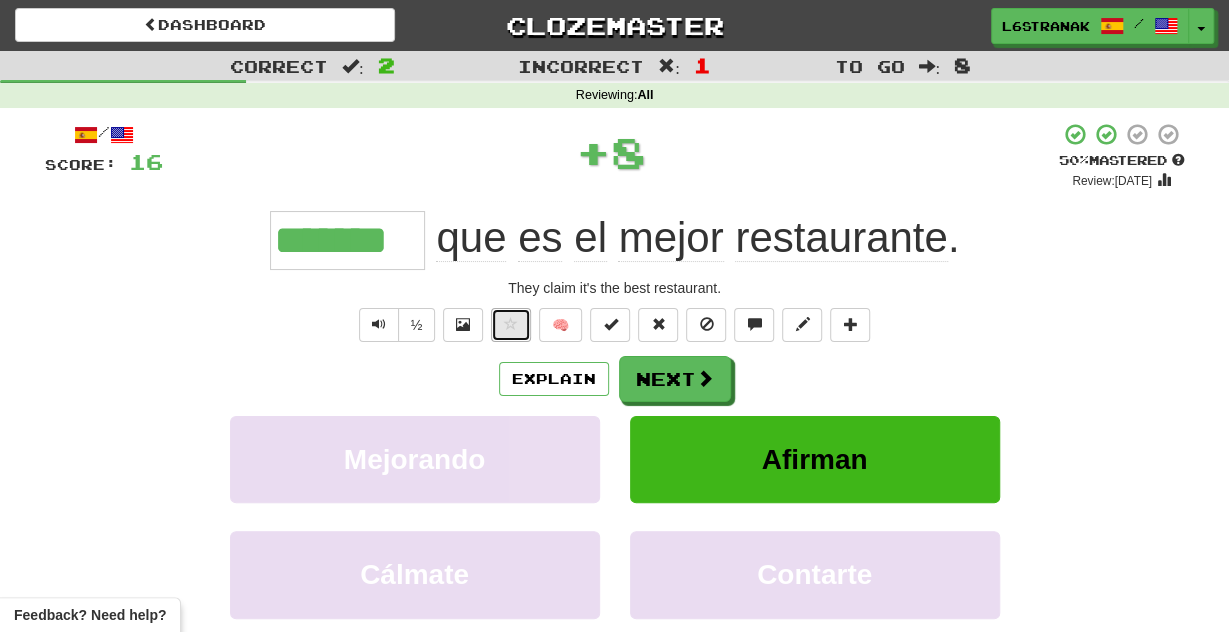 click at bounding box center (511, 325) 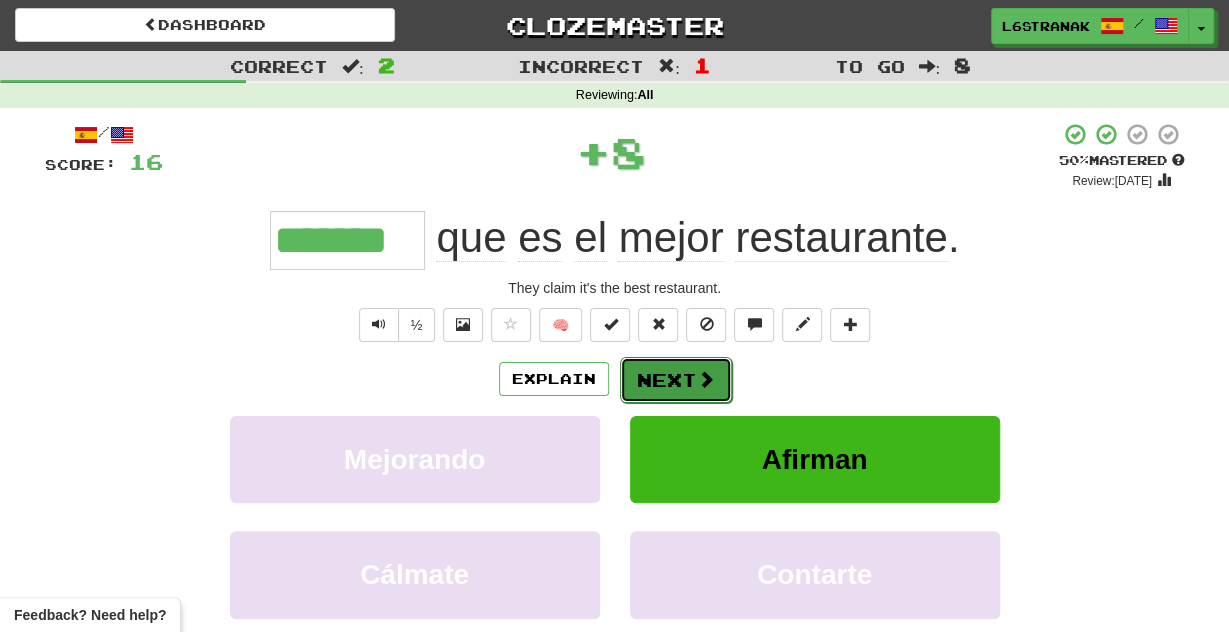 click on "Next" at bounding box center (676, 380) 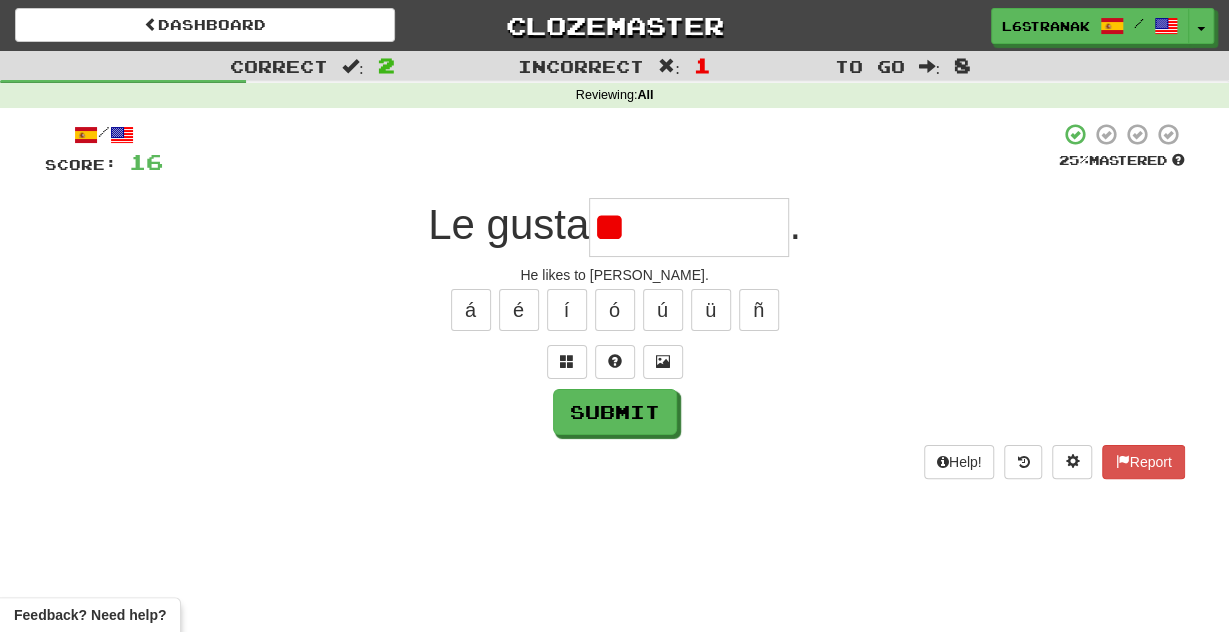 type on "*" 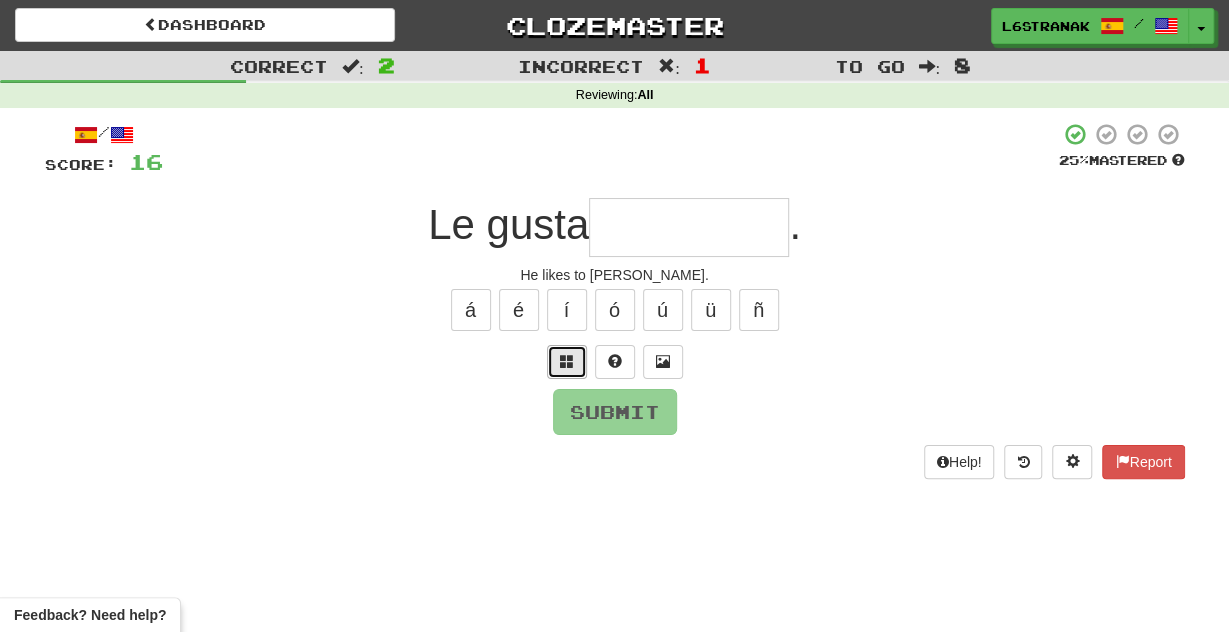click at bounding box center (567, 362) 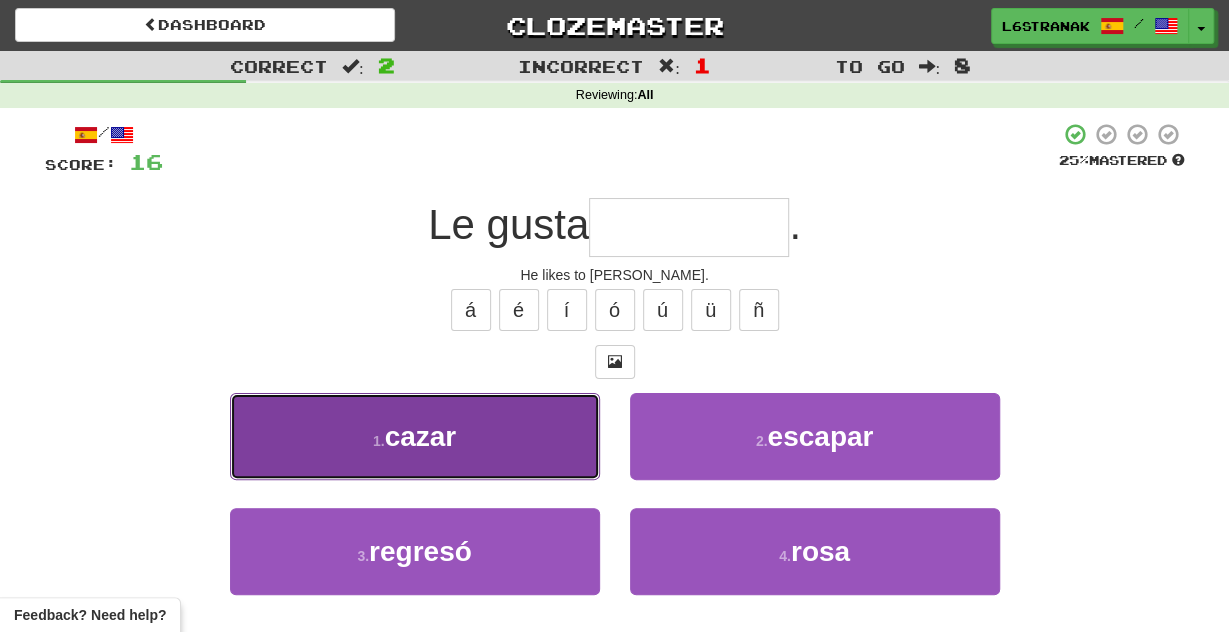 click on "1 .  cazar" at bounding box center [415, 436] 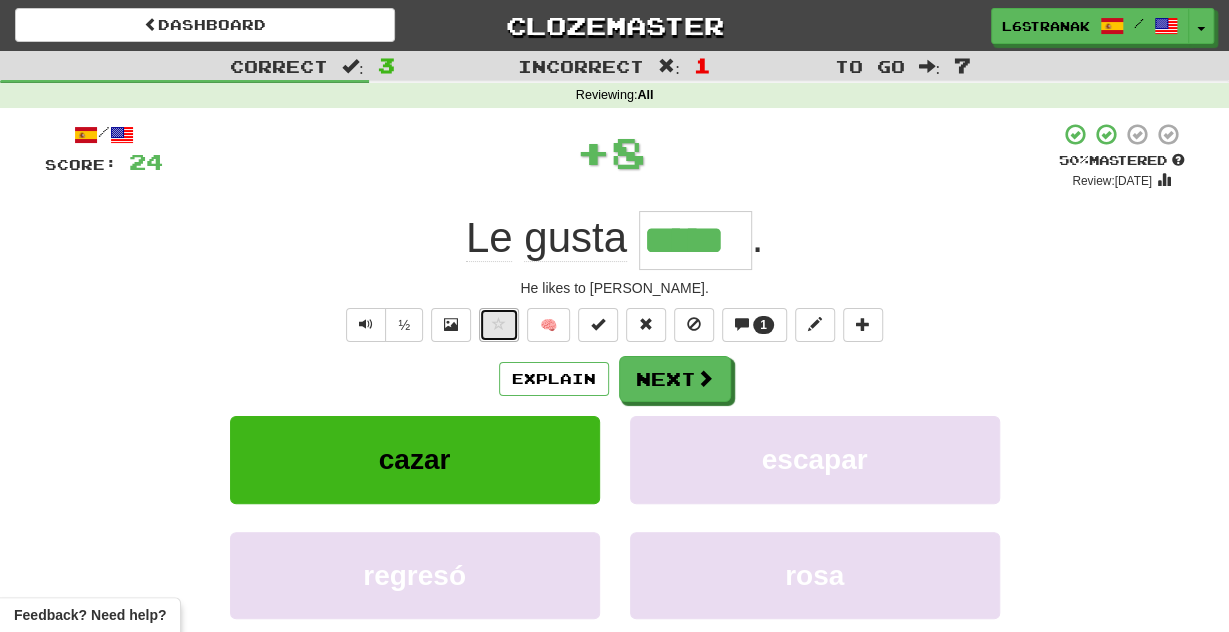 click at bounding box center (499, 325) 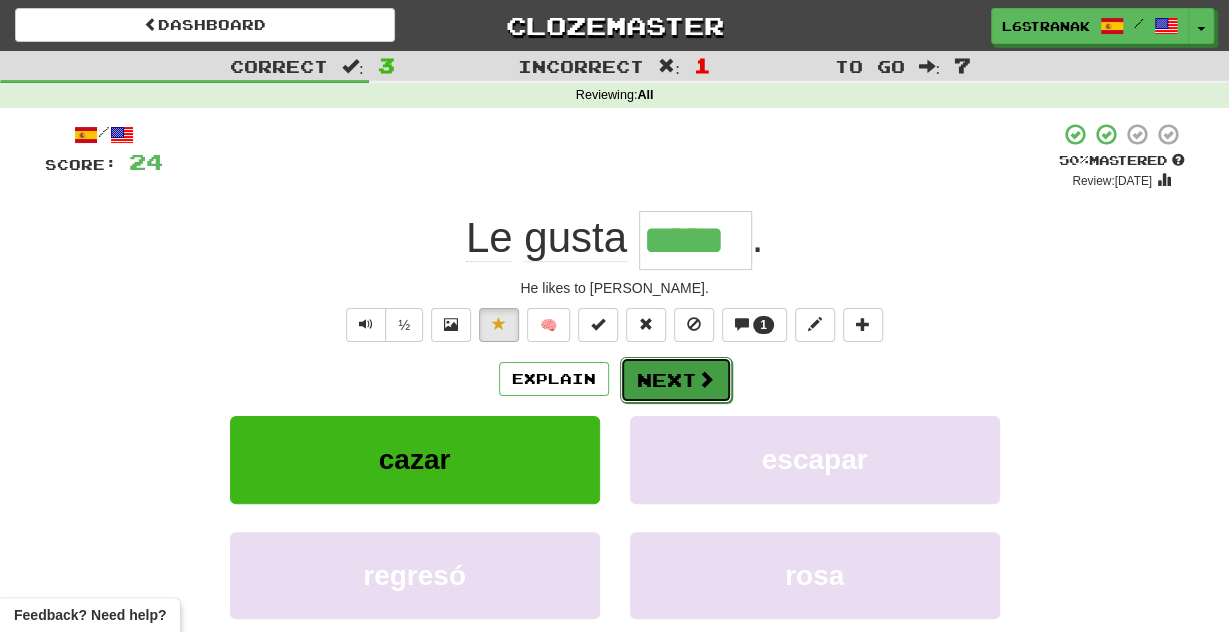 click on "Next" at bounding box center (676, 380) 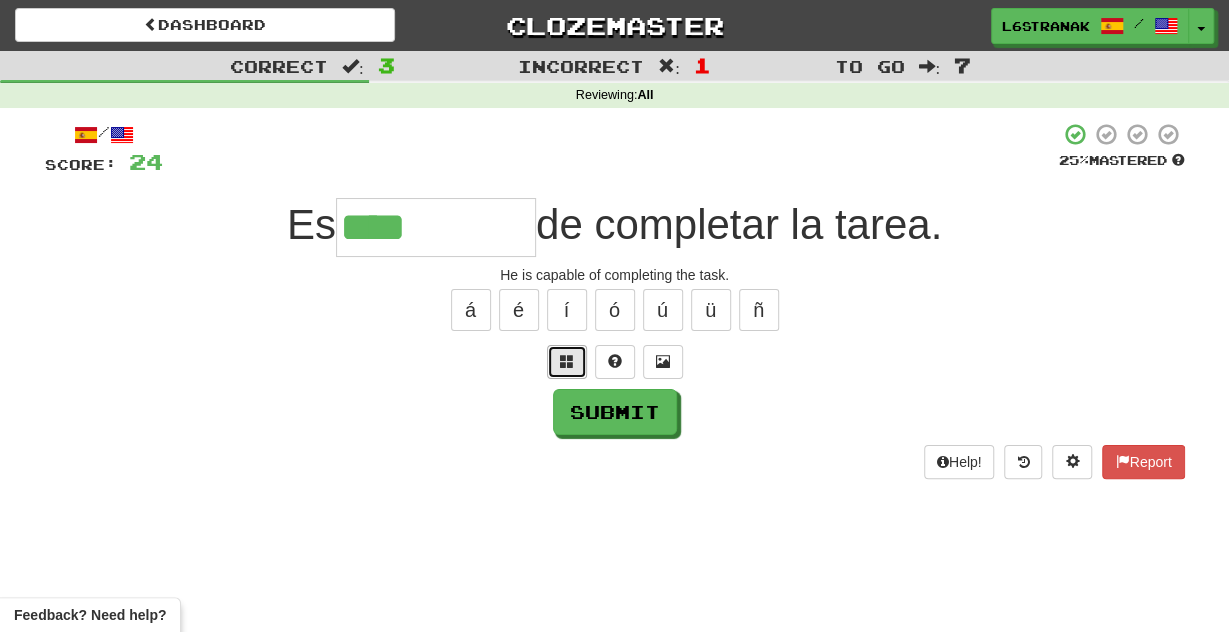 click at bounding box center [567, 361] 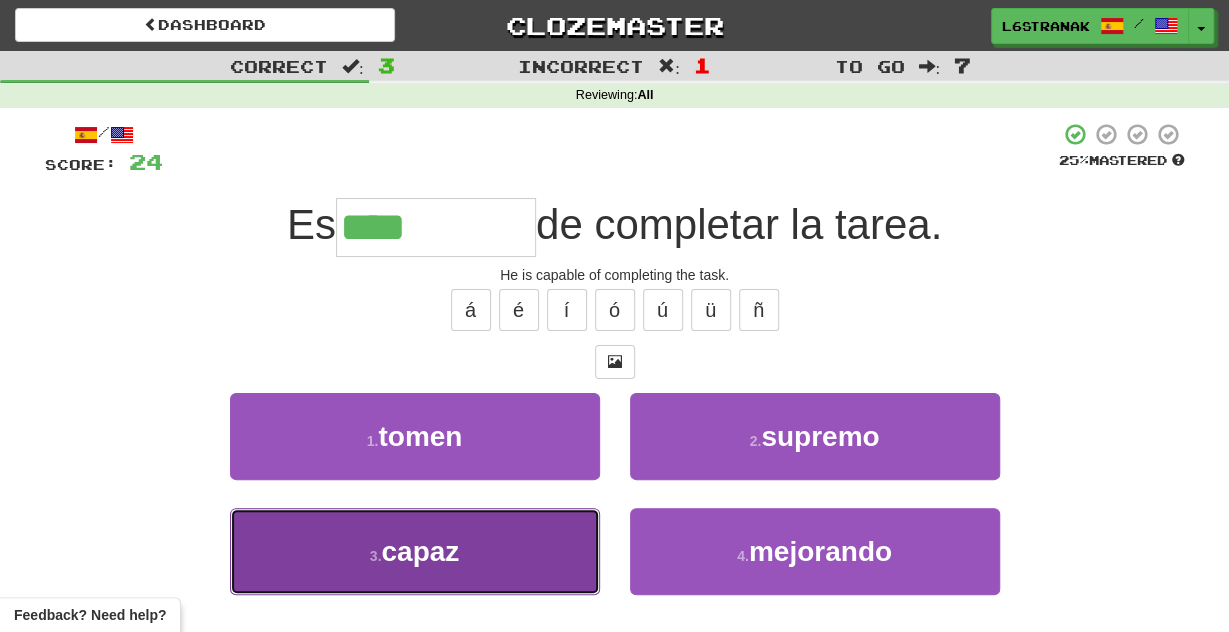 click on "3 .  capaz" at bounding box center (415, 551) 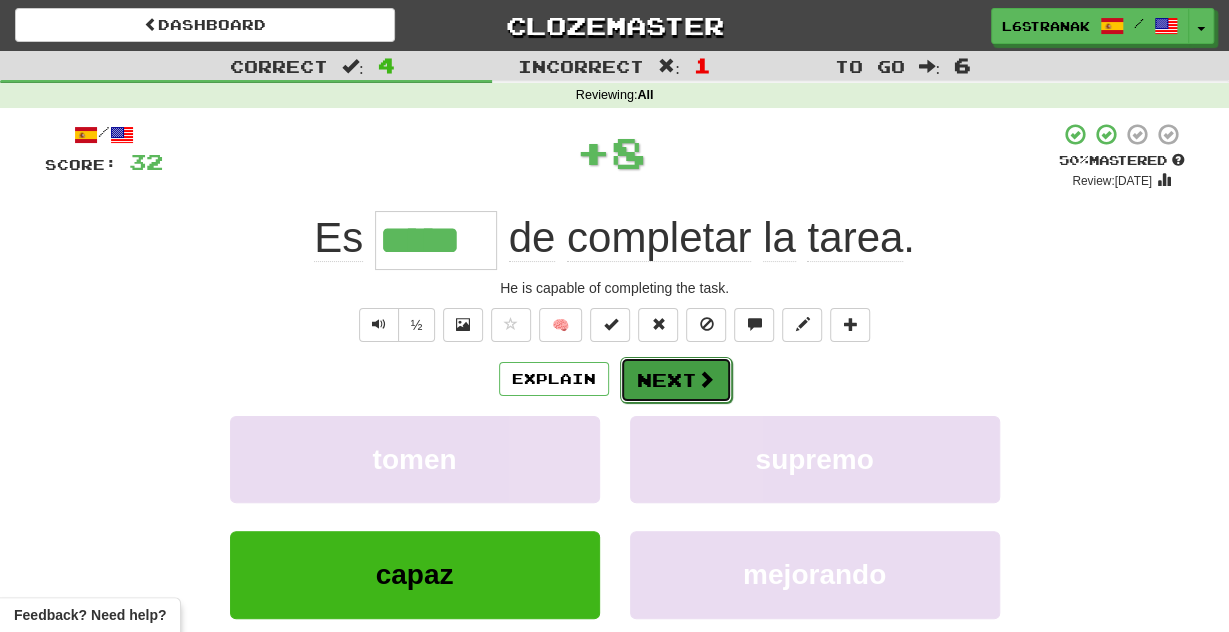 click on "Next" at bounding box center [676, 380] 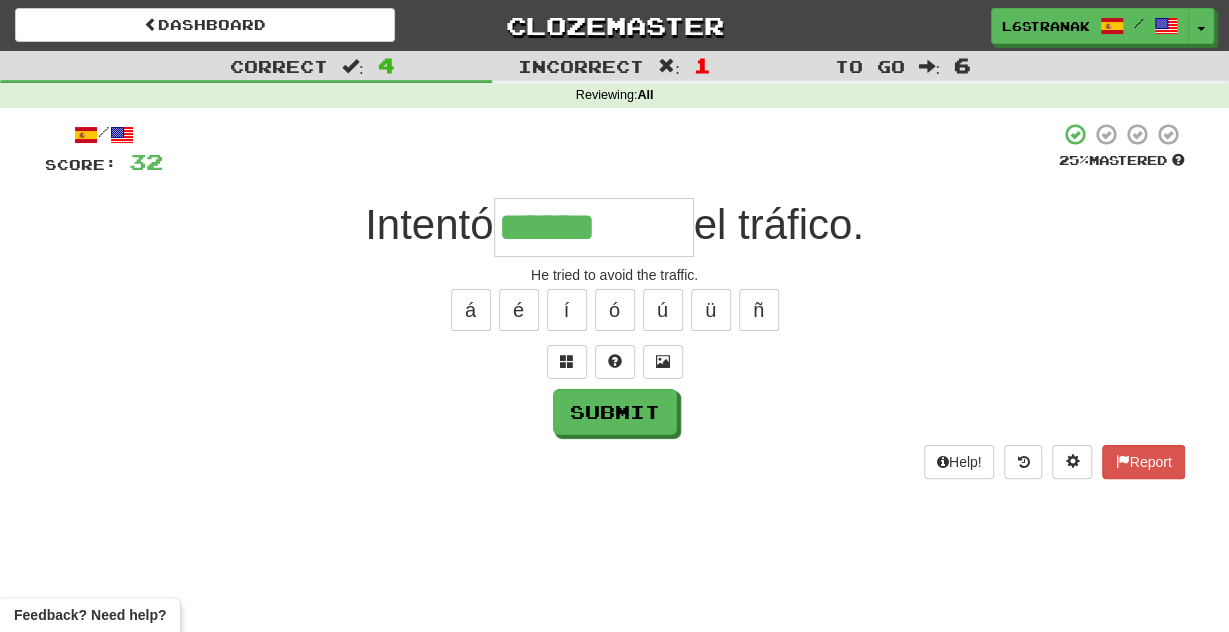type on "******" 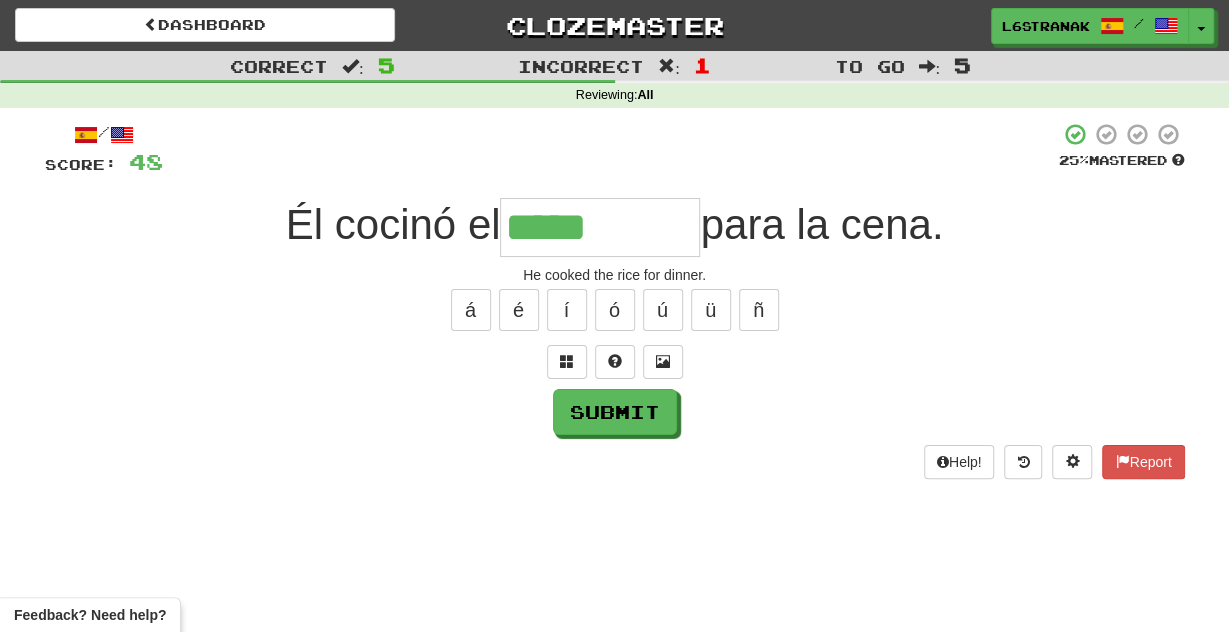 type on "*****" 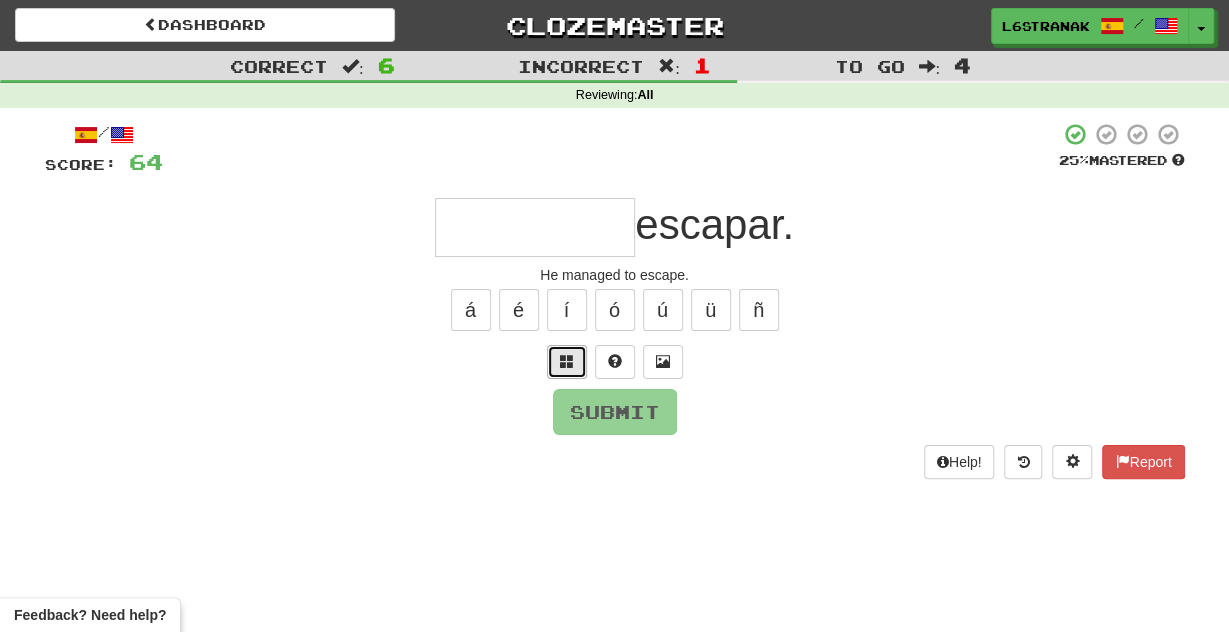 click at bounding box center [567, 361] 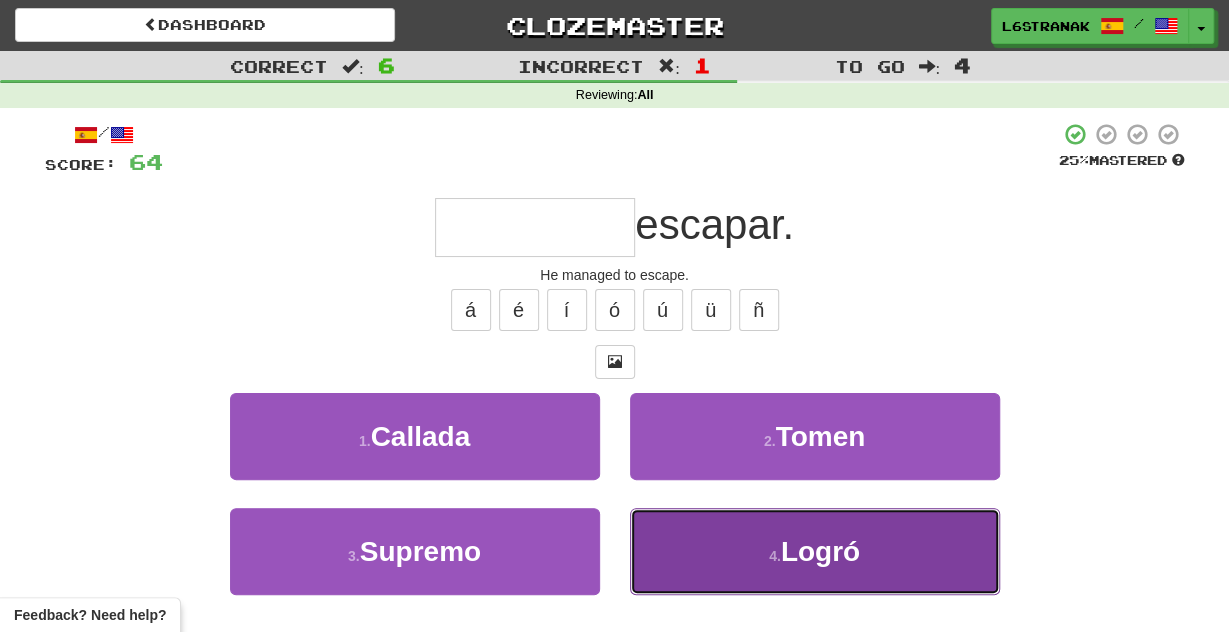 click on "4 .  Logró" at bounding box center [815, 551] 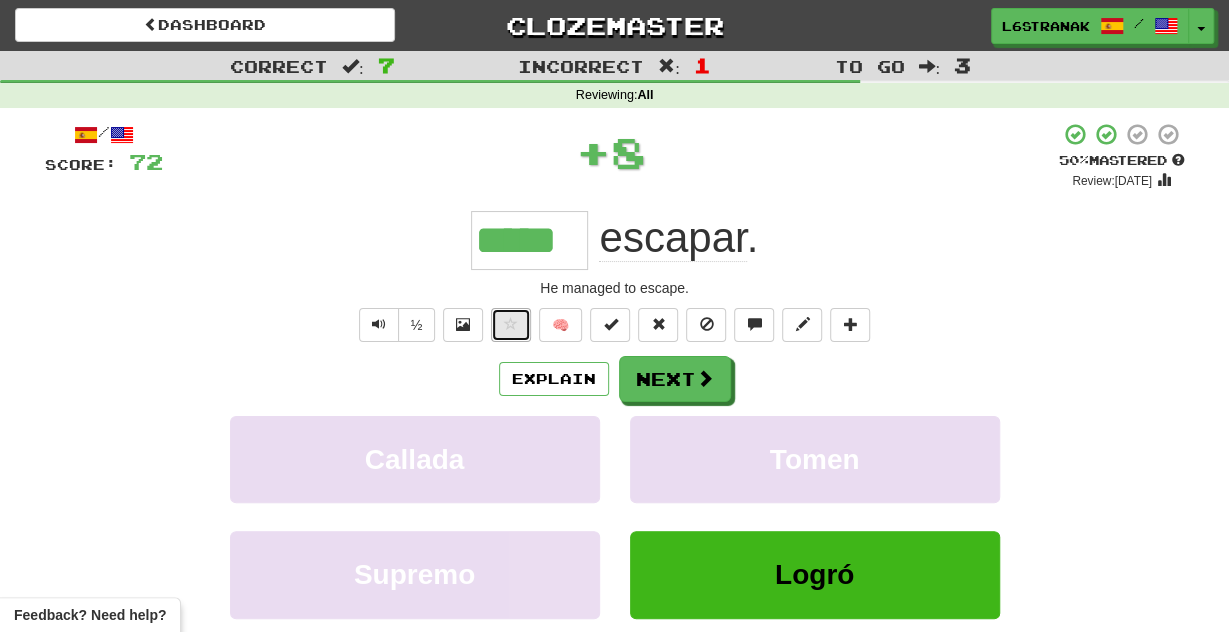 click at bounding box center [511, 325] 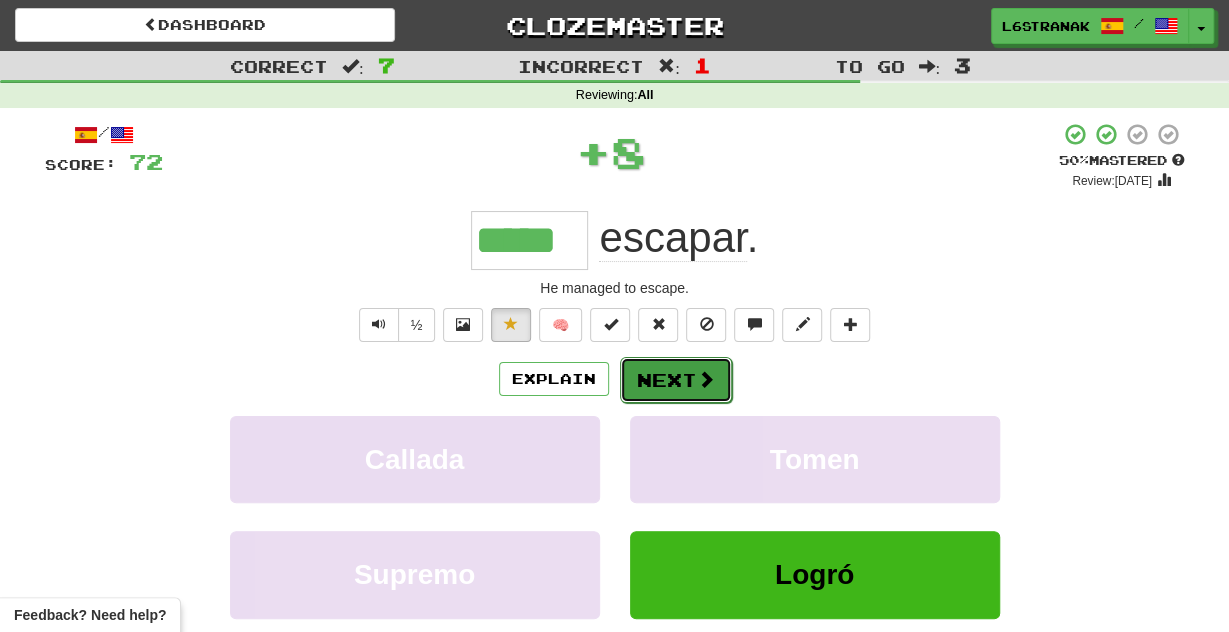 click on "Next" at bounding box center [676, 380] 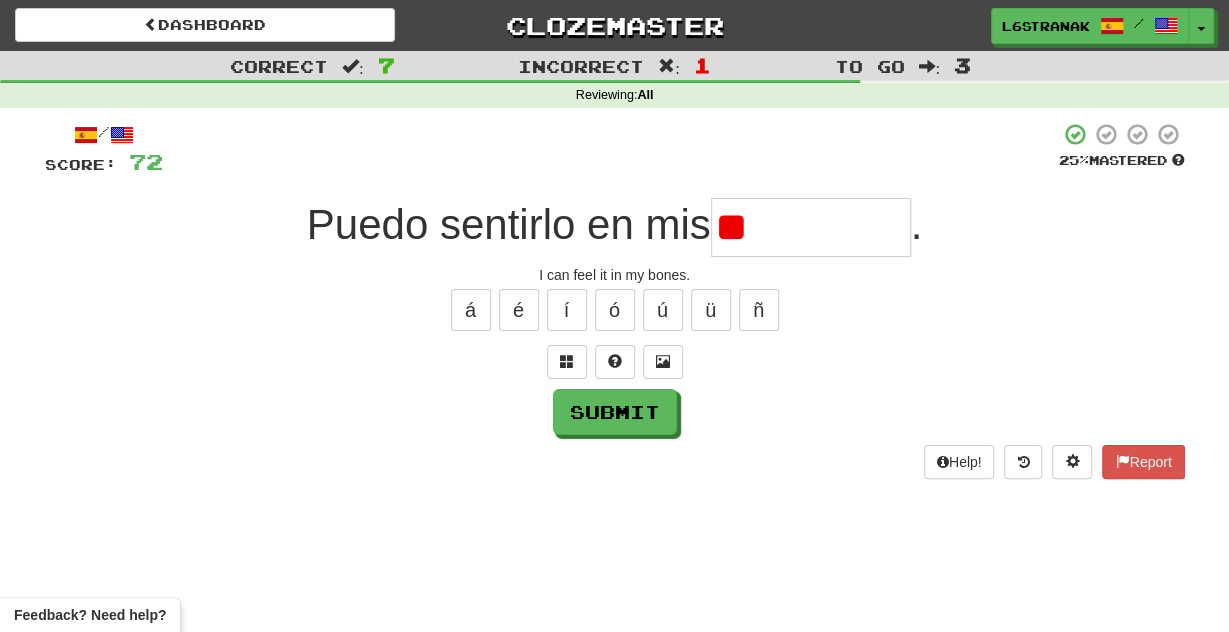 type on "*" 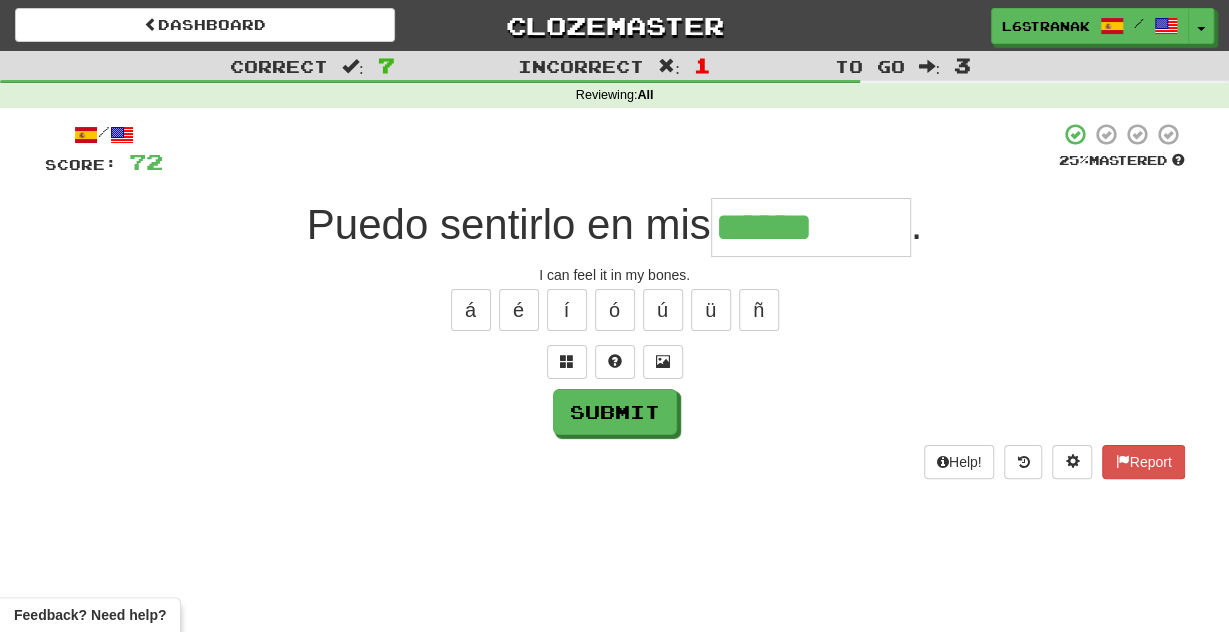 type on "******" 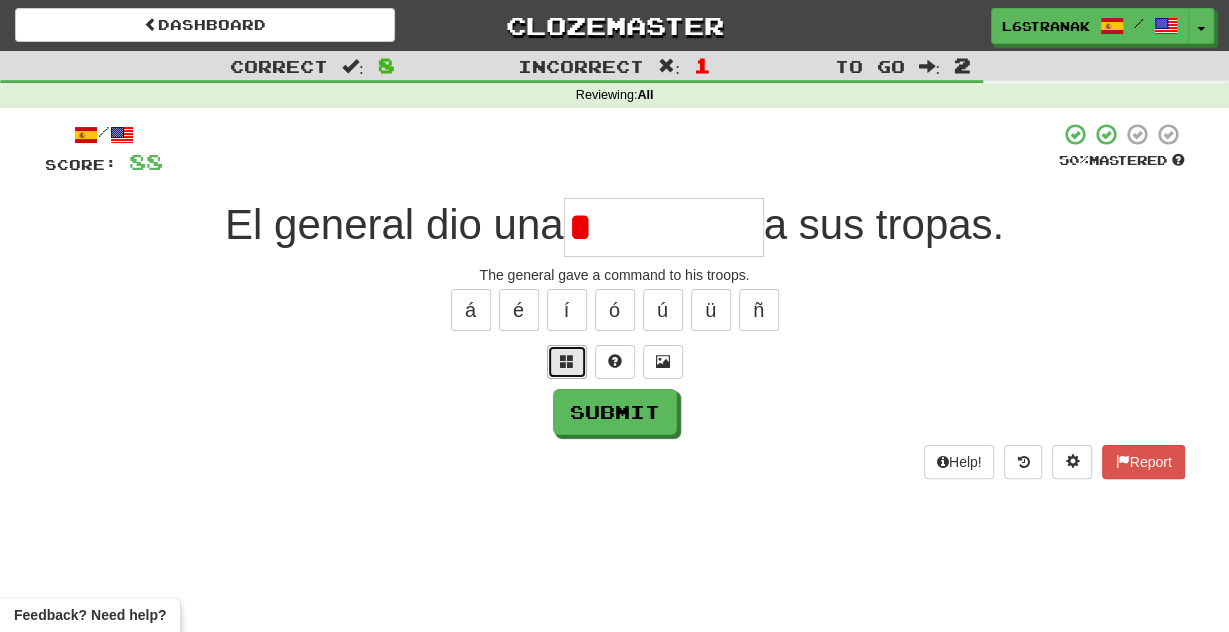 click at bounding box center (567, 362) 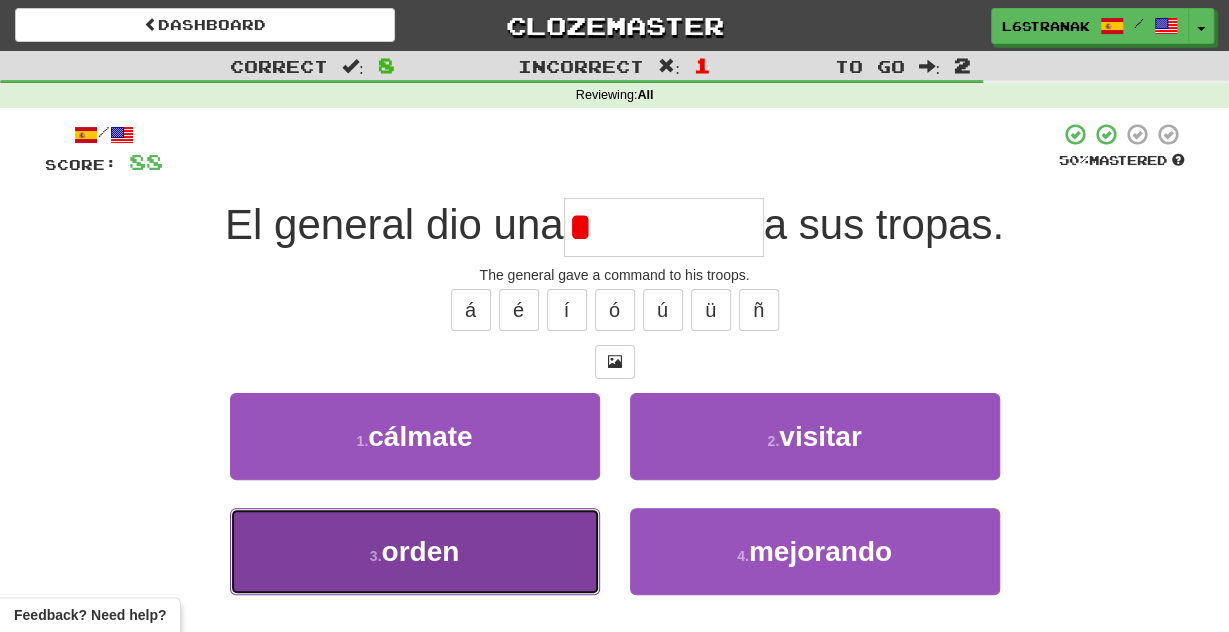 click on "3 .  orden" at bounding box center (415, 551) 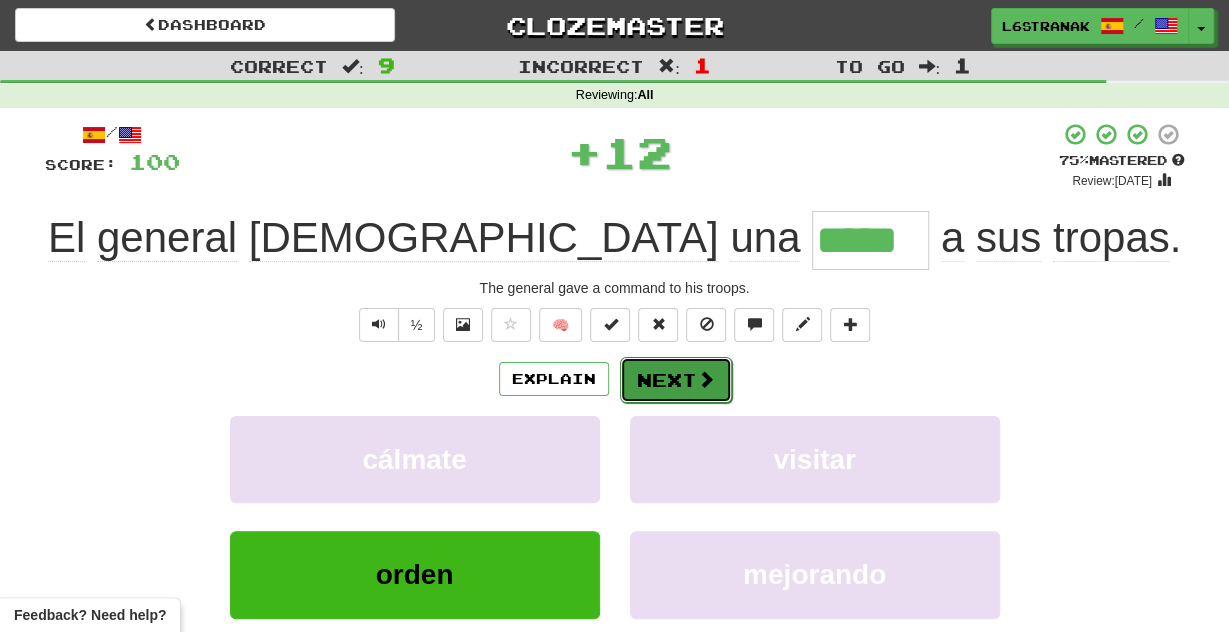 click on "Next" at bounding box center (676, 380) 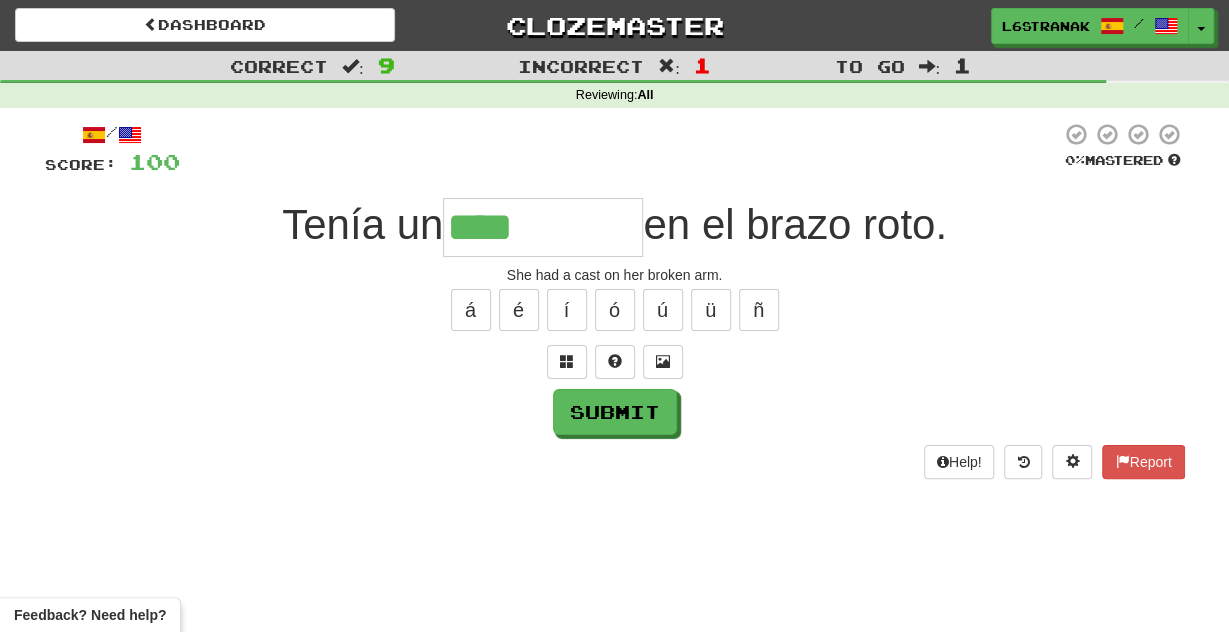 type on "****" 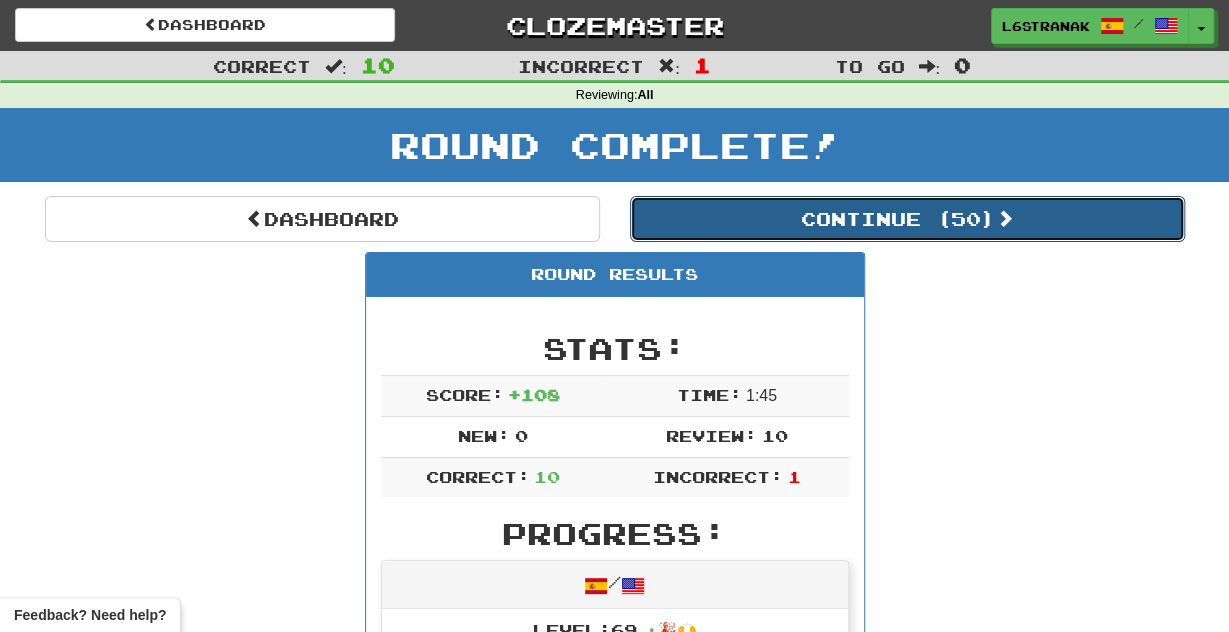 click on "Continue ( 50 )" at bounding box center [907, 219] 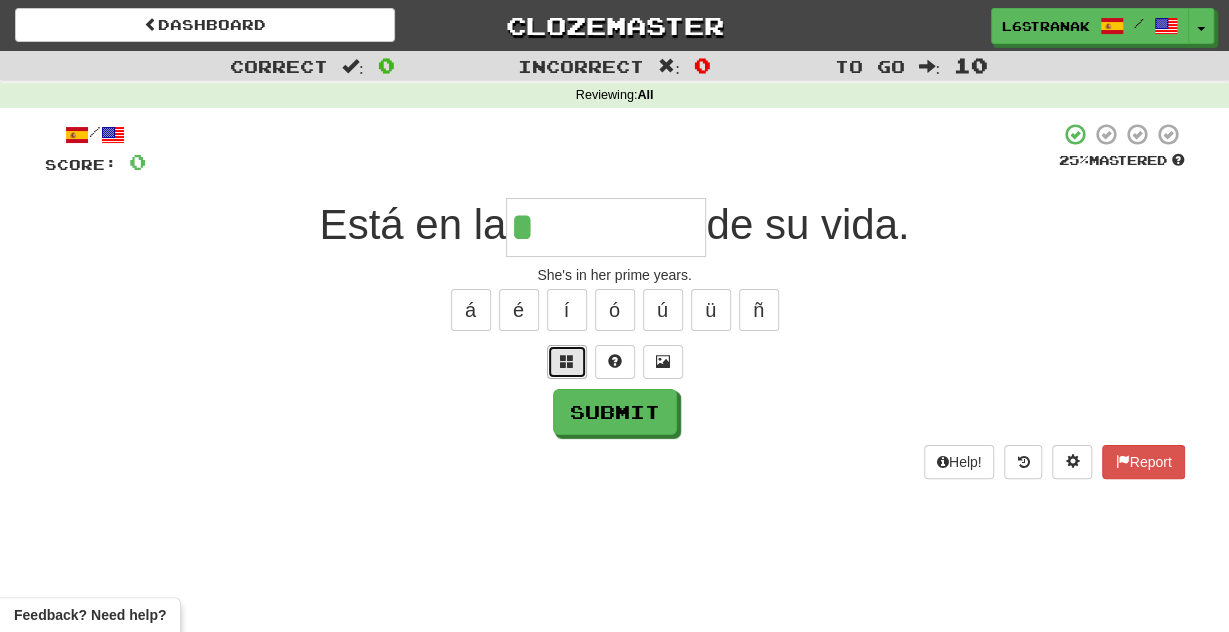 click at bounding box center [567, 362] 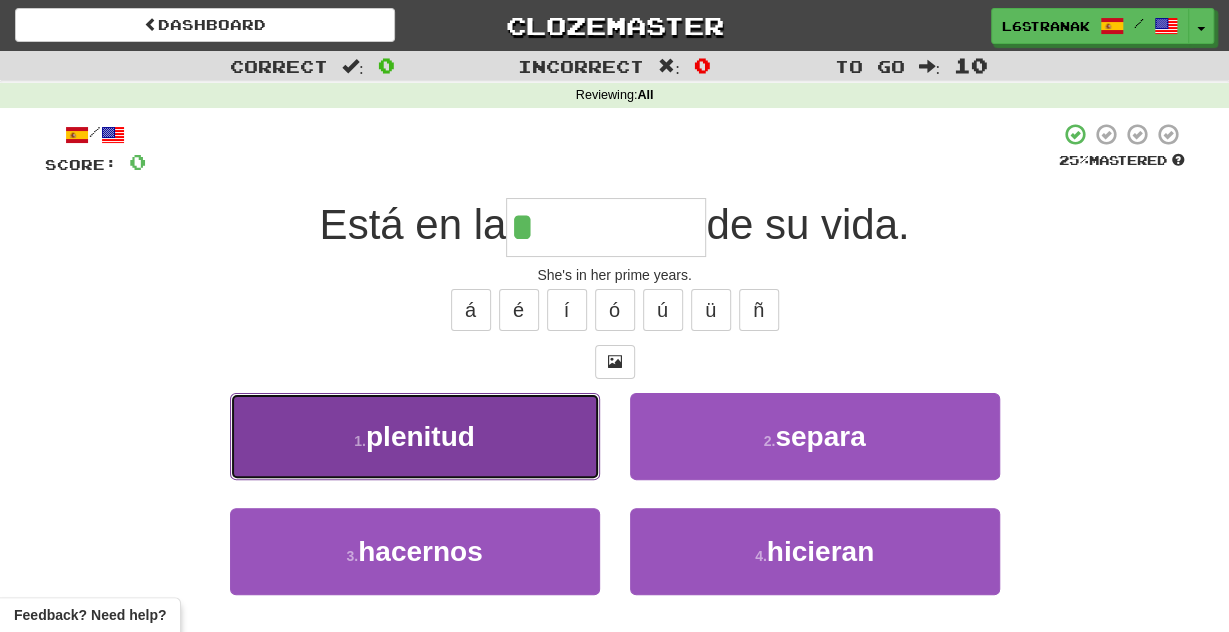 click on "1 .  plenitud" at bounding box center [415, 436] 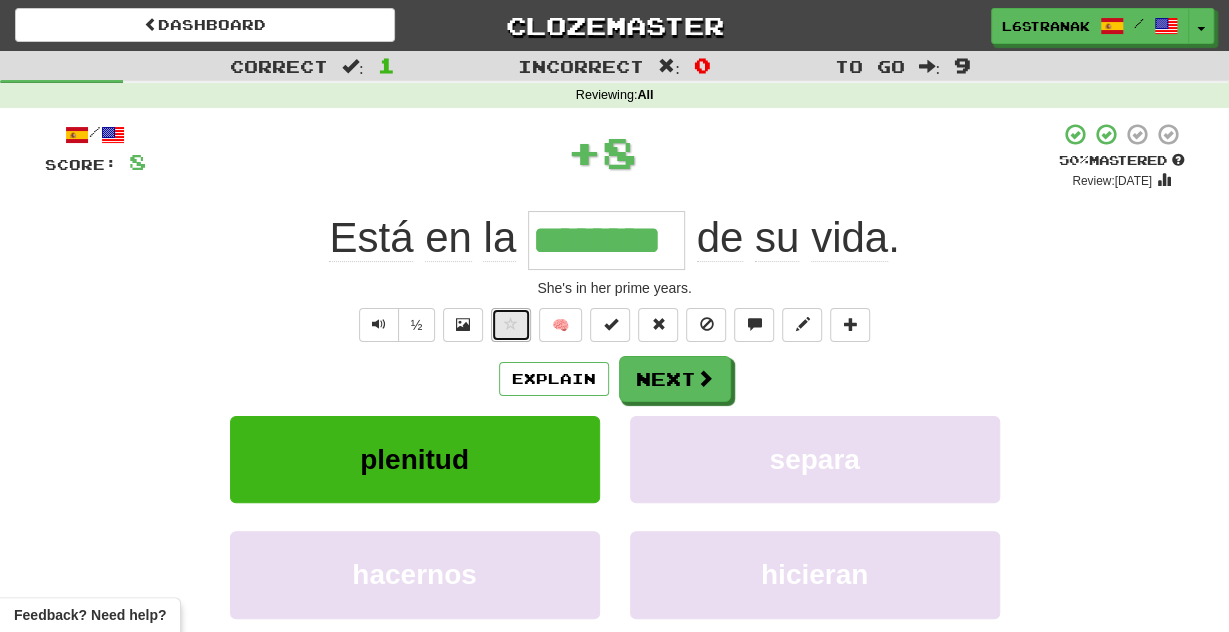 click at bounding box center [511, 325] 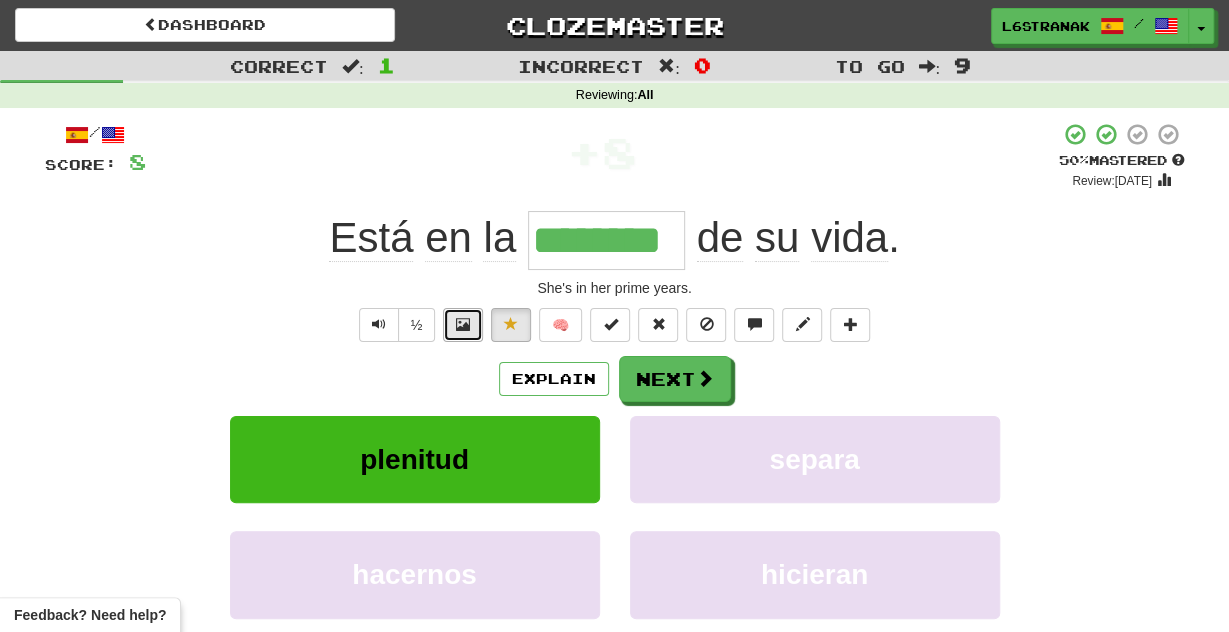 click at bounding box center [463, 325] 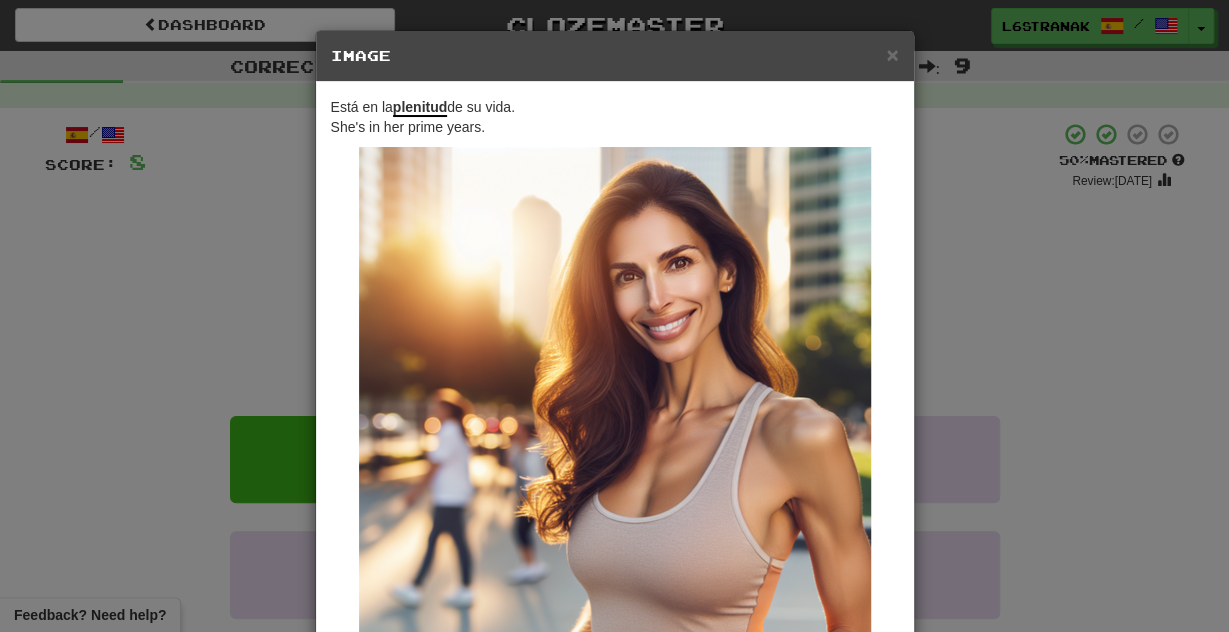 click on "× Image Está en la  plenitud  de su vida. She's in her prime years. Change when and how images are shown in the game settings.  Images are in beta. Like them? Hate them?  Let us know ! Close" at bounding box center (614, 316) 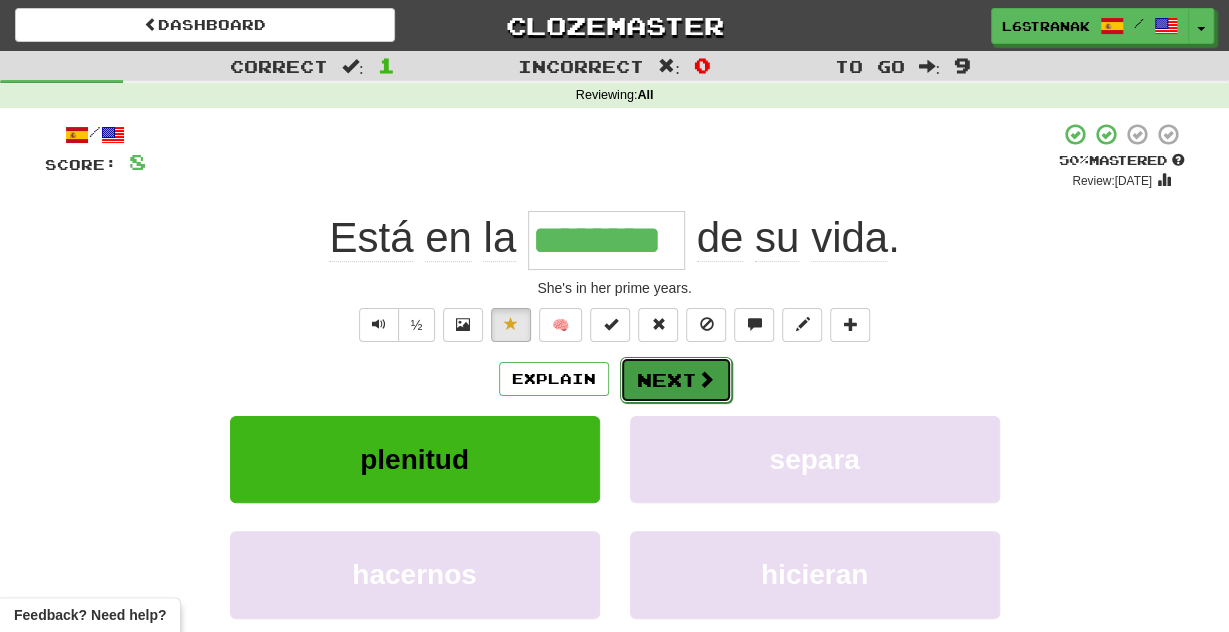 click on "Next" at bounding box center (676, 380) 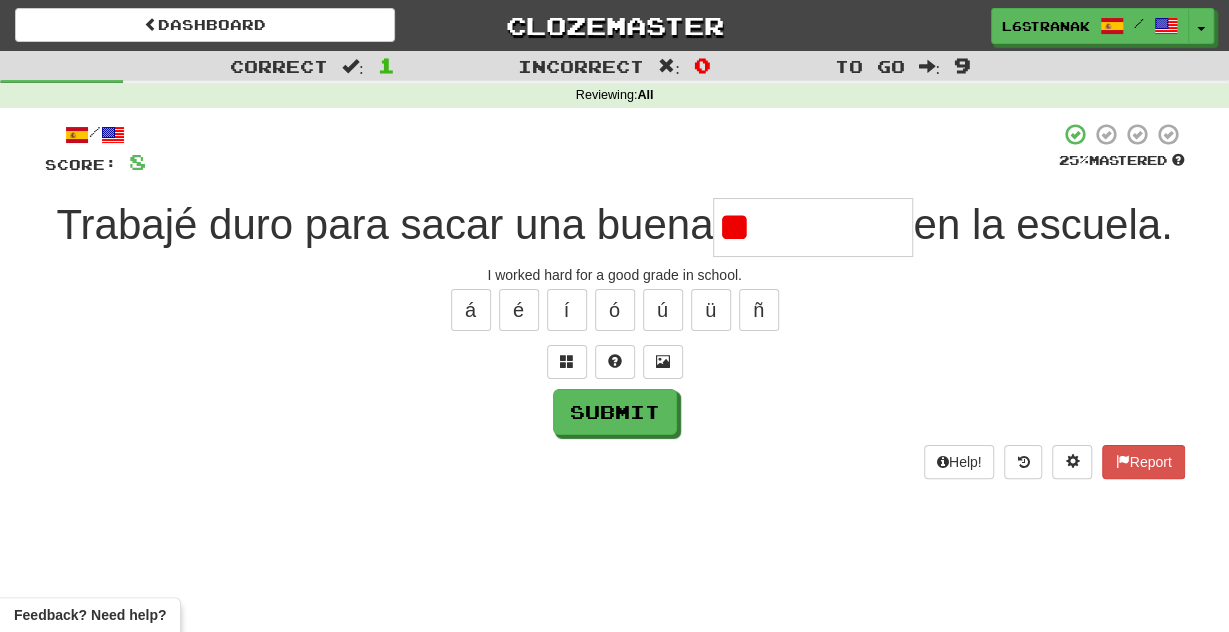 type on "*" 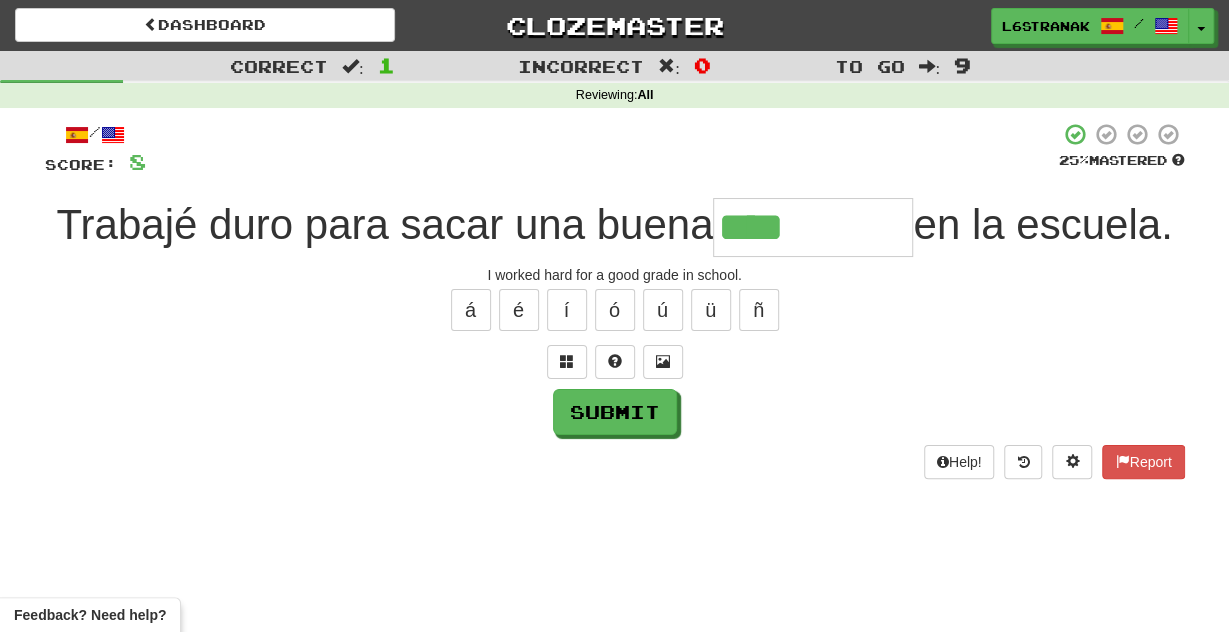 type on "****" 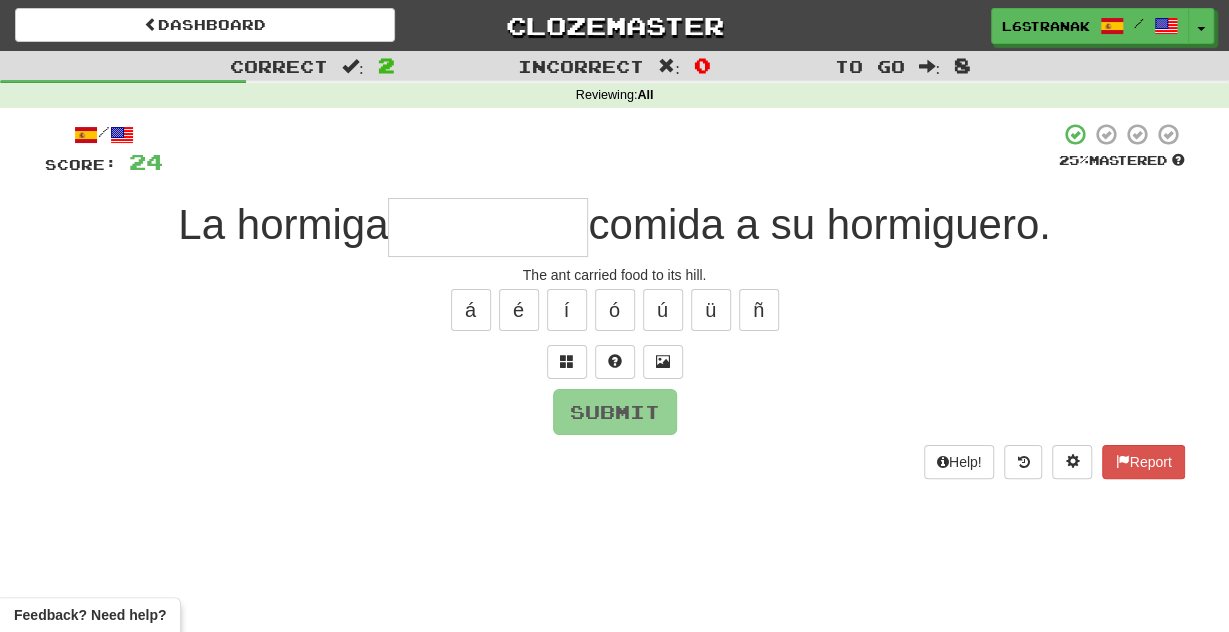 type on "*" 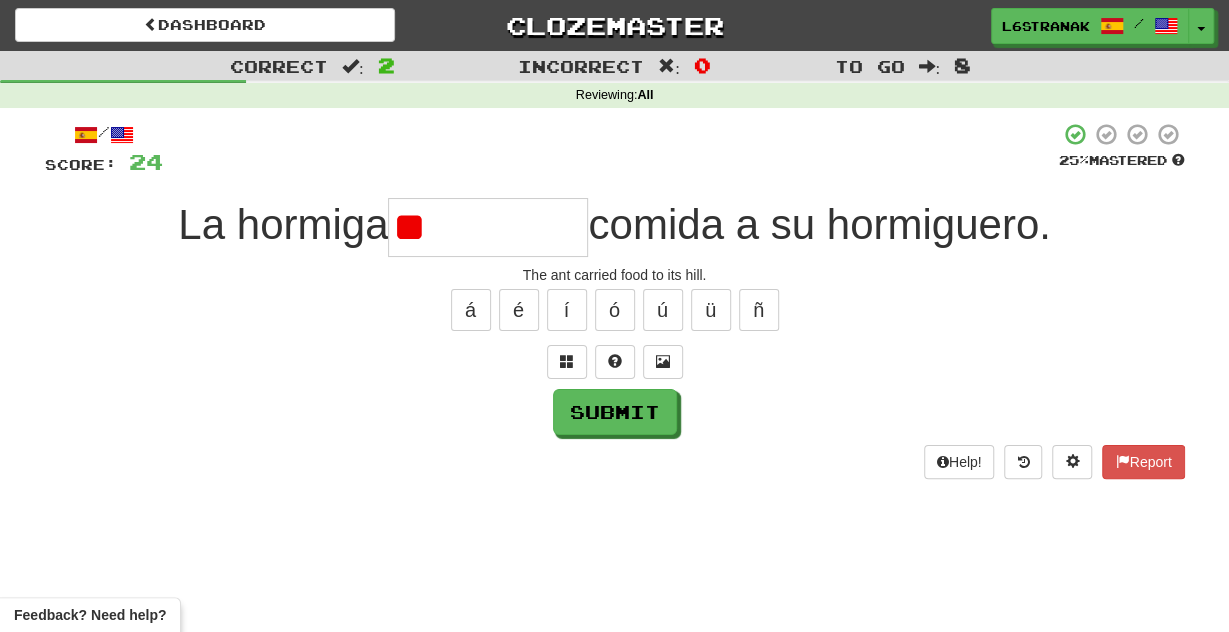 type on "*" 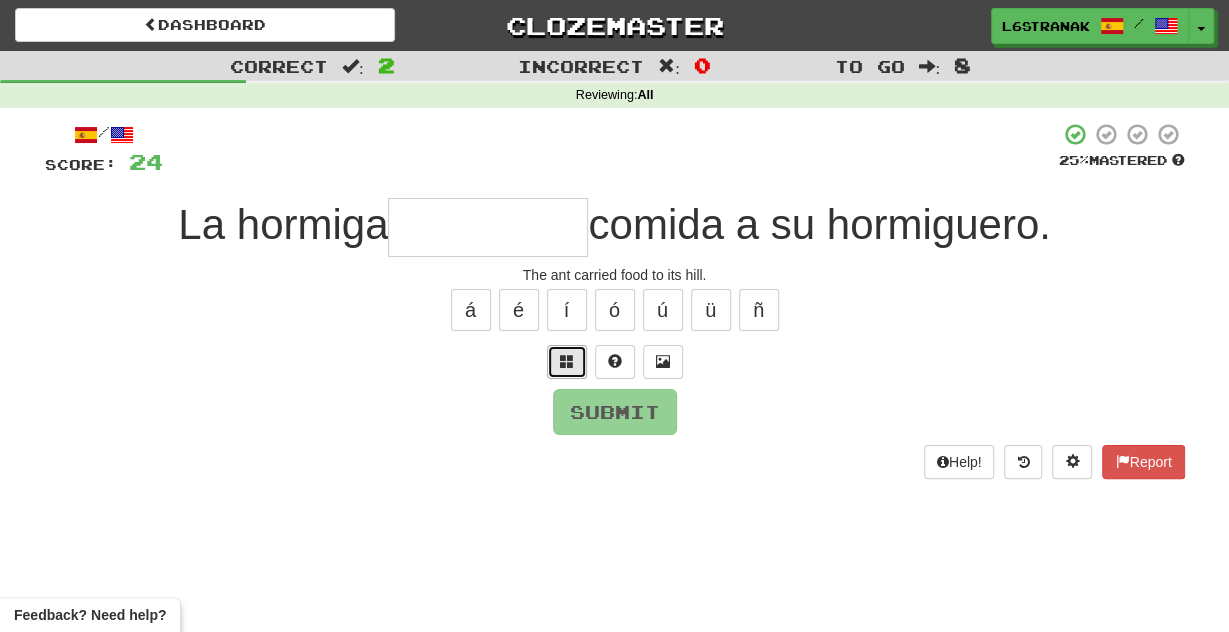 click at bounding box center (567, 362) 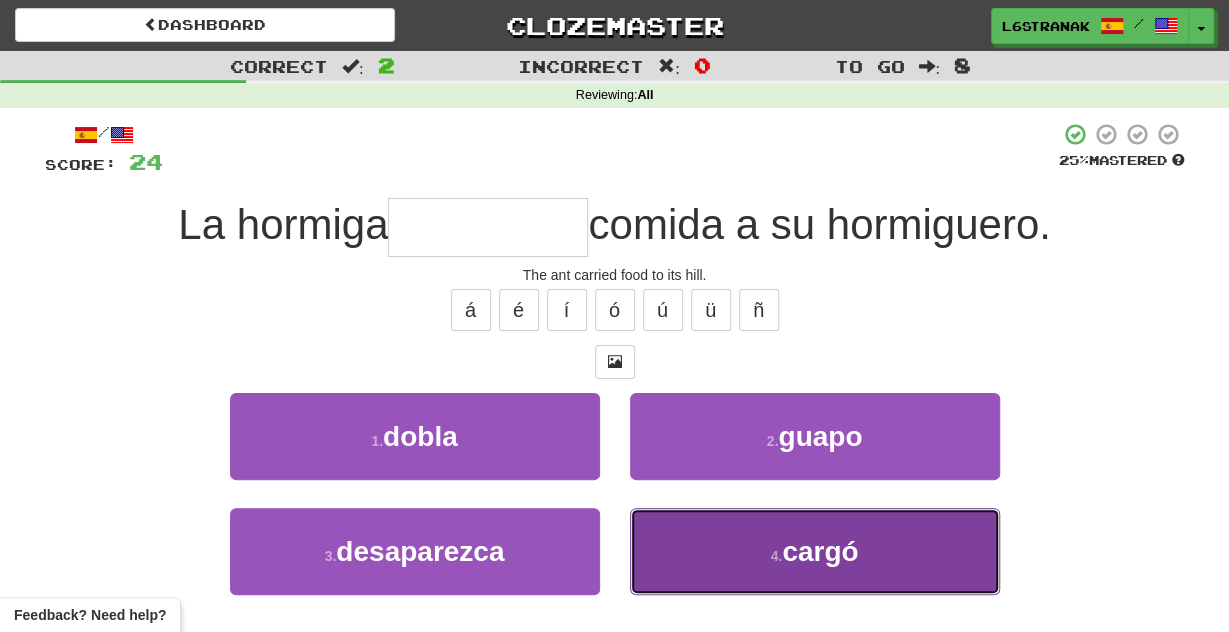 click on "4 .  cargó" at bounding box center (815, 551) 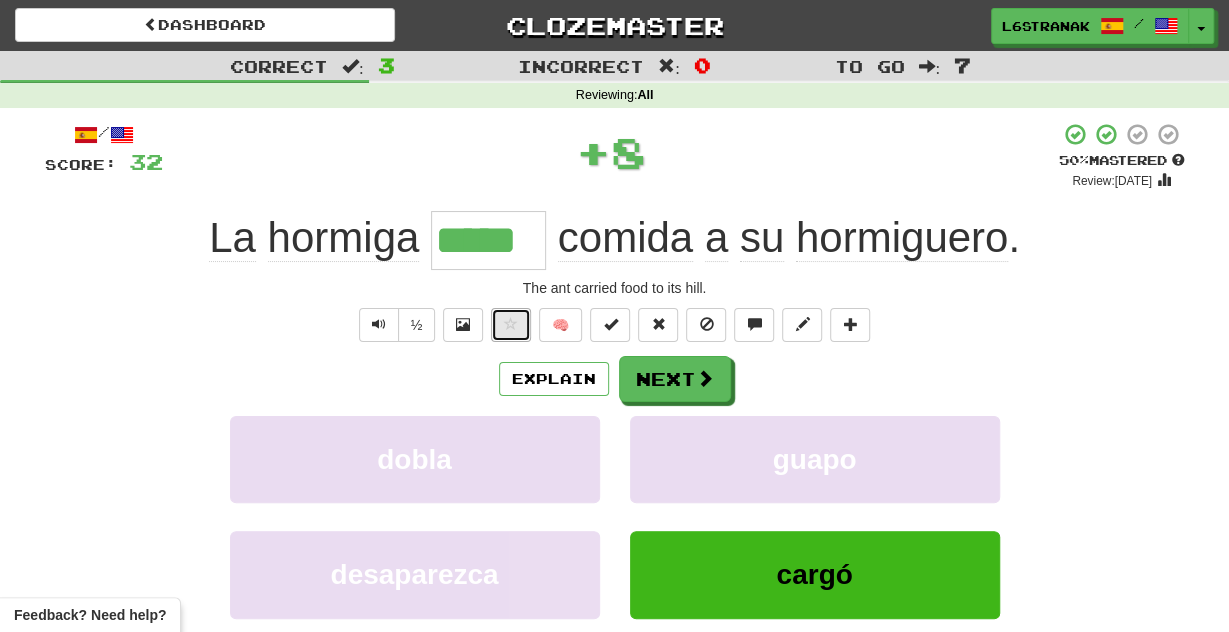 click at bounding box center [511, 324] 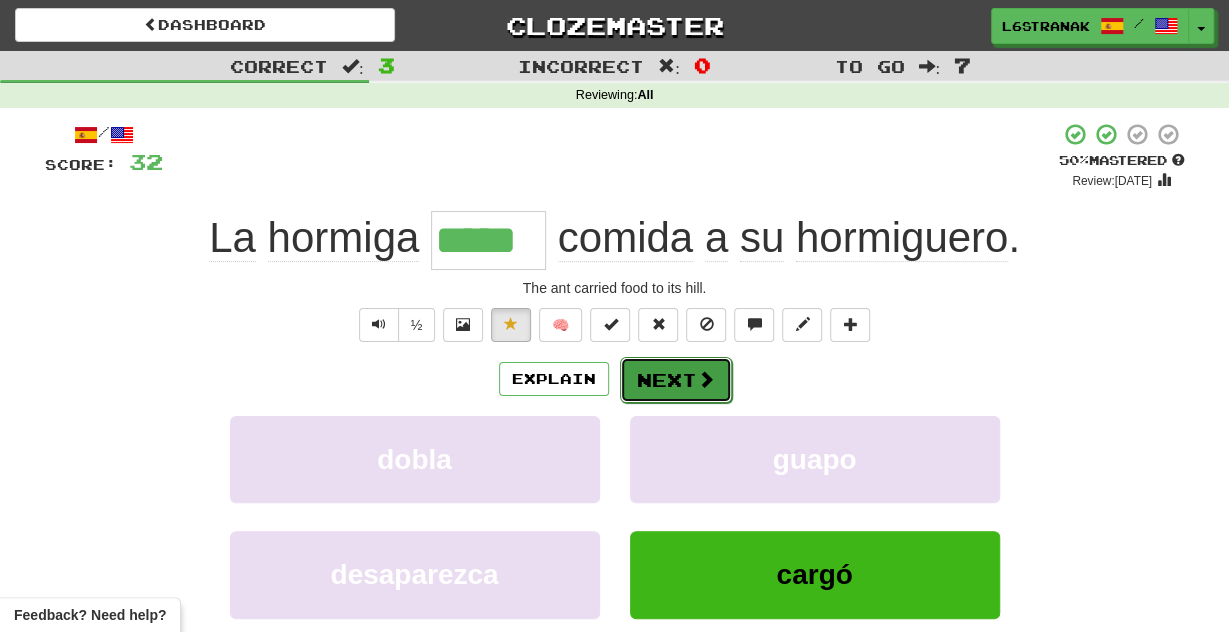 click on "Next" at bounding box center (676, 380) 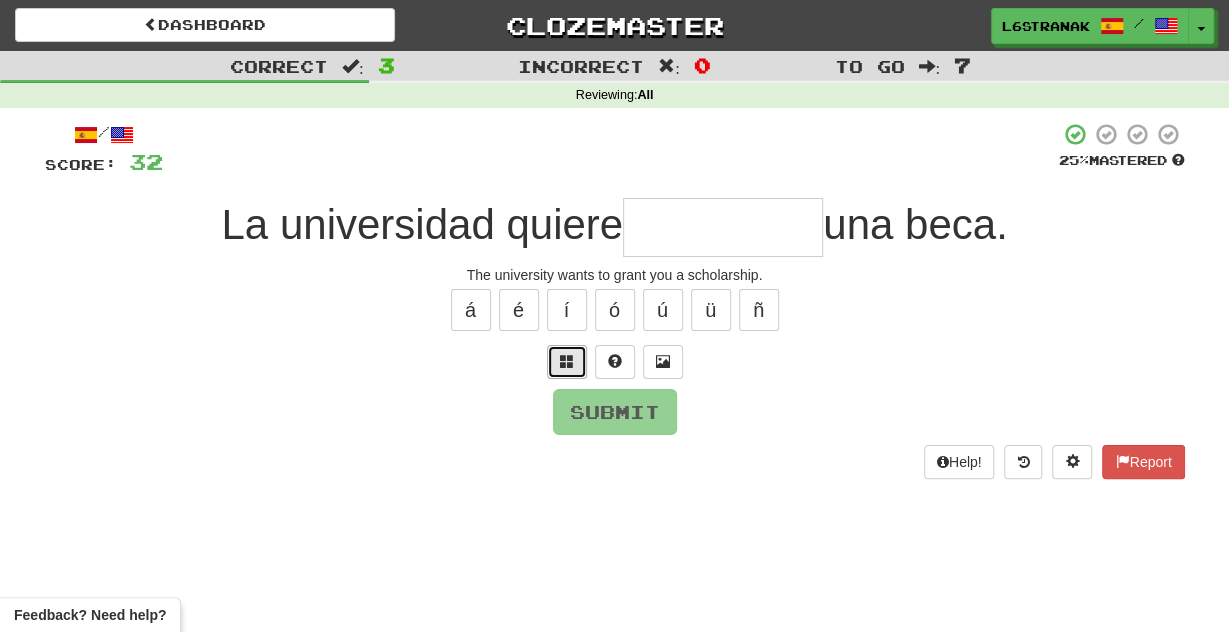 click at bounding box center (567, 361) 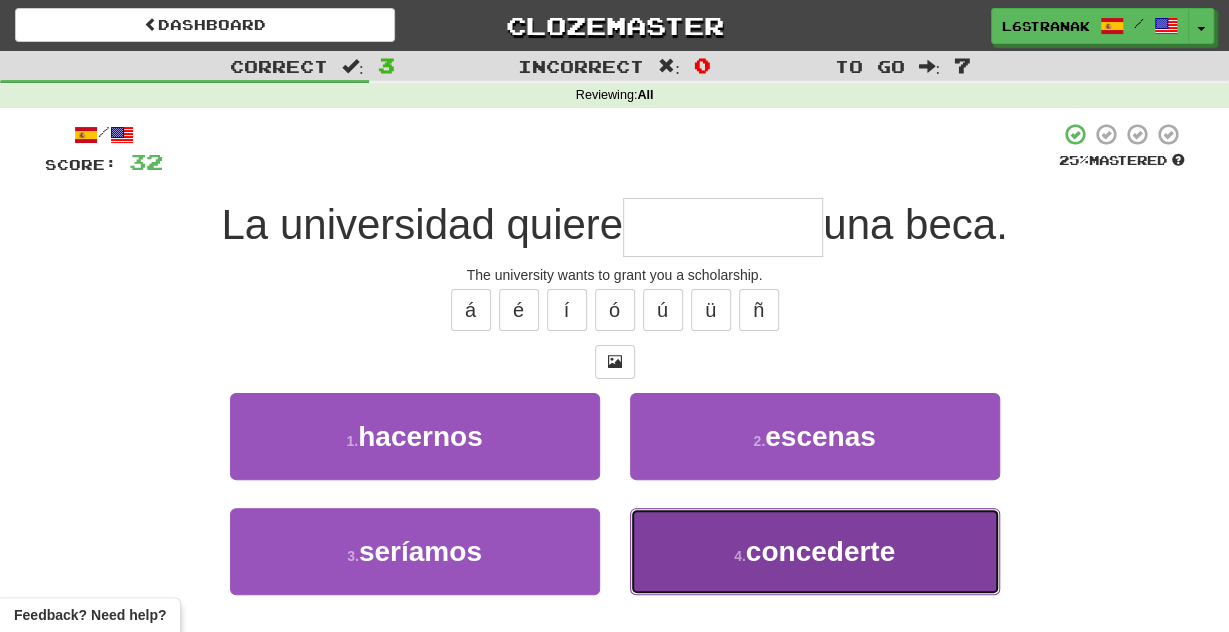 click on "4 .  concederte" at bounding box center (815, 551) 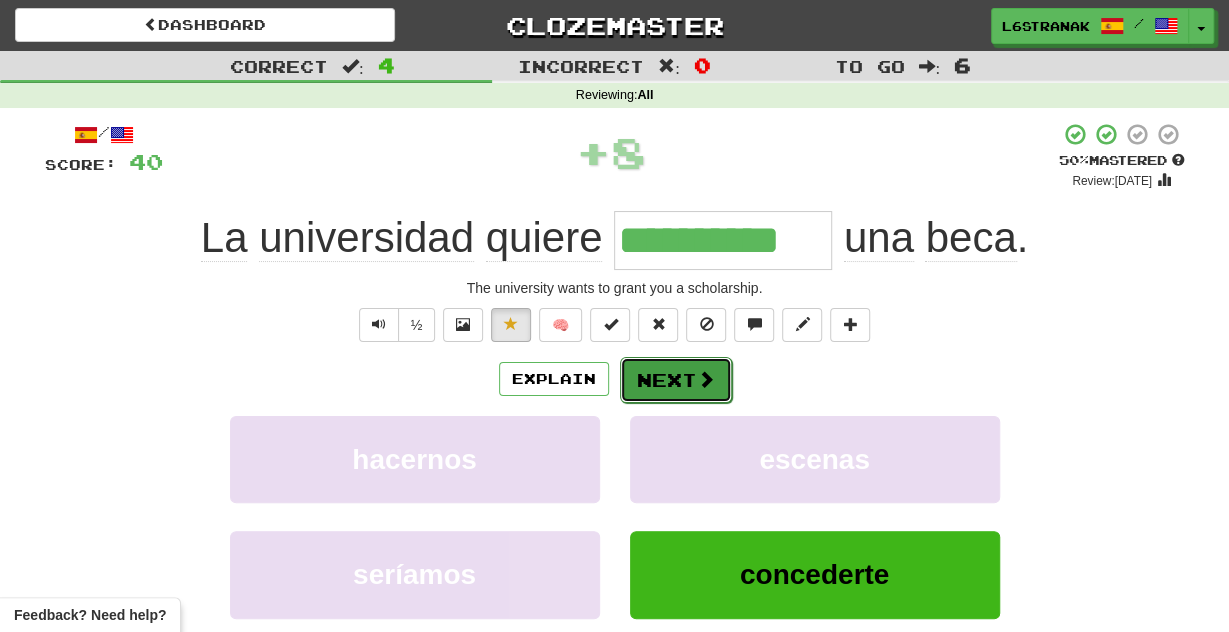 click on "Next" at bounding box center (676, 380) 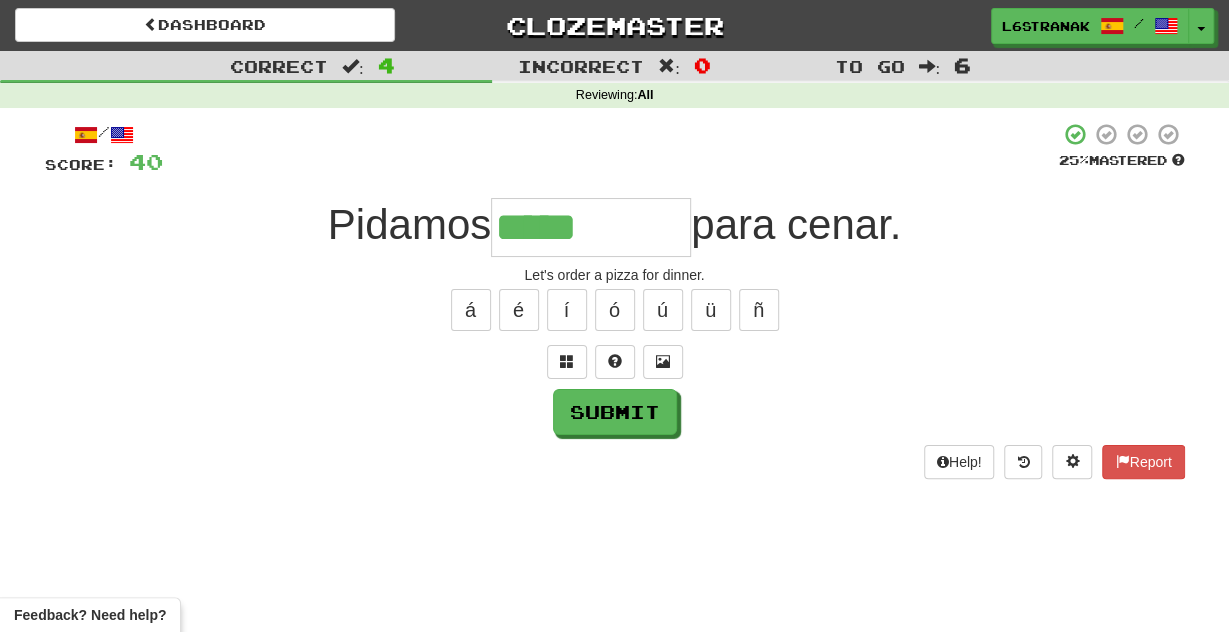 type on "*****" 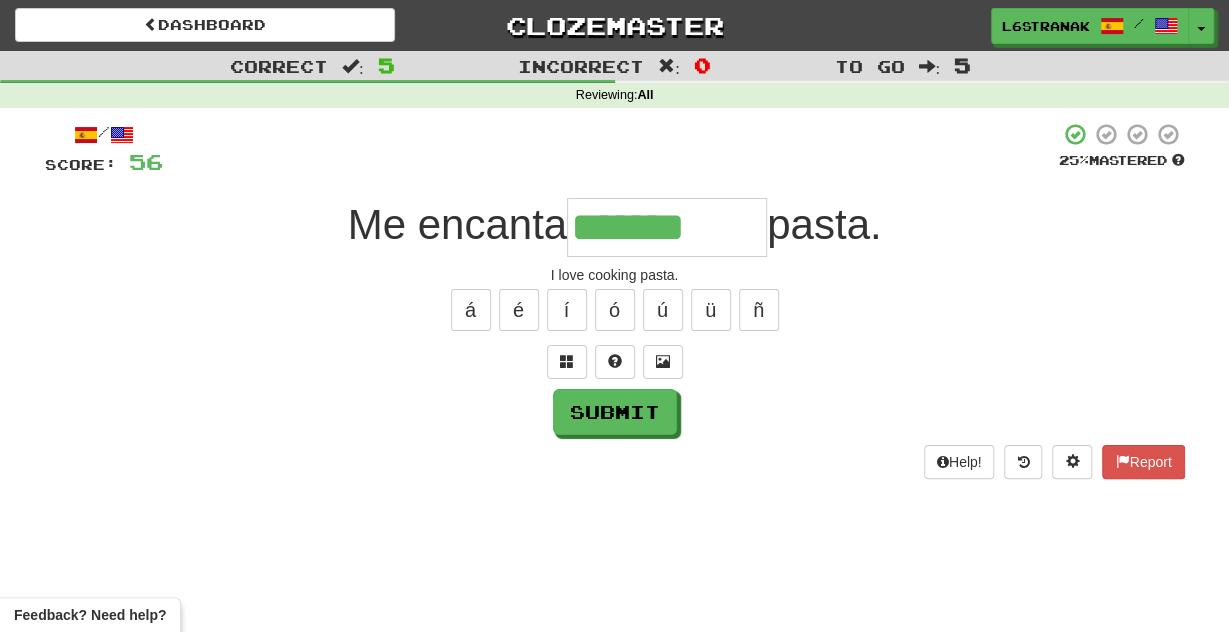 type on "*******" 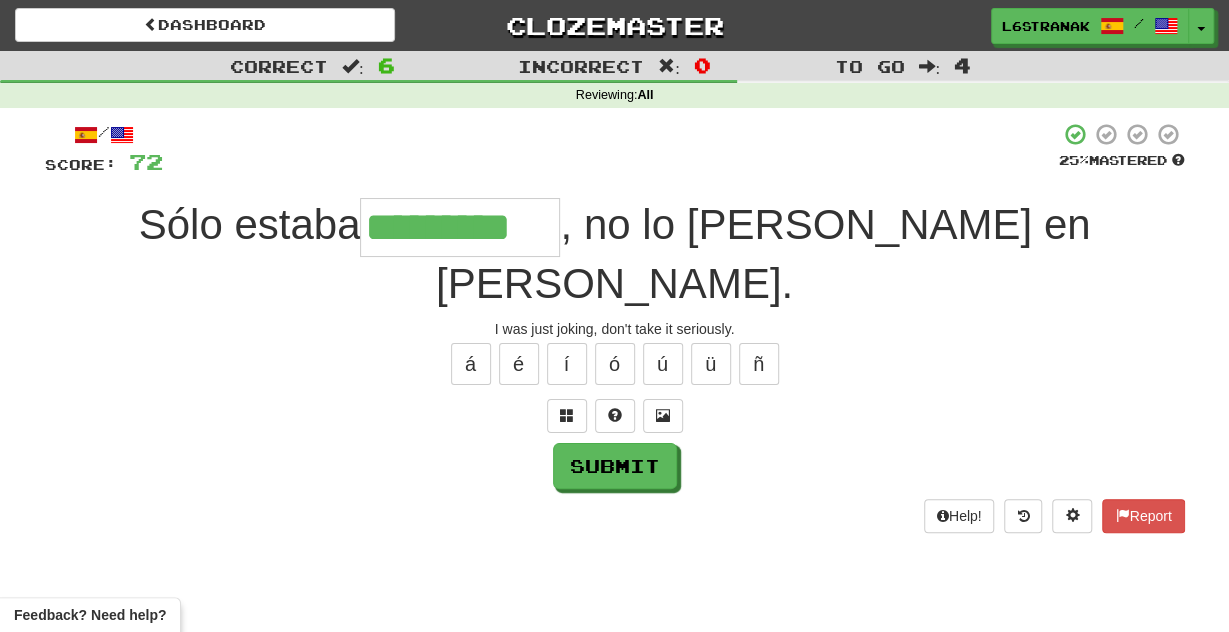 scroll, scrollTop: 0, scrollLeft: 20, axis: horizontal 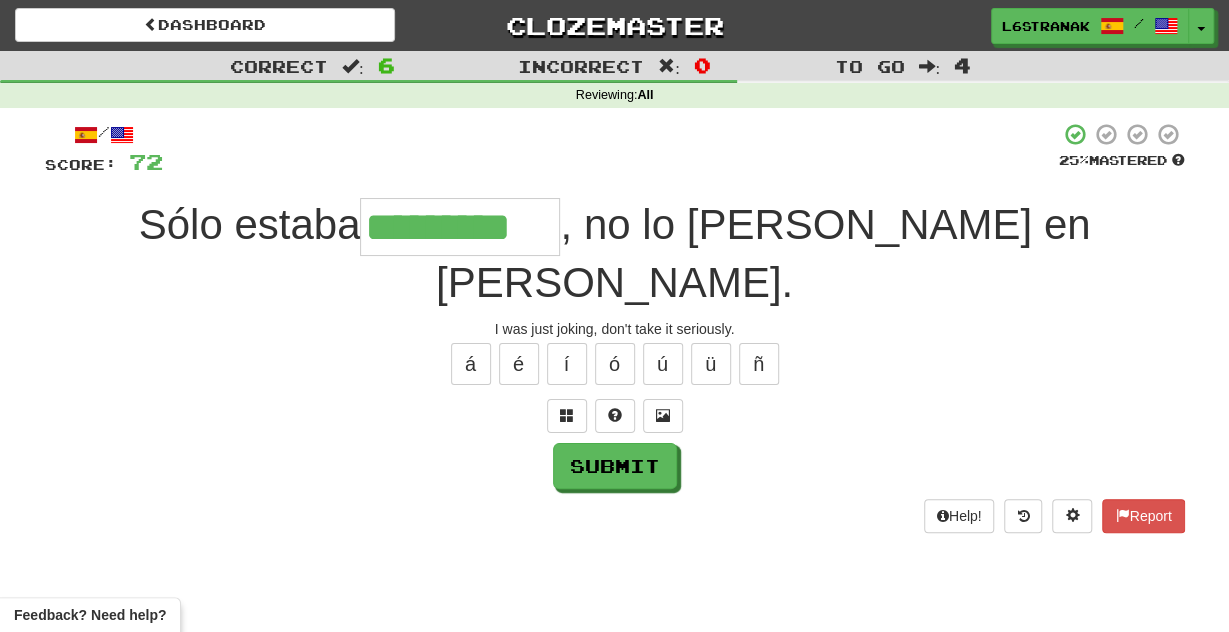 type on "*********" 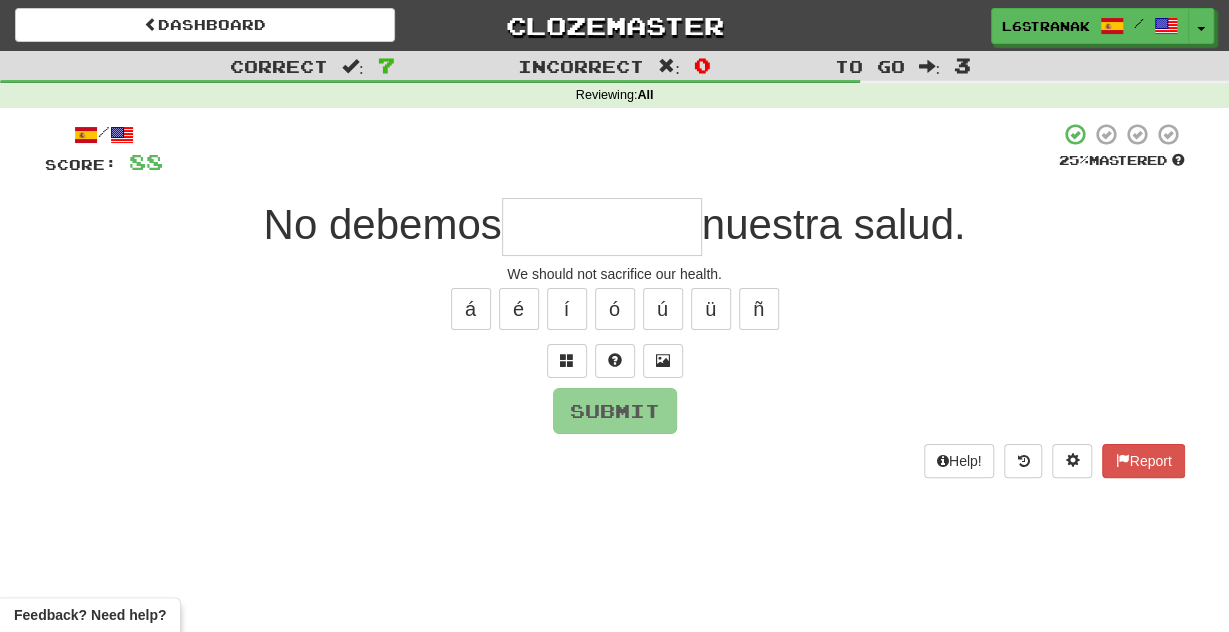 type on "*" 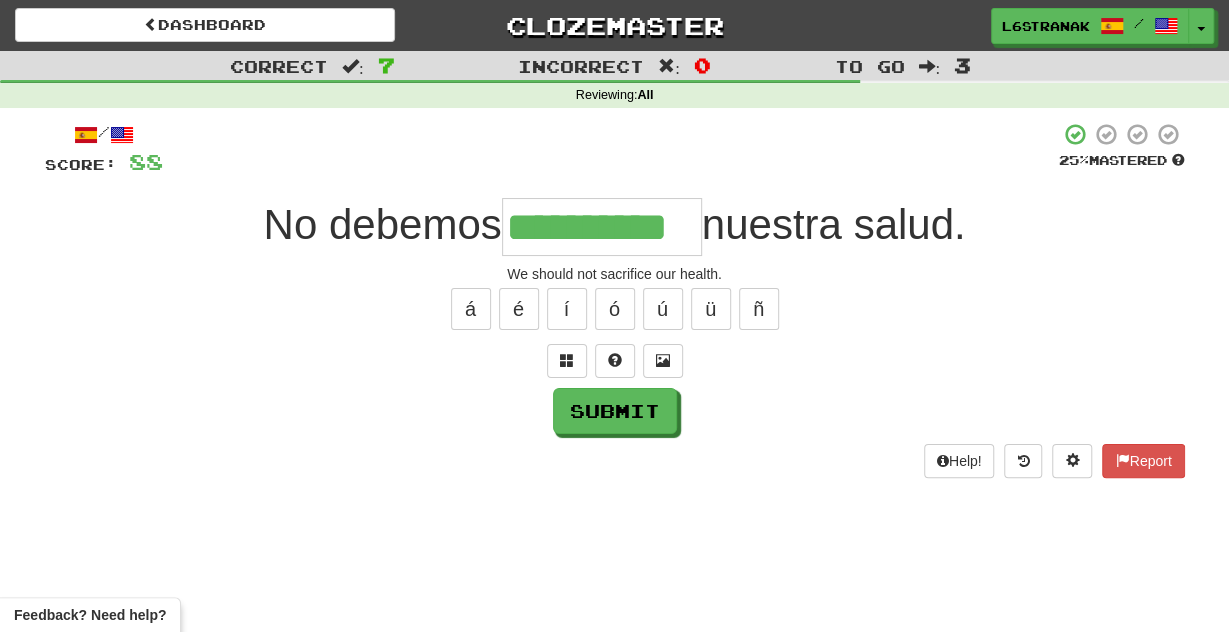 type on "**********" 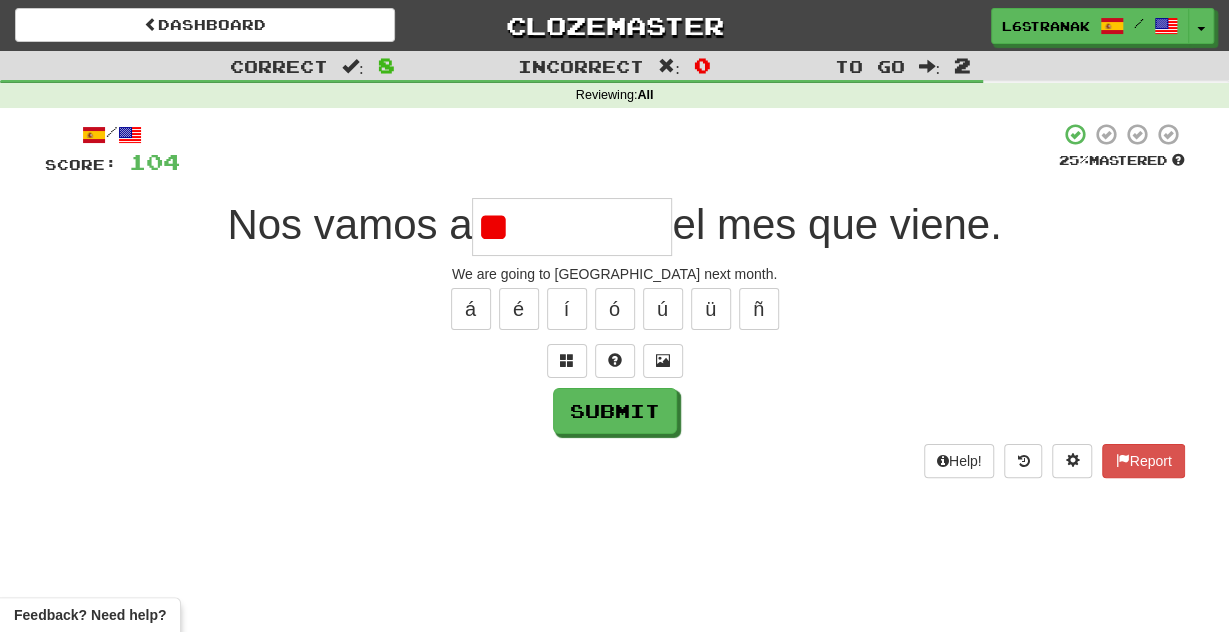type on "*" 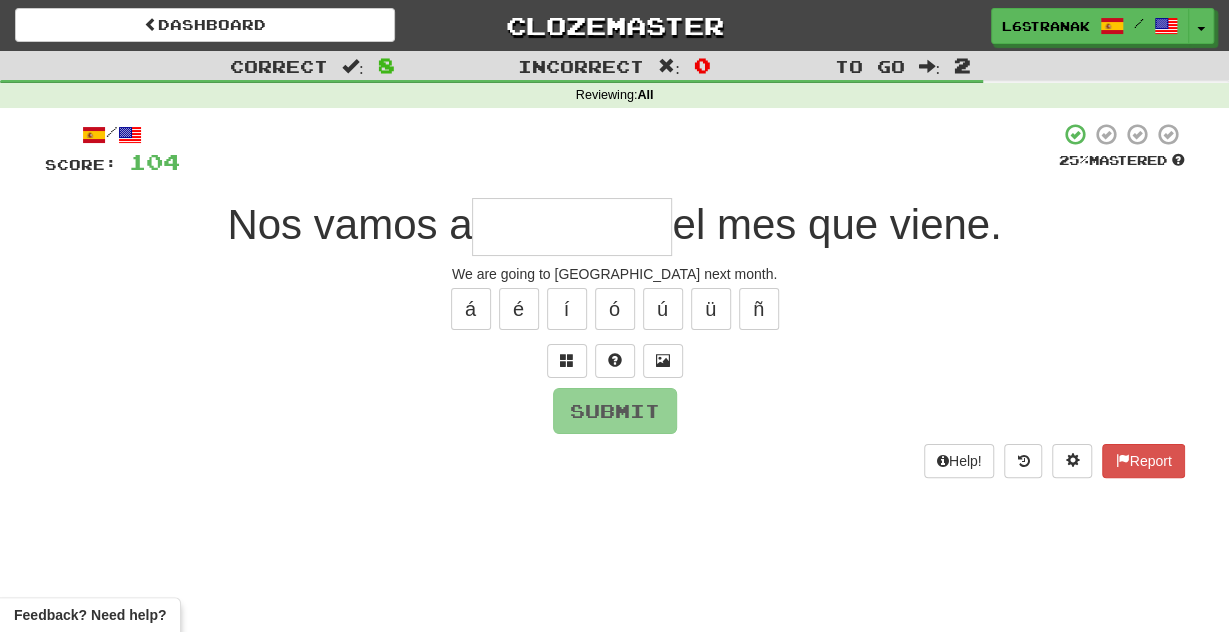 type on "*" 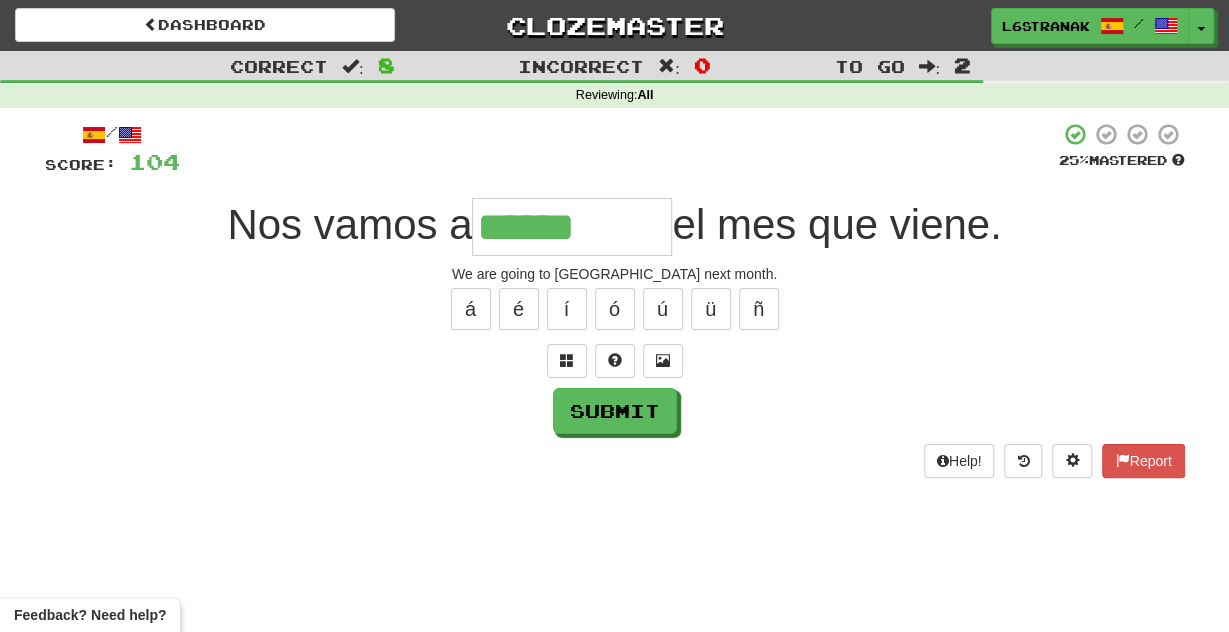 type on "******" 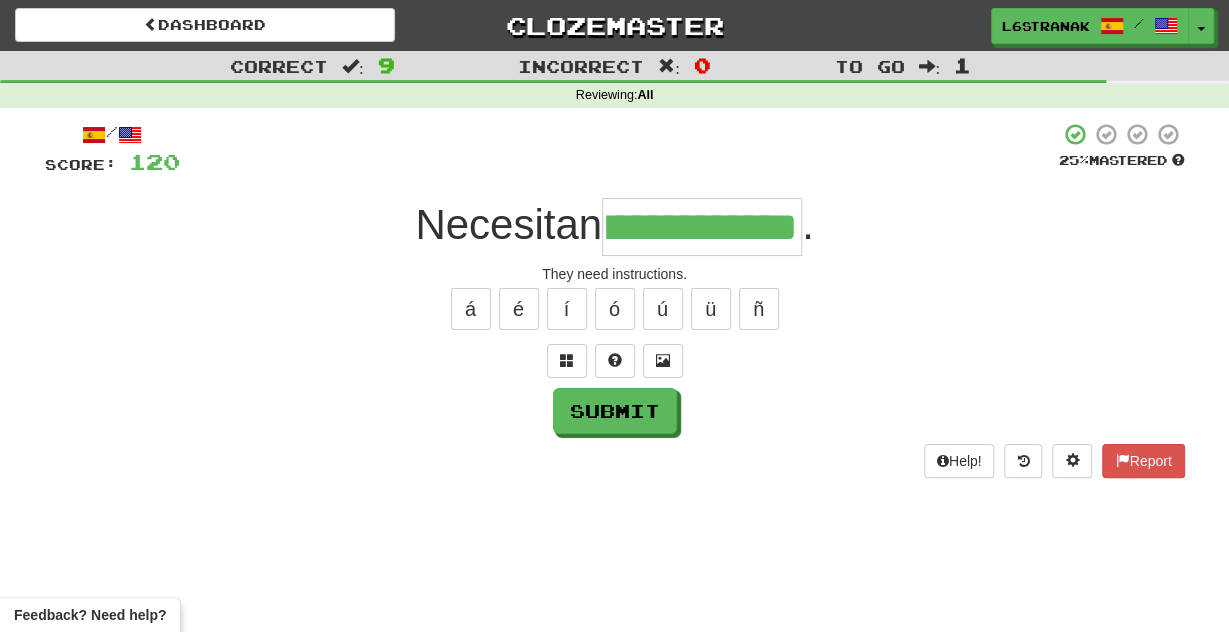 scroll, scrollTop: 0, scrollLeft: 52, axis: horizontal 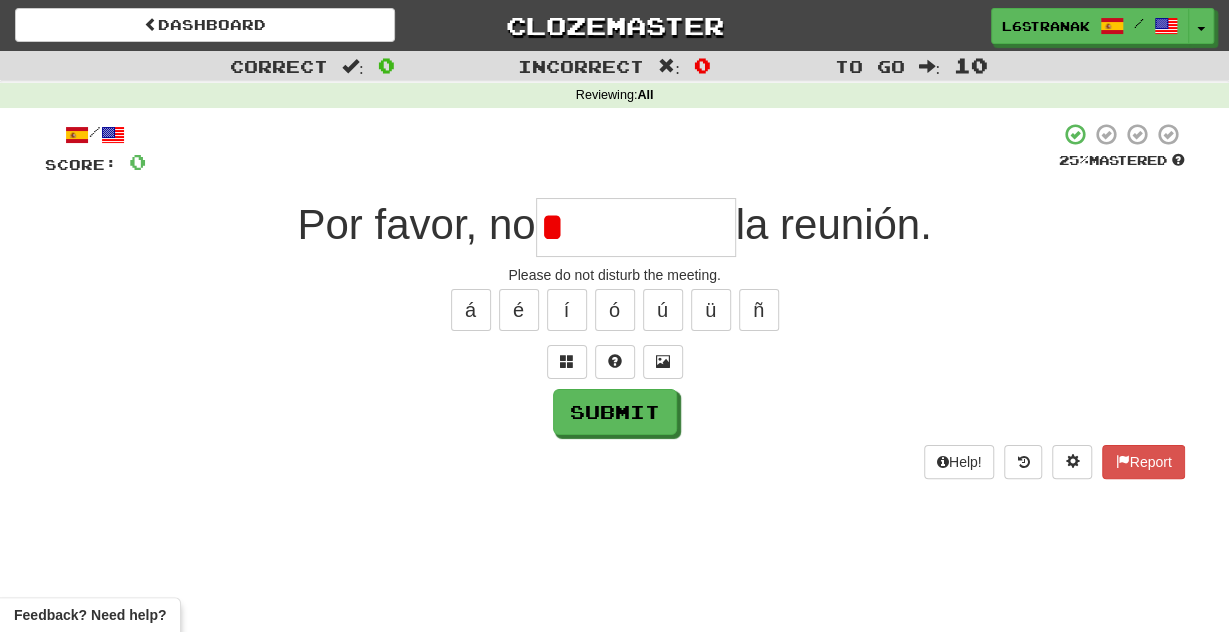 type on "*" 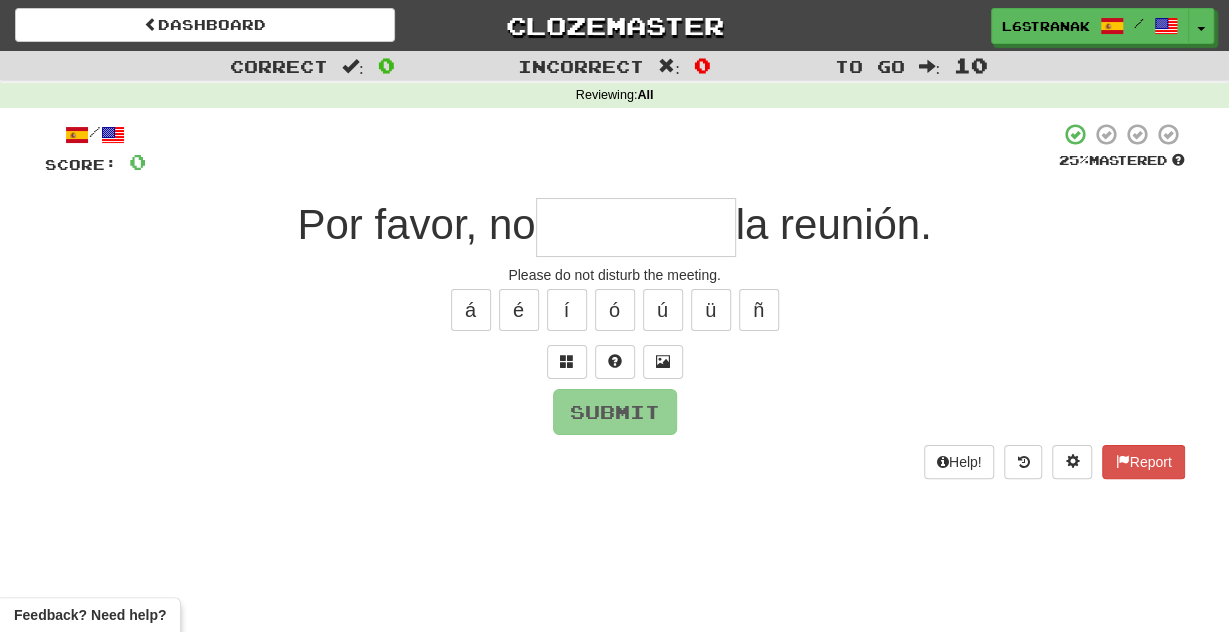 type on "*" 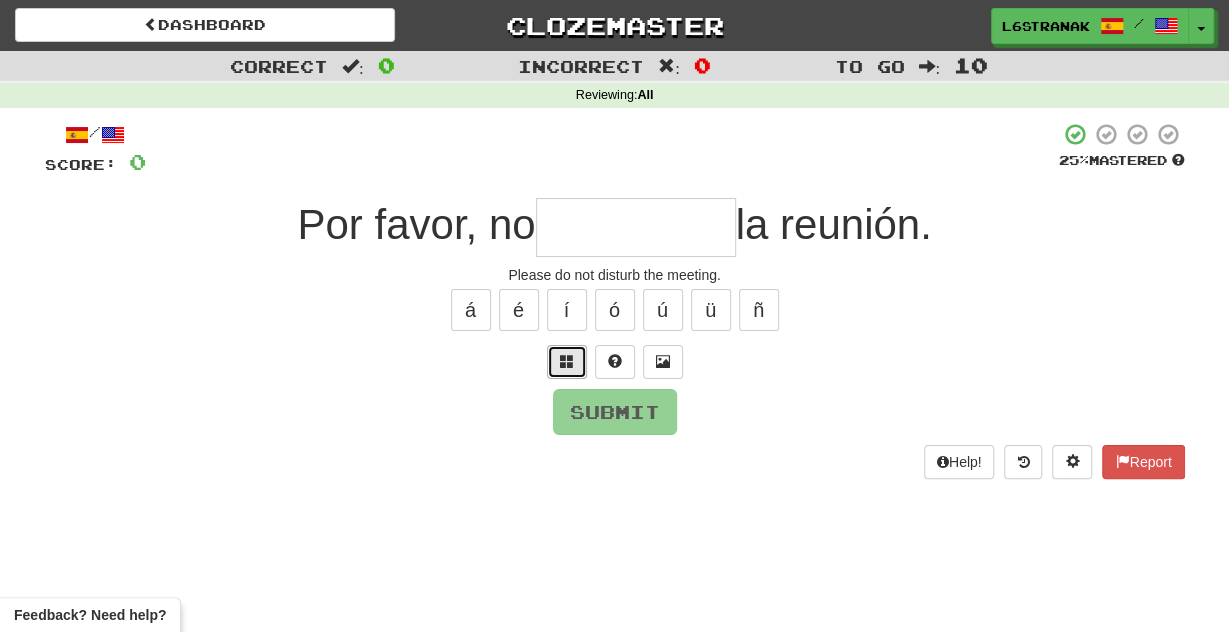 click at bounding box center [567, 362] 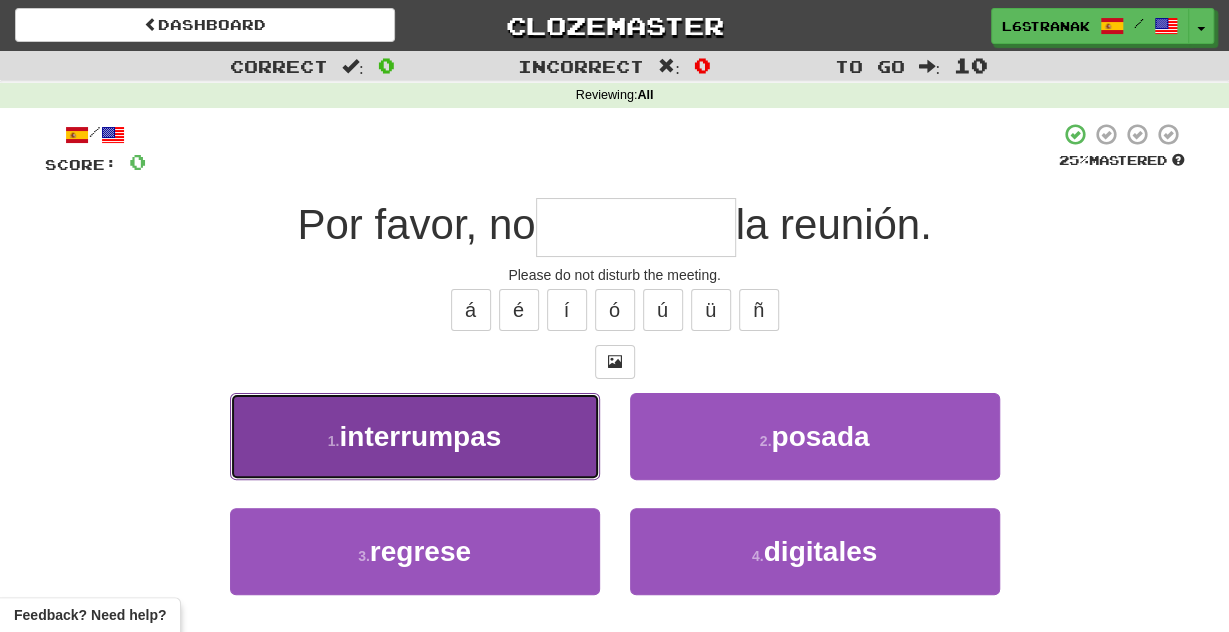 click on "1 .  interrumpas" at bounding box center [415, 436] 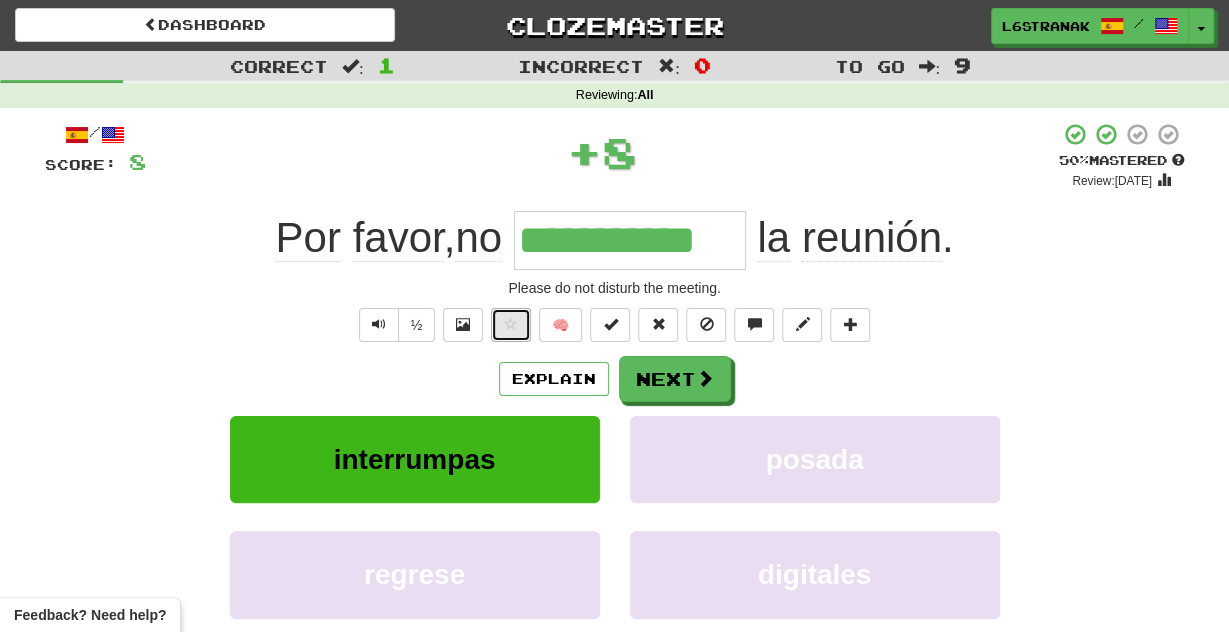click at bounding box center (511, 324) 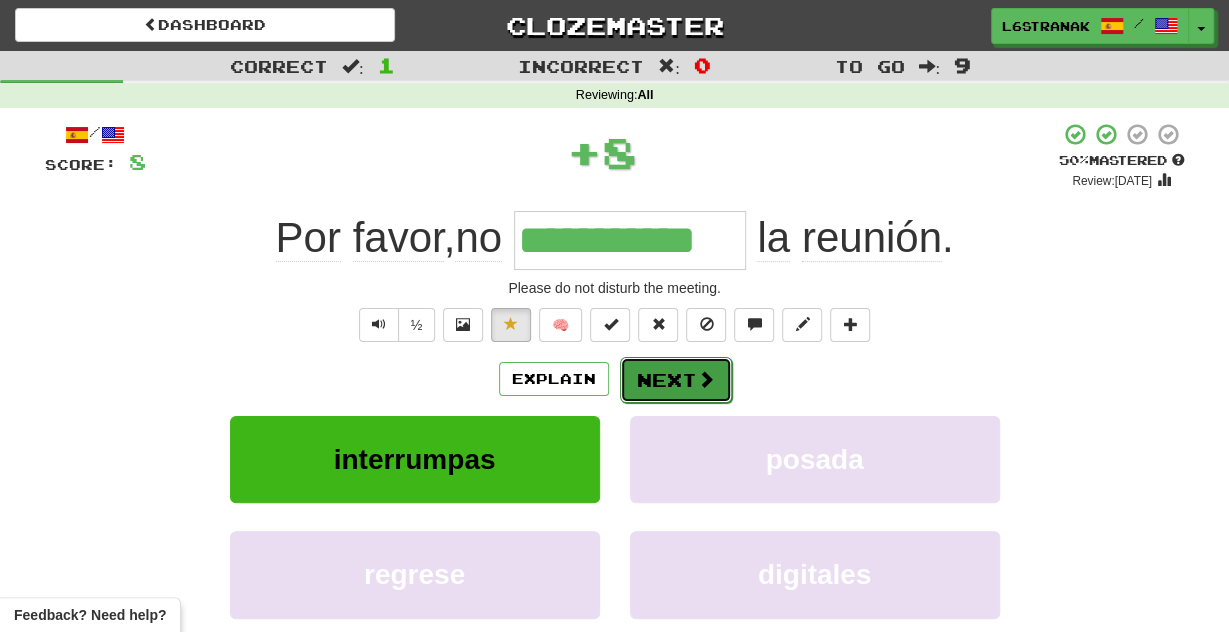 click on "Next" at bounding box center (676, 380) 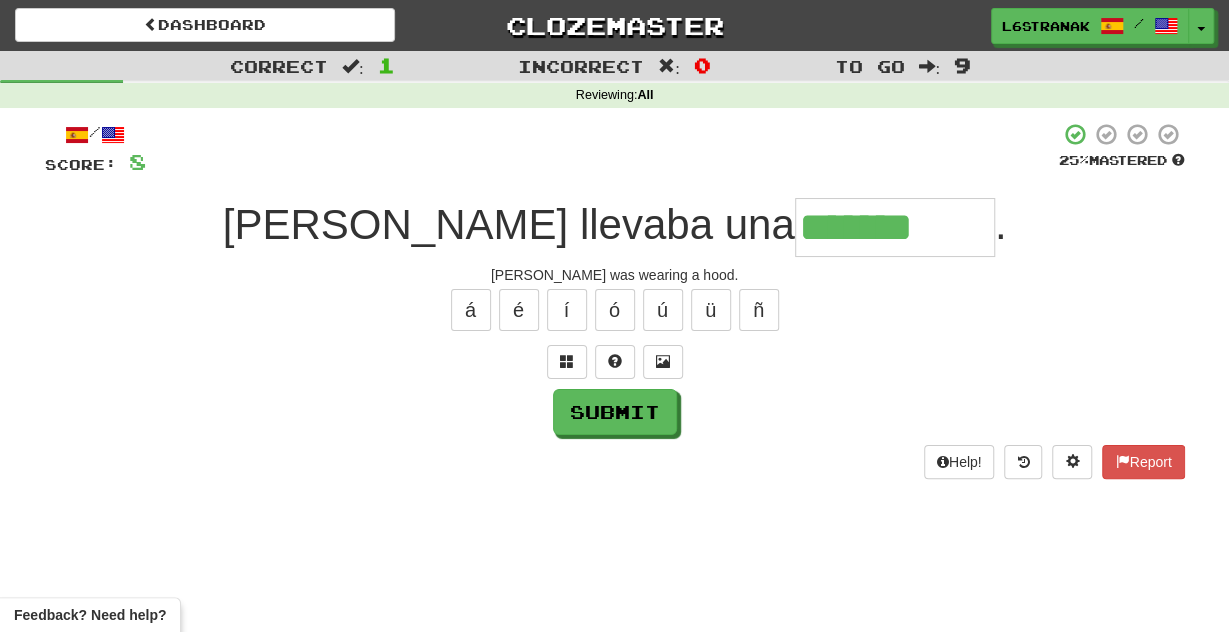 type on "*******" 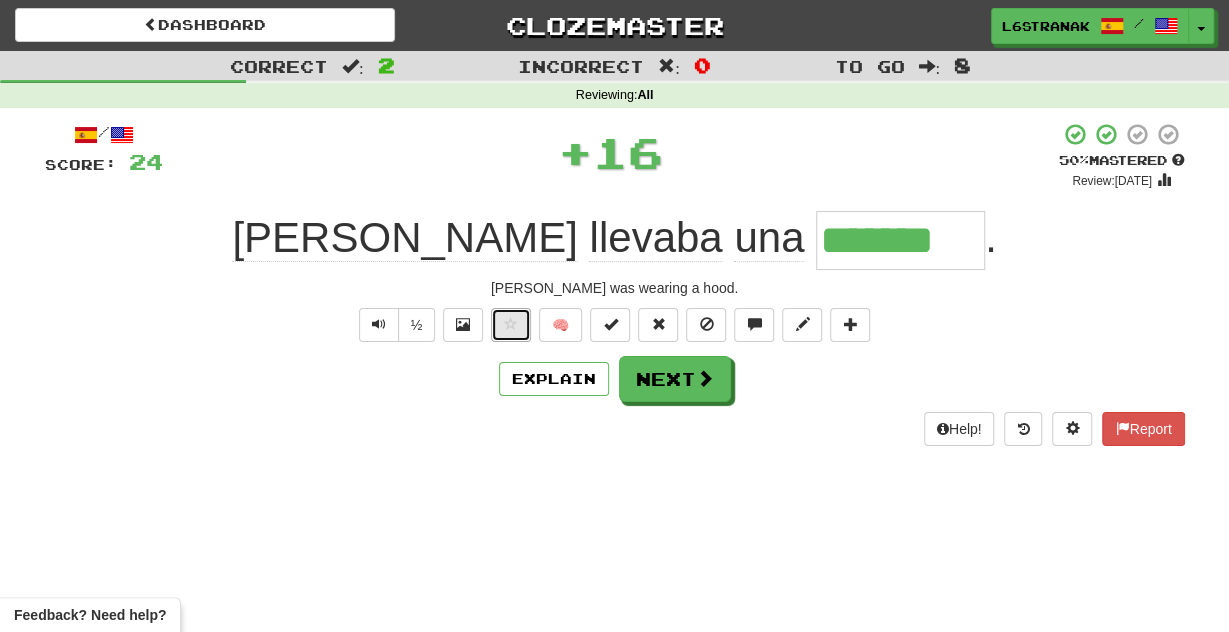click at bounding box center [511, 325] 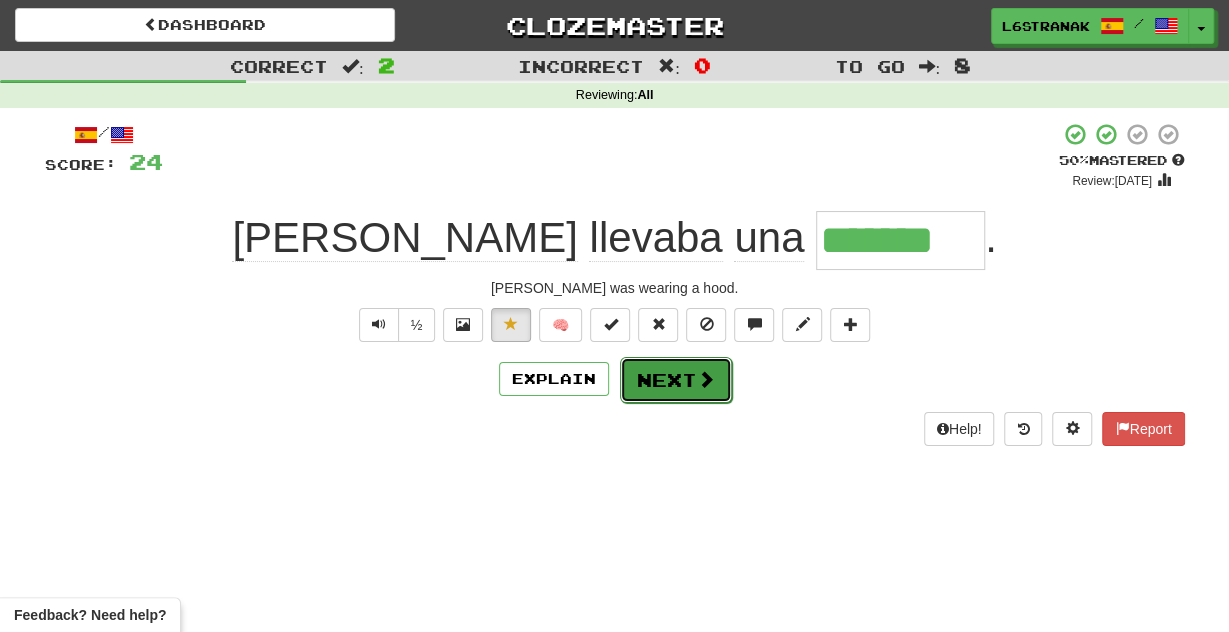 click on "Next" at bounding box center [676, 380] 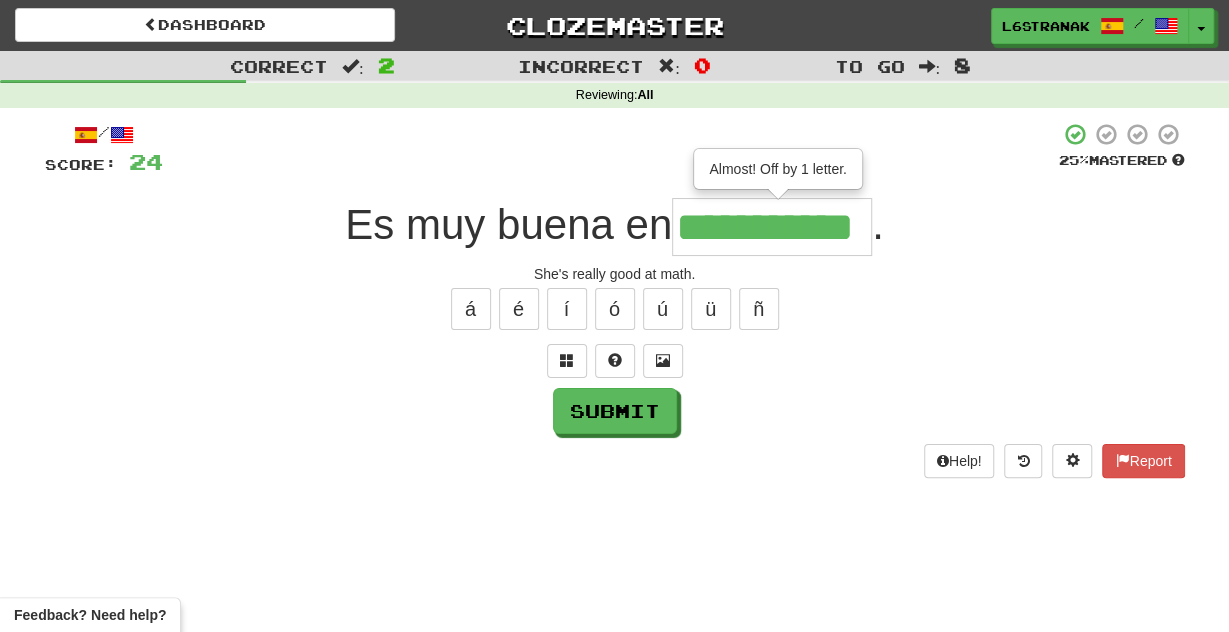 scroll, scrollTop: 0, scrollLeft: 45, axis: horizontal 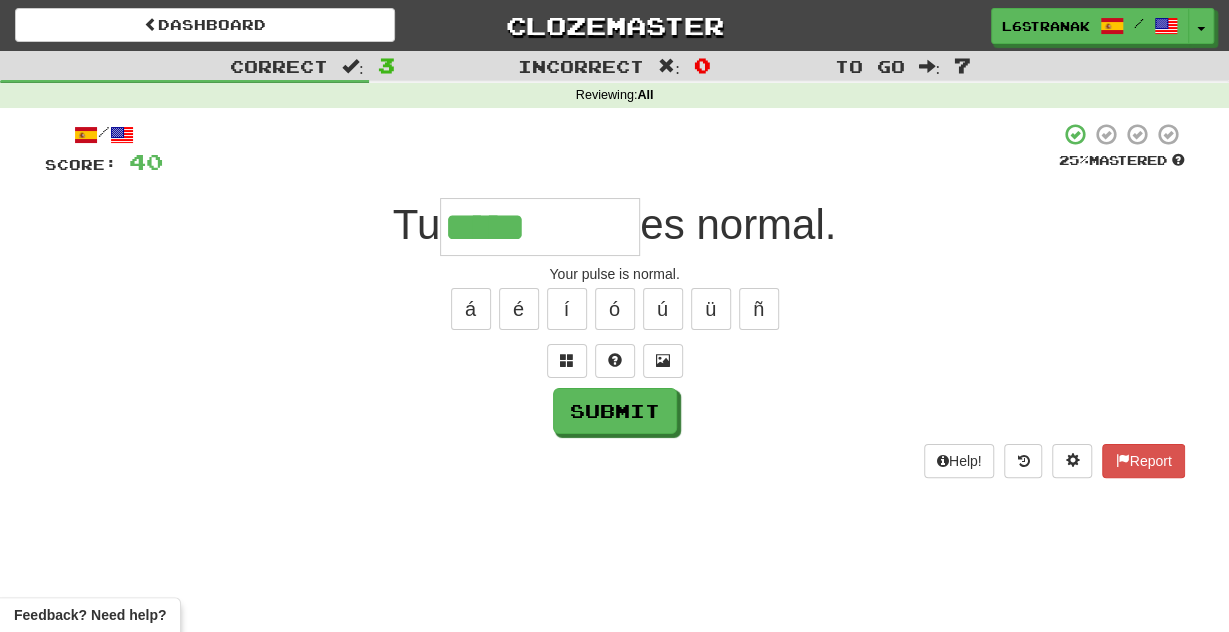 type on "*****" 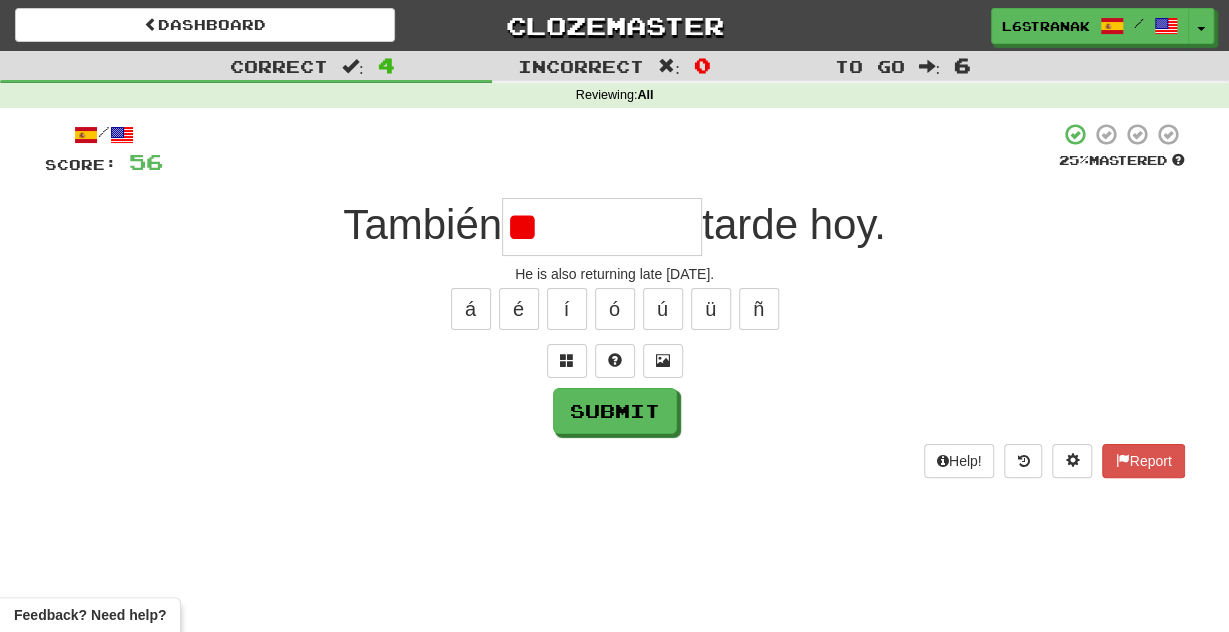 type on "*" 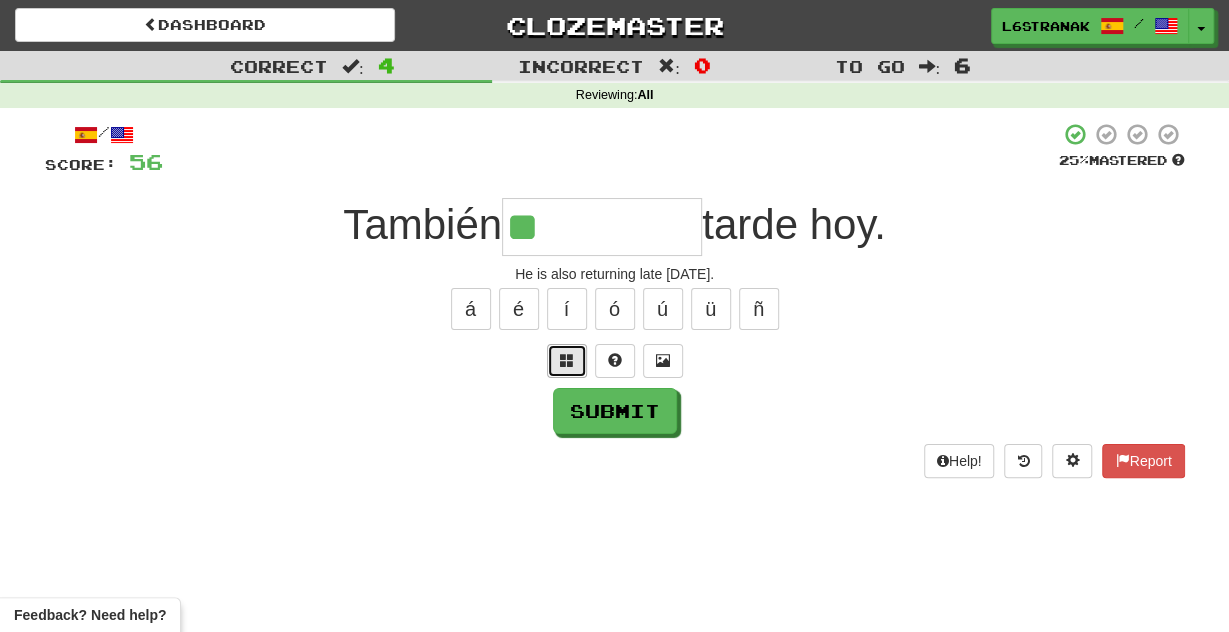 click at bounding box center [567, 361] 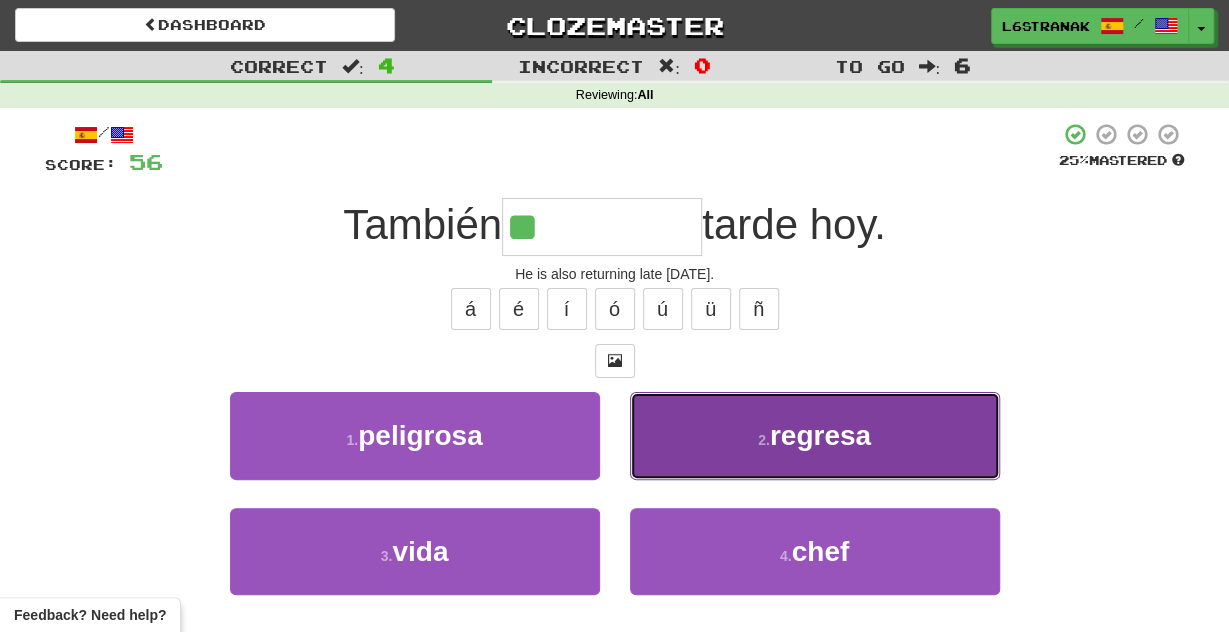 click on "2 .  regresa" at bounding box center [815, 435] 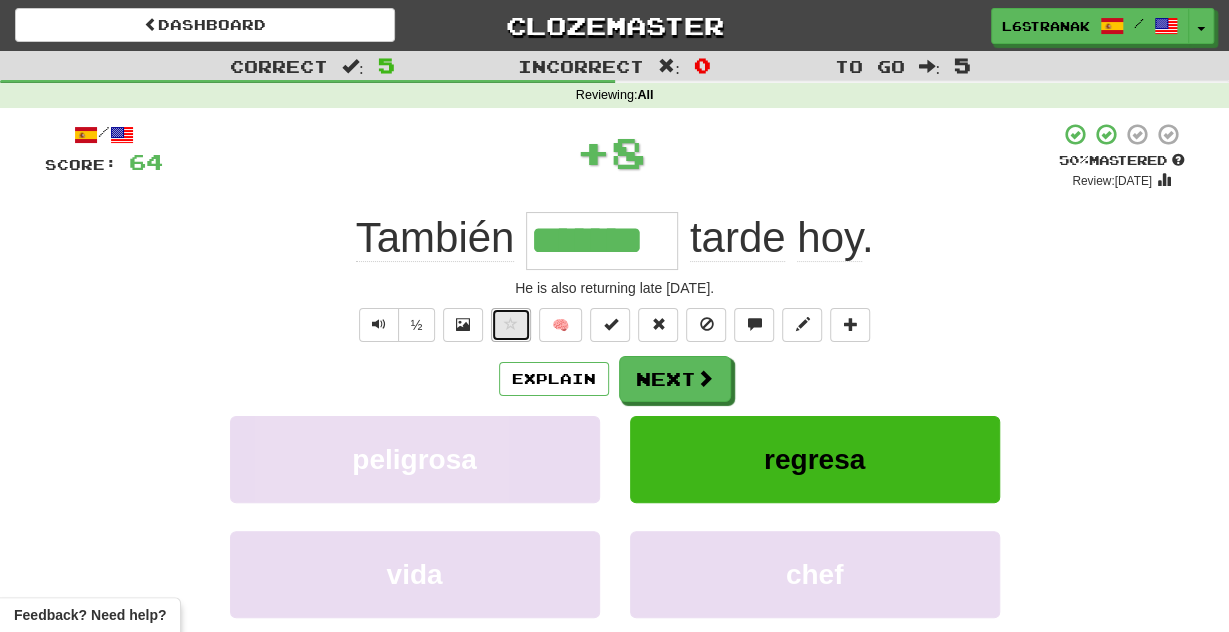 click at bounding box center [511, 324] 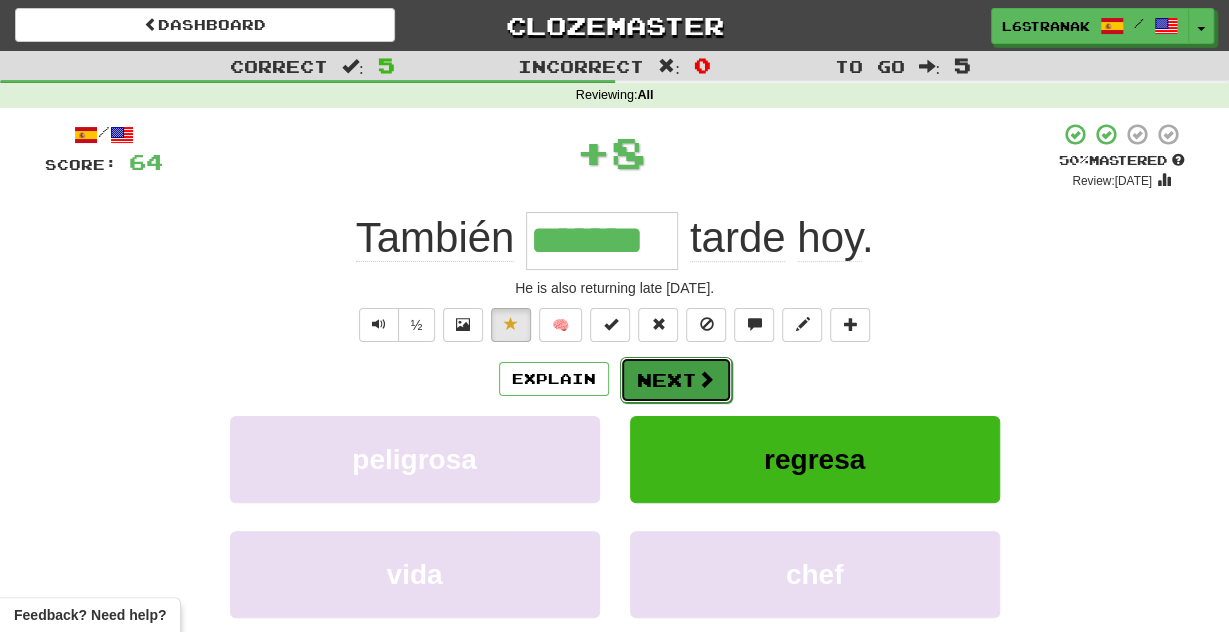 click on "Next" at bounding box center (676, 380) 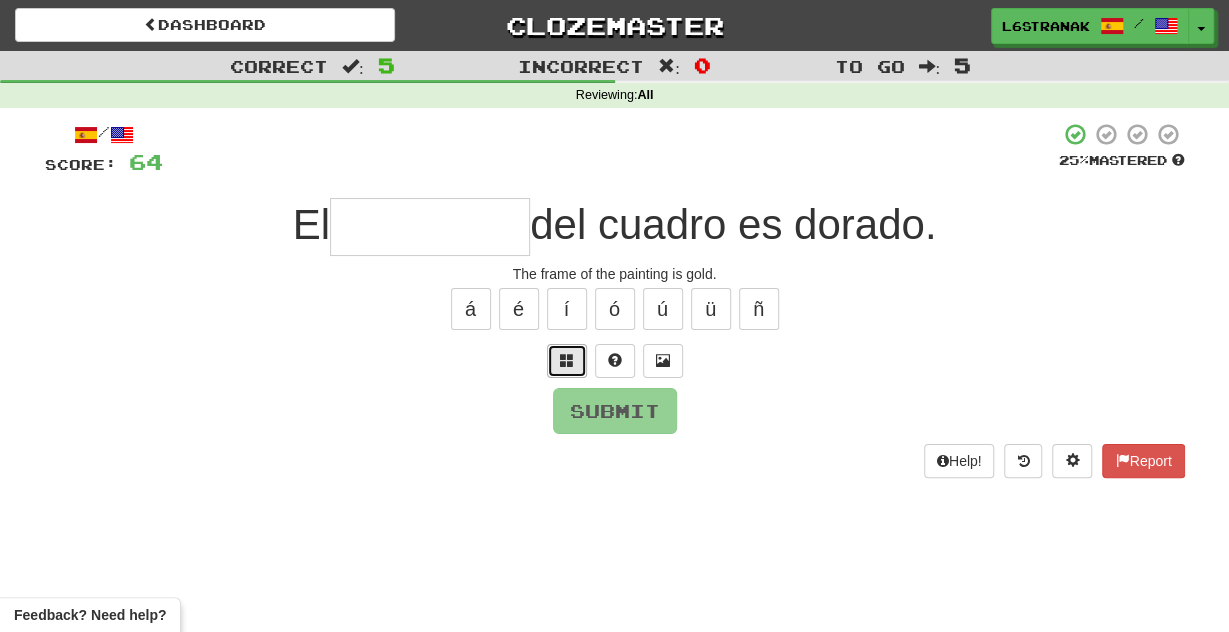 click at bounding box center (567, 361) 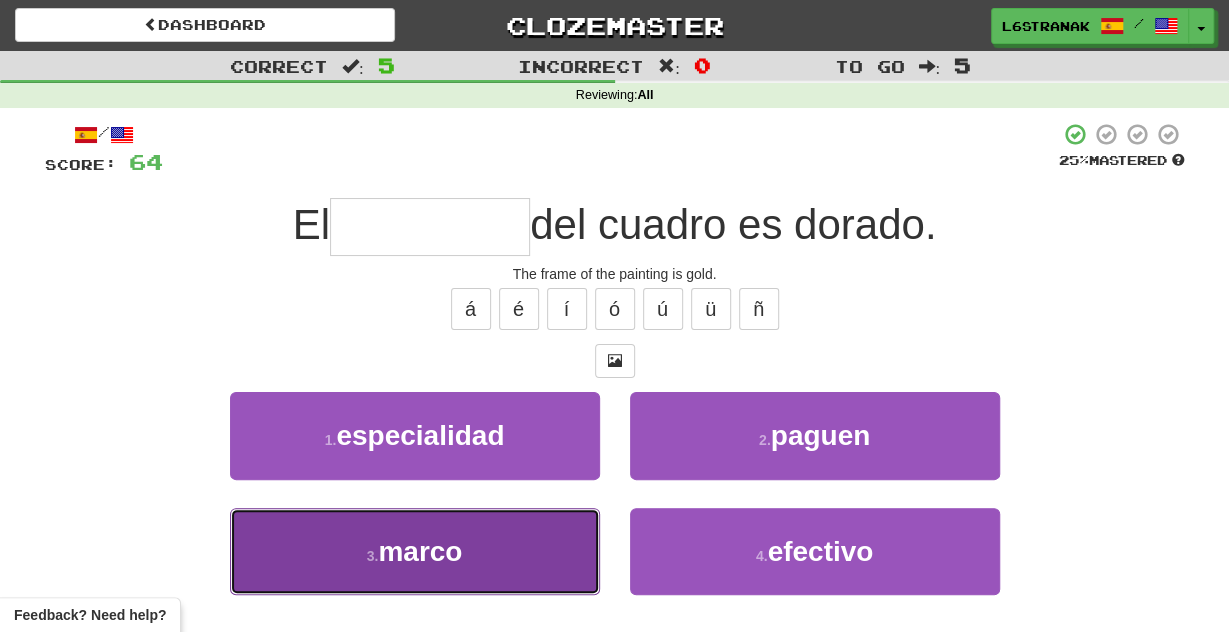 click on "3 .  marco" at bounding box center (415, 551) 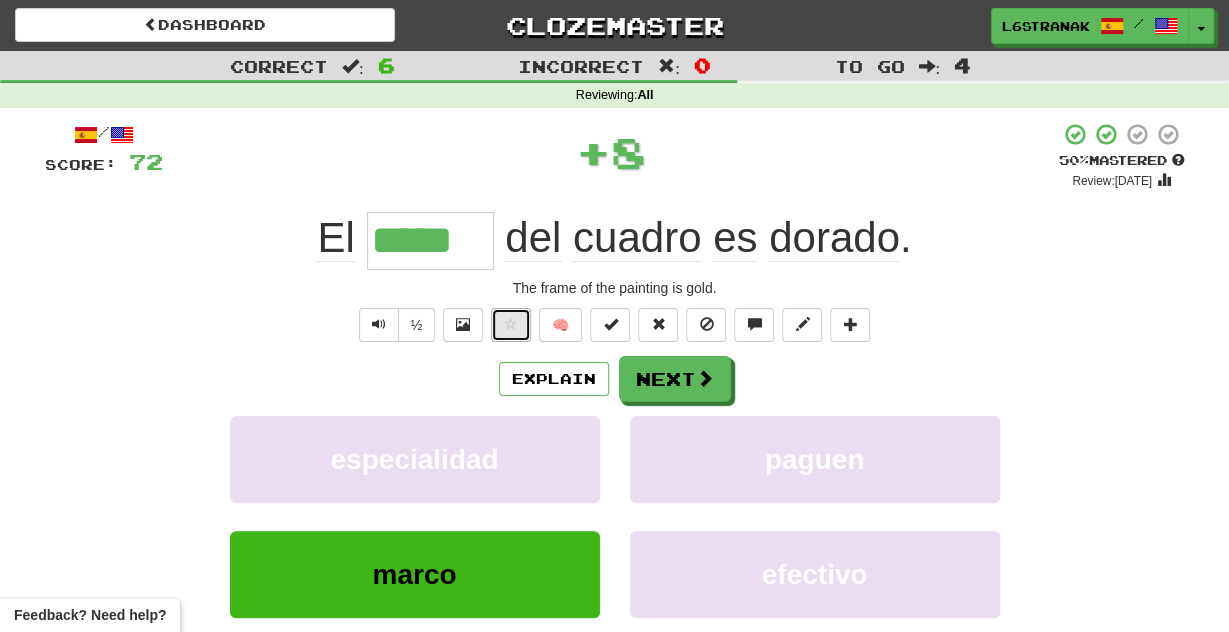 click at bounding box center [511, 325] 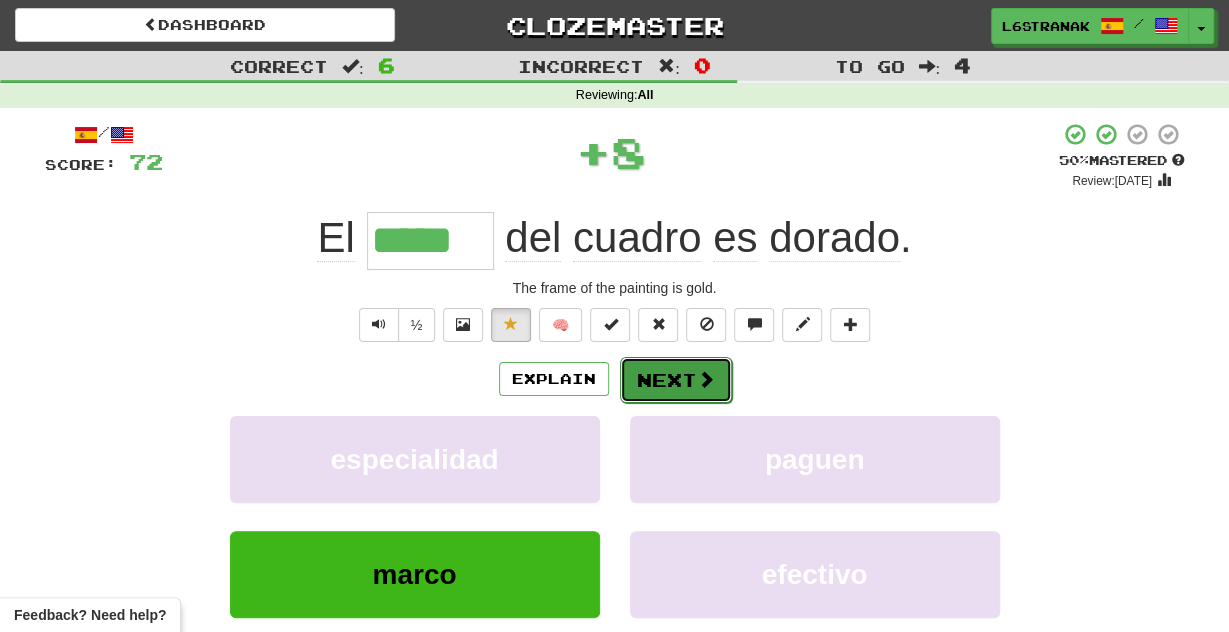 click on "Next" at bounding box center [676, 380] 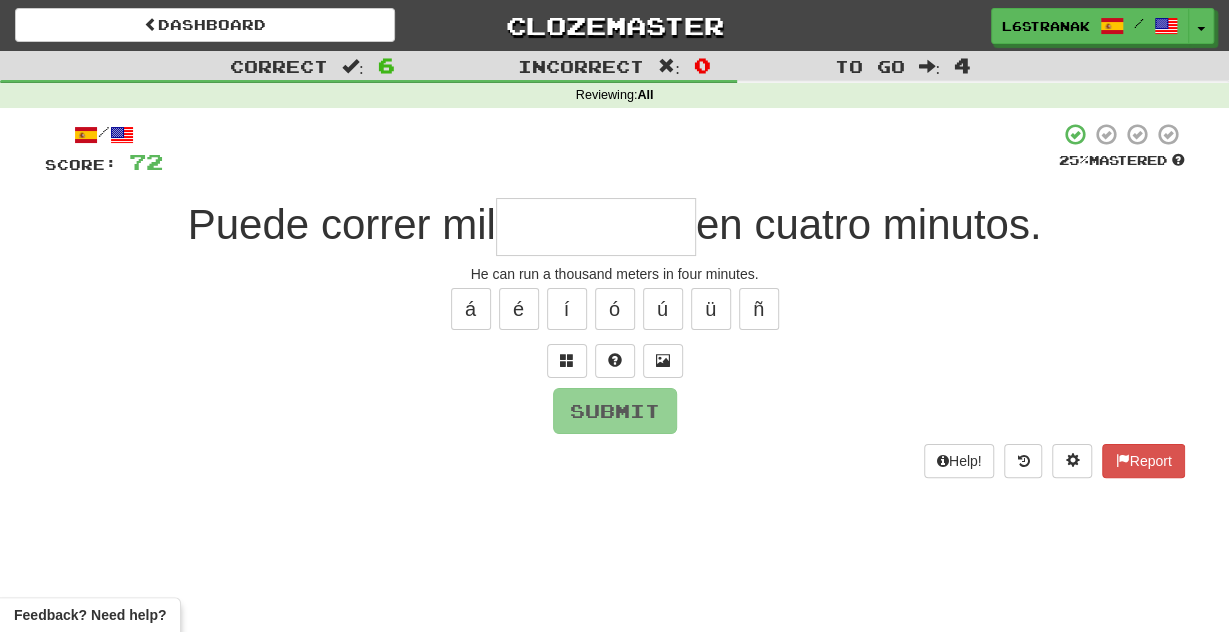 click at bounding box center (596, 227) 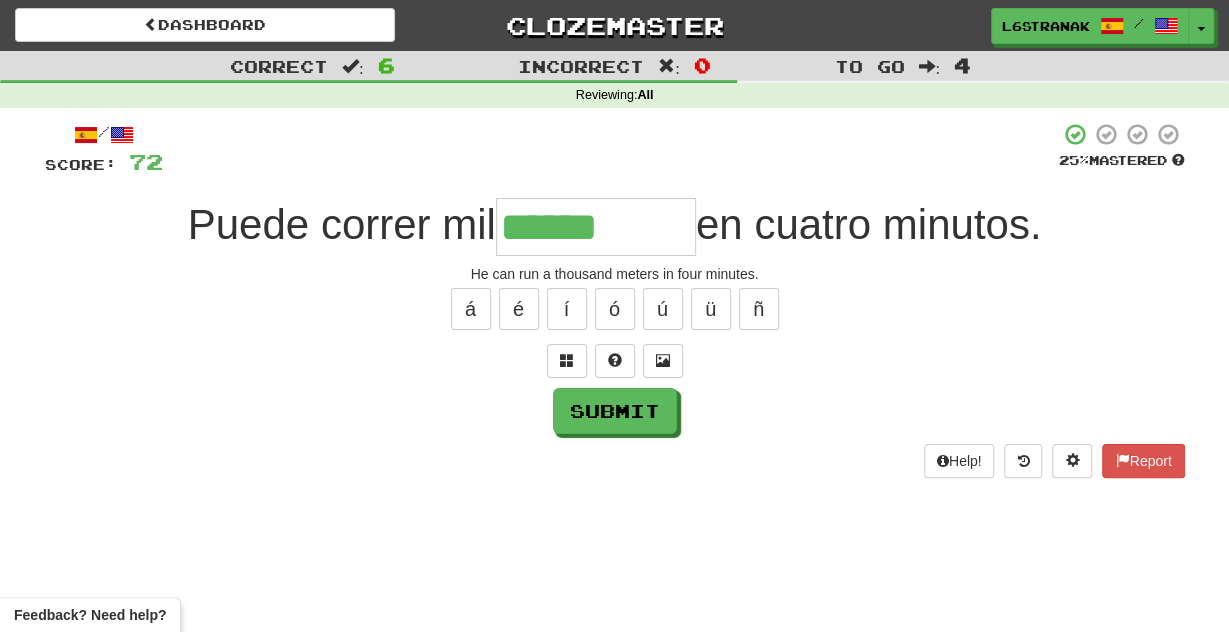 type on "******" 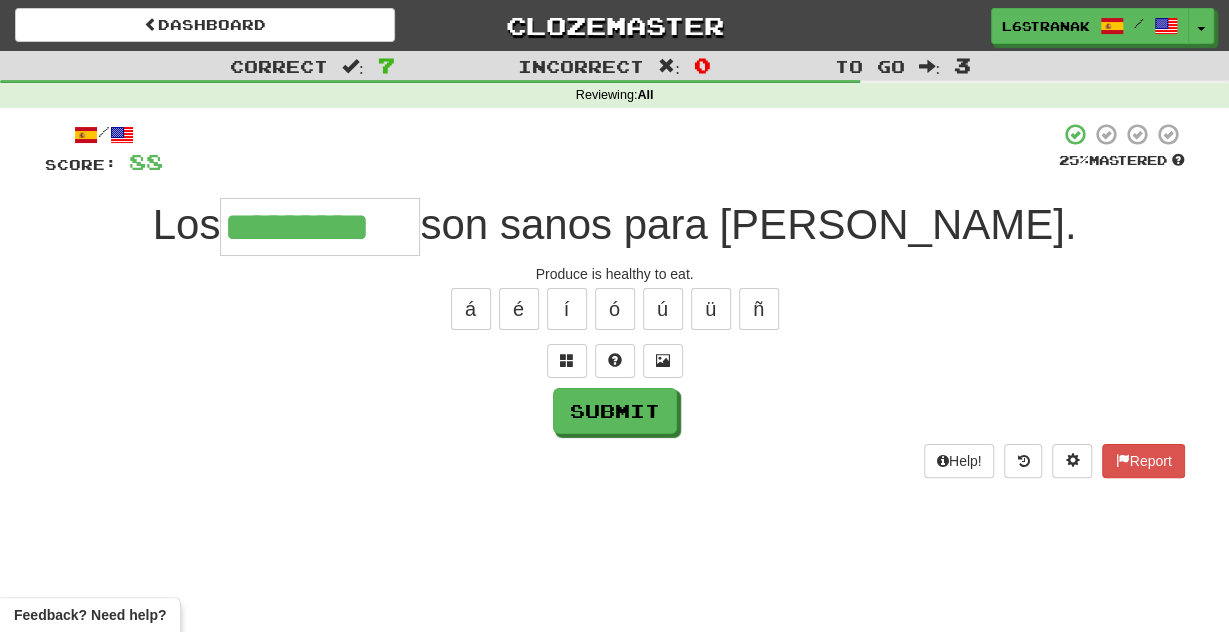 type on "**********" 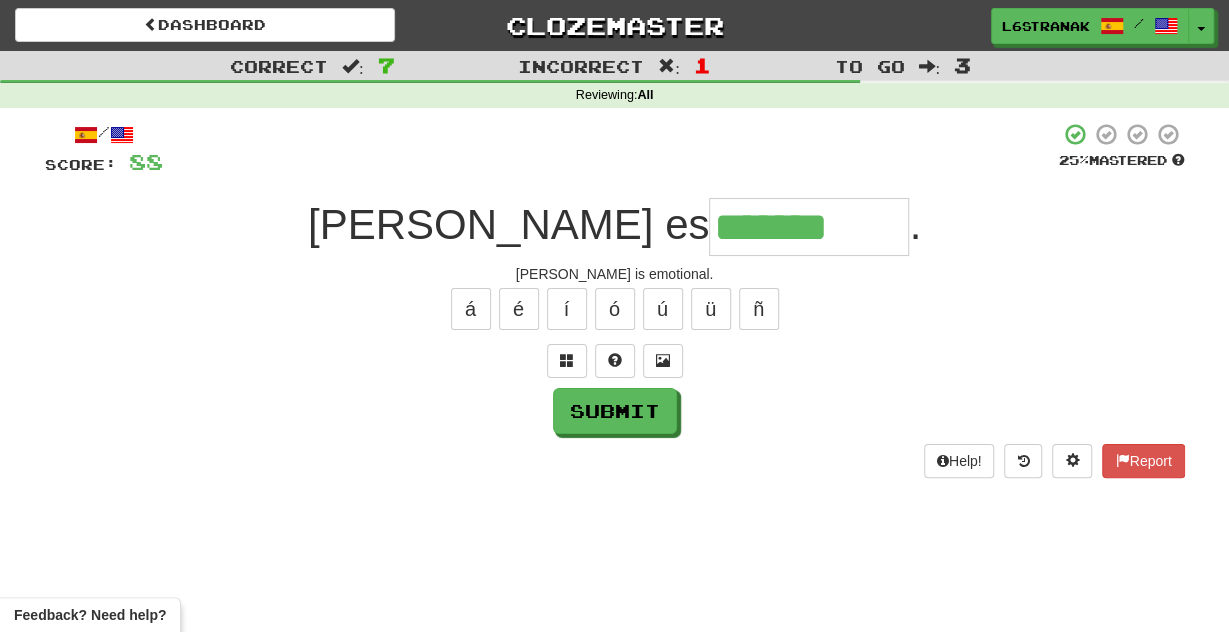 type on "*******" 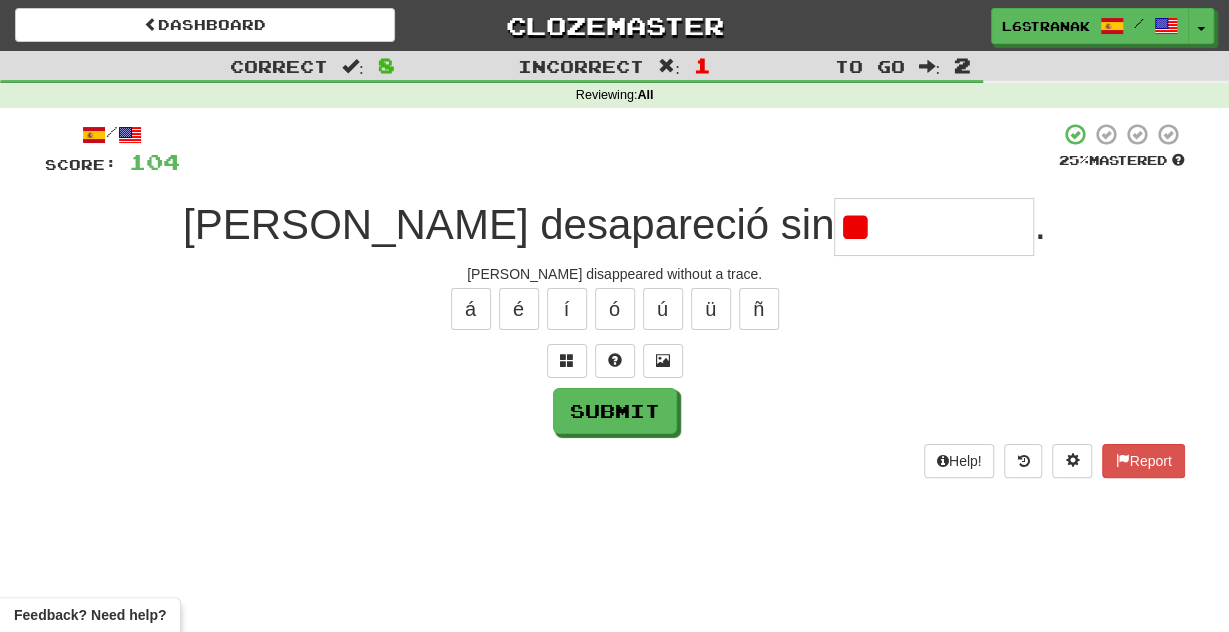 type on "*" 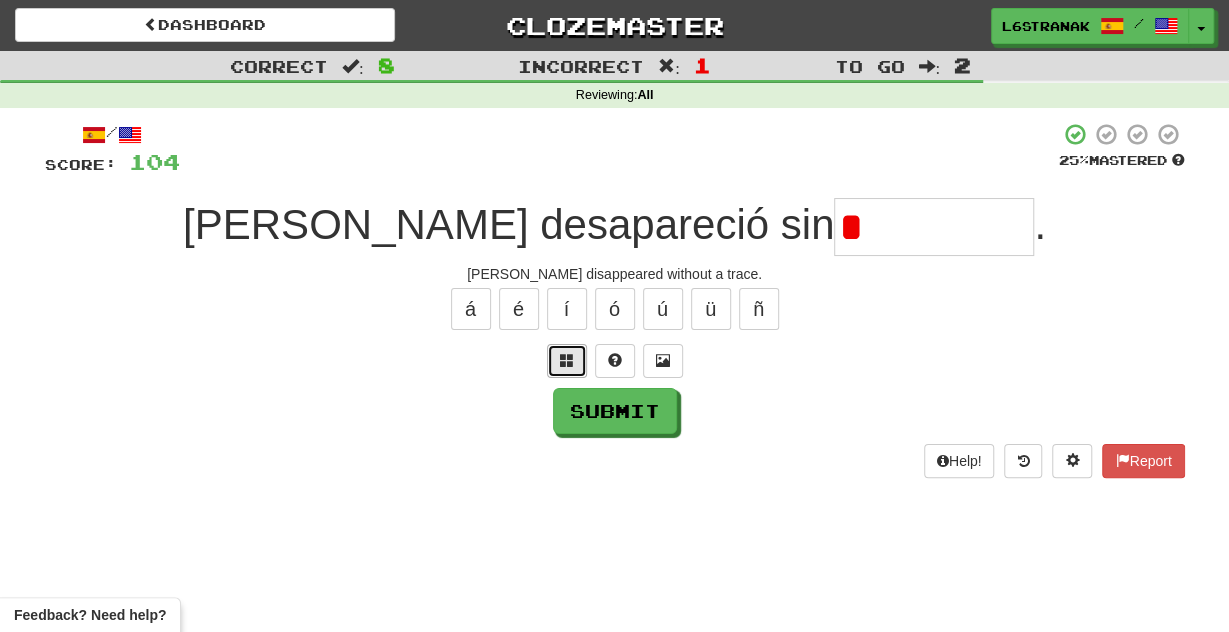 click at bounding box center (567, 360) 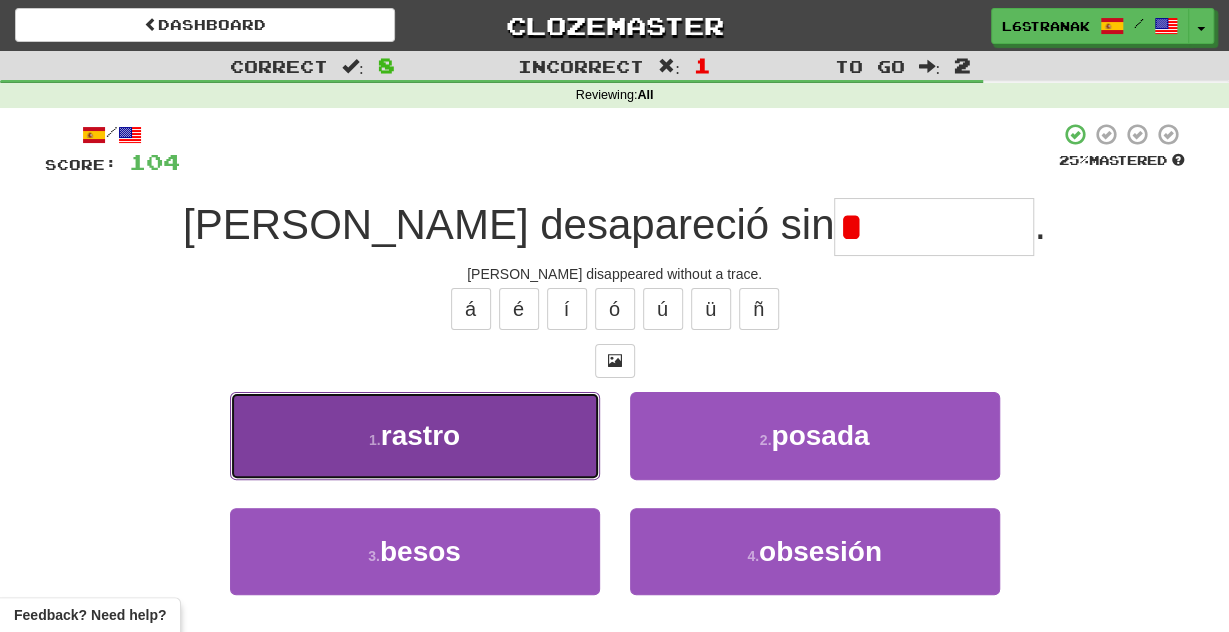 click on "1 .  rastro" at bounding box center [415, 435] 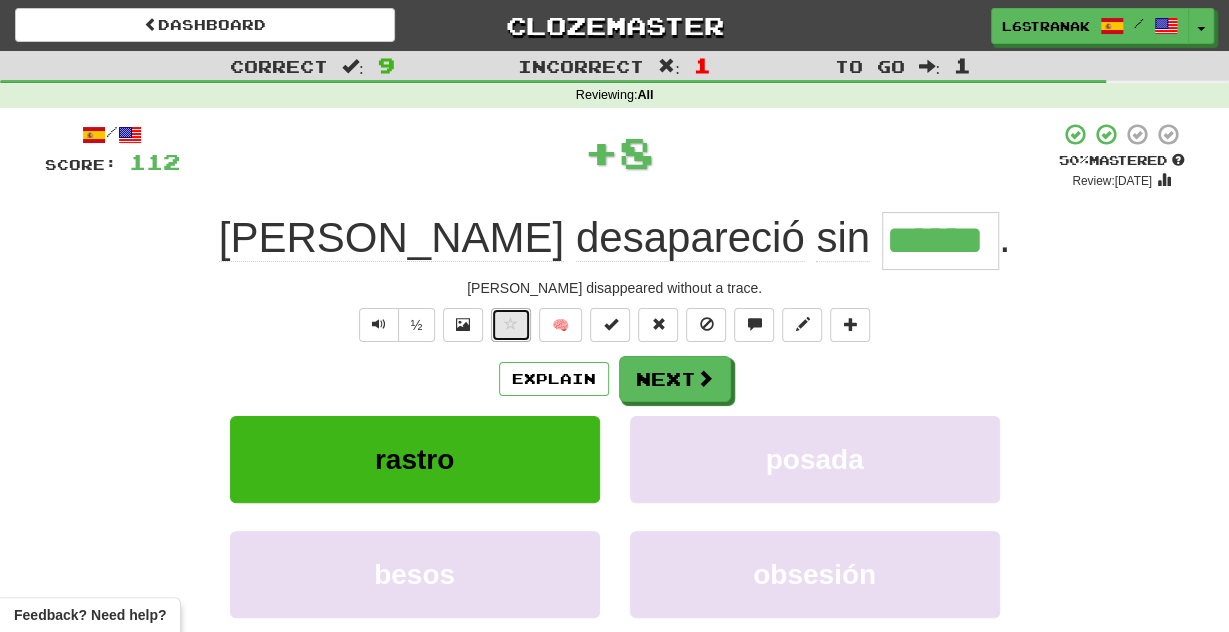 click at bounding box center [511, 325] 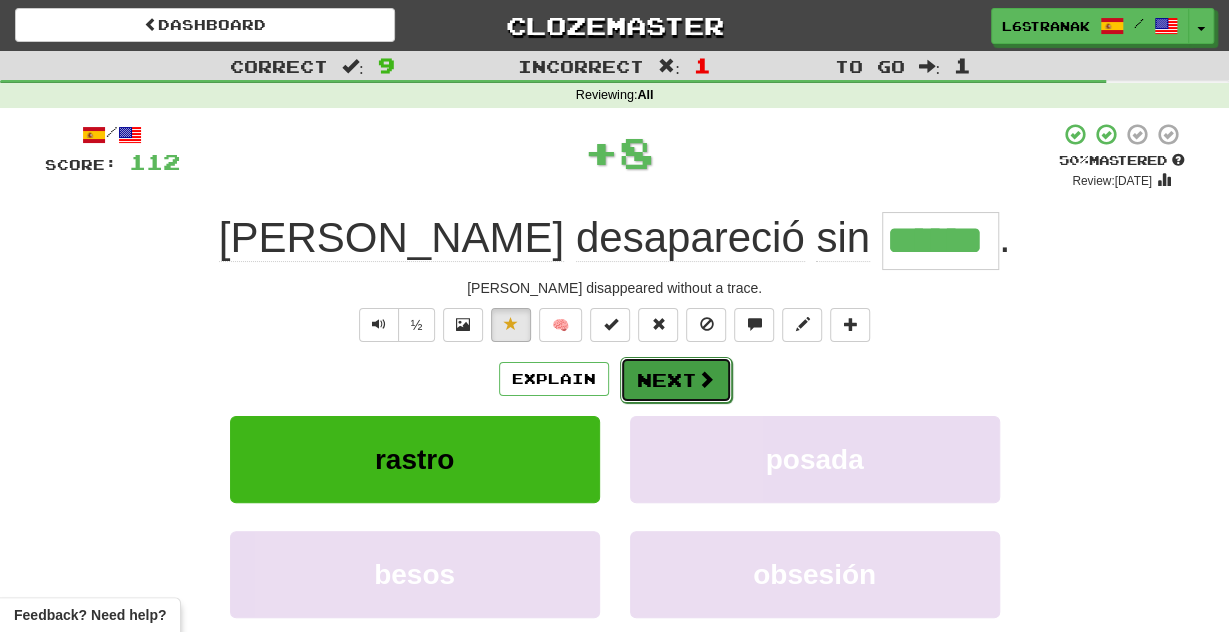 click on "Next" at bounding box center (676, 380) 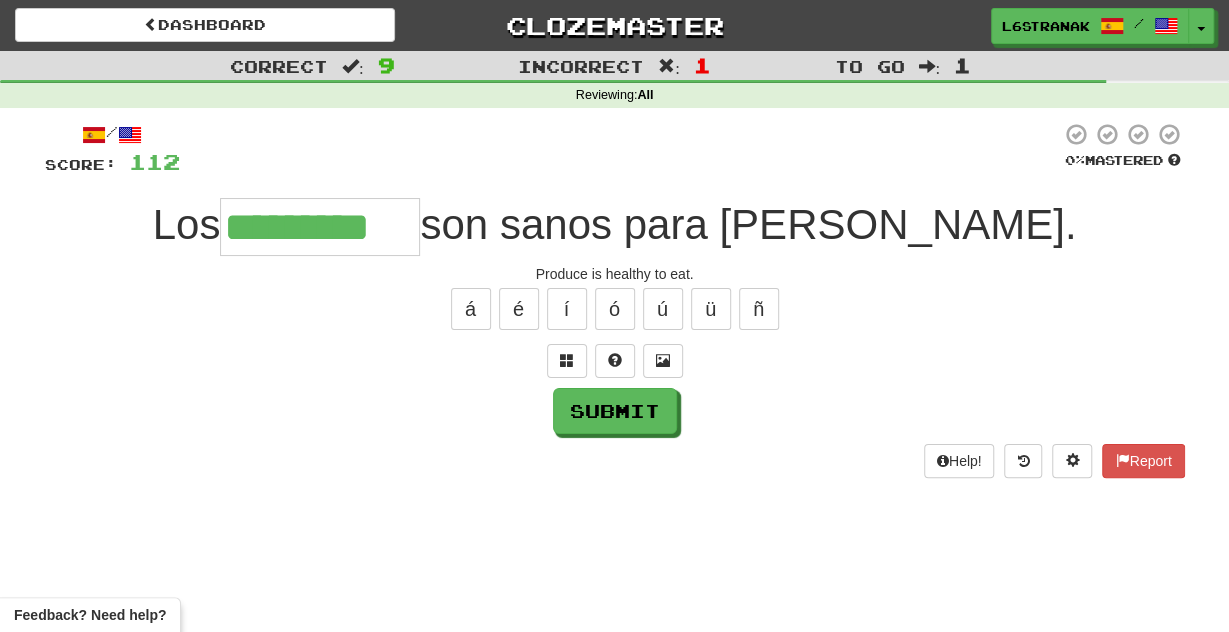scroll, scrollTop: 0, scrollLeft: 0, axis: both 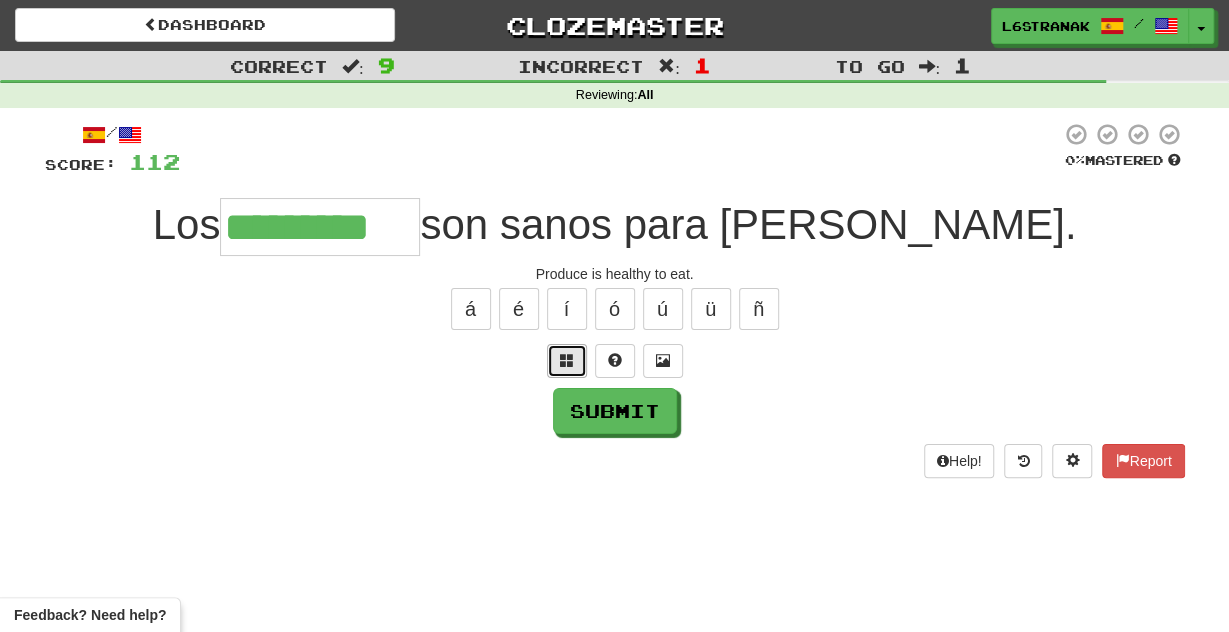 click at bounding box center (567, 361) 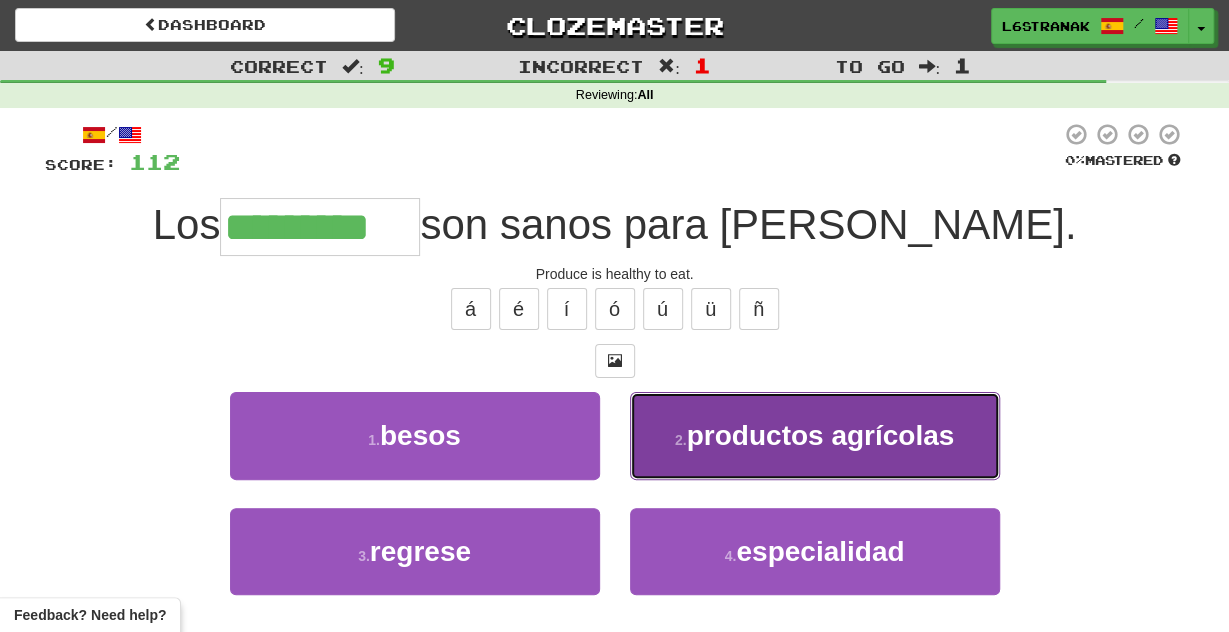 click on "2 ." at bounding box center [681, 440] 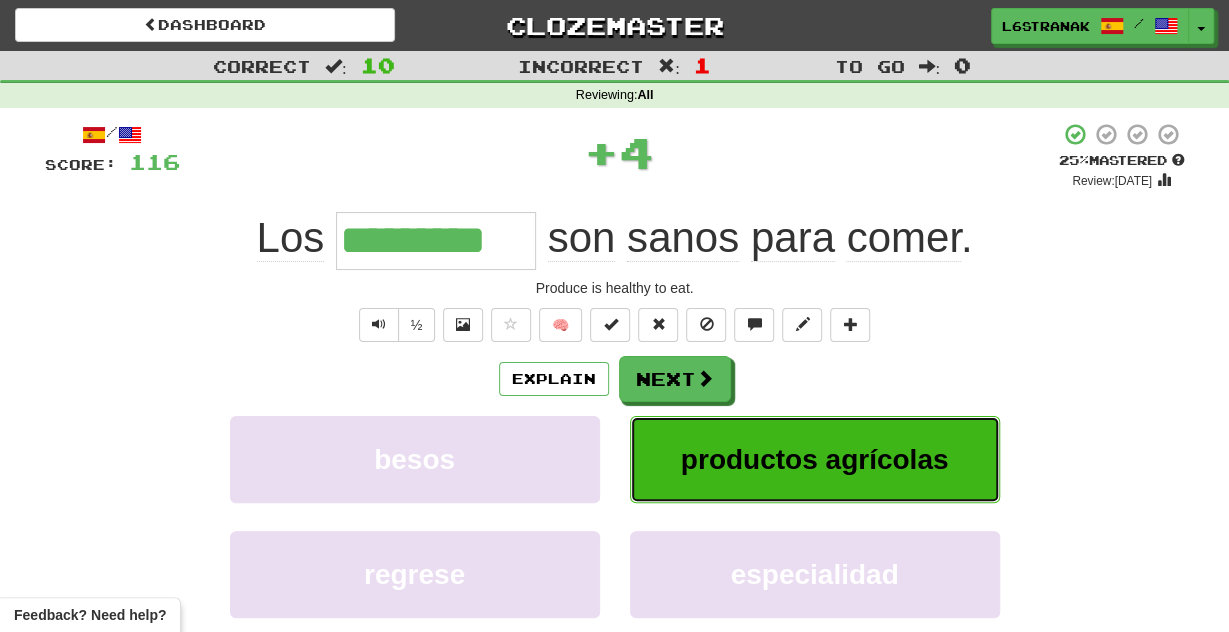 type on "**********" 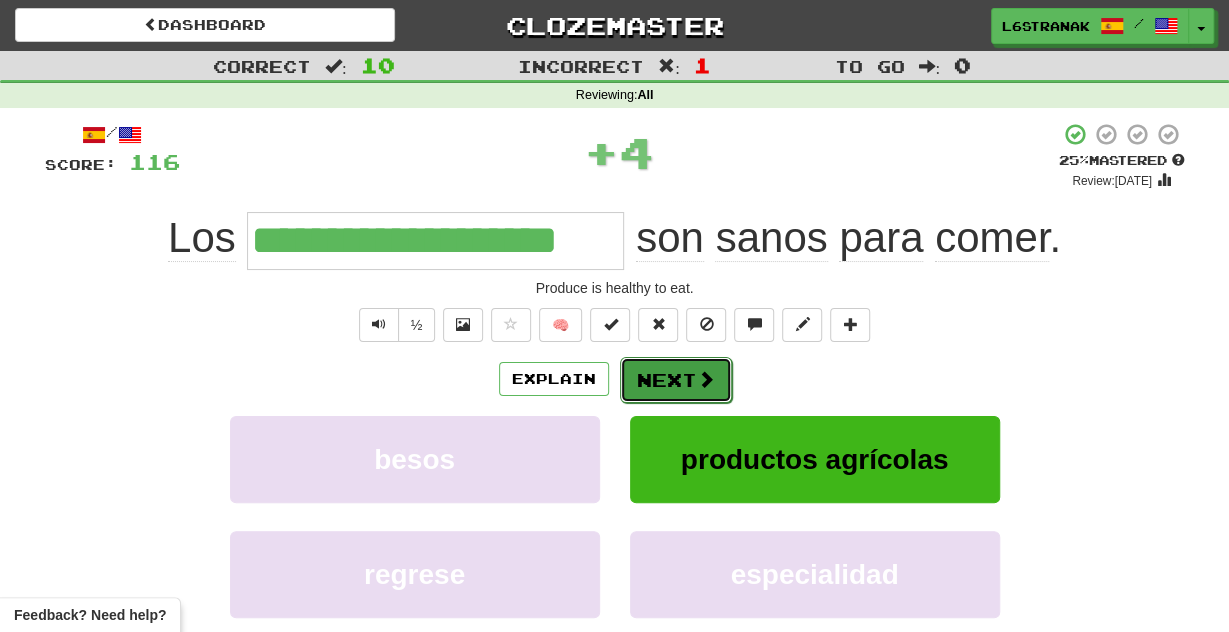 click on "Next" at bounding box center (676, 380) 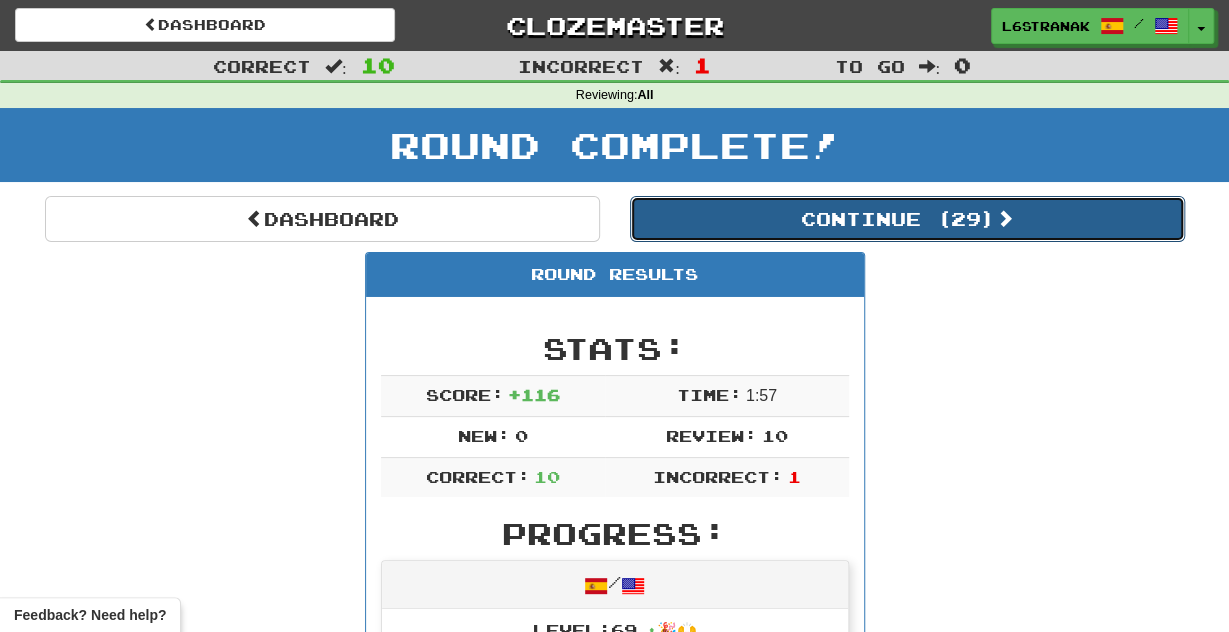click on "Continue ( 29 )" at bounding box center [907, 219] 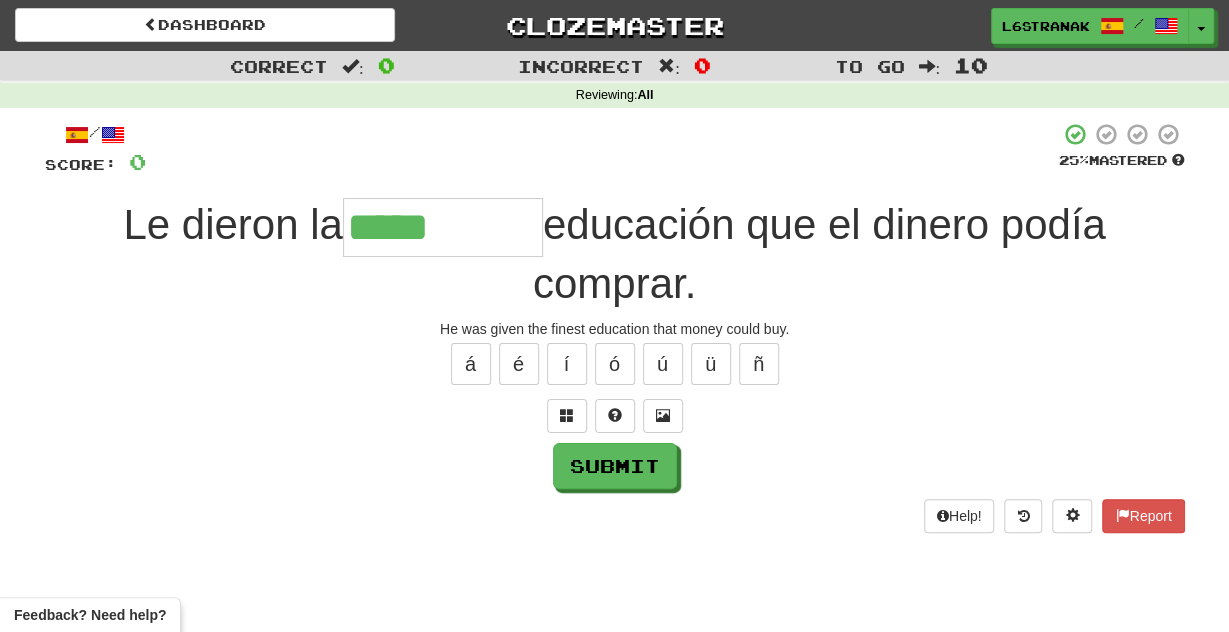 type on "*****" 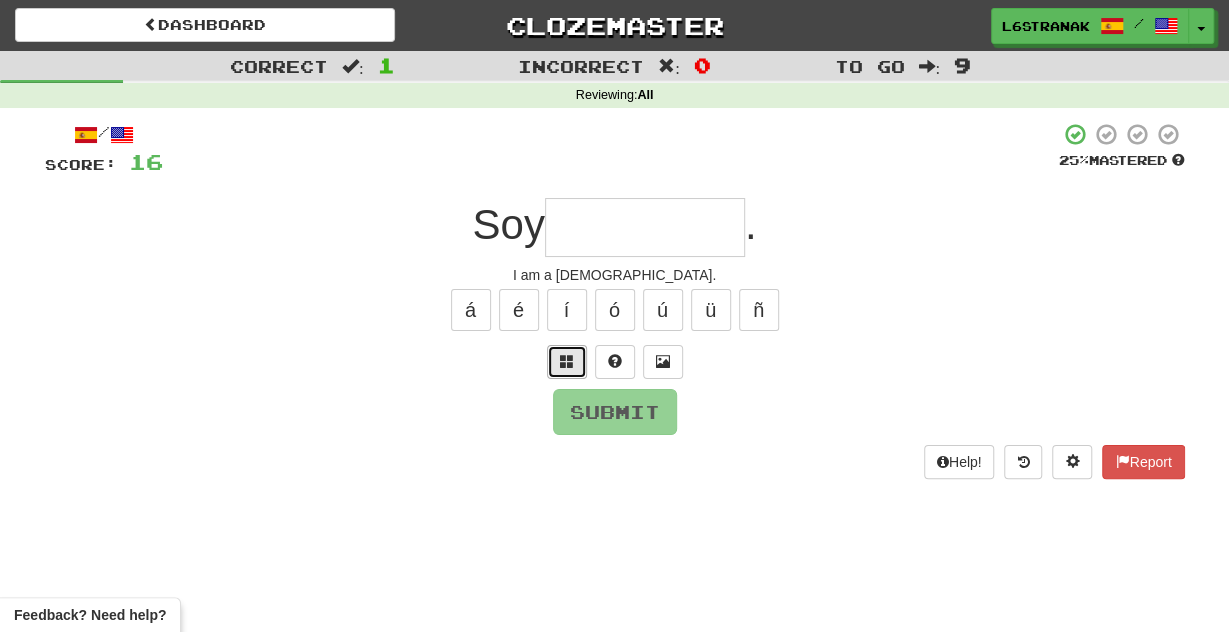 click at bounding box center (567, 361) 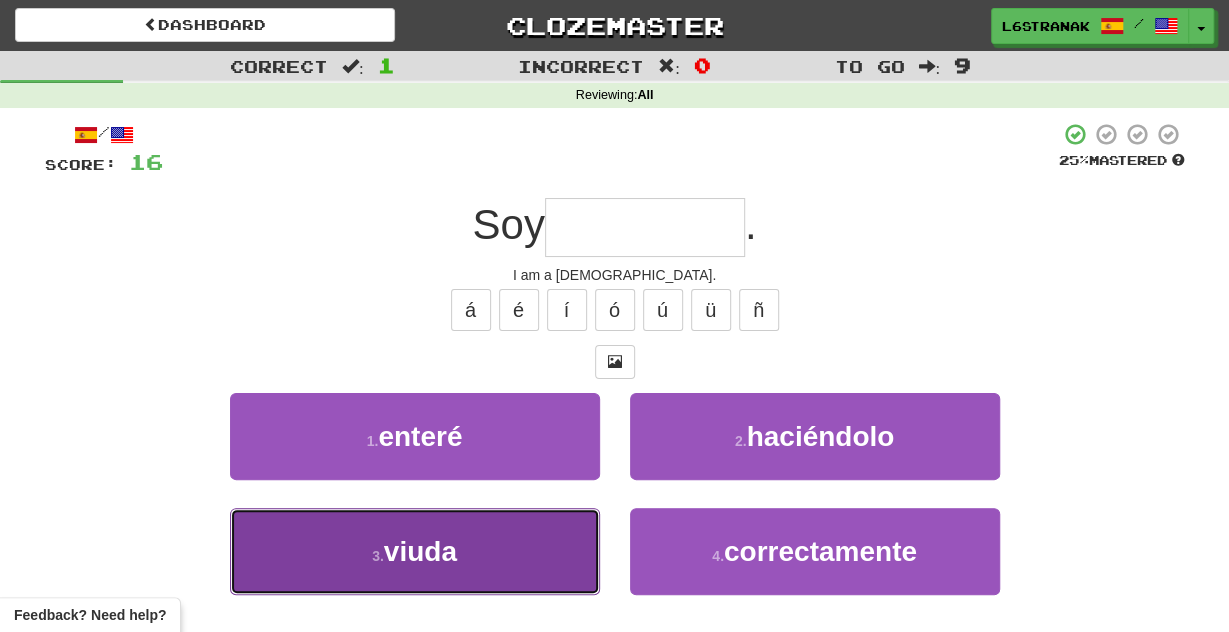 click on "3 .  viuda" at bounding box center [415, 551] 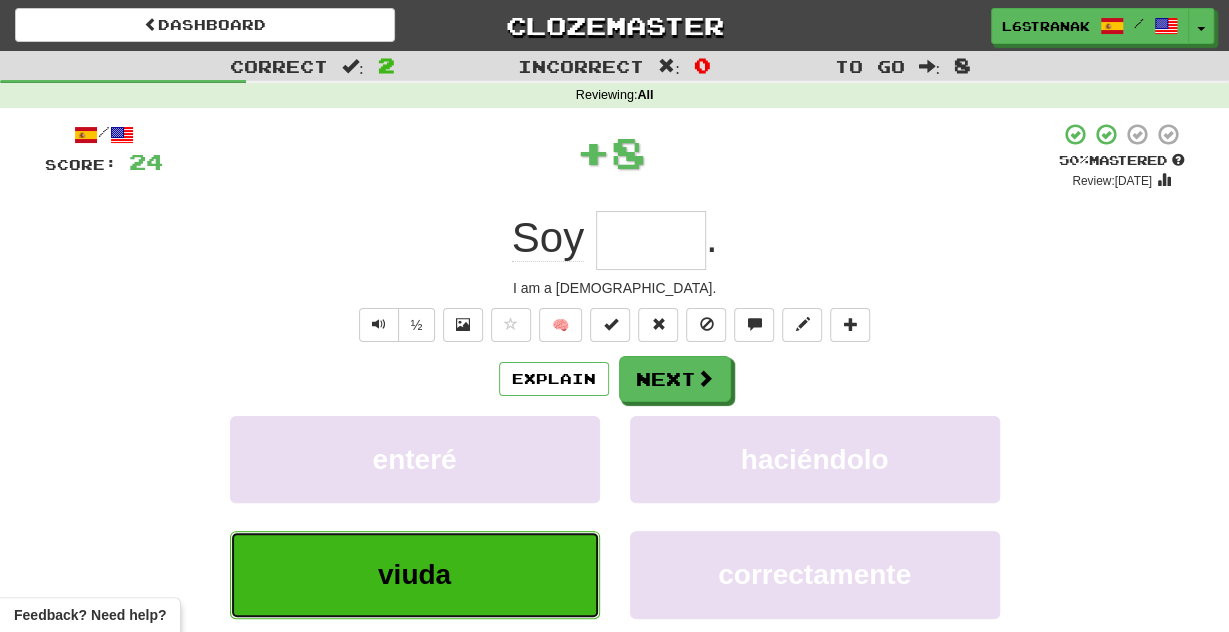 type on "*****" 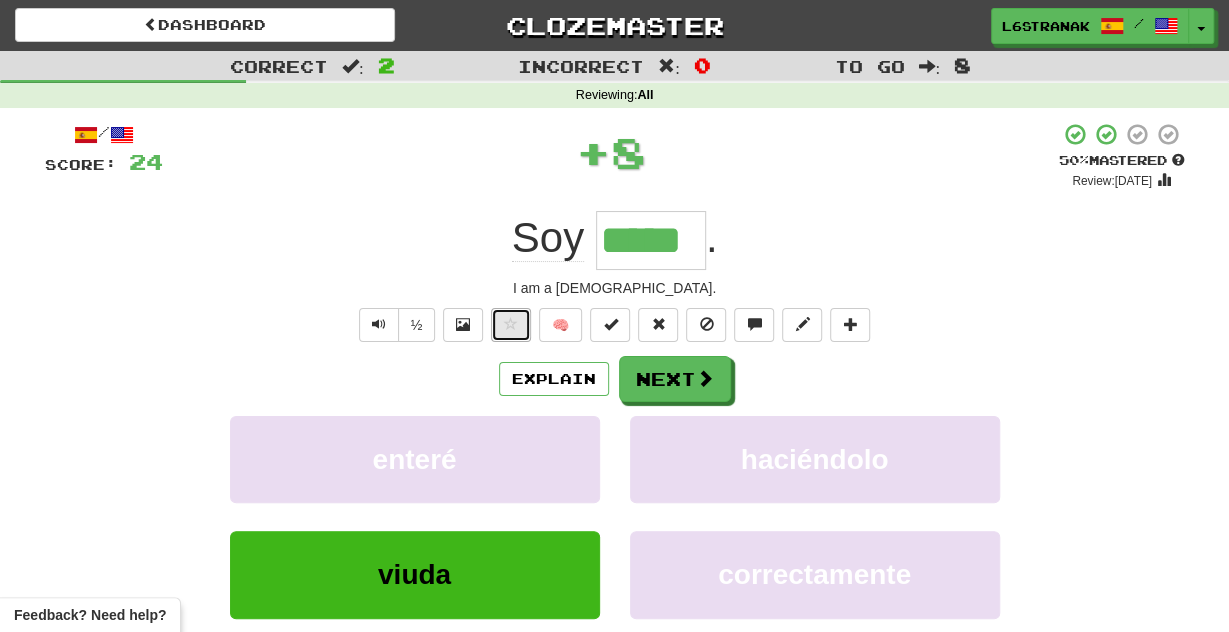 click at bounding box center [511, 325] 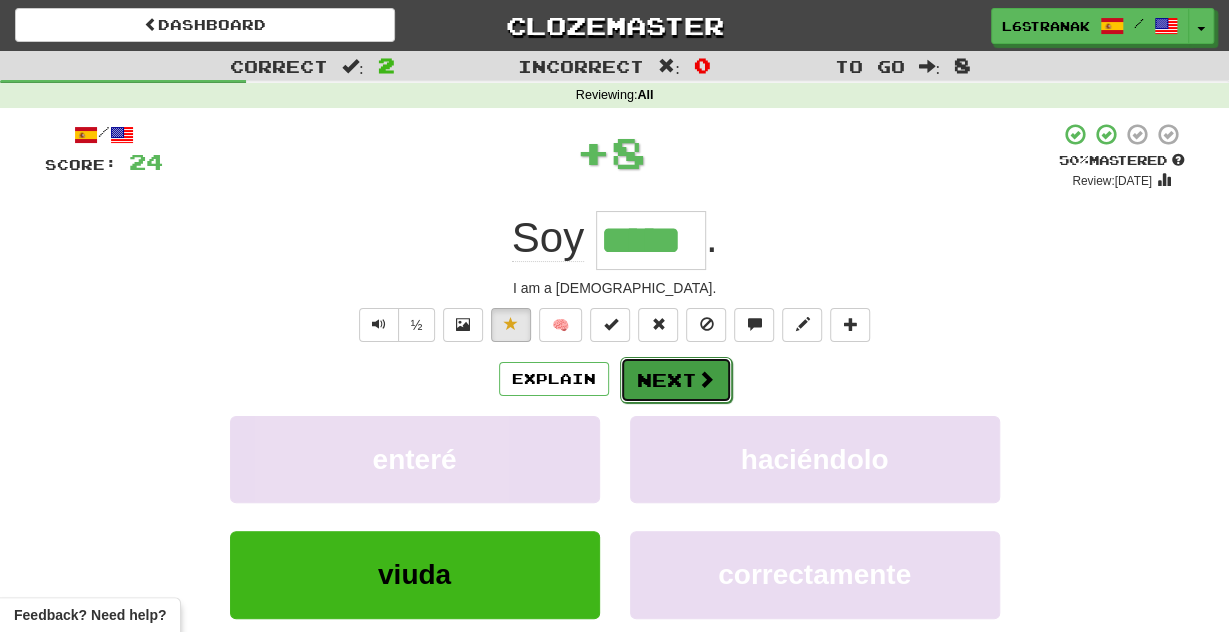 click on "Next" at bounding box center [676, 380] 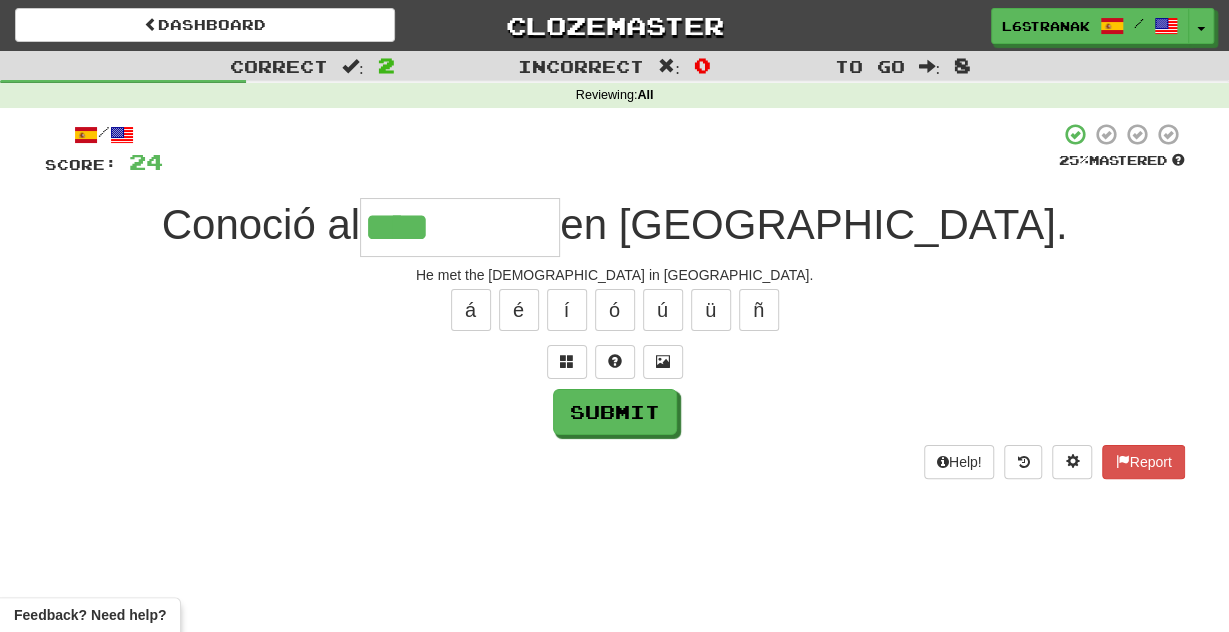 type on "****" 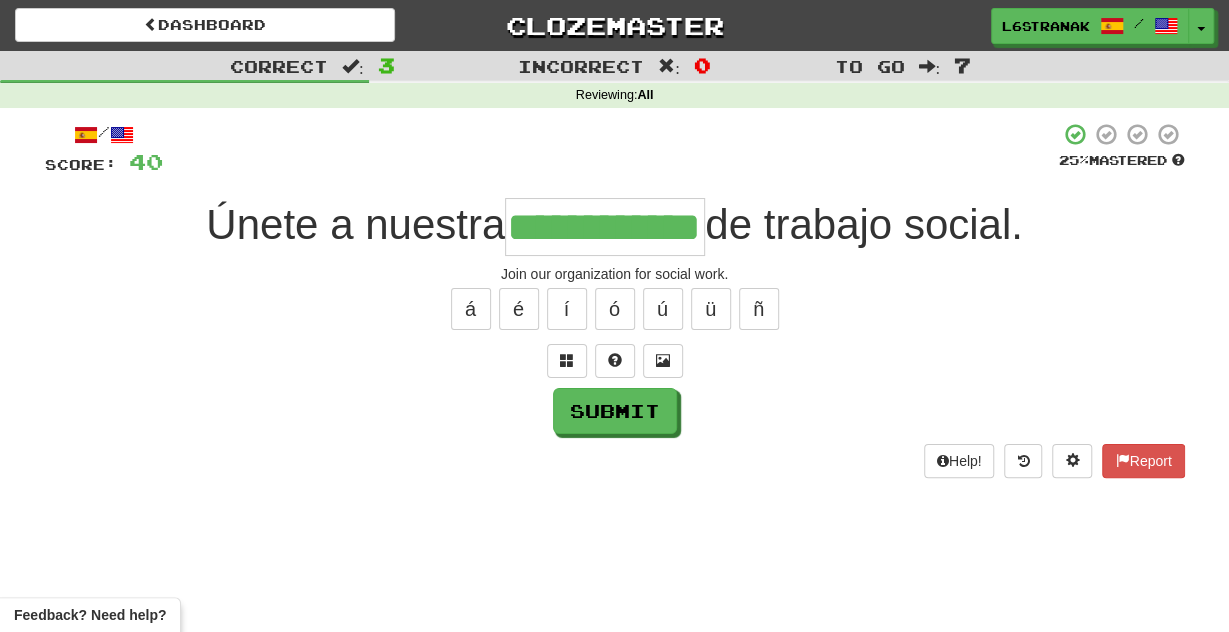 scroll, scrollTop: 0, scrollLeft: 45, axis: horizontal 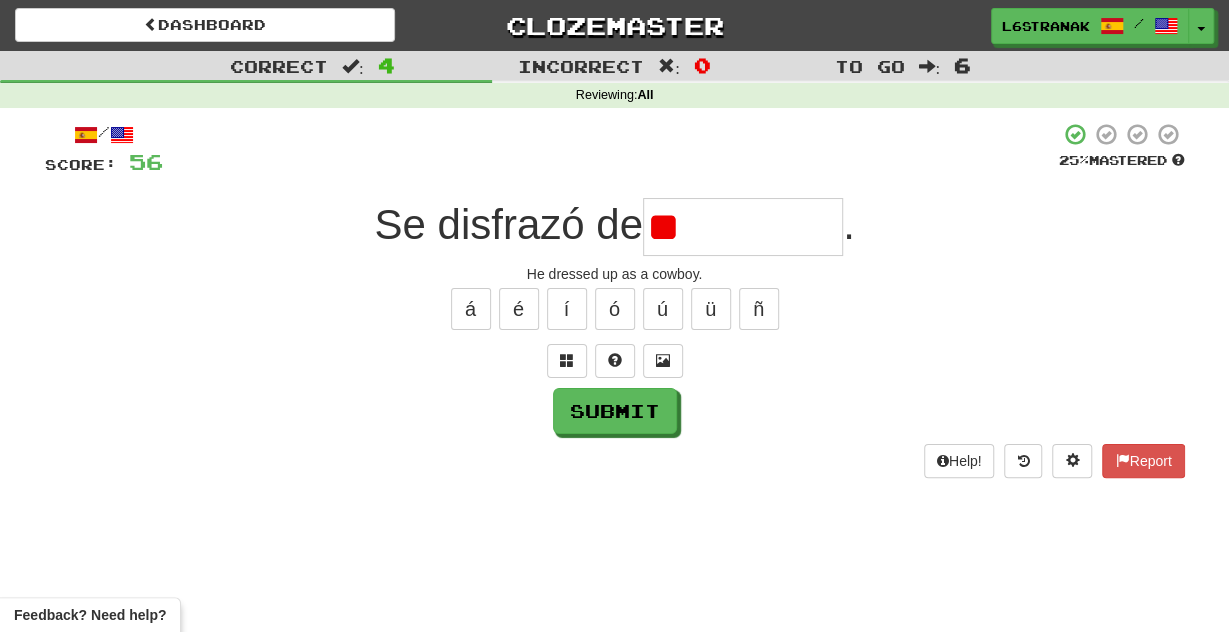 type on "*" 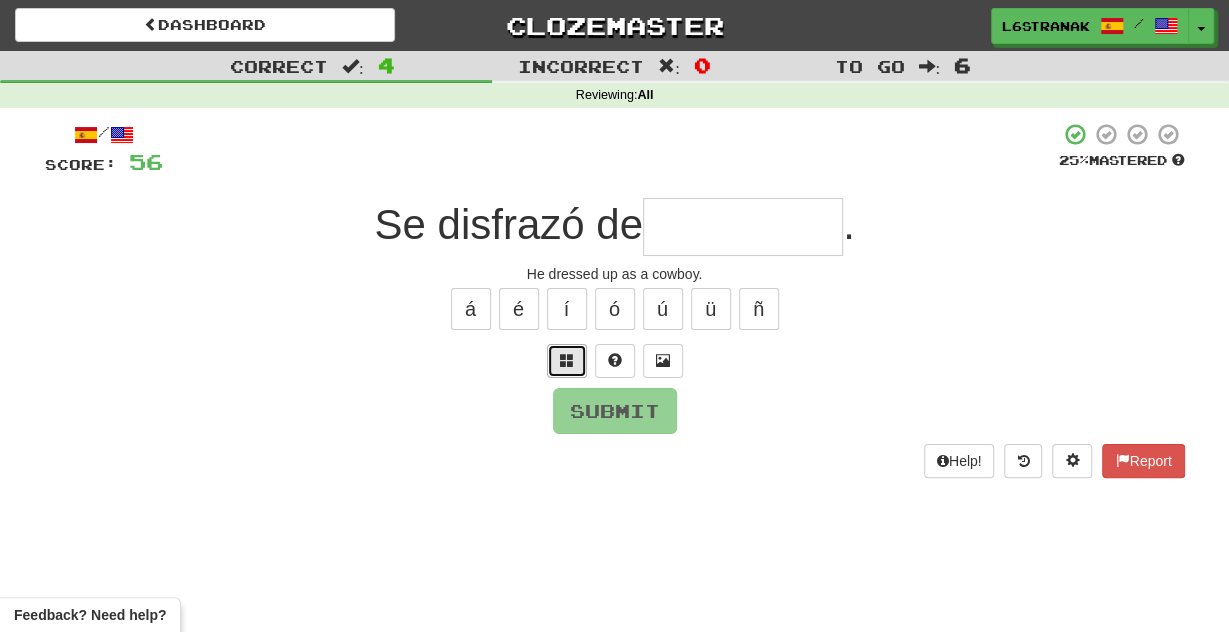 click at bounding box center (567, 361) 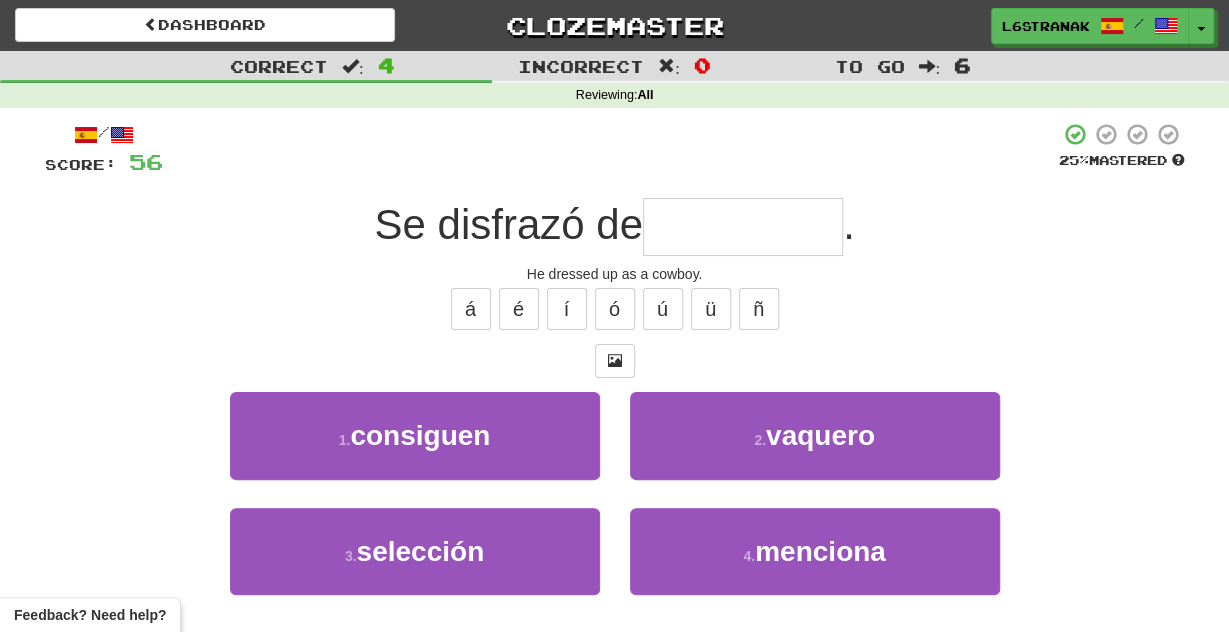 click on "2 .  vaquero" at bounding box center (815, 449) 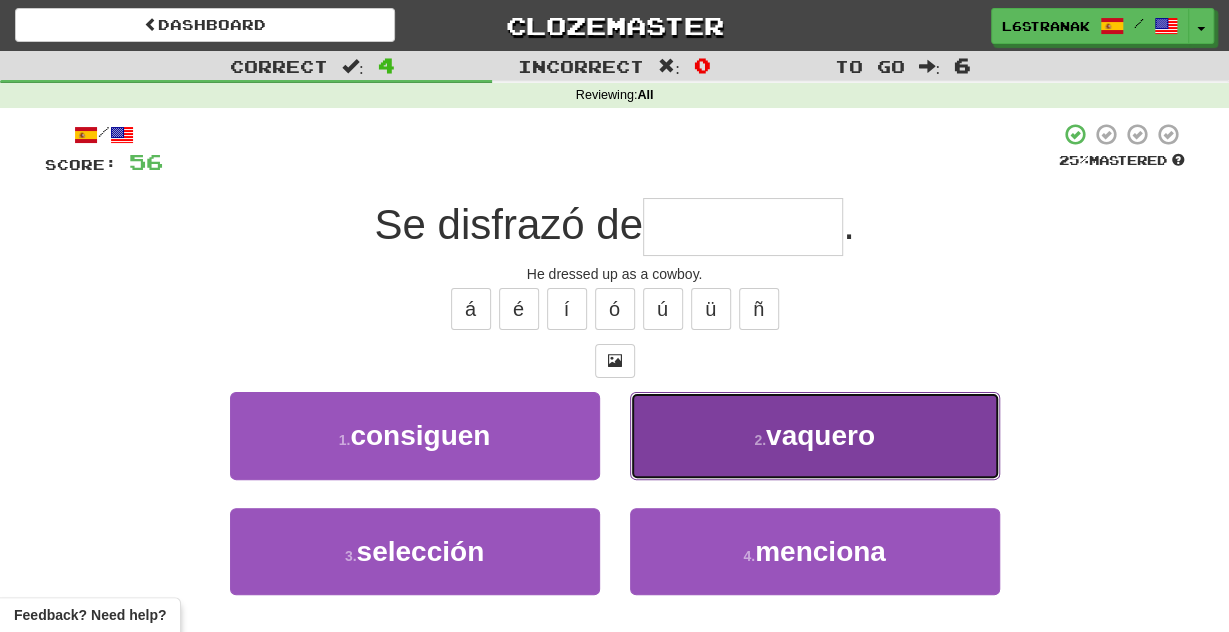 click on "2 .  vaquero" at bounding box center (815, 435) 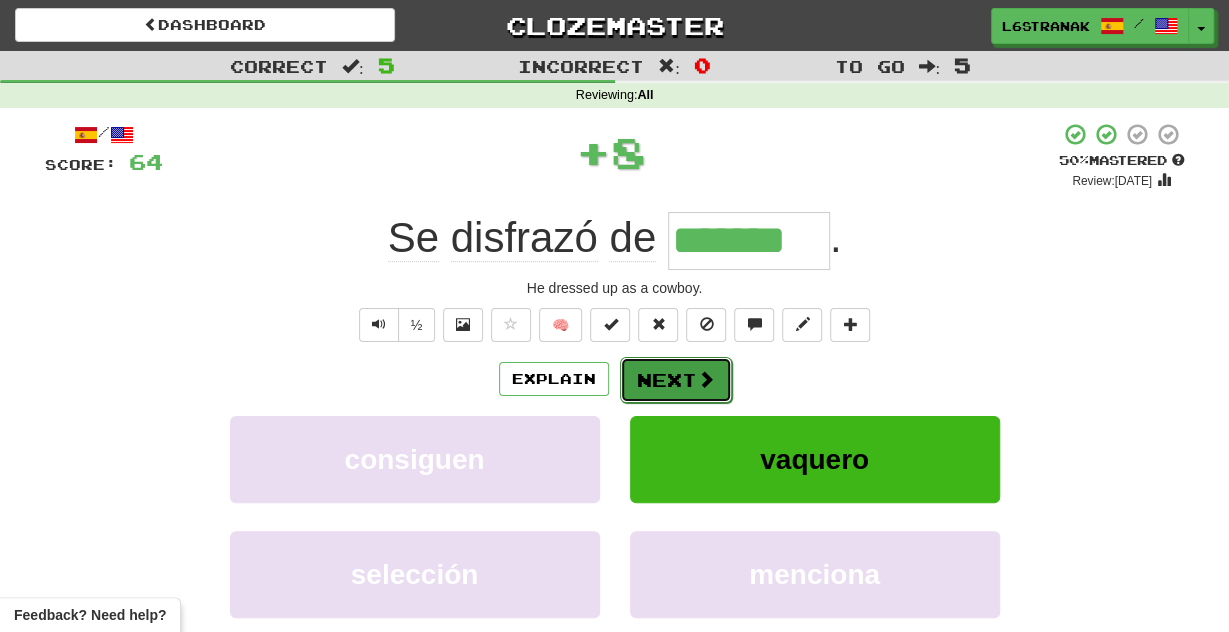 click on "Next" at bounding box center [676, 380] 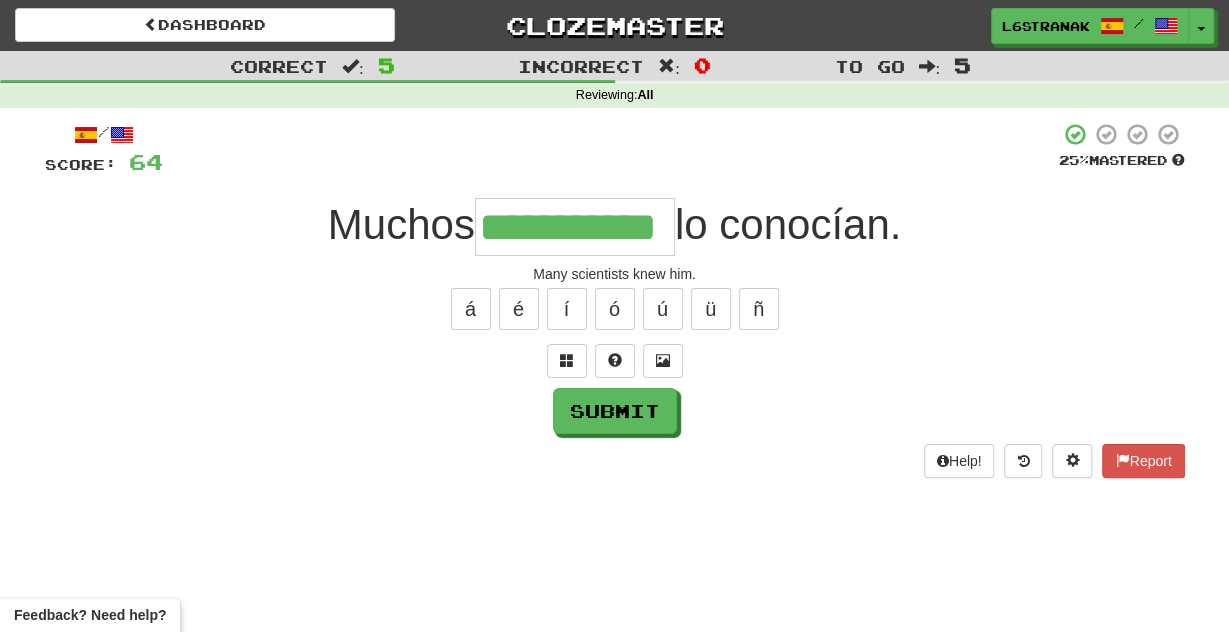 type on "**********" 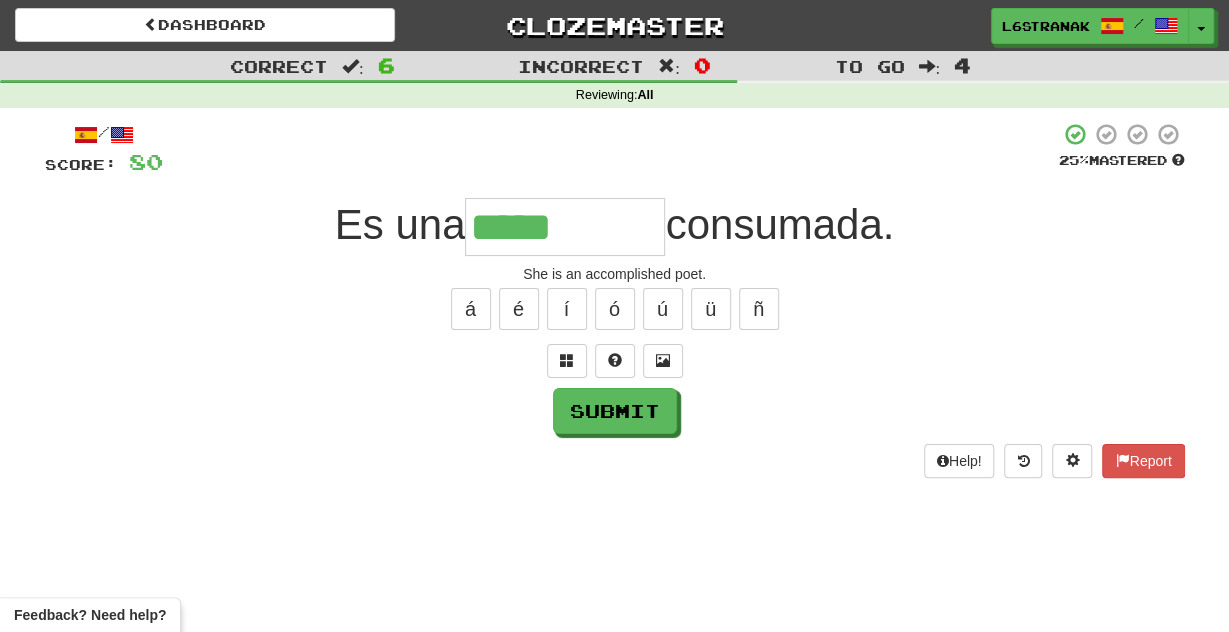 type on "*****" 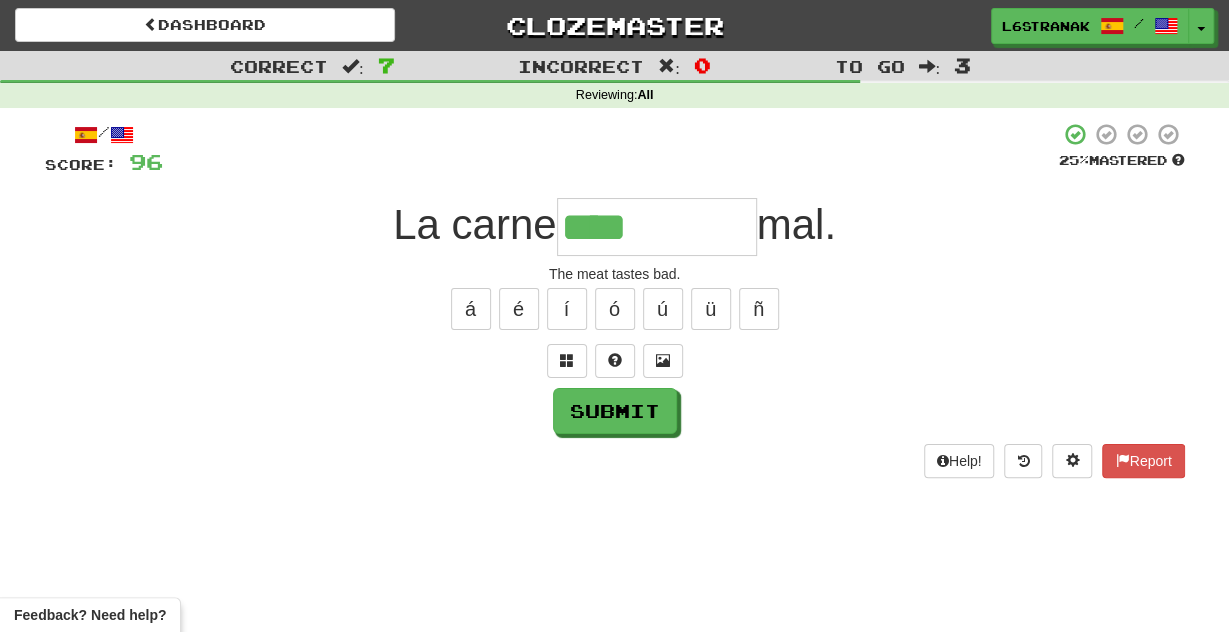 type on "****" 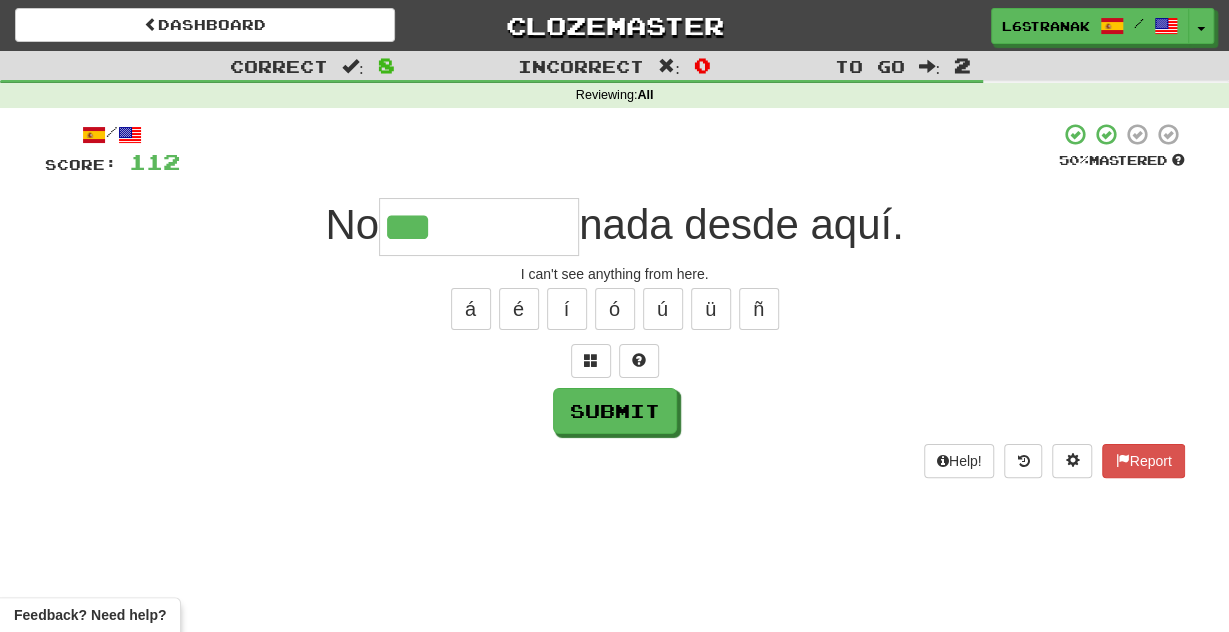 type on "***" 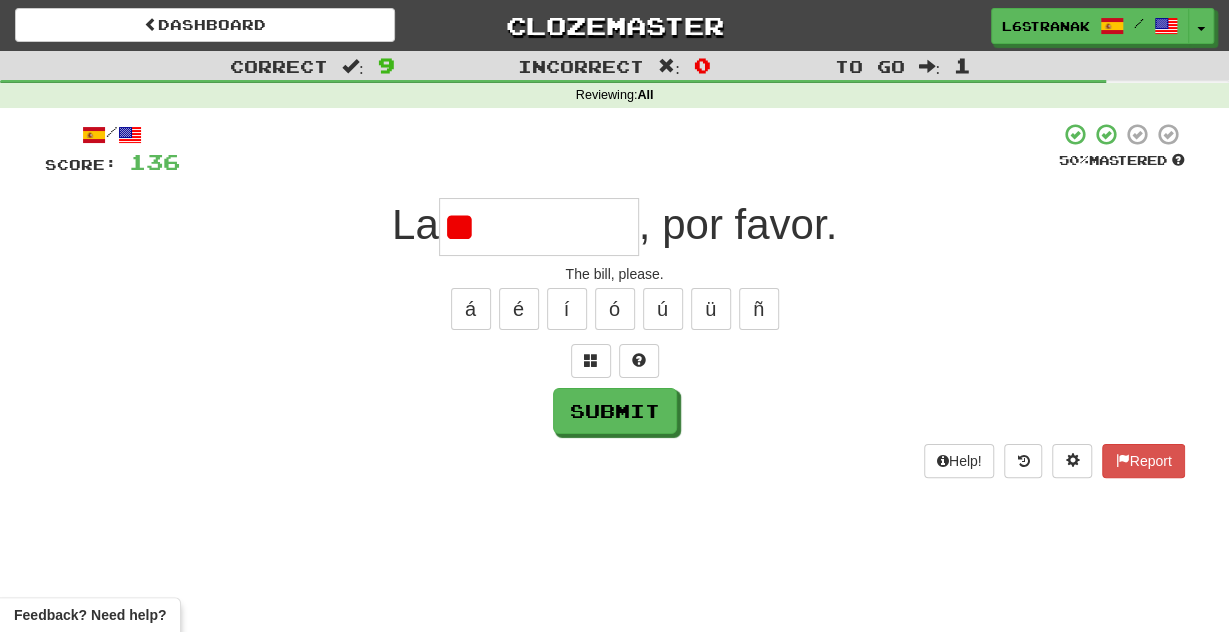 type on "*" 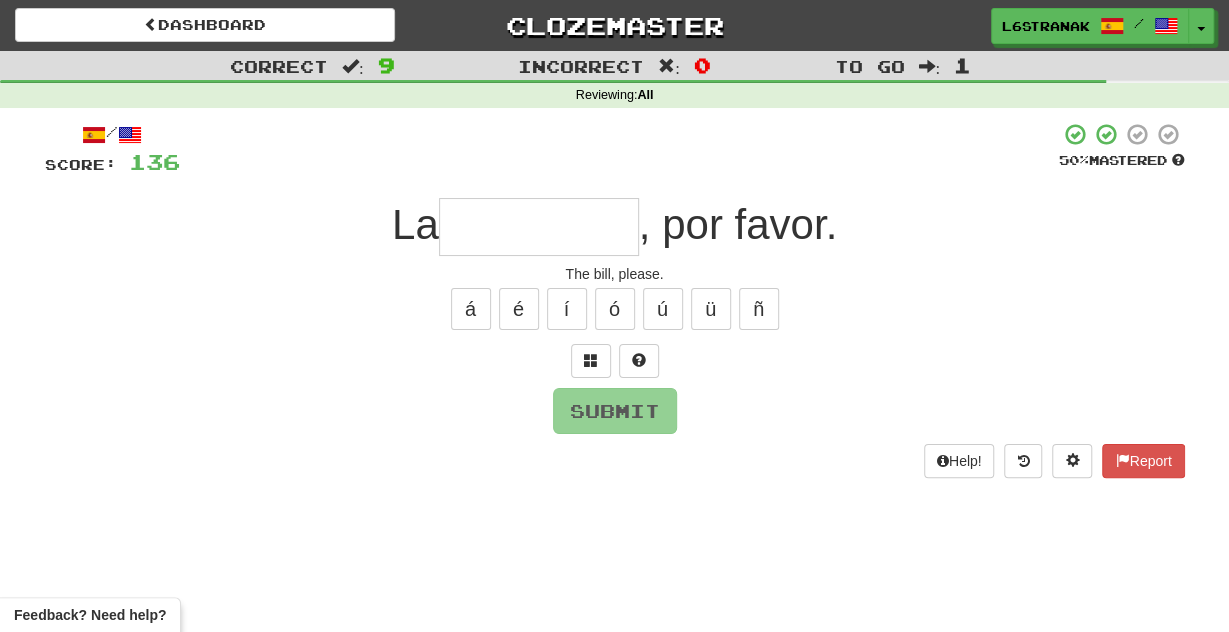 type on "*" 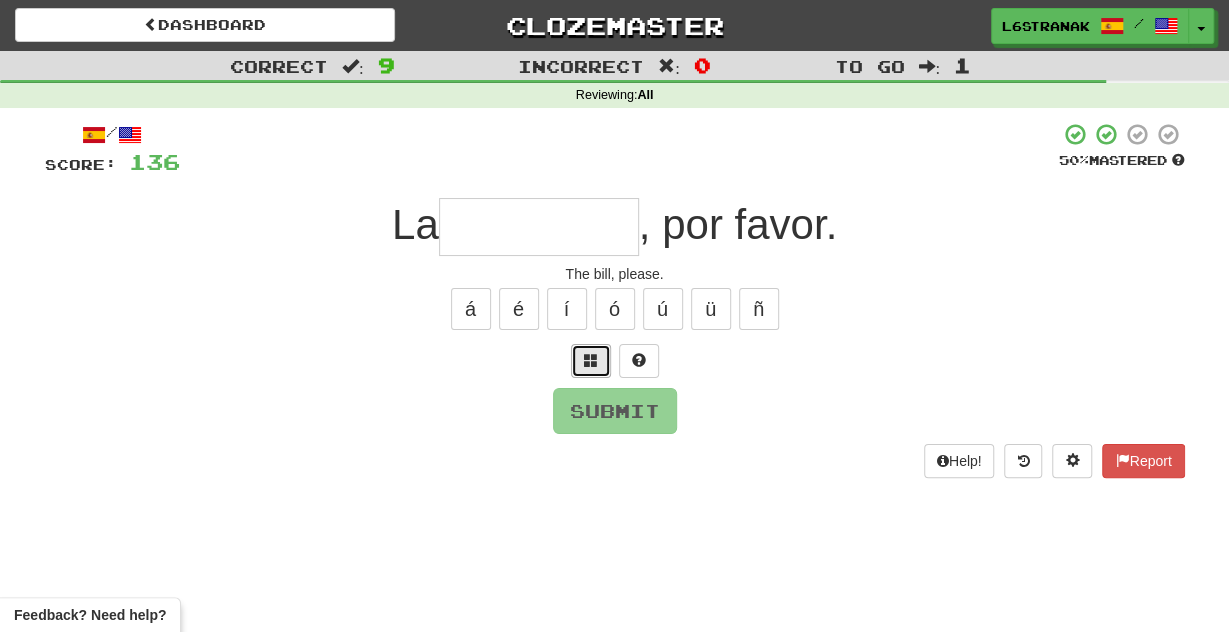 click at bounding box center [591, 361] 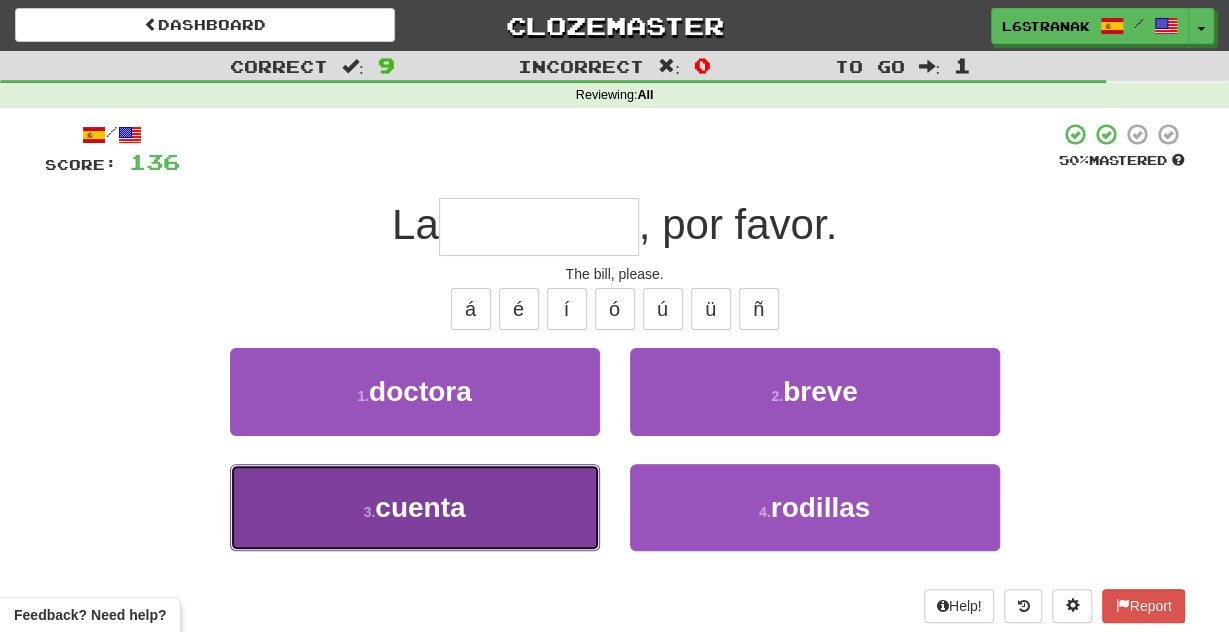 click on "3 .  cuenta" at bounding box center [415, 507] 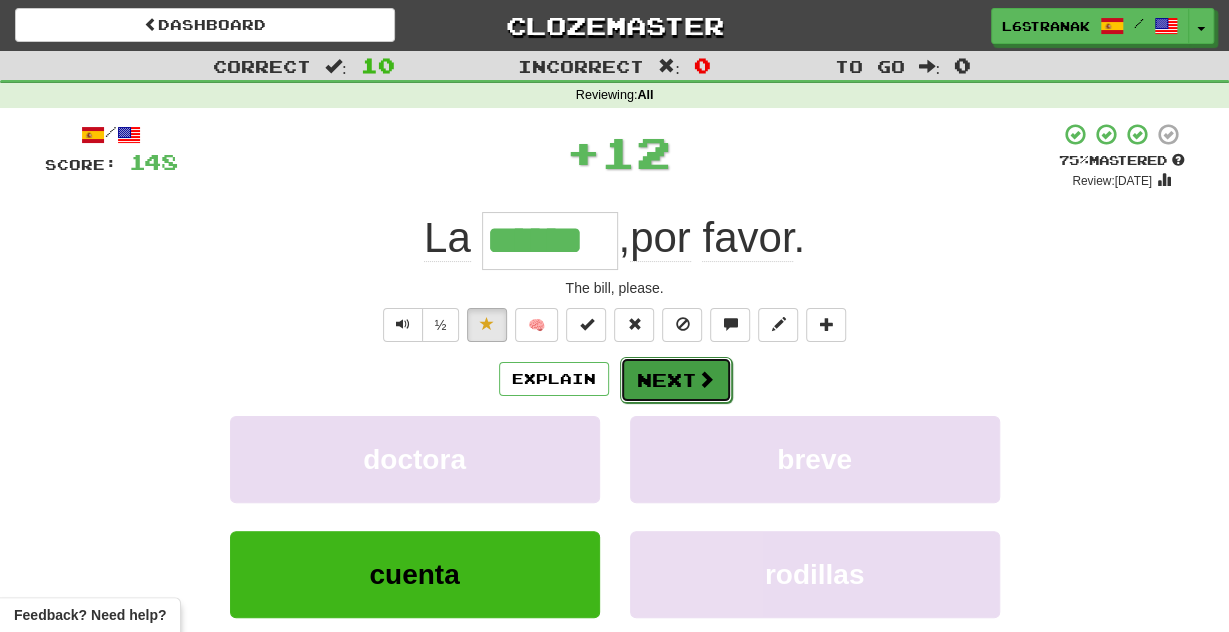 click on "Next" at bounding box center [676, 380] 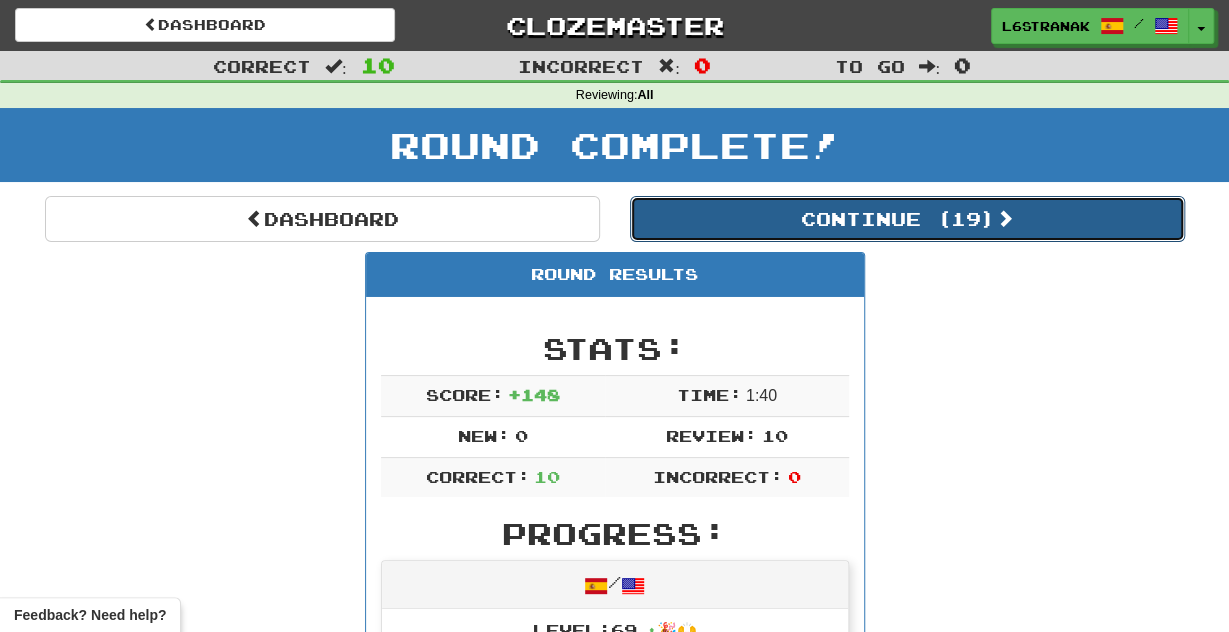 click on "Continue ( 19 )" at bounding box center [907, 219] 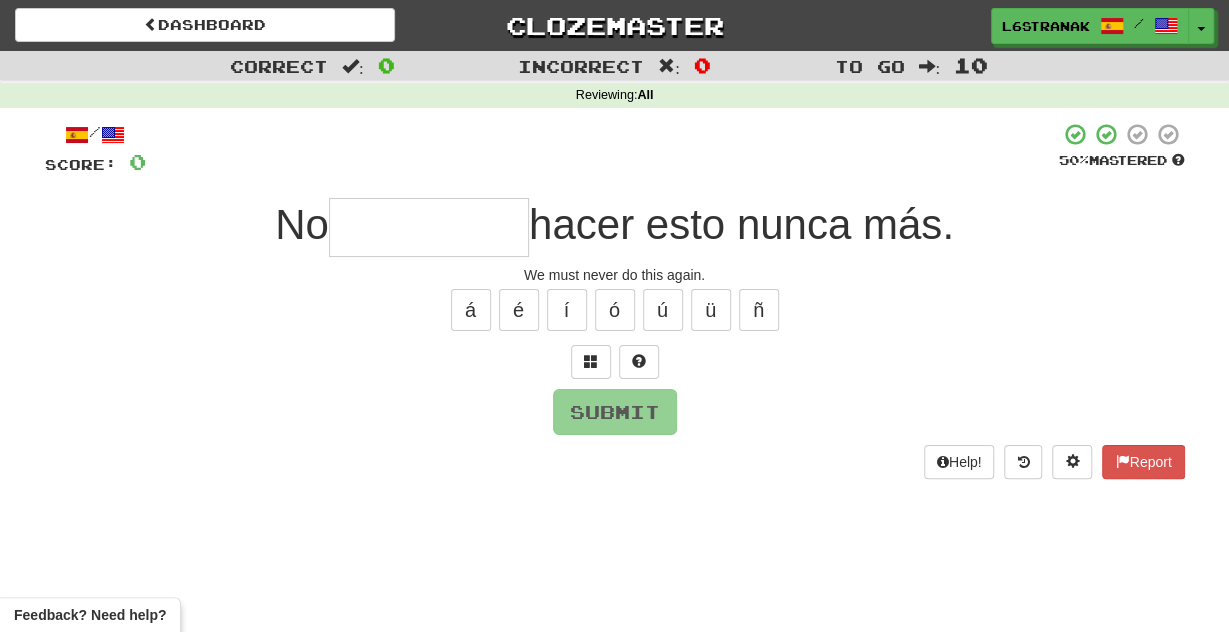 type on "*" 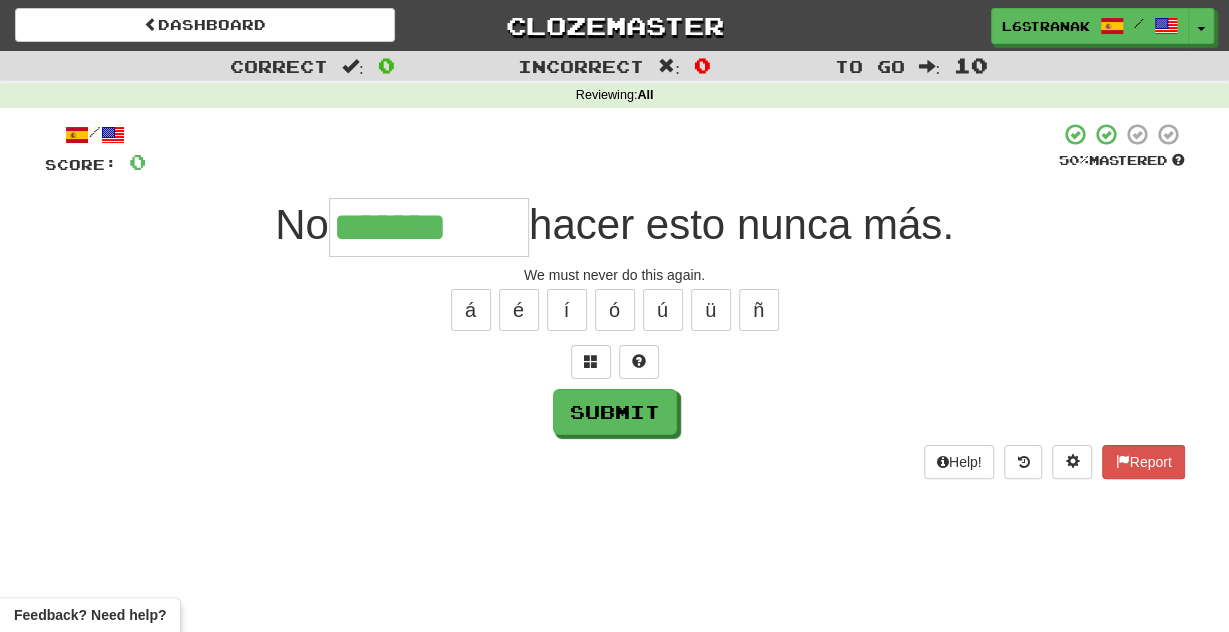 type on "*******" 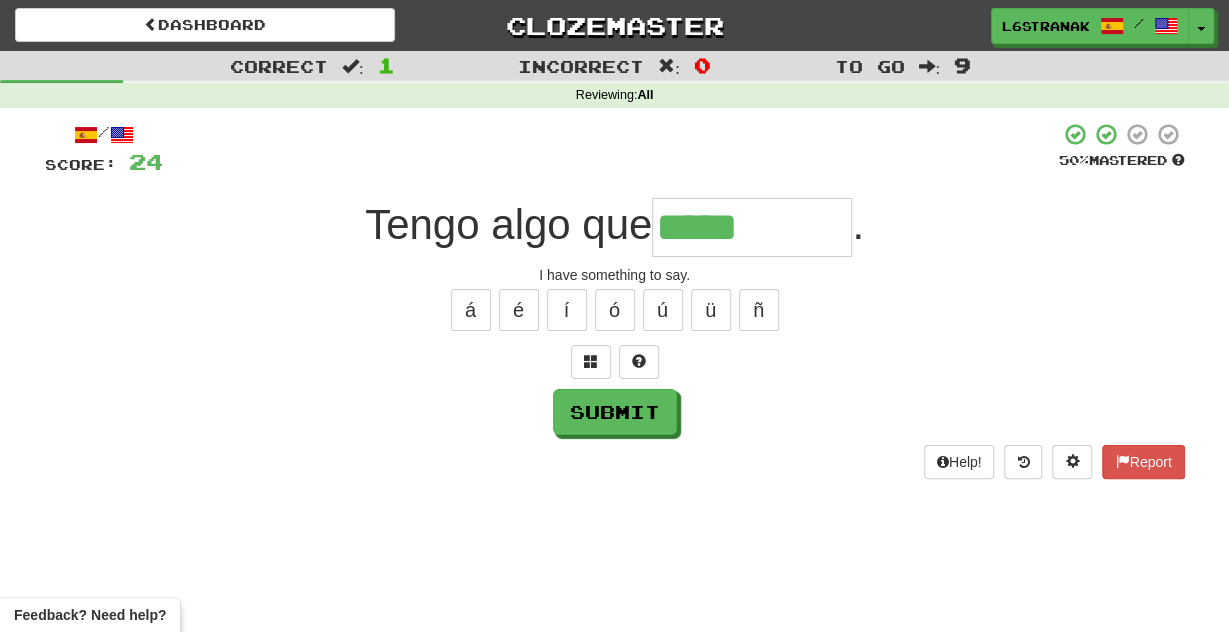 type on "*****" 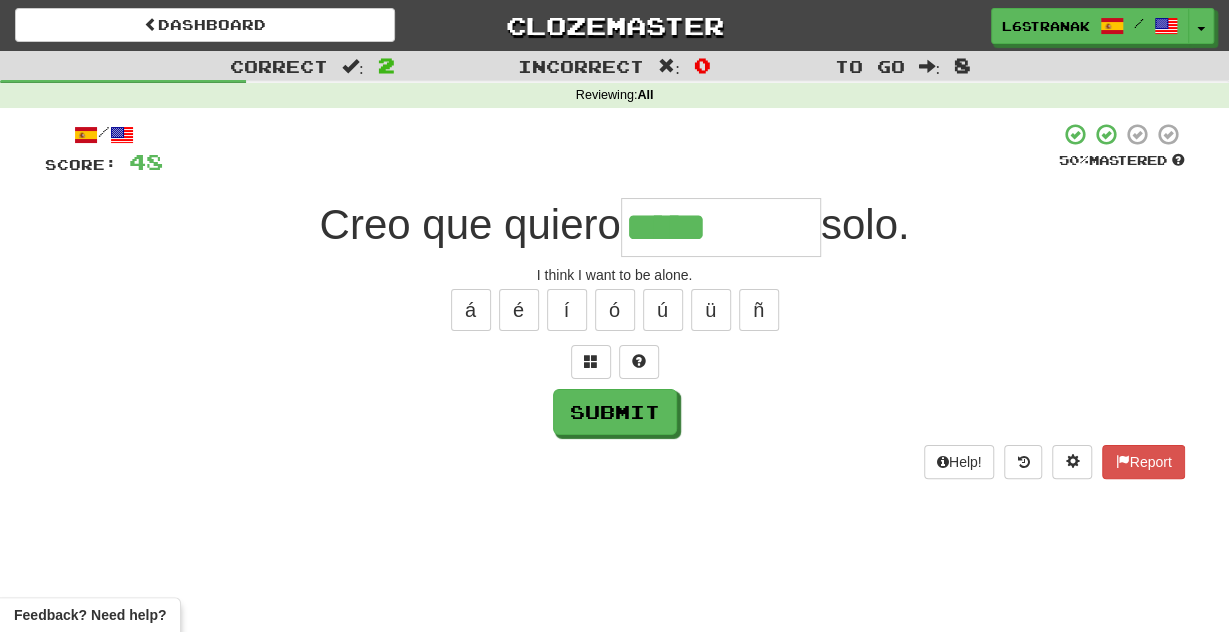type on "*****" 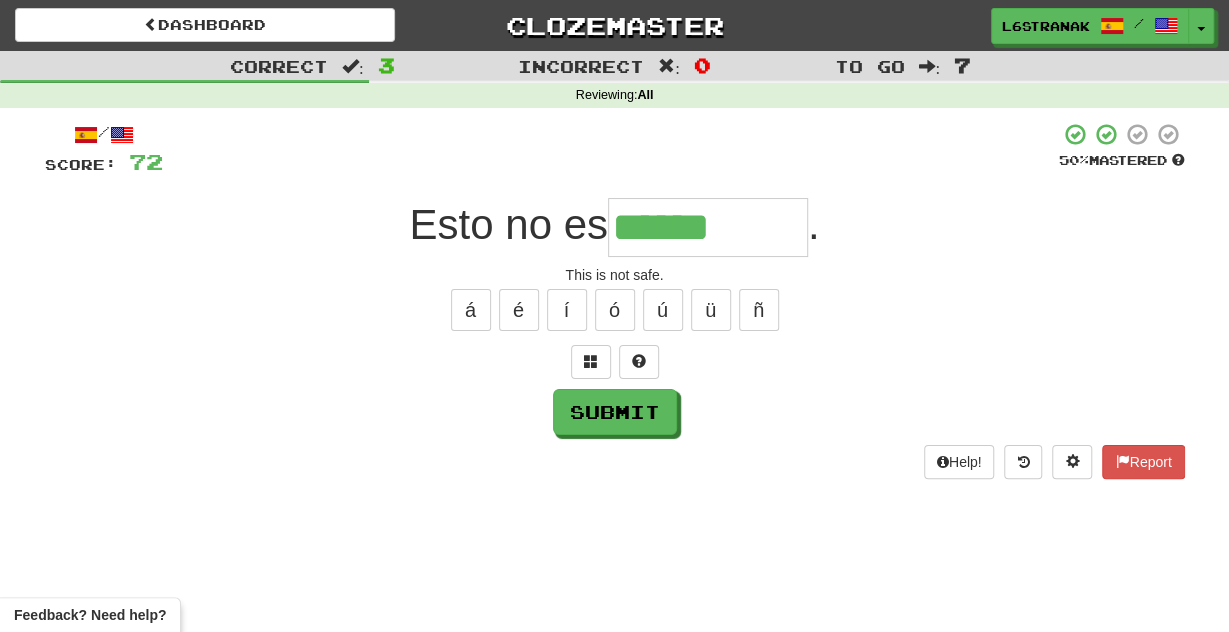 type on "******" 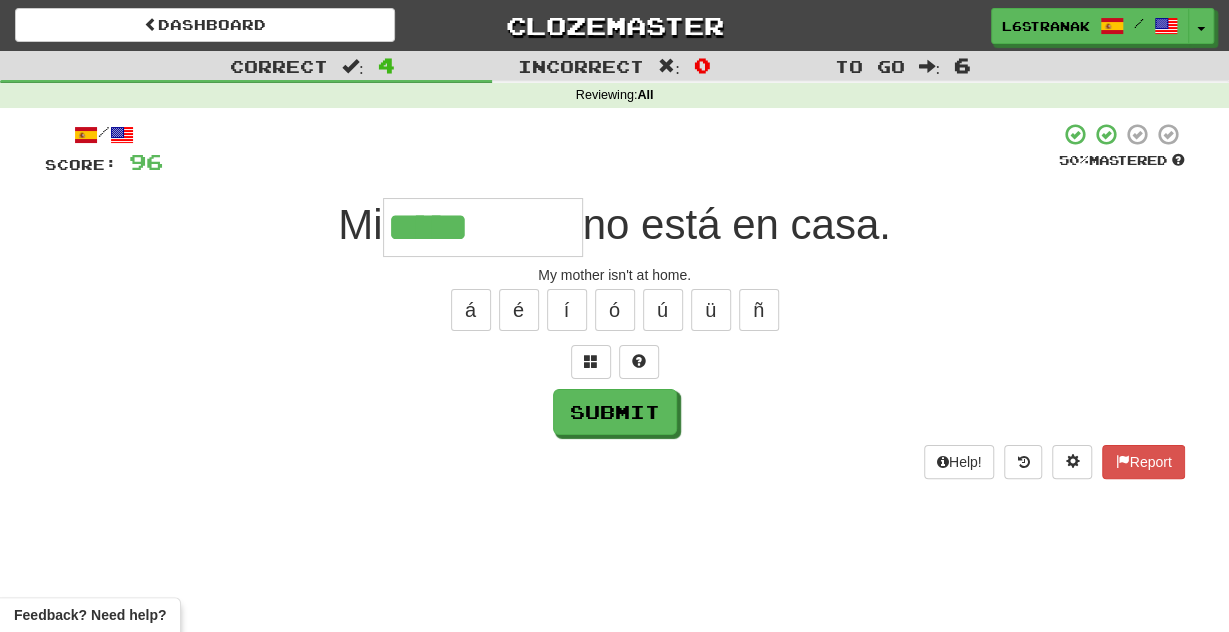 type on "*****" 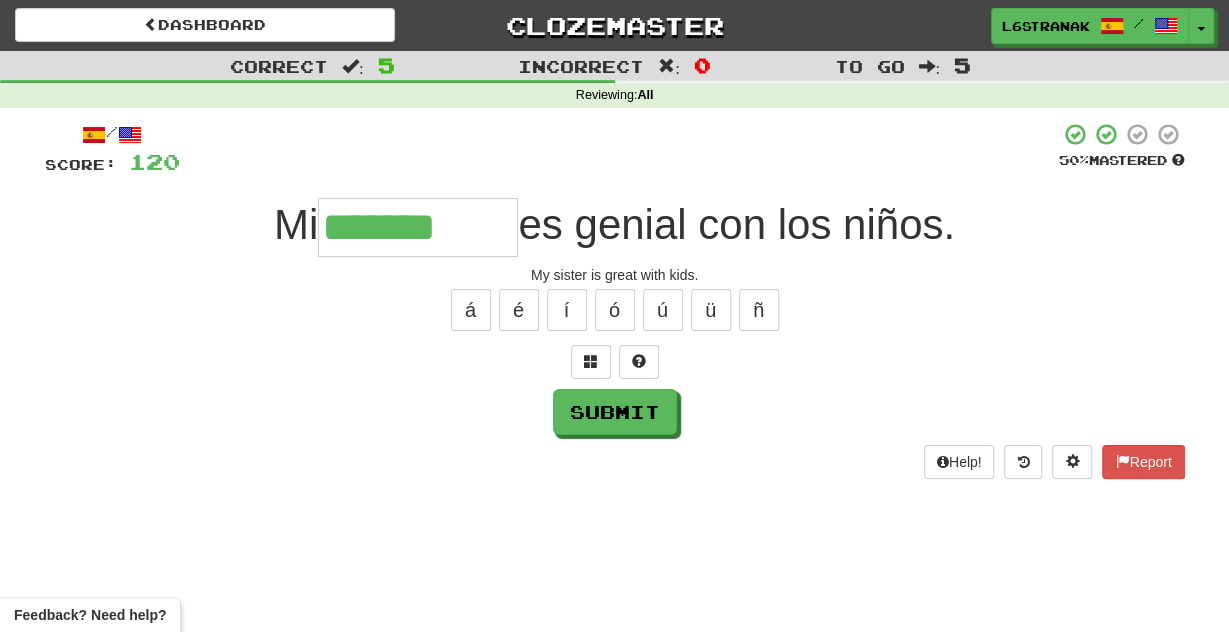 type on "*******" 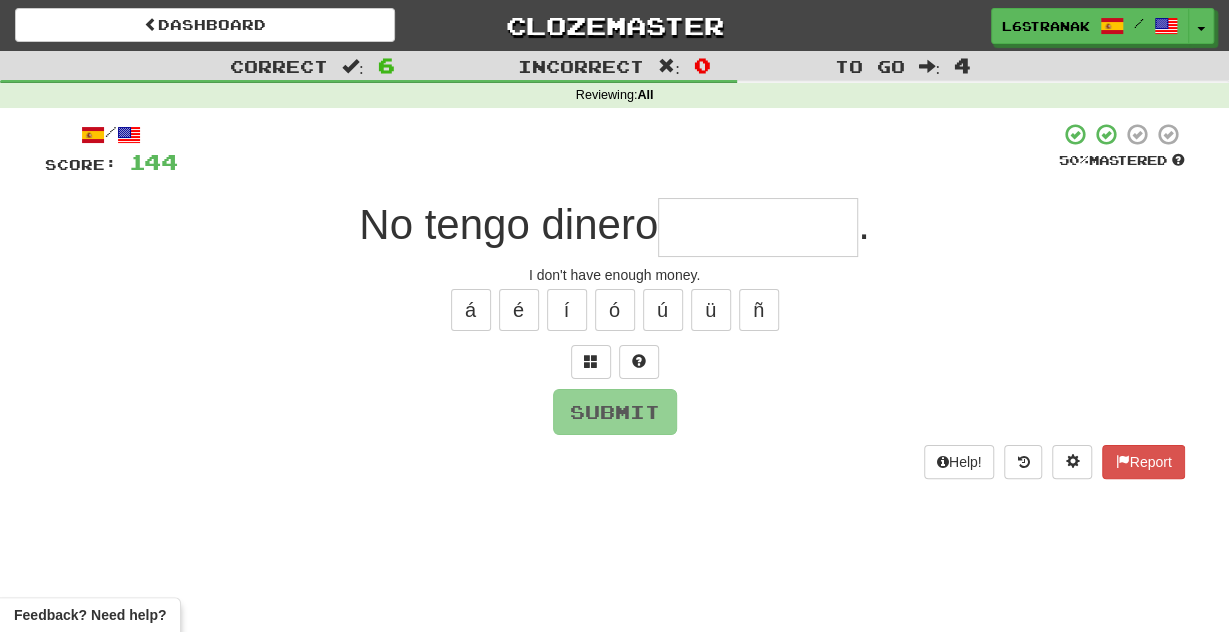 type on "*" 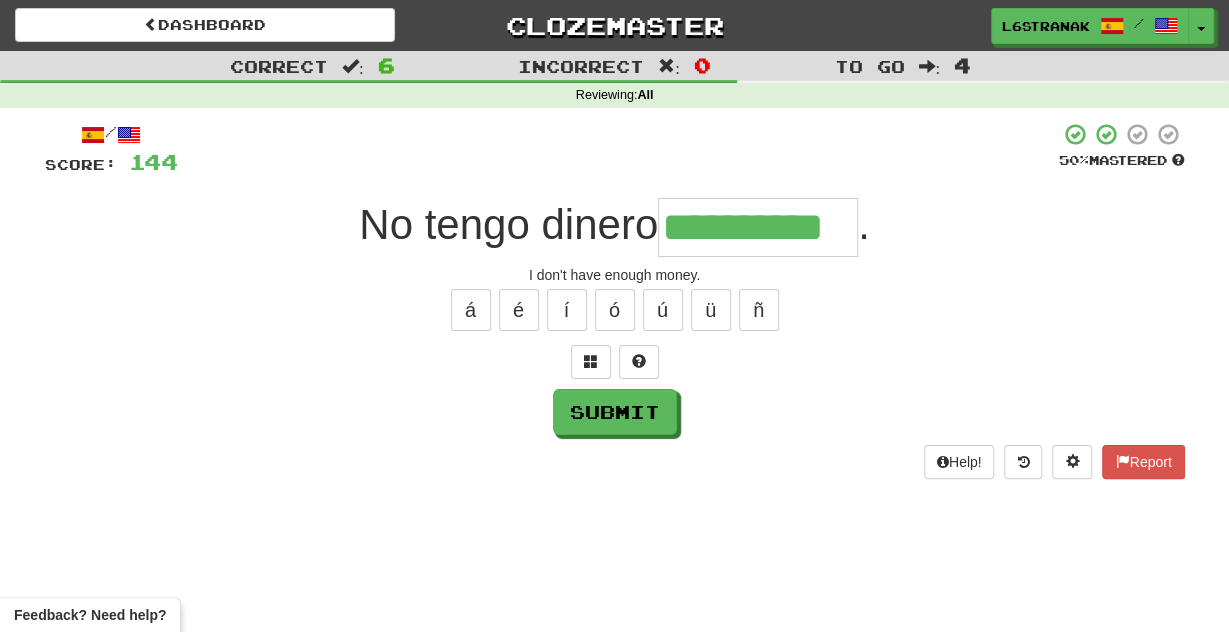 type on "**********" 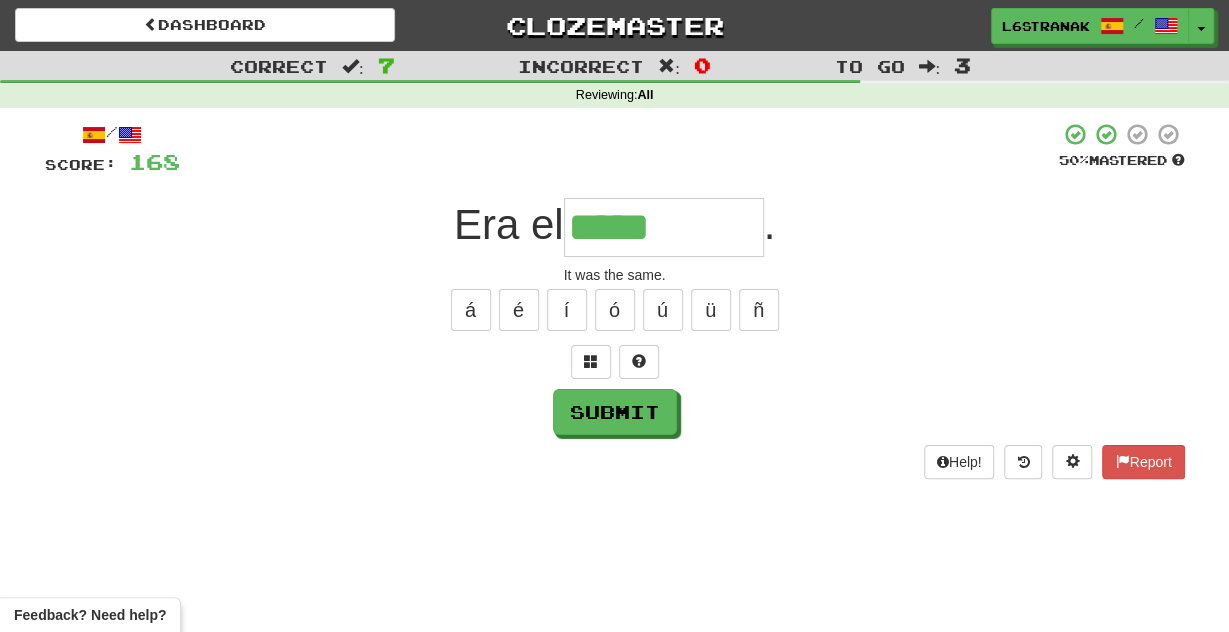 type on "*****" 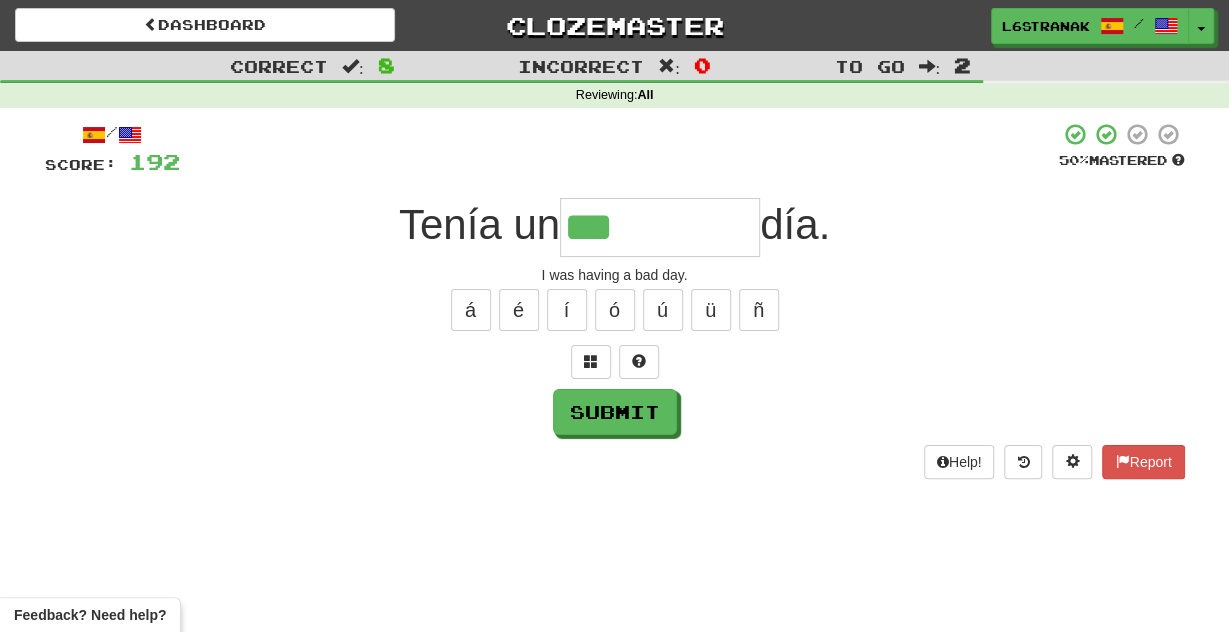 type on "***" 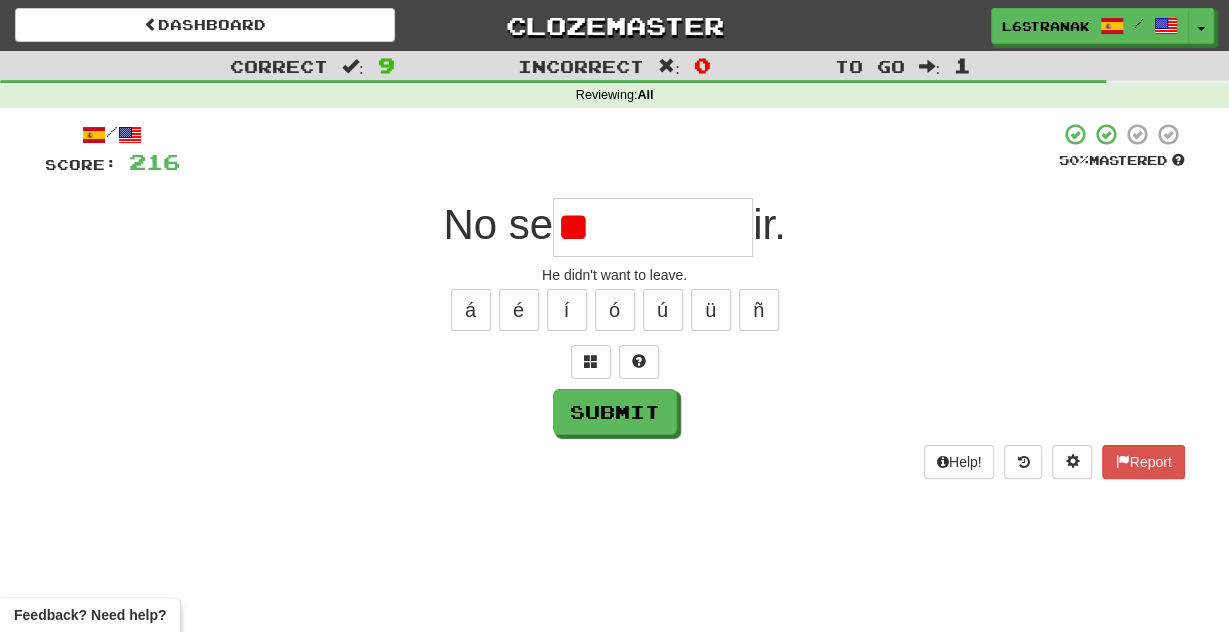 type on "*" 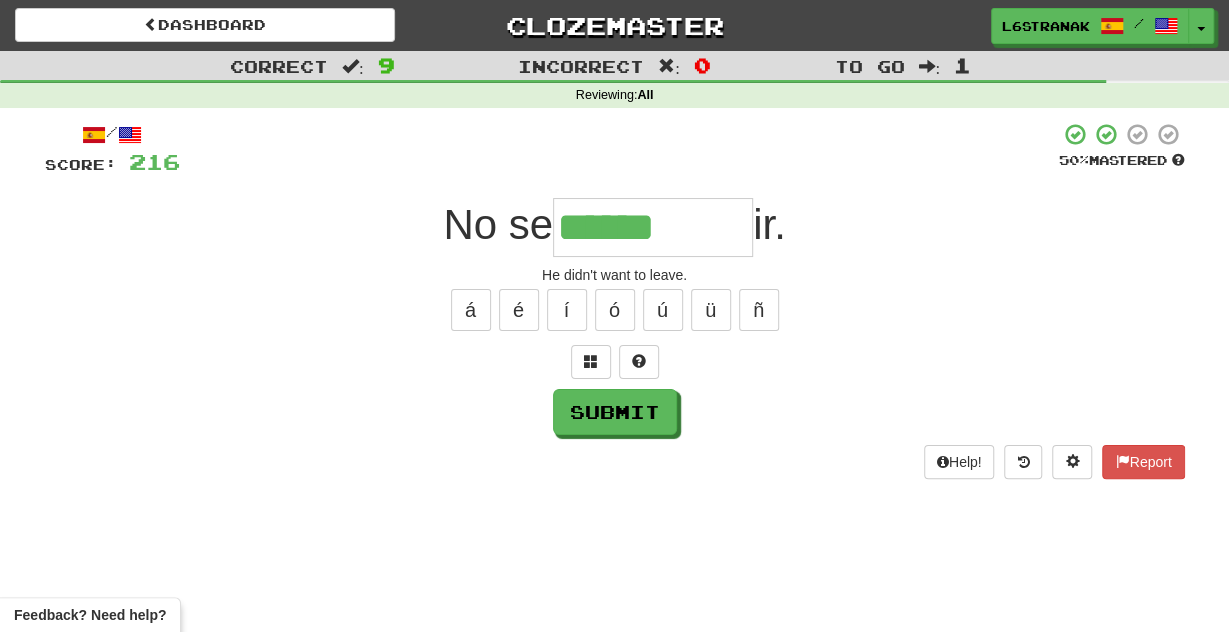 type on "******" 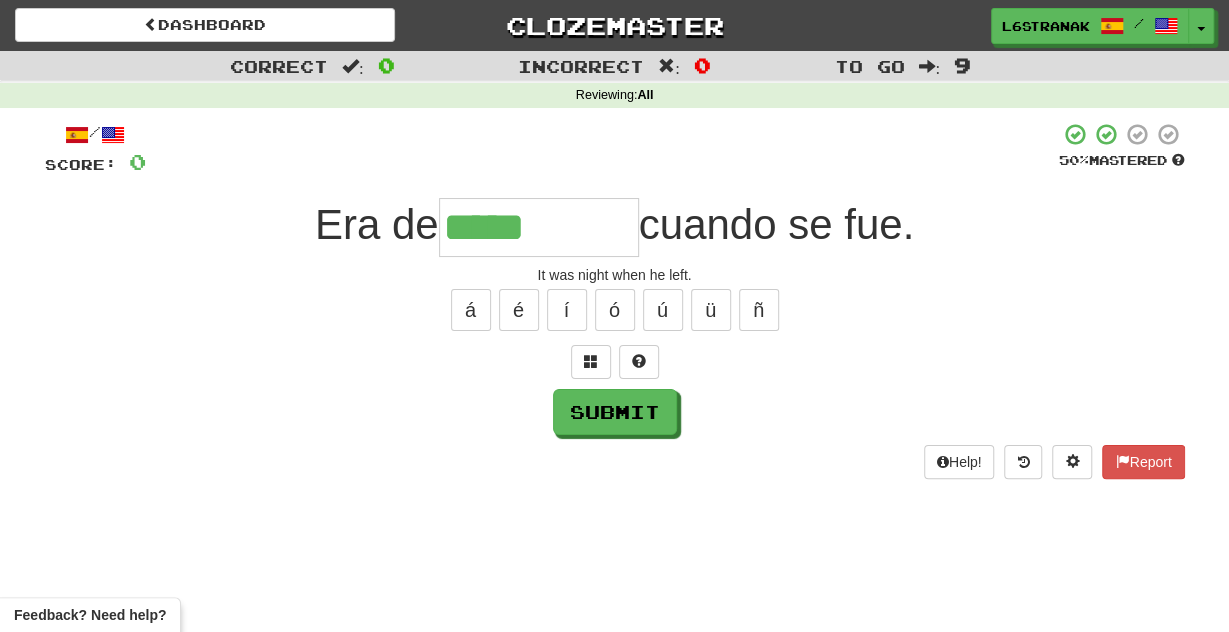 type on "*****" 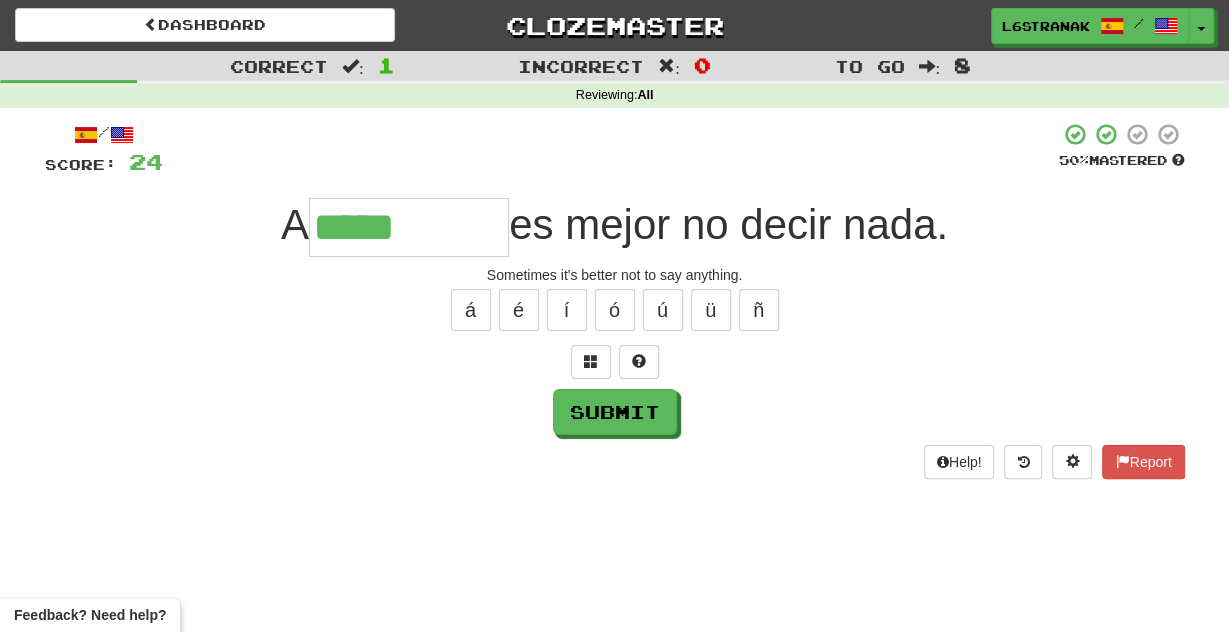 type on "*****" 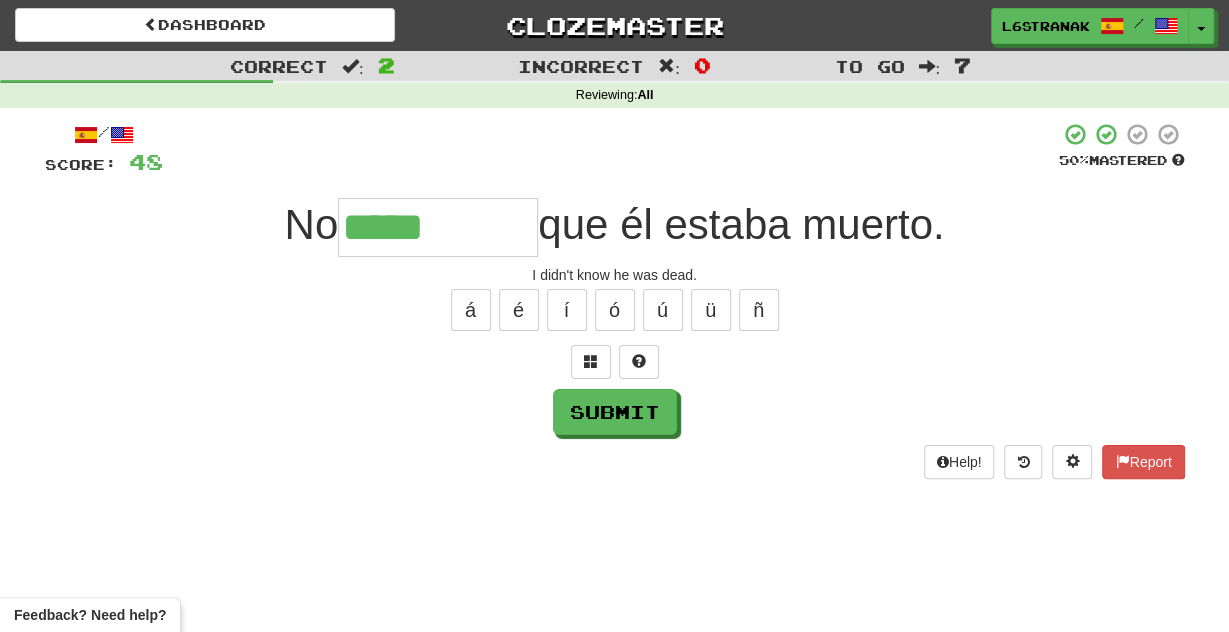 type on "*****" 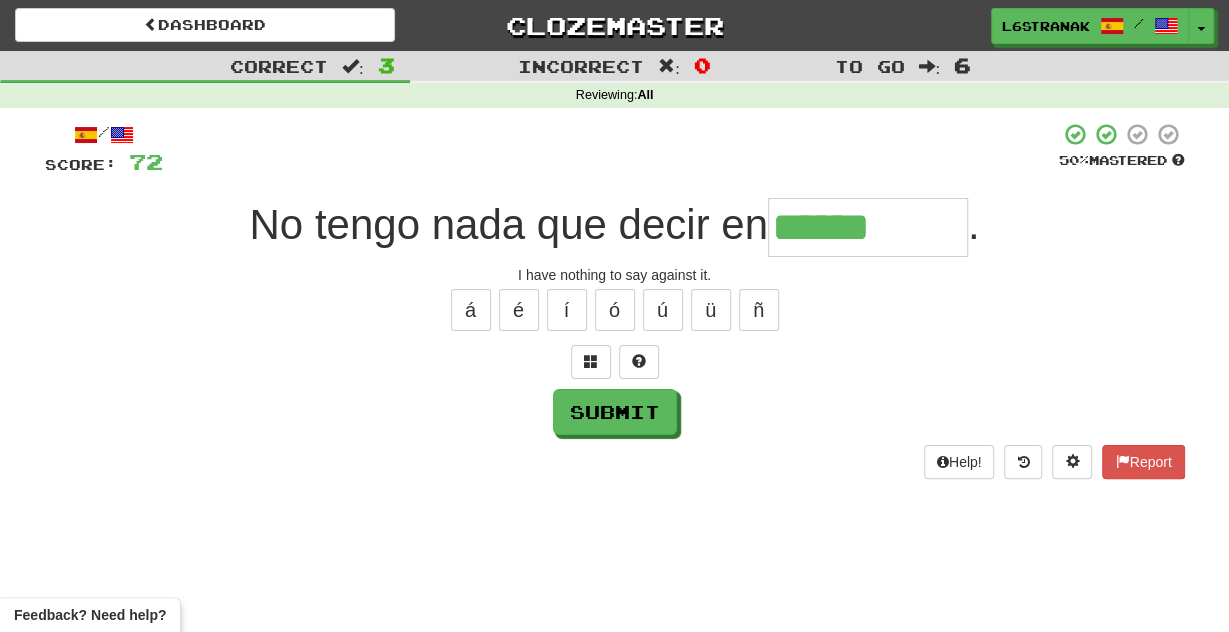 type on "******" 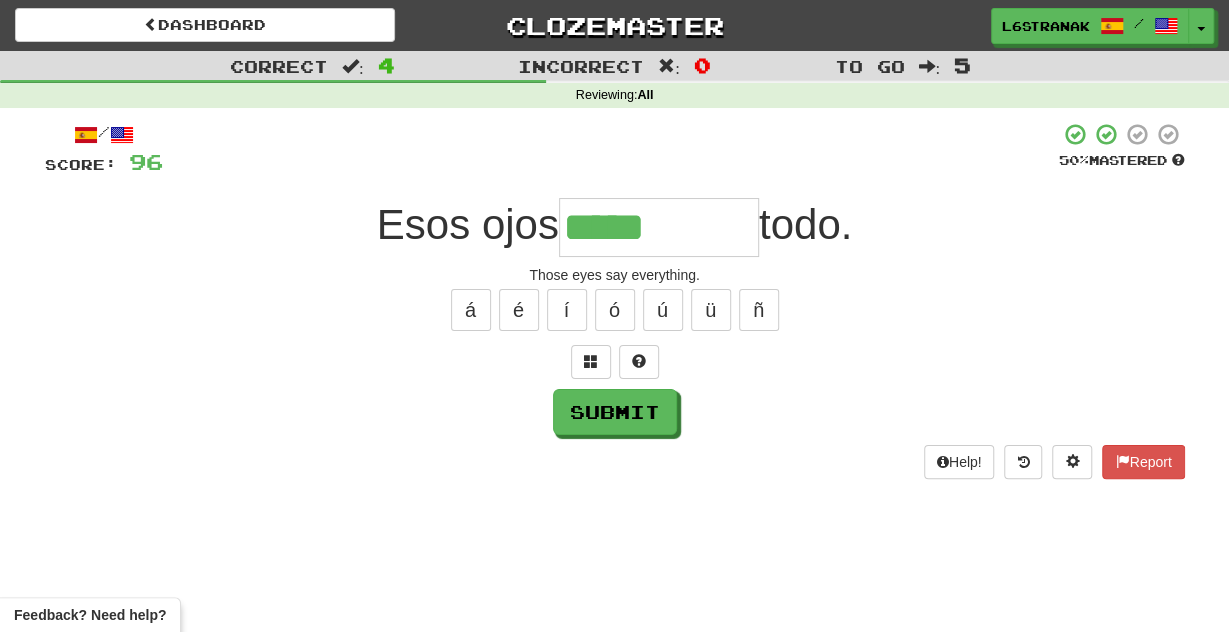 type on "*****" 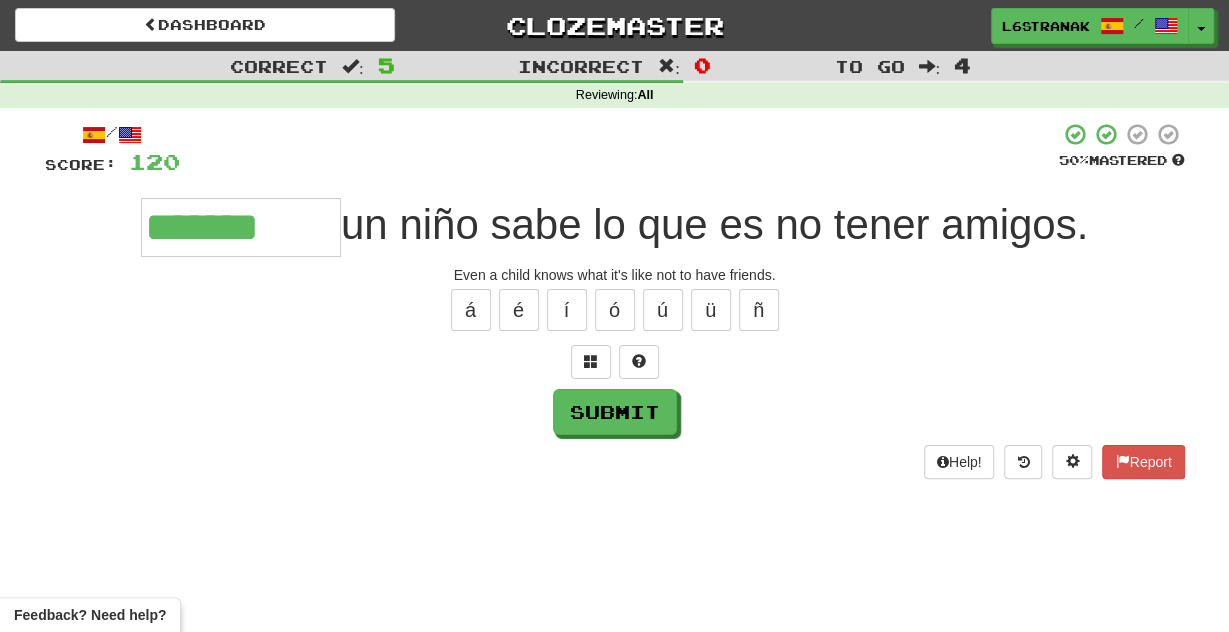 type on "*******" 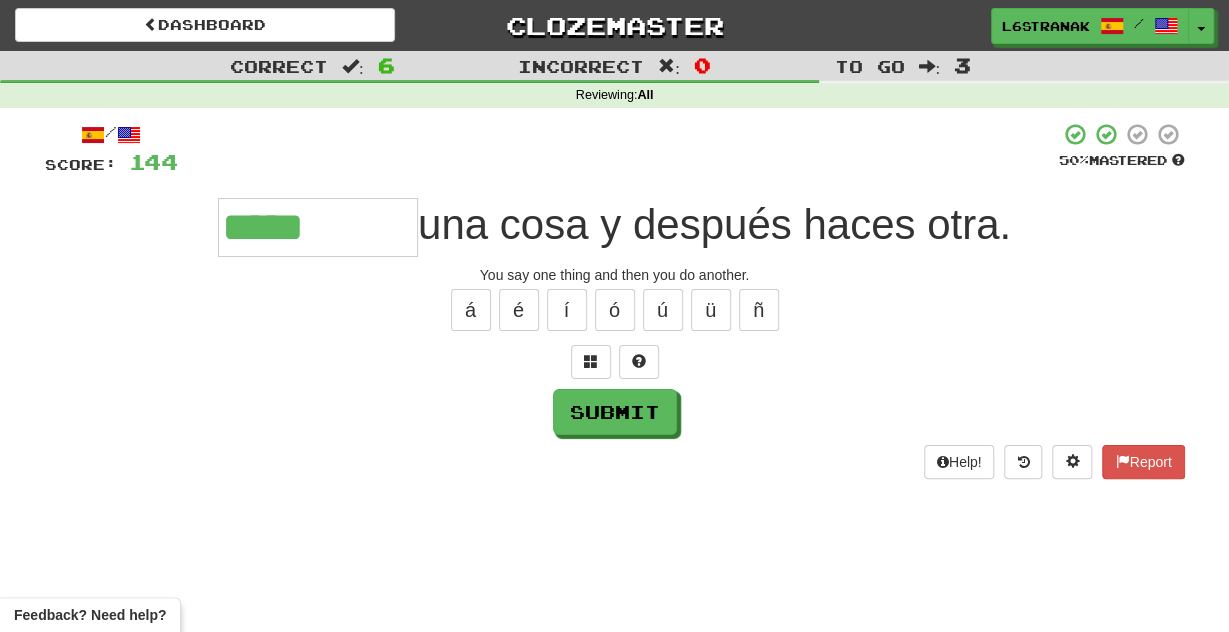 type on "*****" 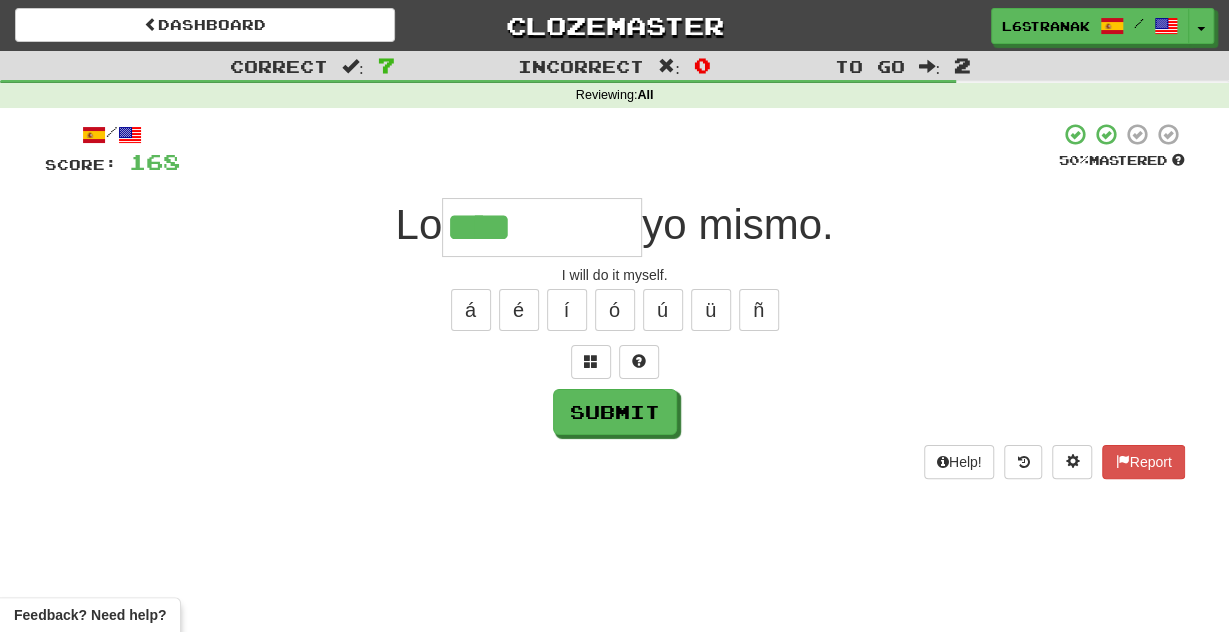 type on "****" 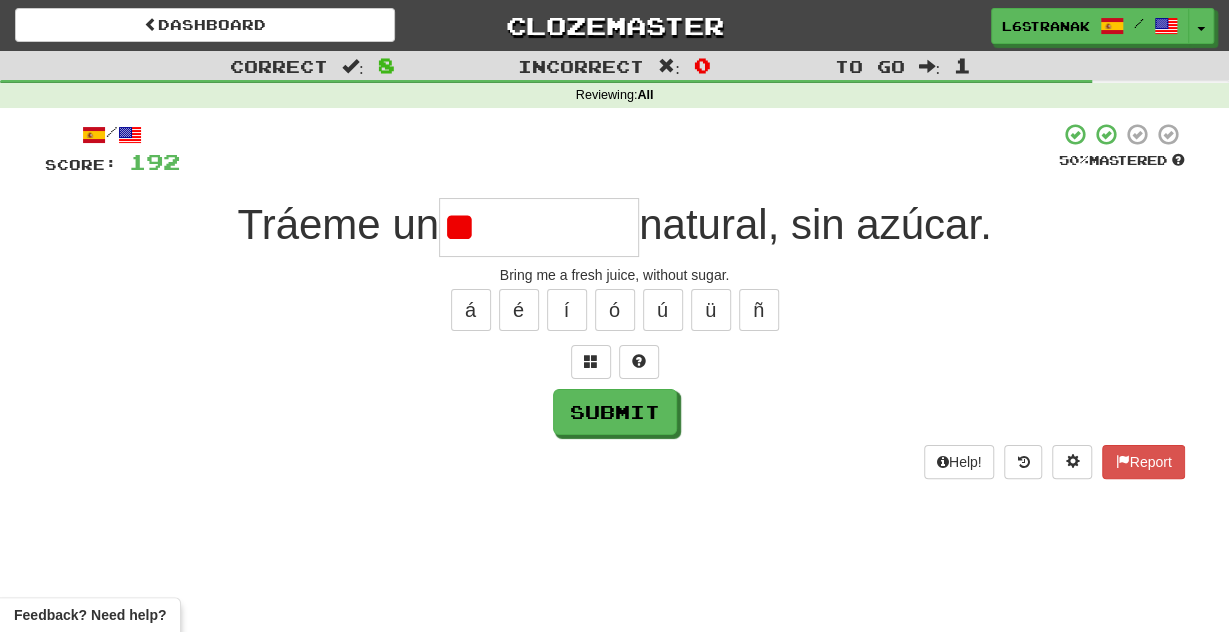 type on "*" 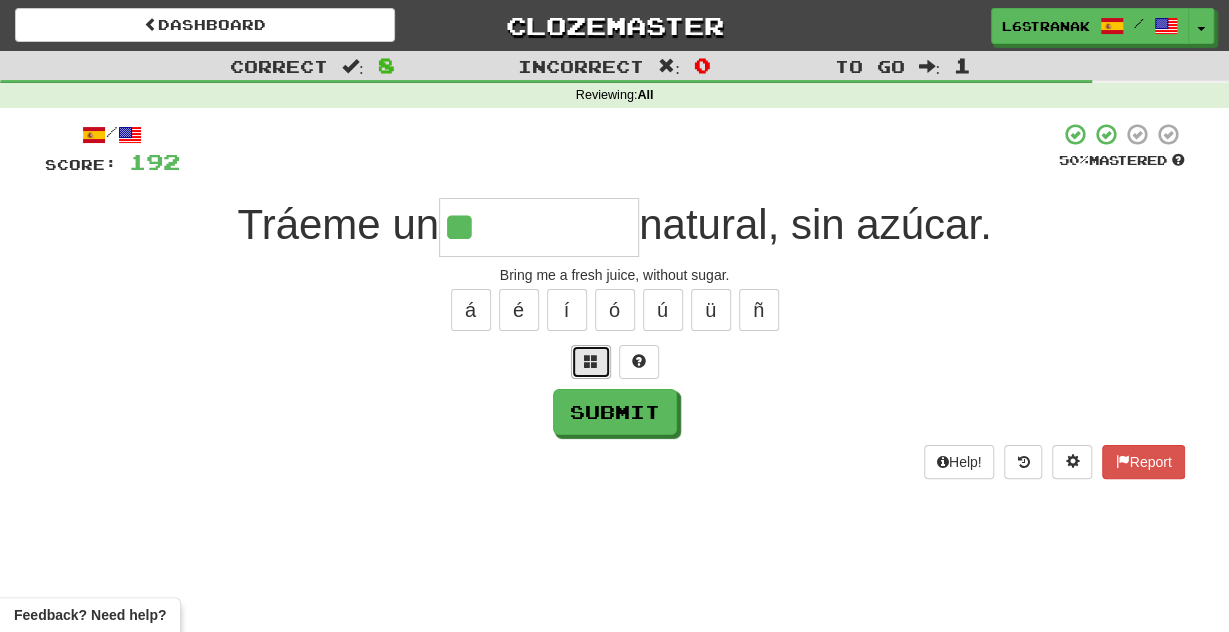 click at bounding box center [591, 361] 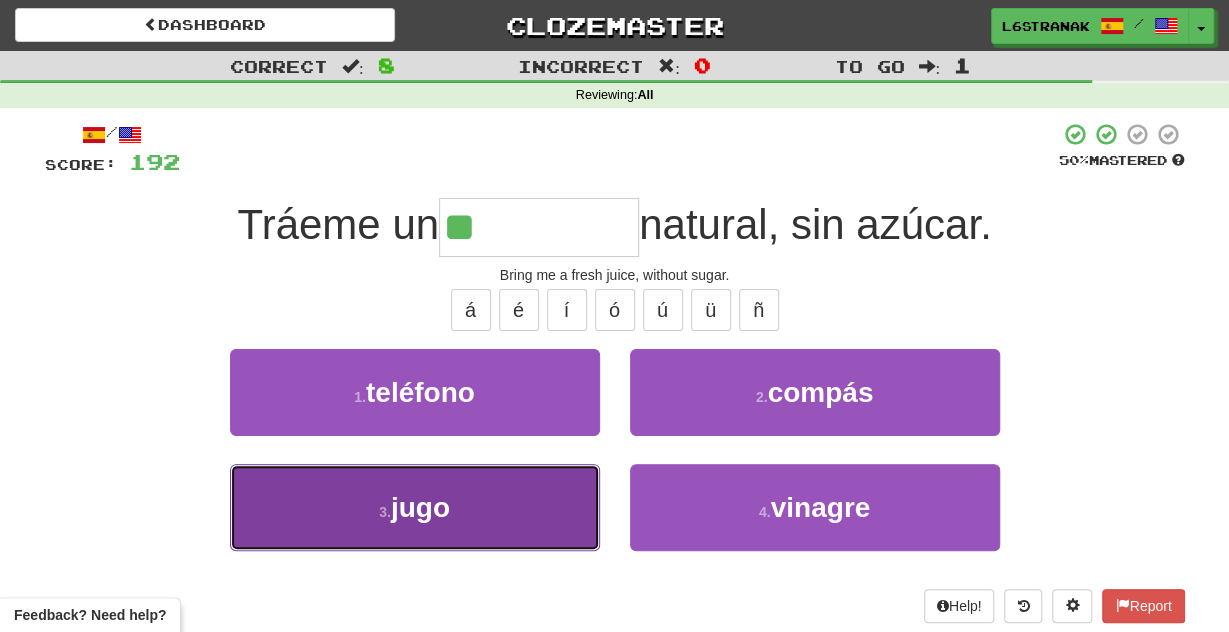 click on "3 .  jugo" at bounding box center [415, 507] 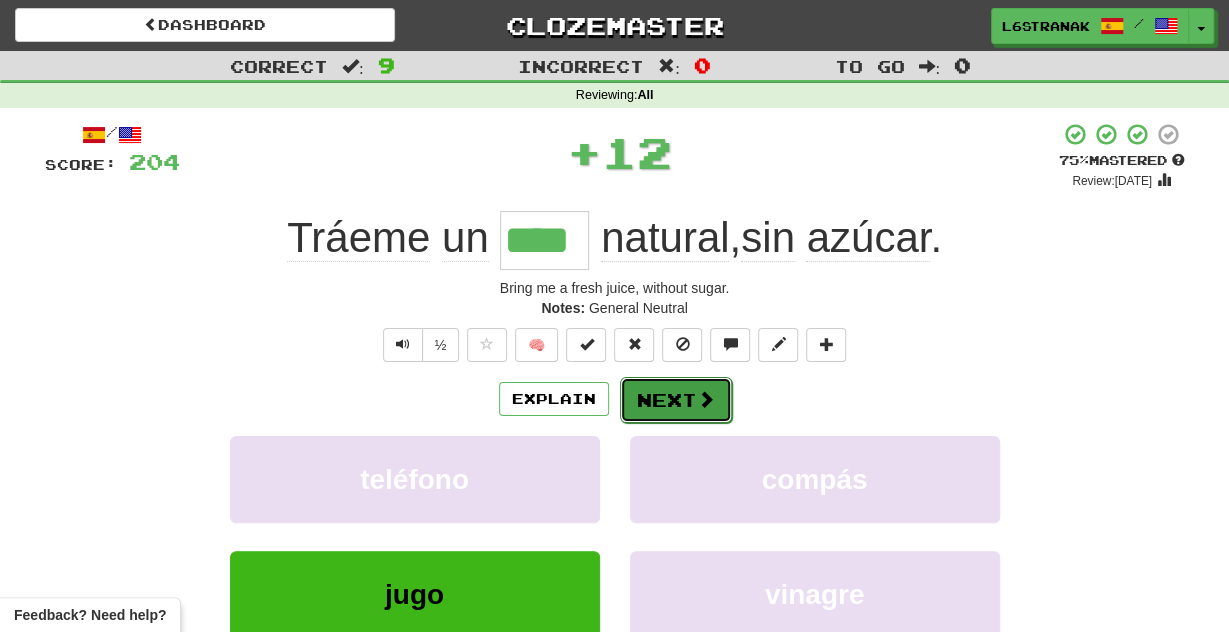 click on "Next" at bounding box center [676, 400] 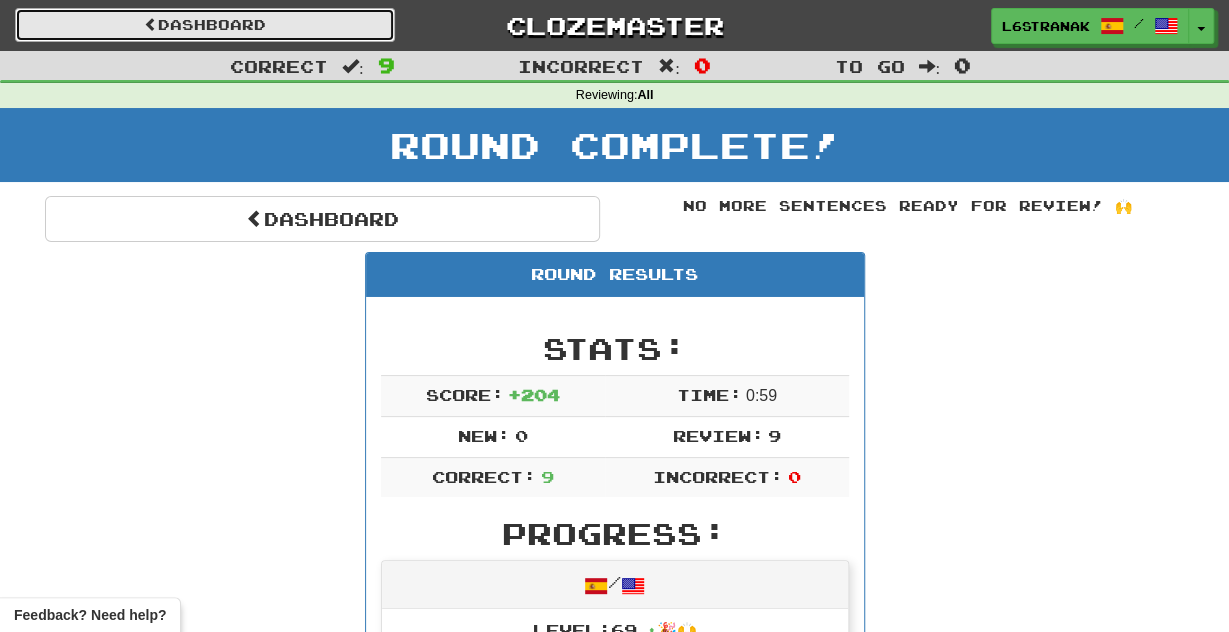 click on "Dashboard" at bounding box center (205, 25) 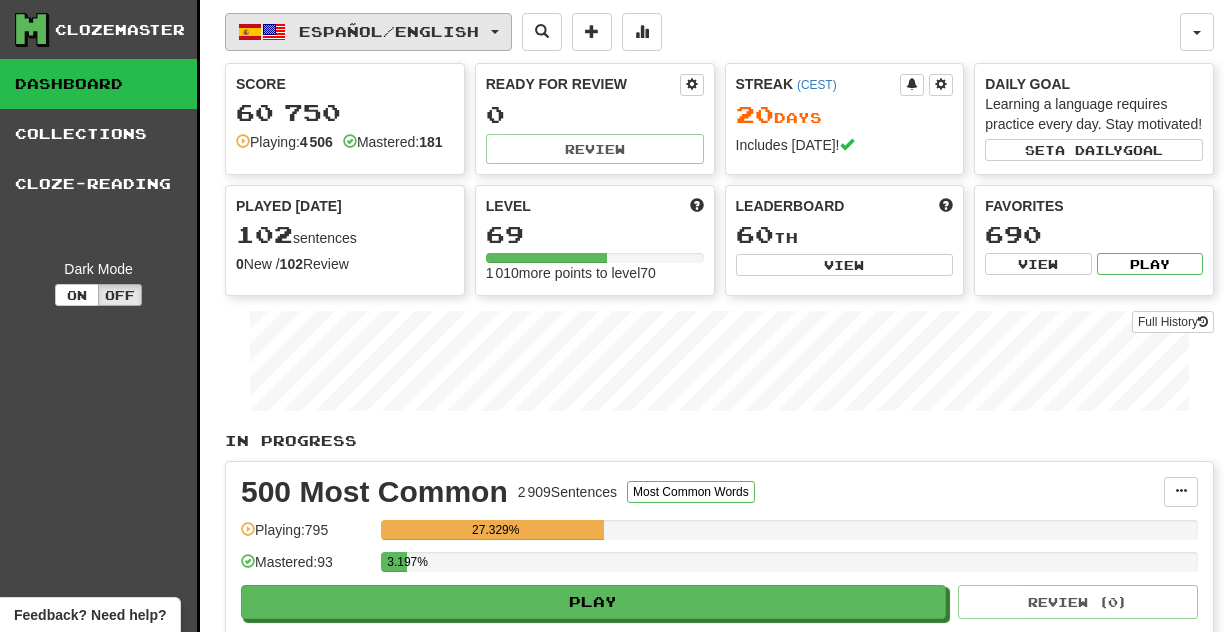 scroll, scrollTop: 0, scrollLeft: 0, axis: both 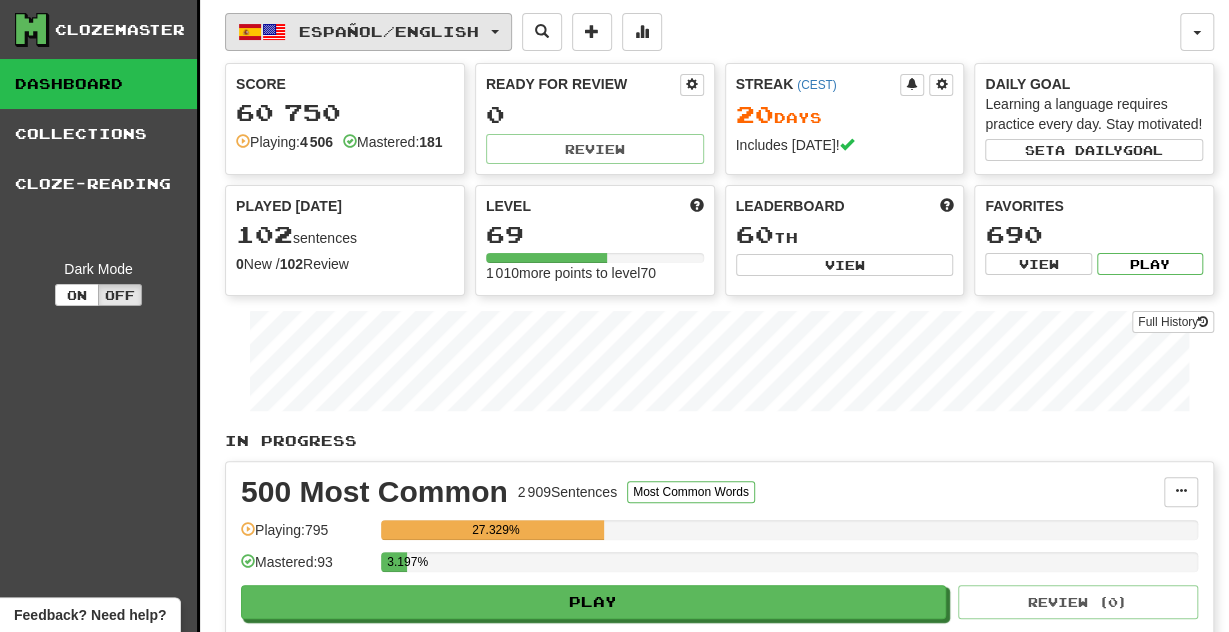 click on "Español  /  English" at bounding box center [368, 32] 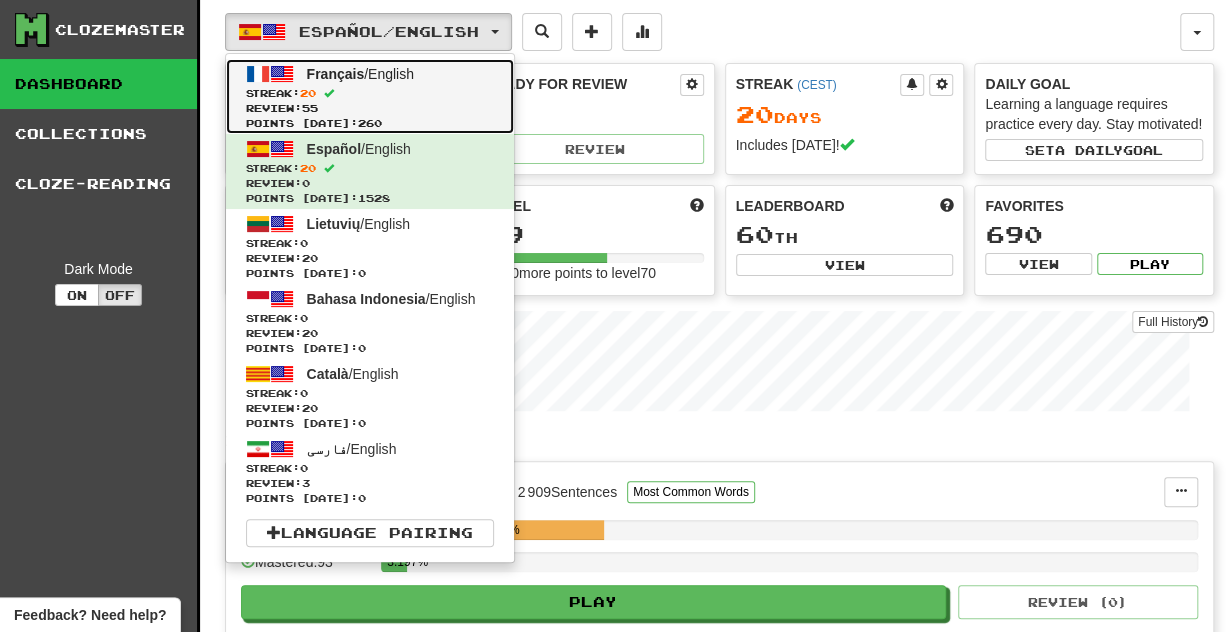 click on "Review:  55" at bounding box center [370, 108] 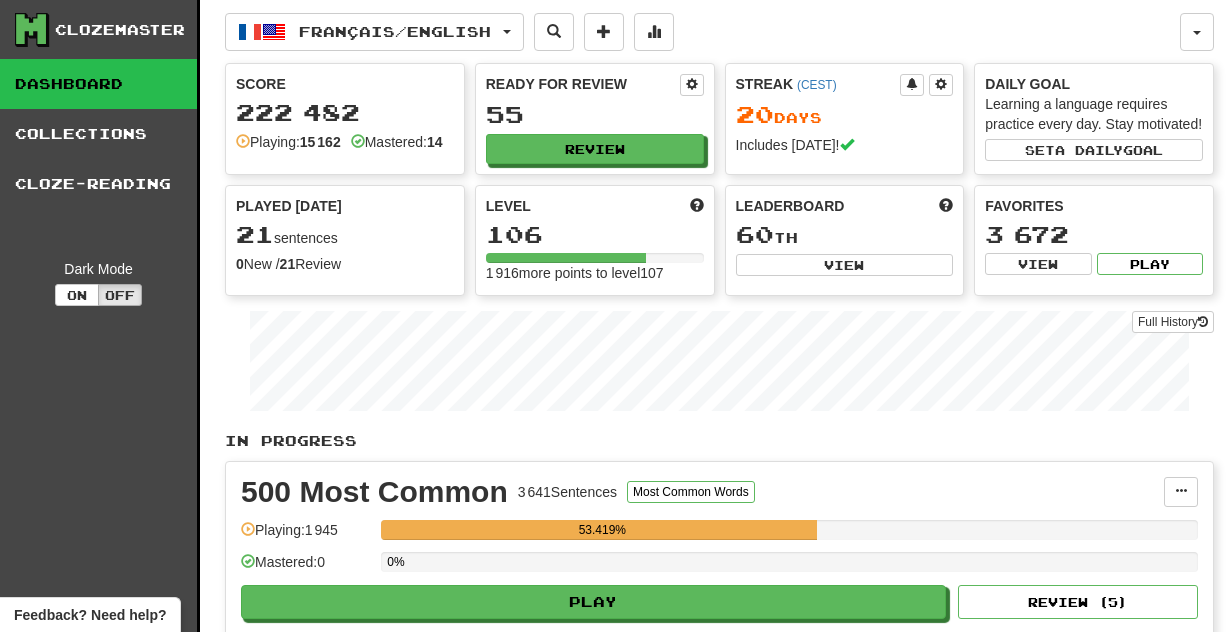 scroll, scrollTop: 0, scrollLeft: 0, axis: both 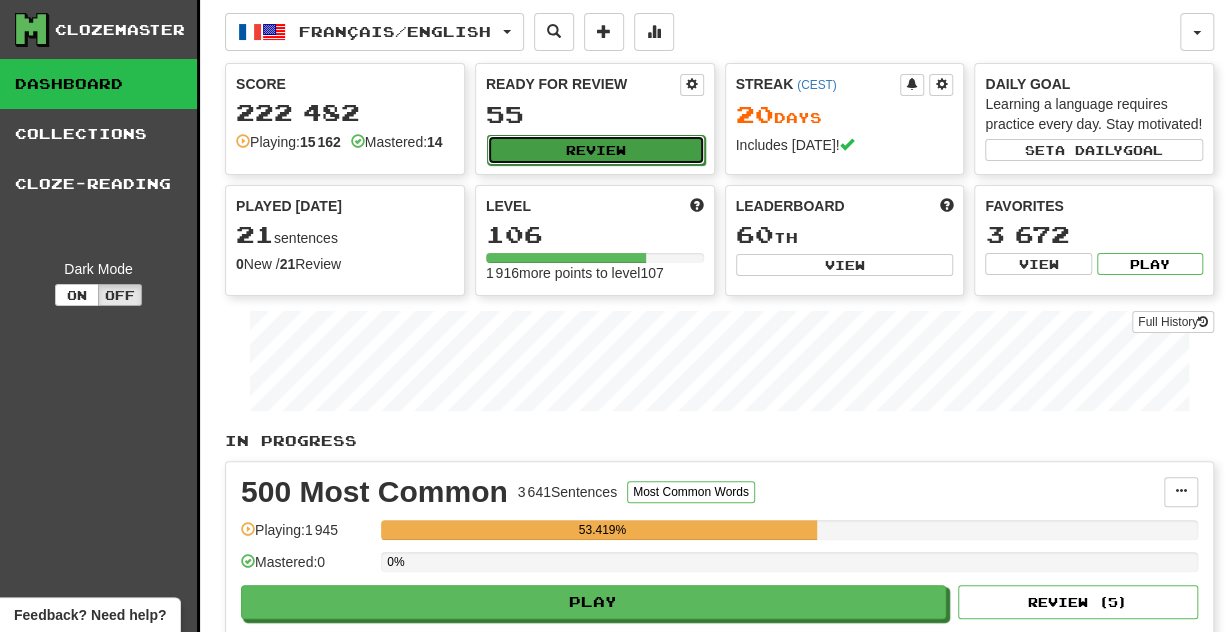 click on "Review" at bounding box center (596, 150) 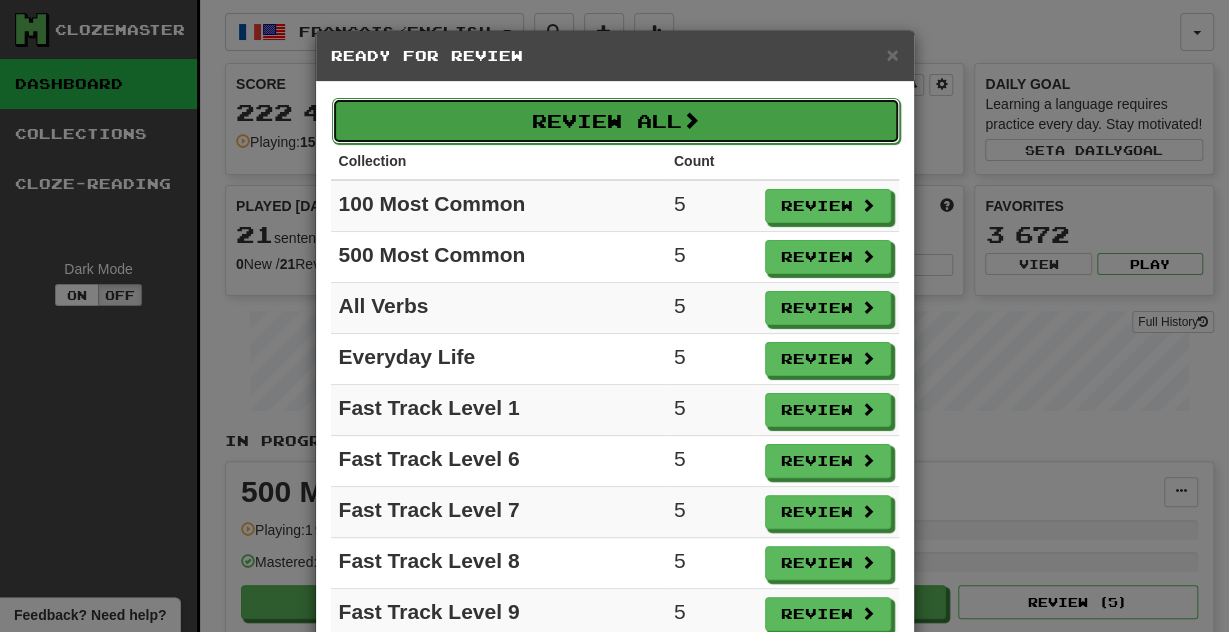 click on "Review All" at bounding box center [616, 121] 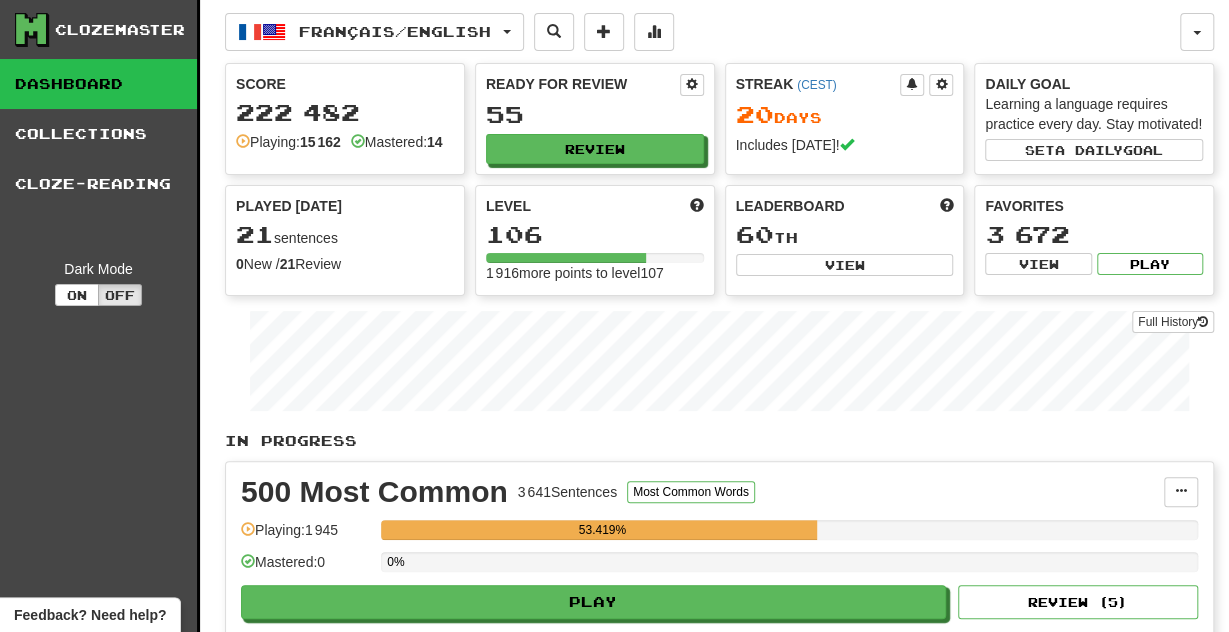 select on "**" 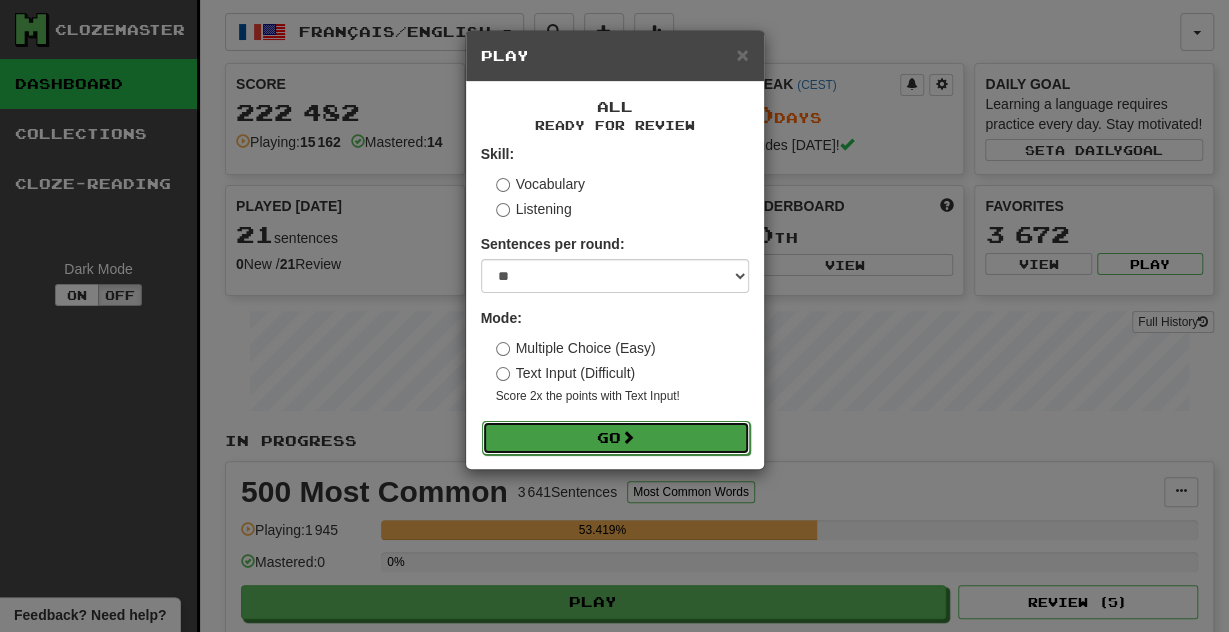 click on "Go" at bounding box center [616, 438] 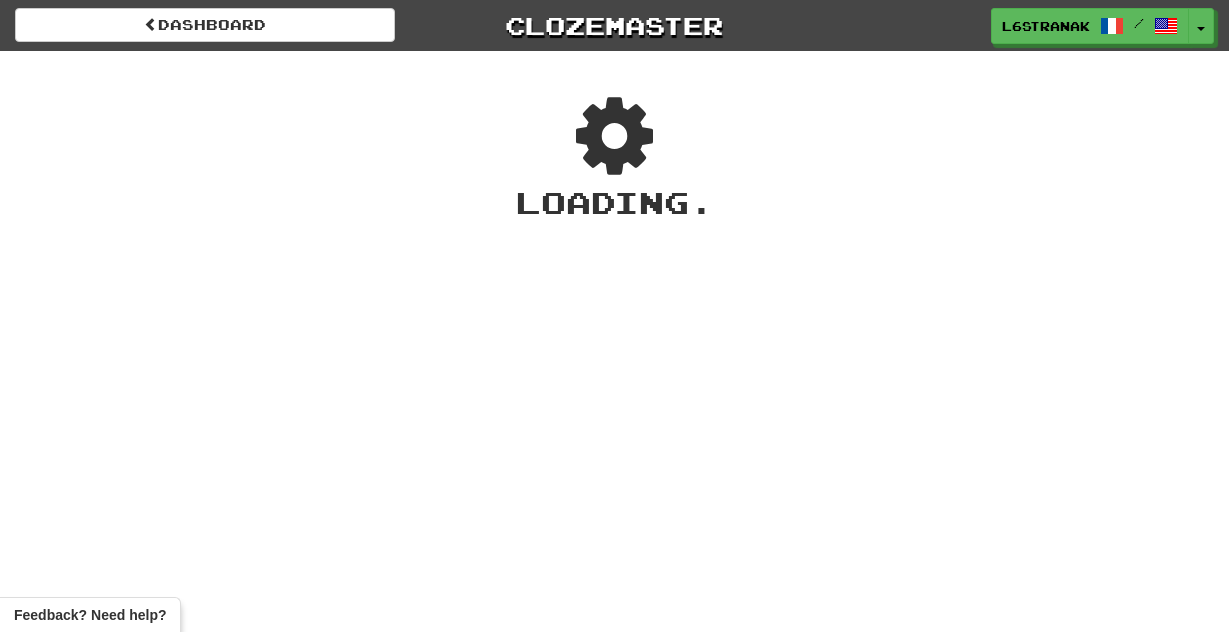 scroll, scrollTop: 0, scrollLeft: 0, axis: both 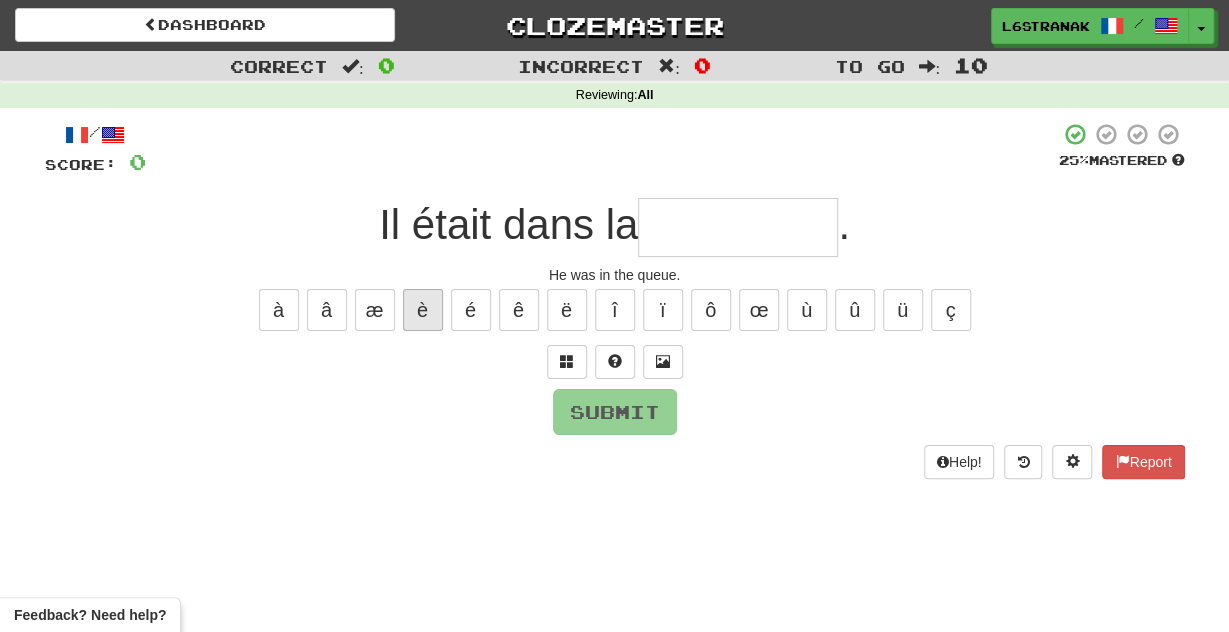 type on "*" 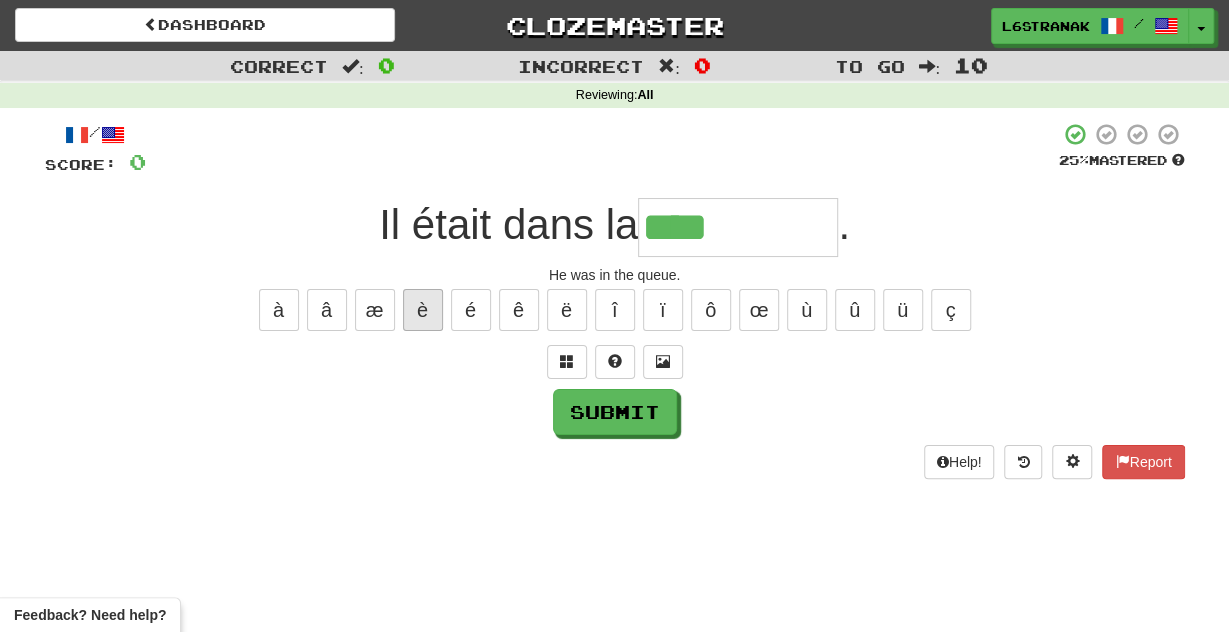 type on "****" 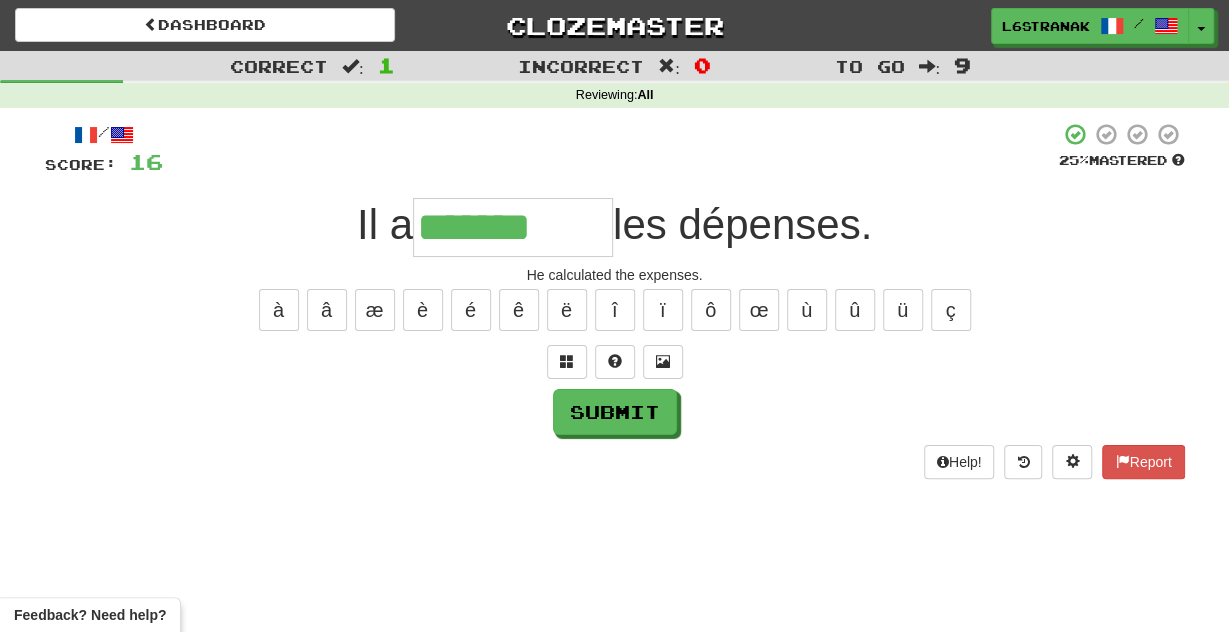 type on "*******" 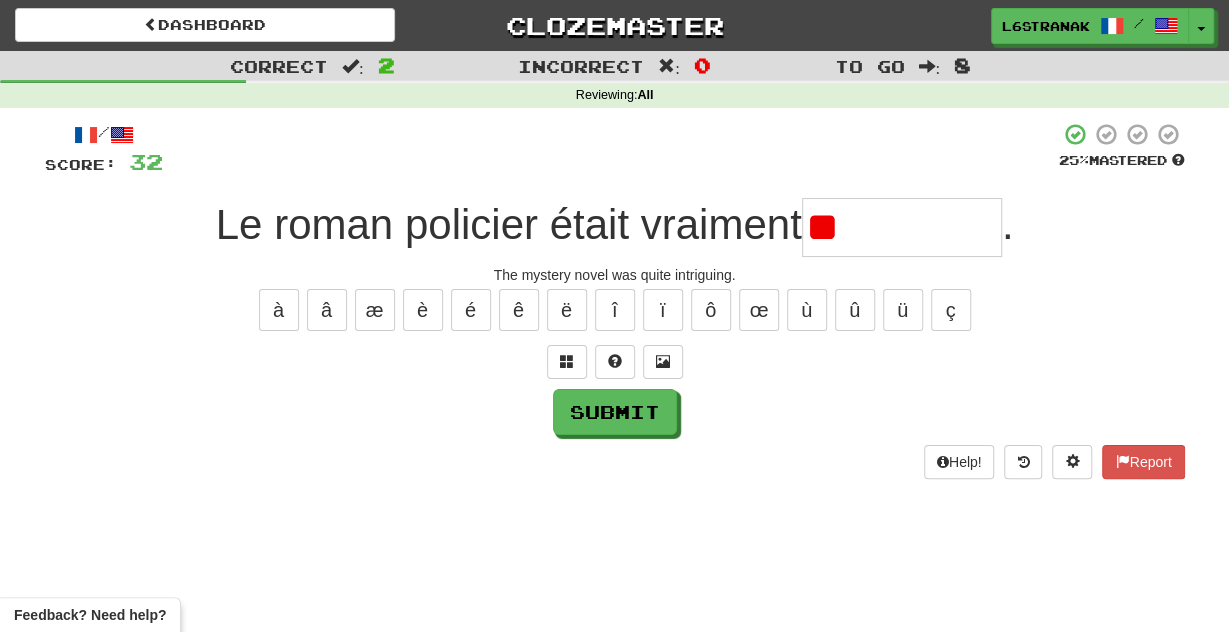 type on "*" 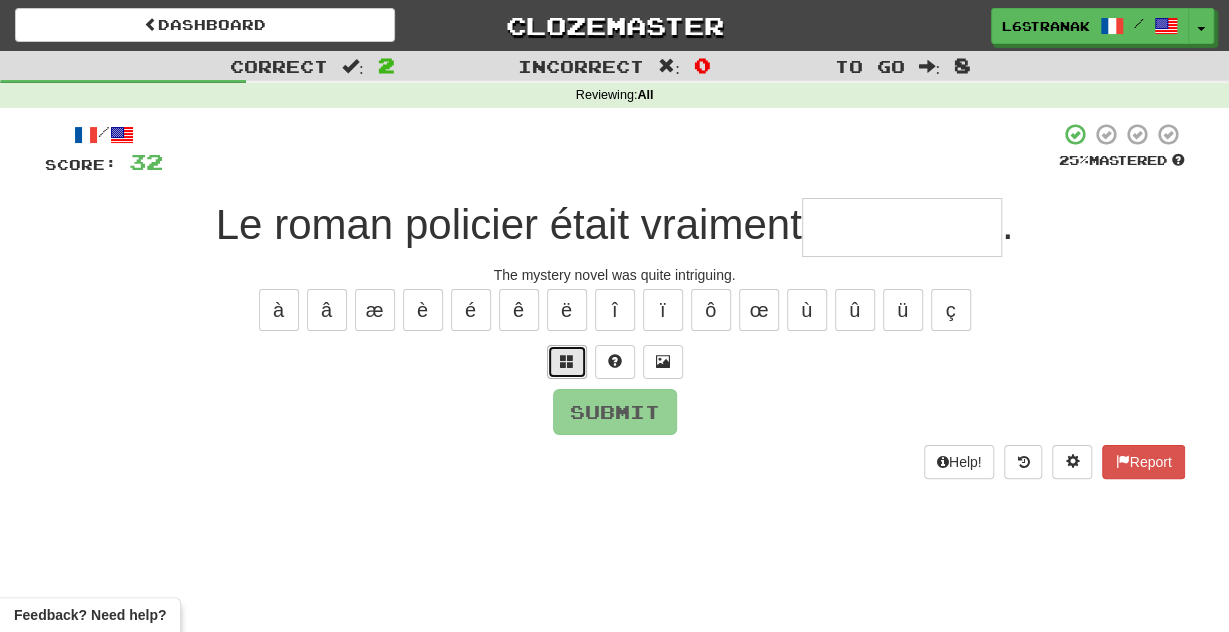 click at bounding box center [567, 362] 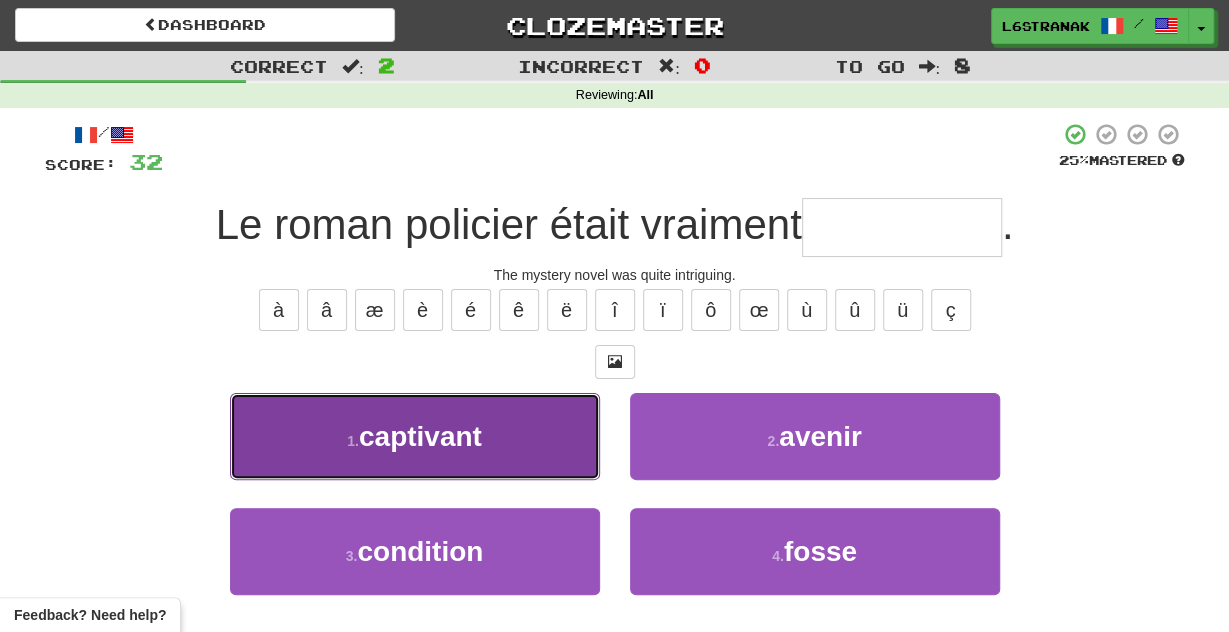 click on "1 .  captivant" at bounding box center [415, 436] 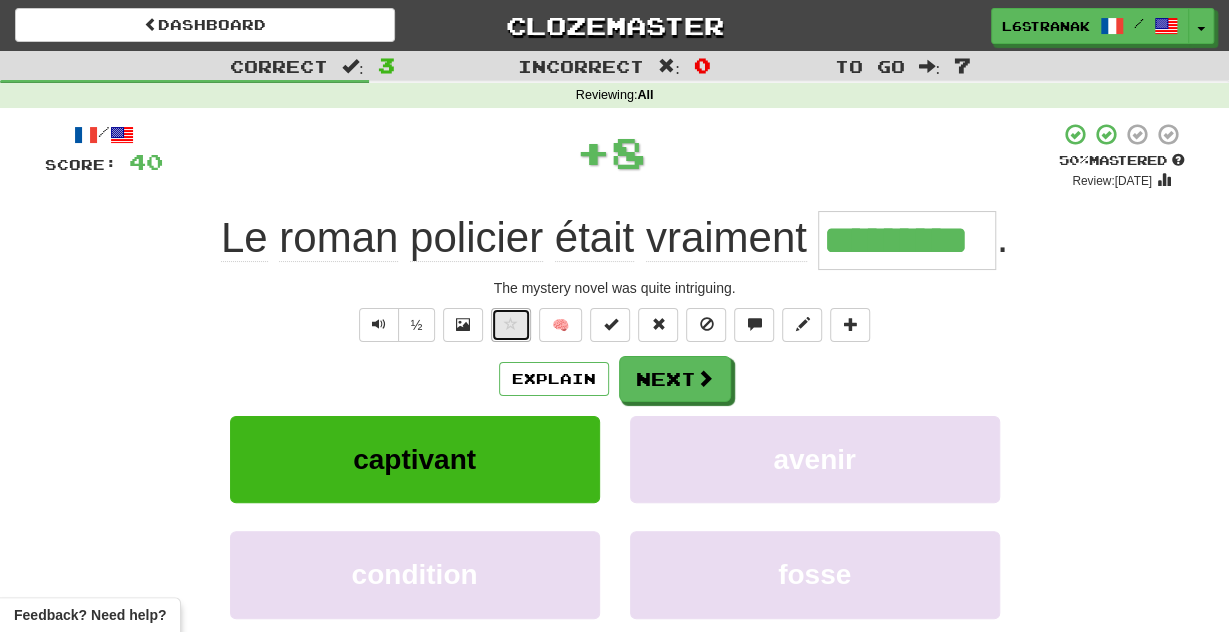click at bounding box center [511, 324] 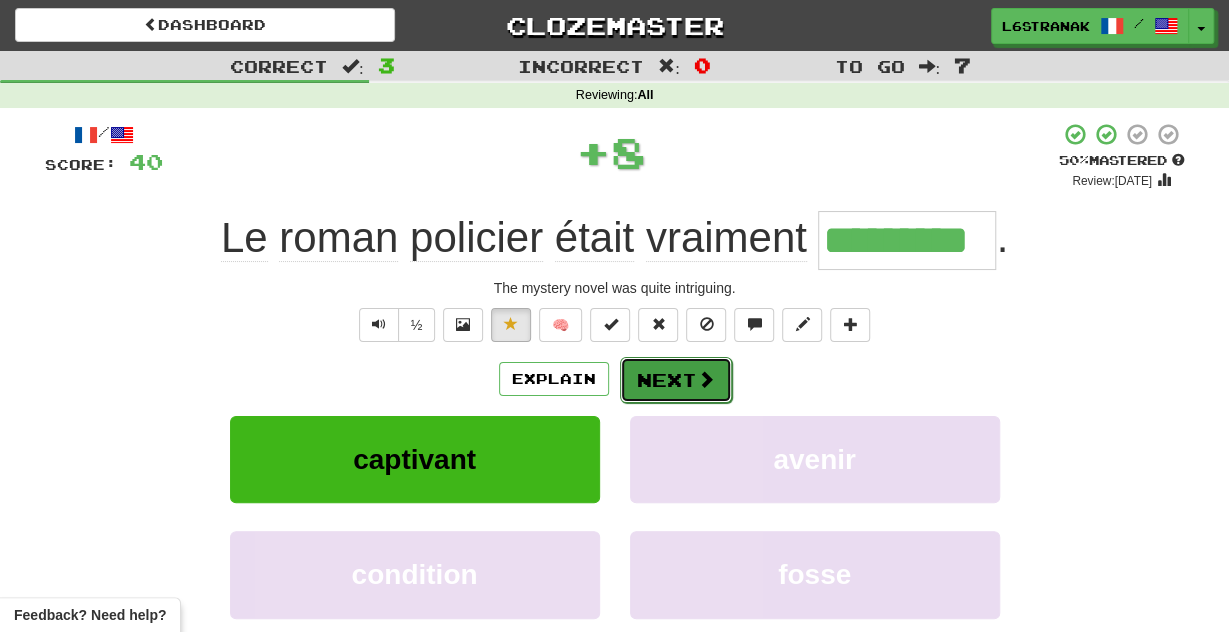 click on "Next" at bounding box center (676, 380) 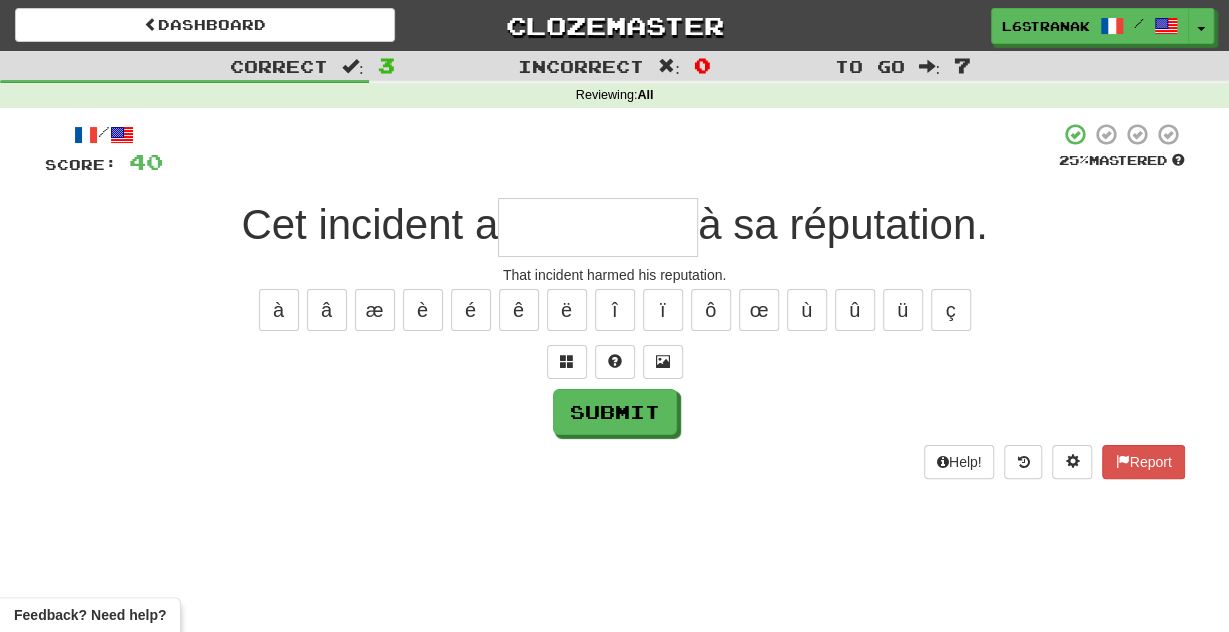 type on "*" 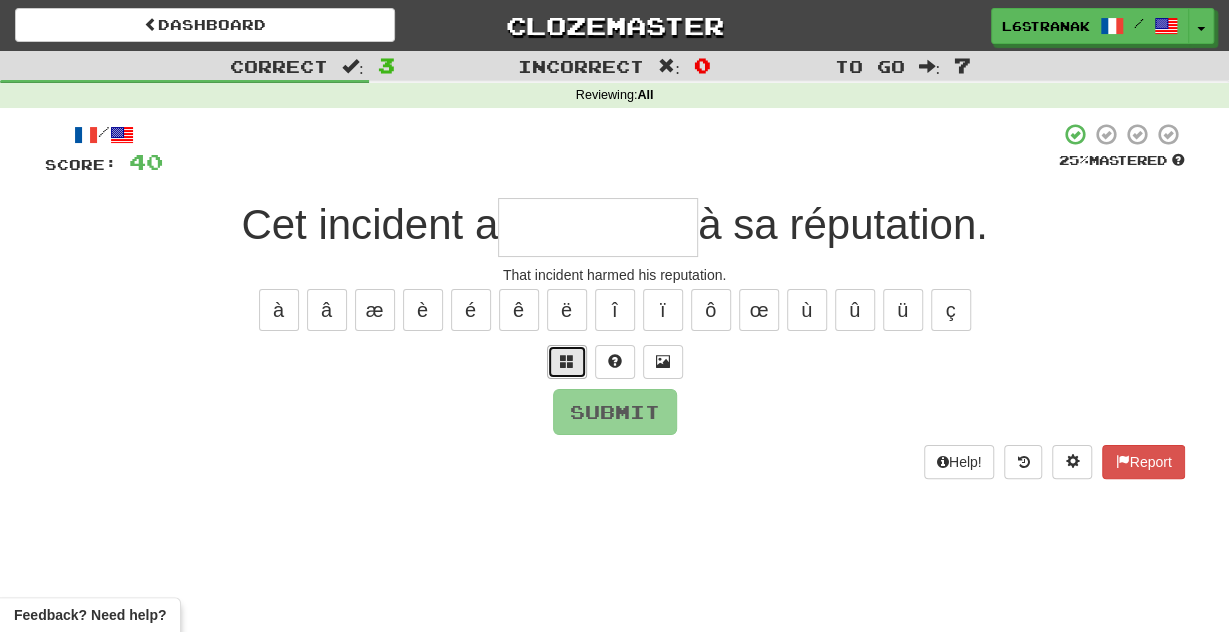 click at bounding box center [567, 362] 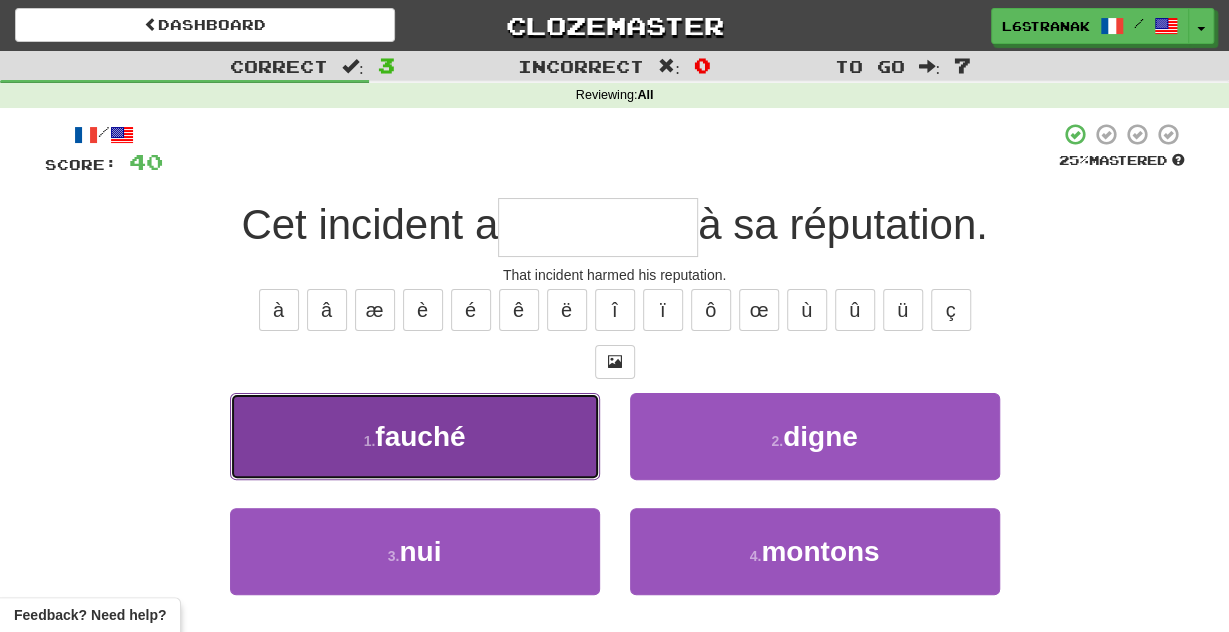 click on "1 .  fauché" at bounding box center [415, 436] 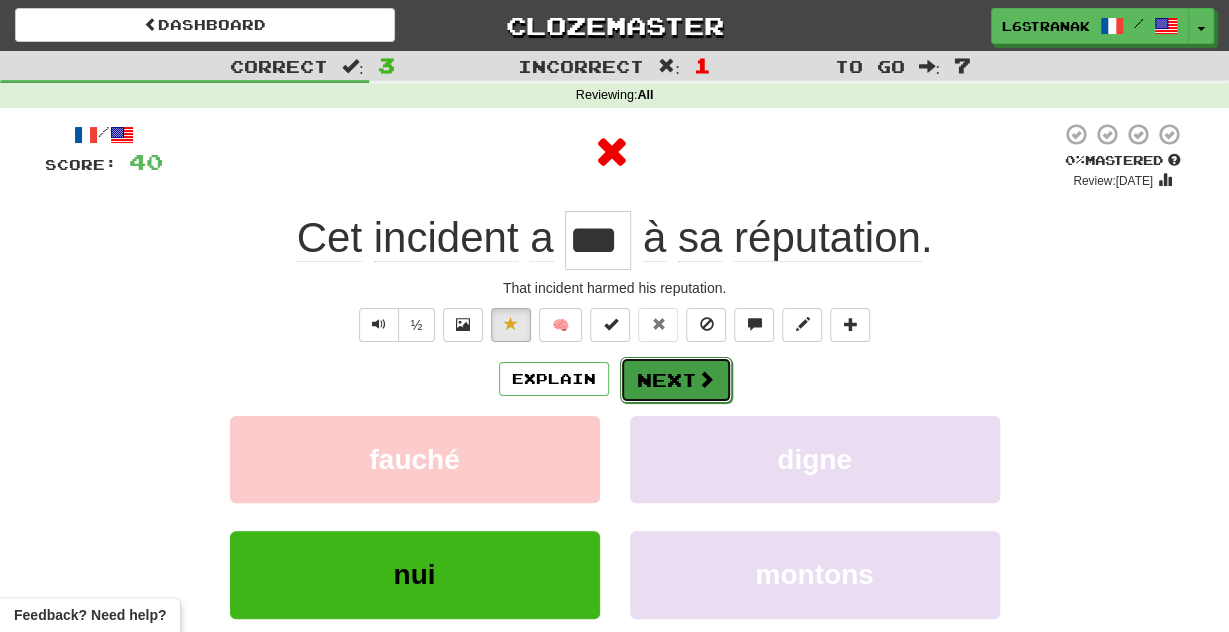click on "Next" at bounding box center (676, 380) 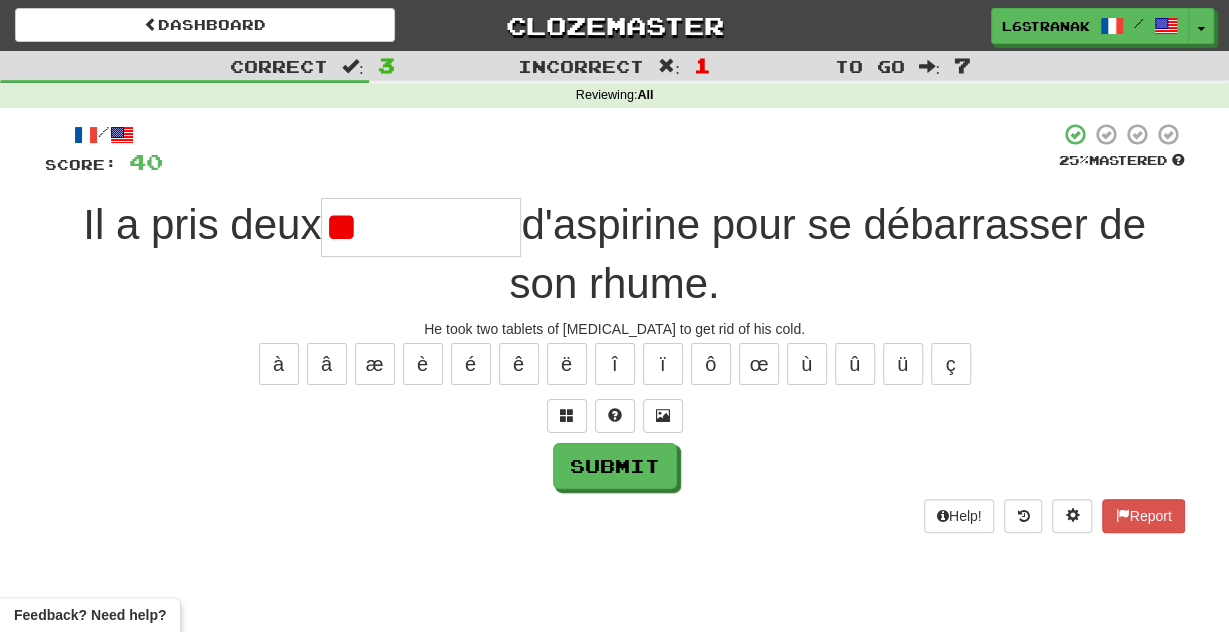 type on "*" 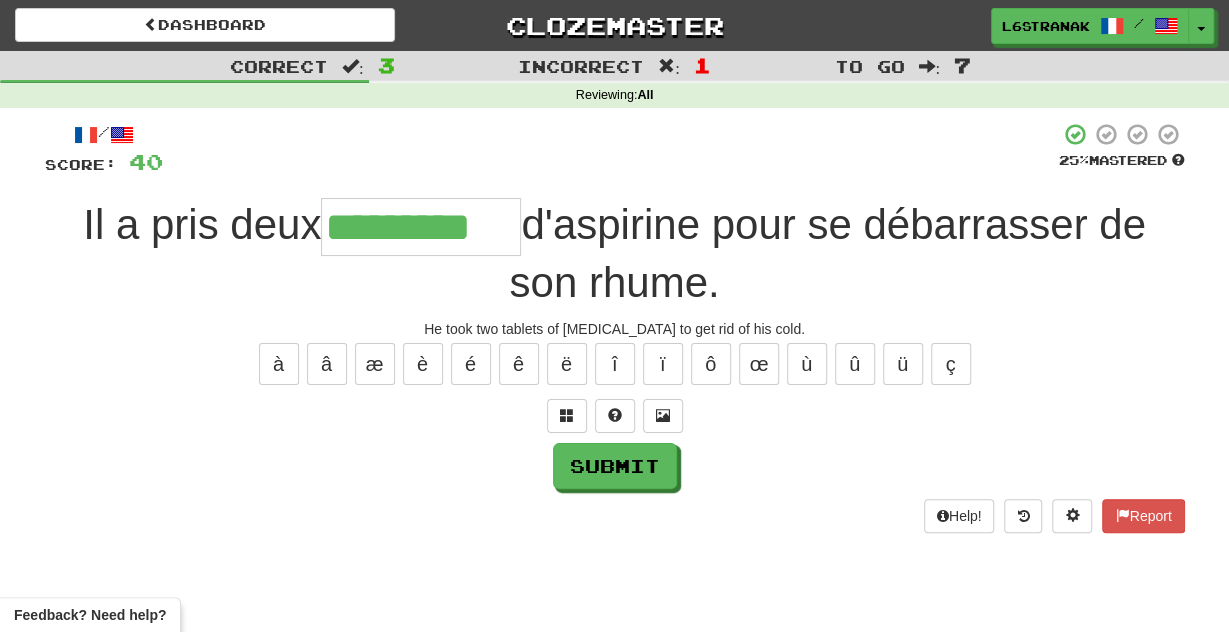 scroll, scrollTop: 0, scrollLeft: 13, axis: horizontal 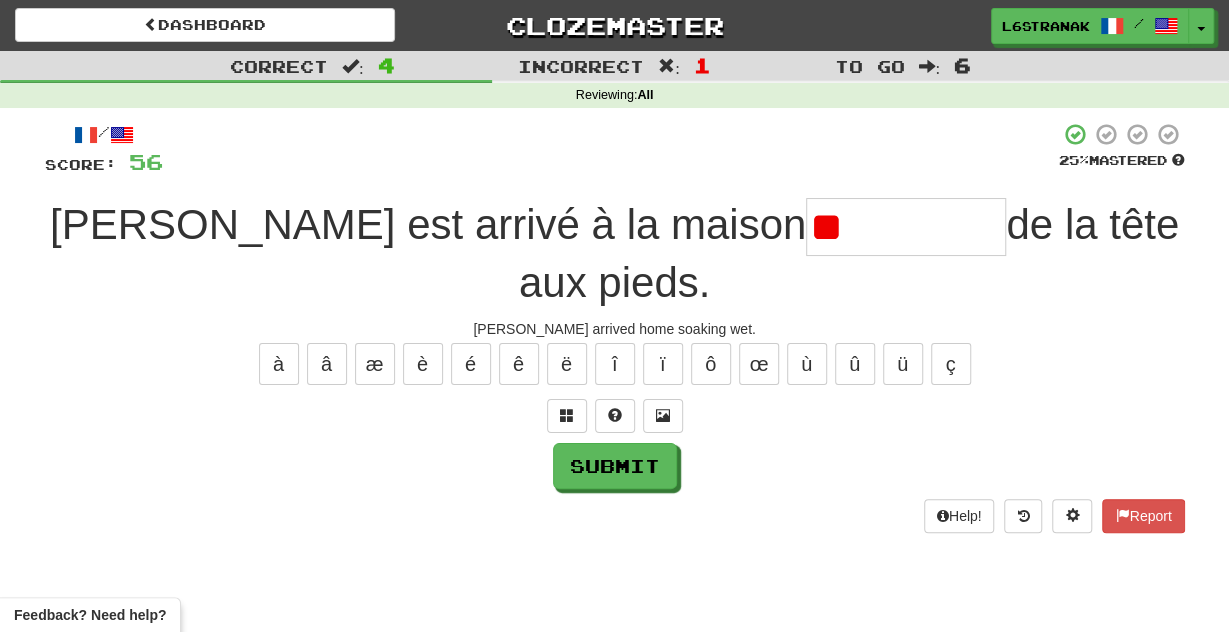 type on "*" 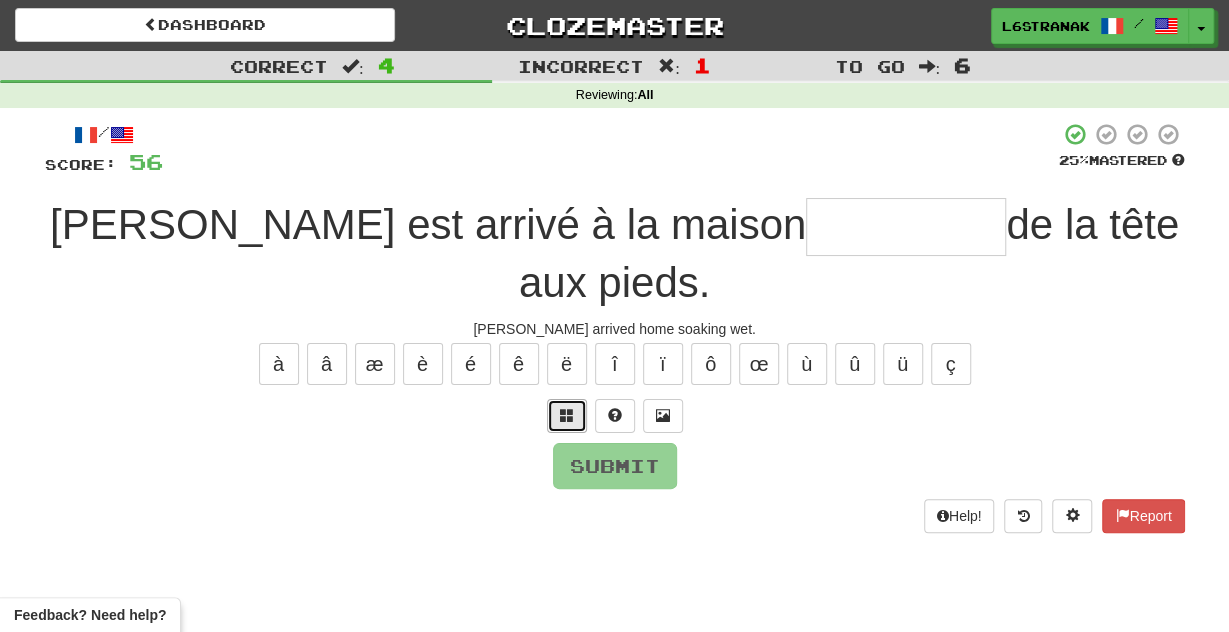 click at bounding box center [567, 415] 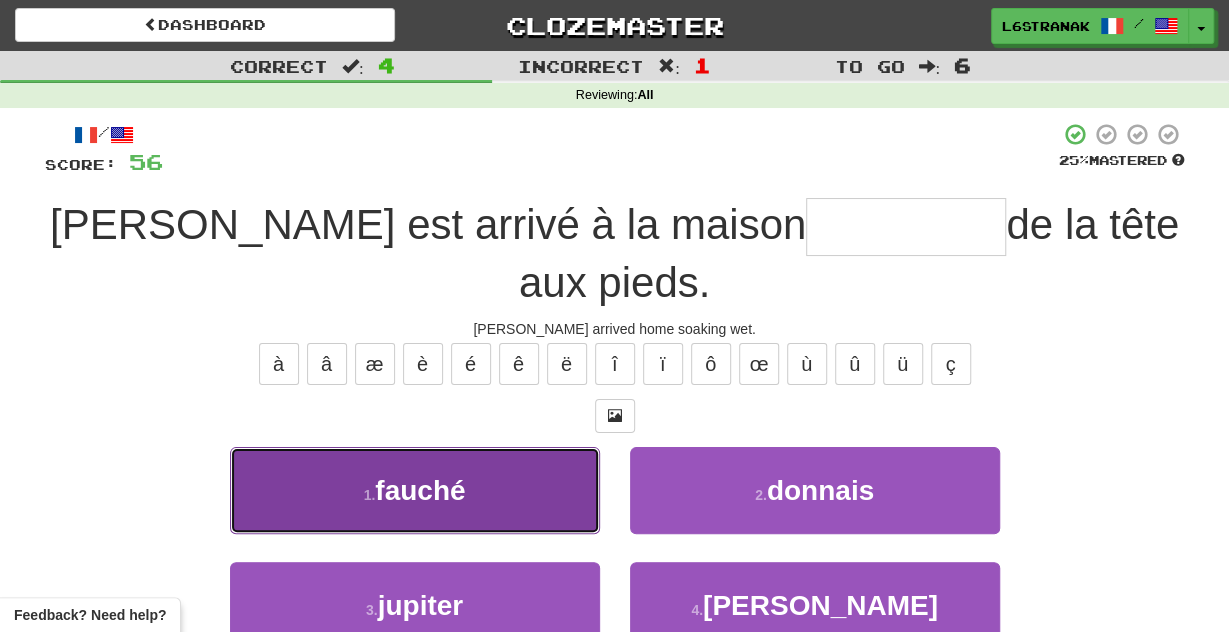 click on "1 .  fauché" at bounding box center (415, 490) 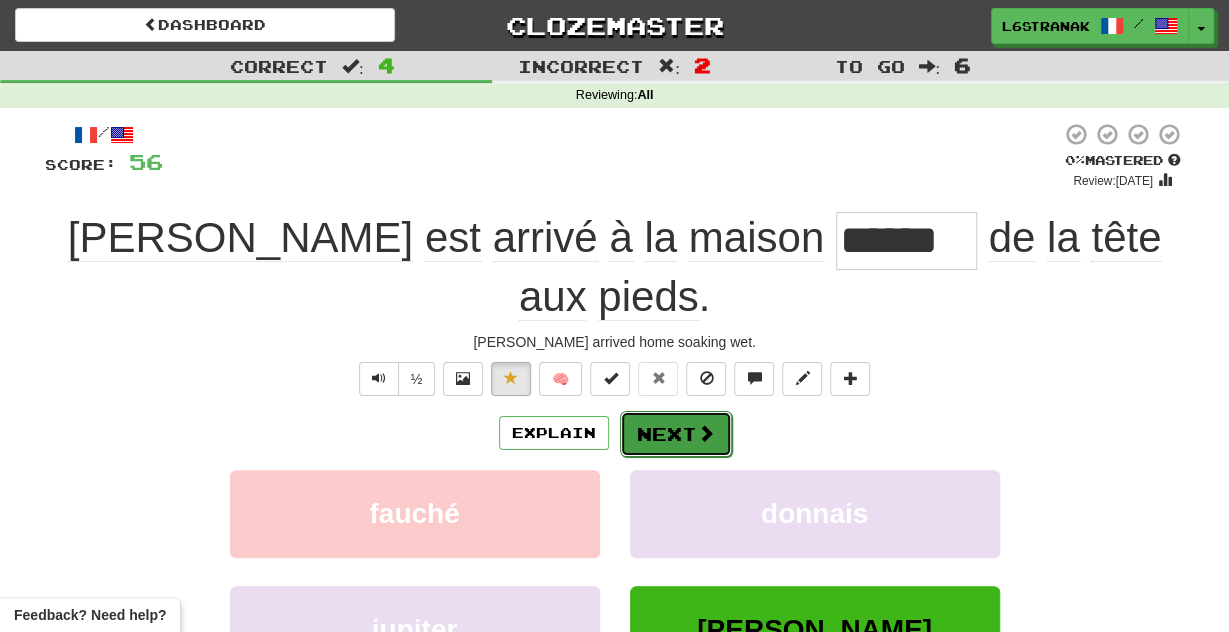 click on "Next" at bounding box center [676, 434] 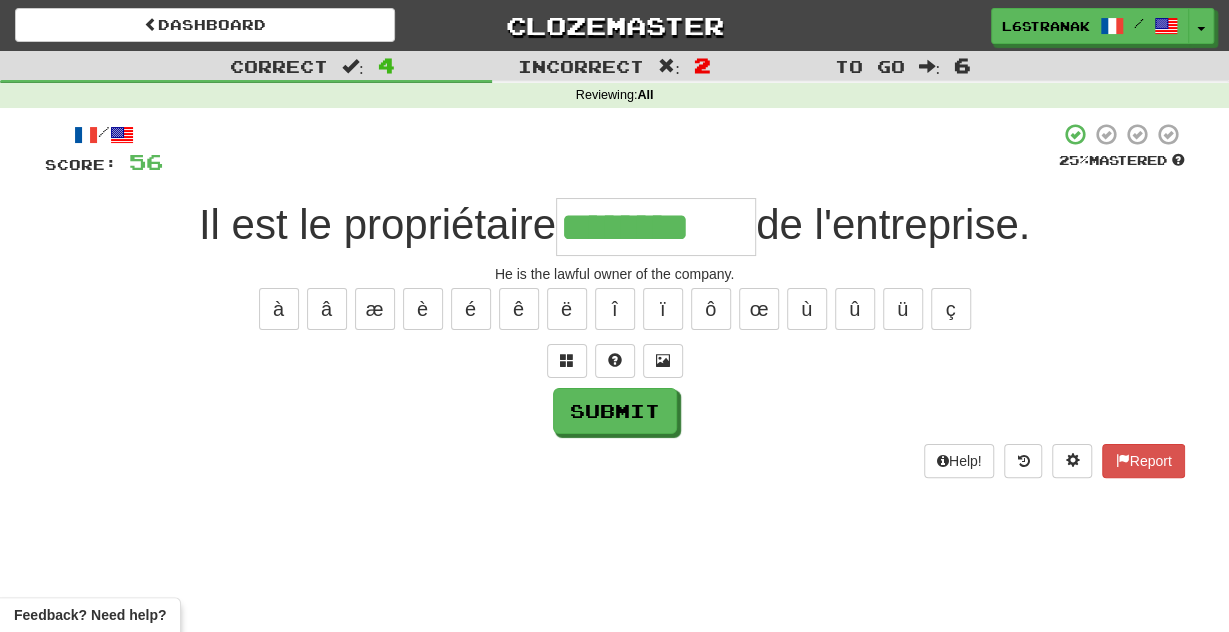 type on "********" 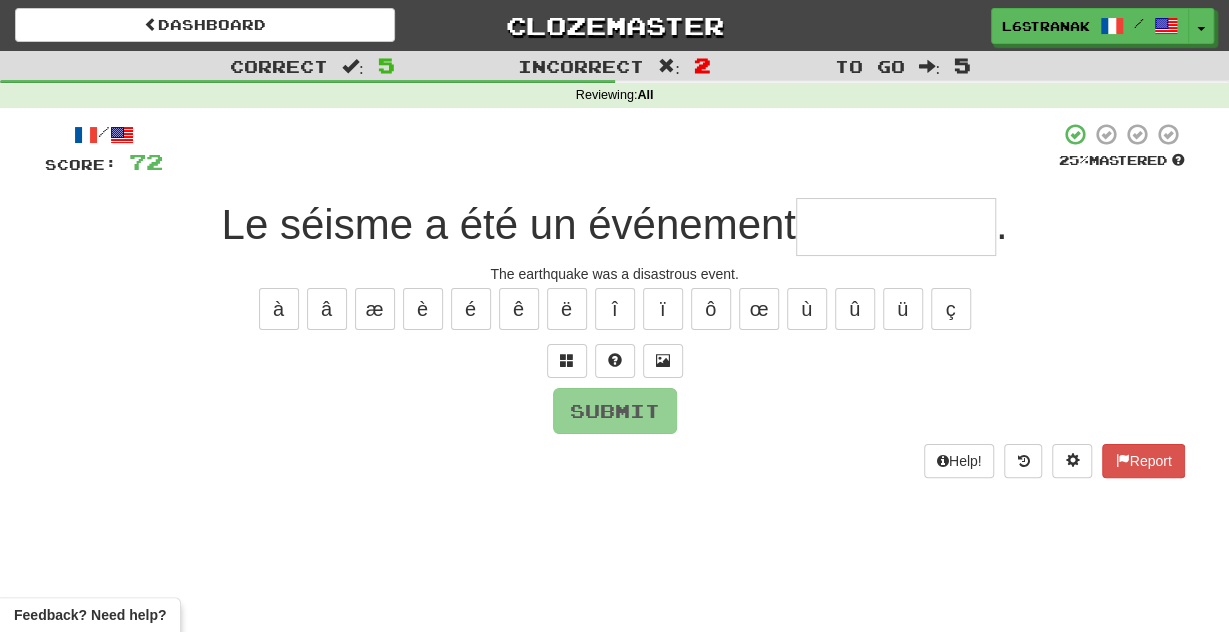 type on "*" 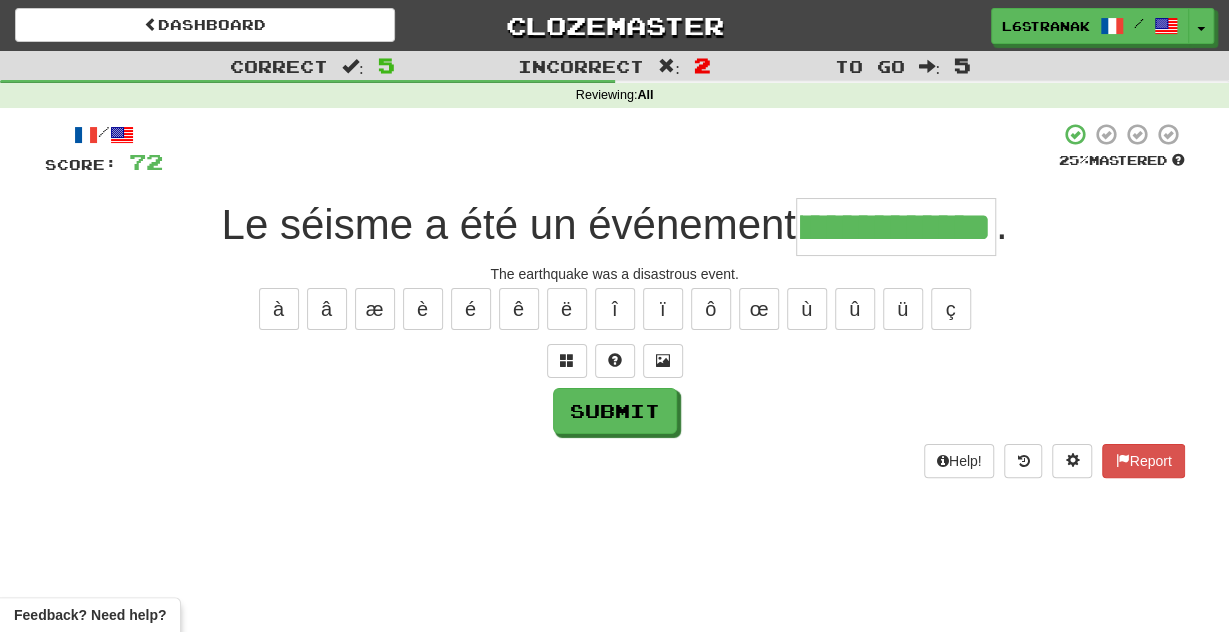 scroll, scrollTop: 0, scrollLeft: 83, axis: horizontal 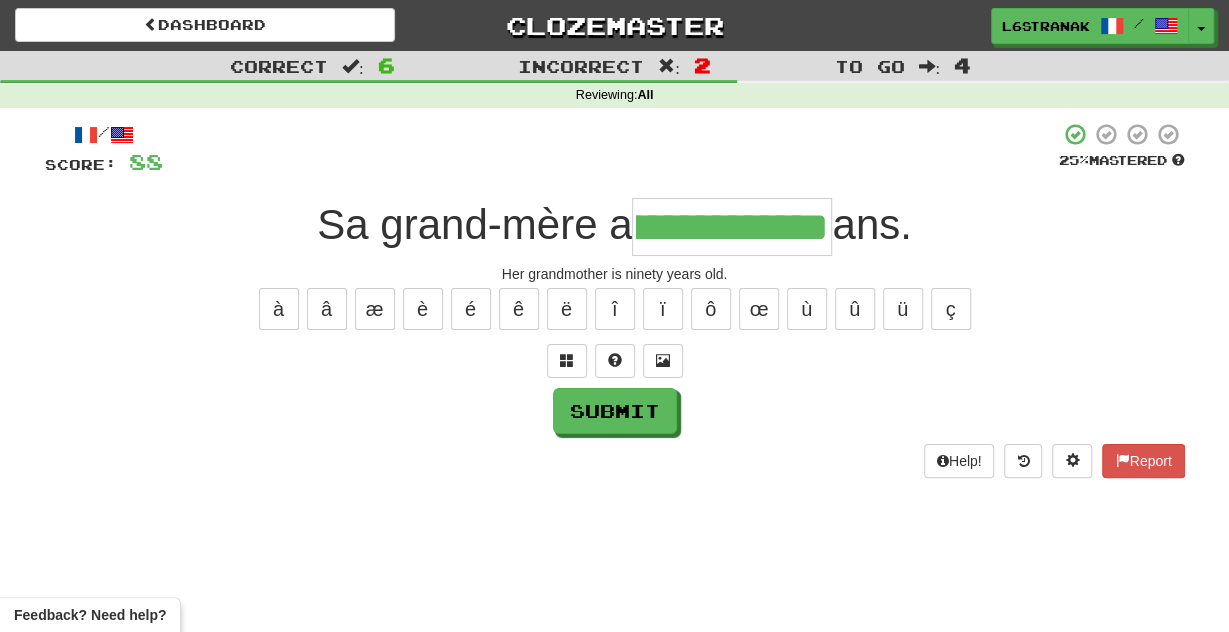 type on "**********" 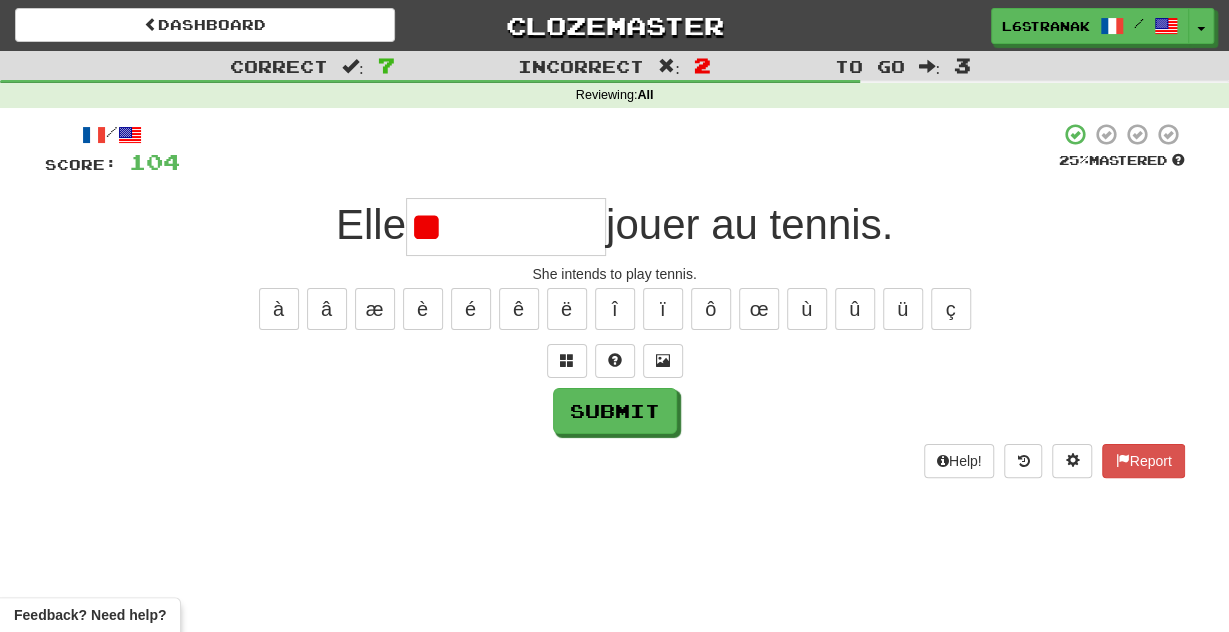 type on "*" 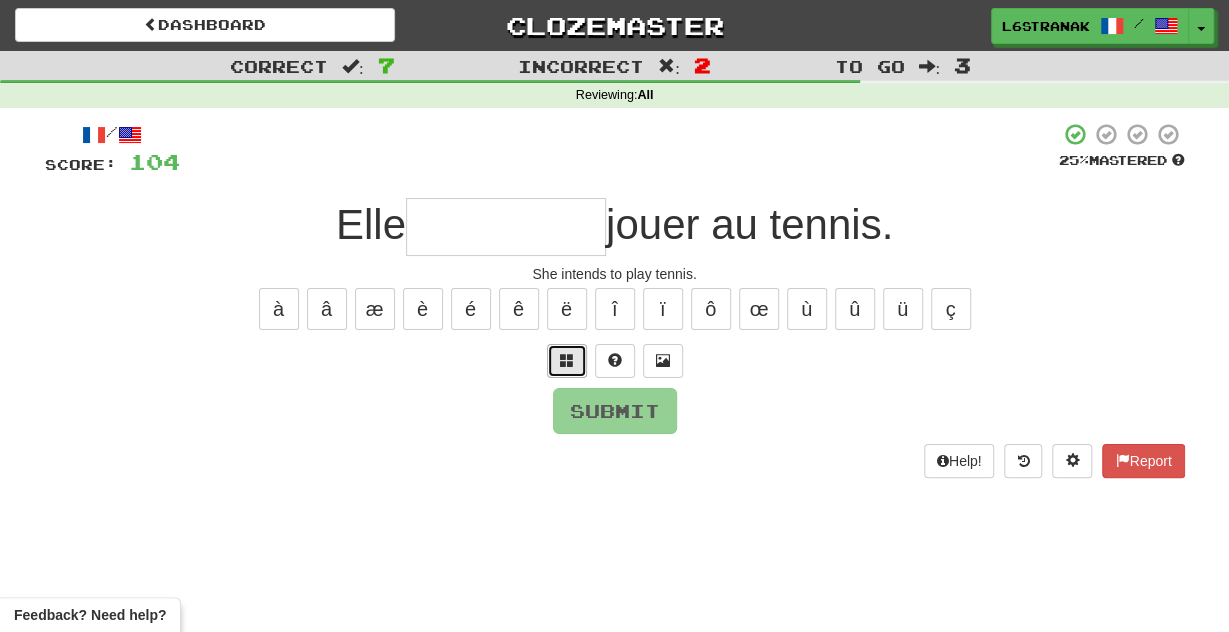 click at bounding box center [567, 361] 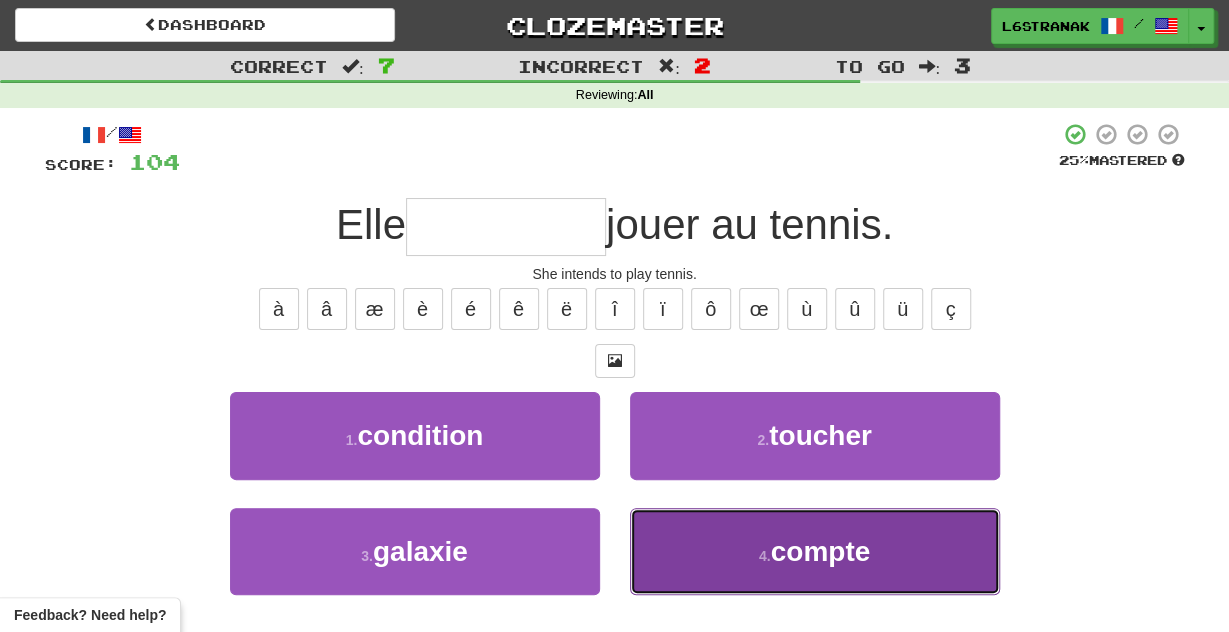 click on "4 .  compte" at bounding box center [815, 551] 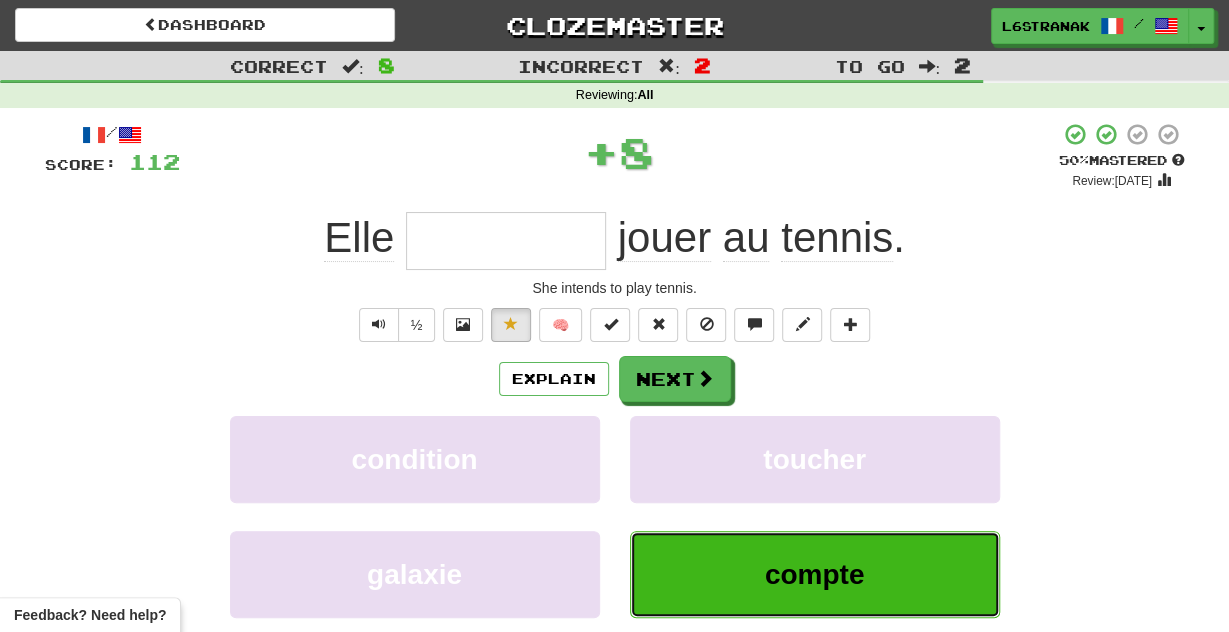 type on "******" 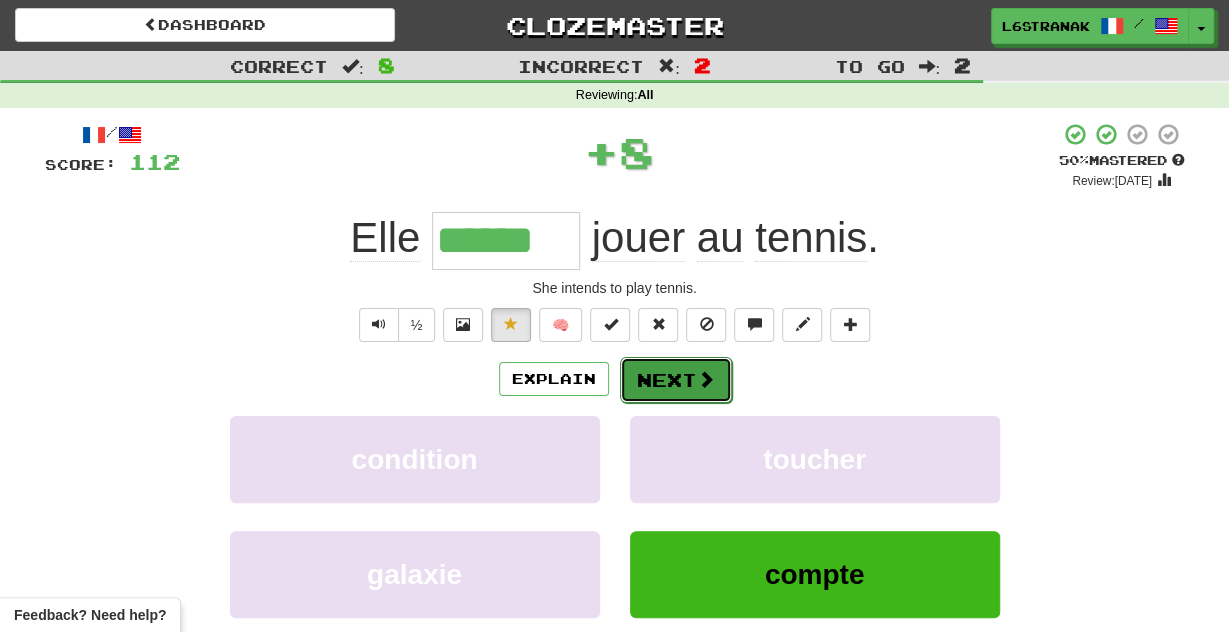 click on "Next" at bounding box center (676, 380) 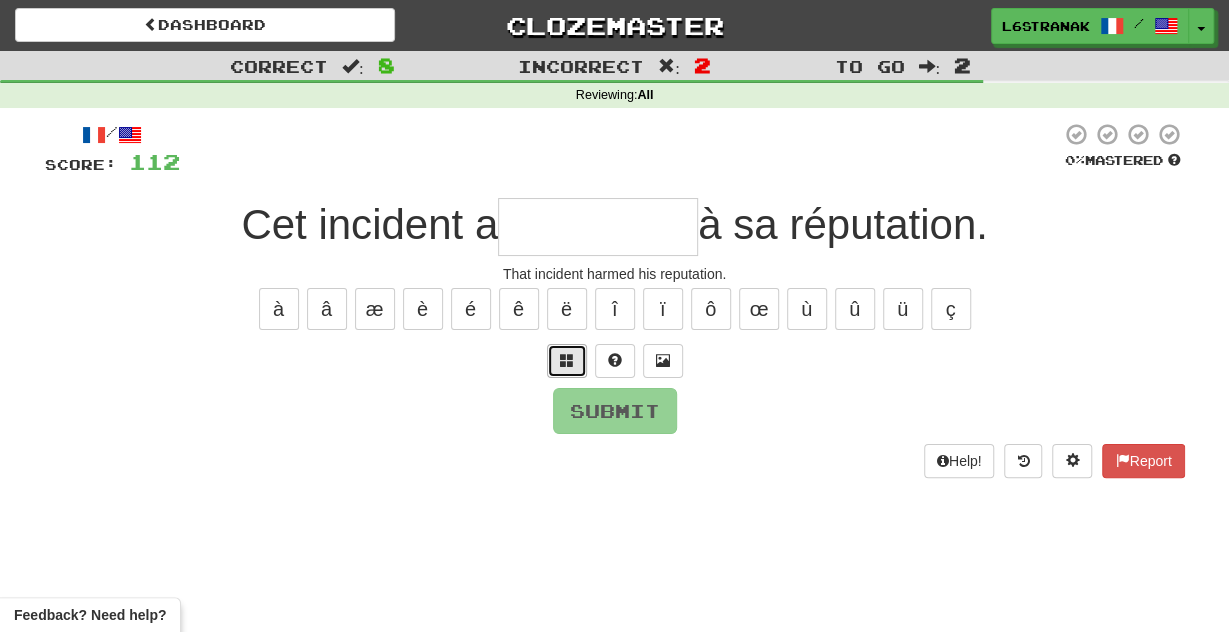 click at bounding box center (567, 361) 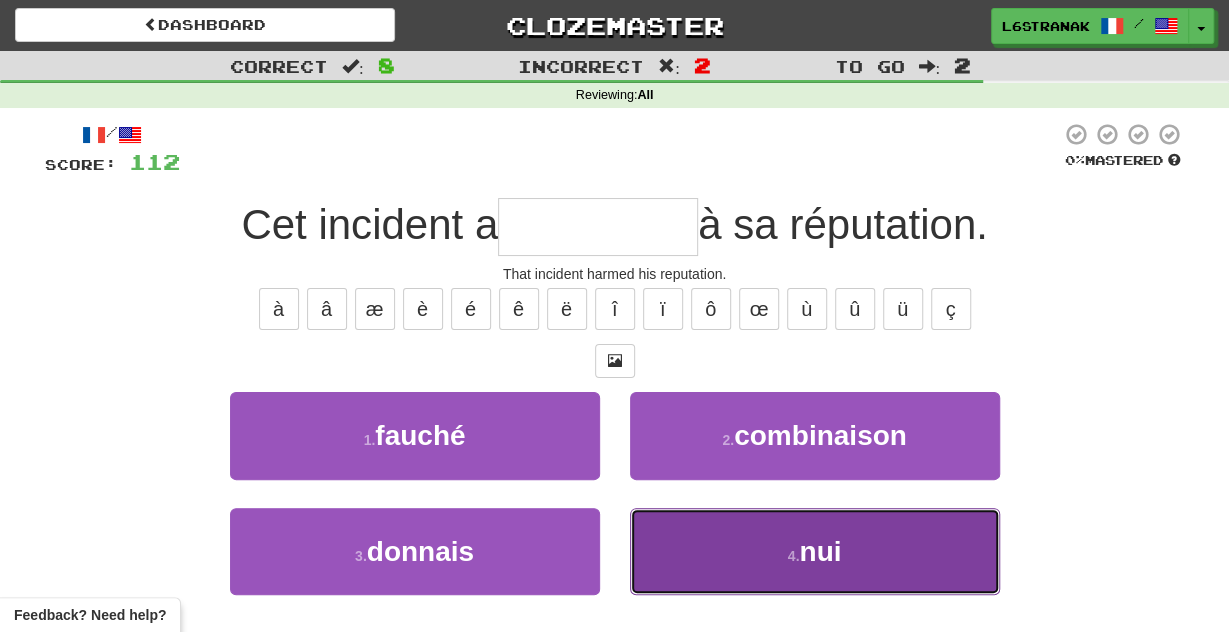 click on "4 .  nui" at bounding box center [815, 551] 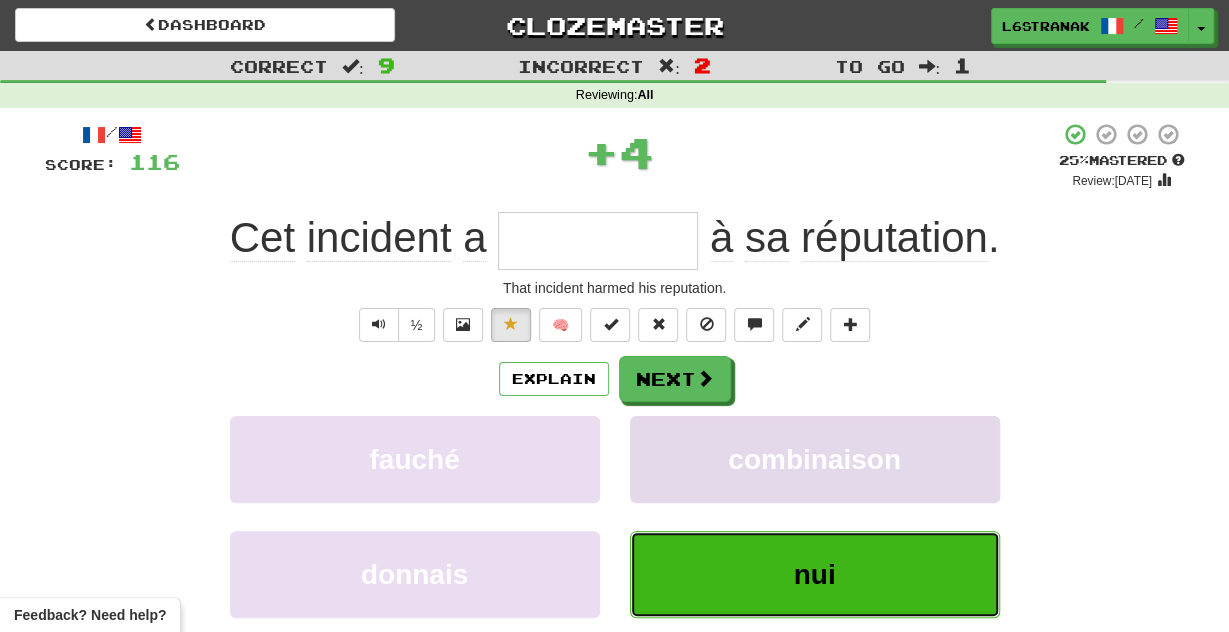 type on "***" 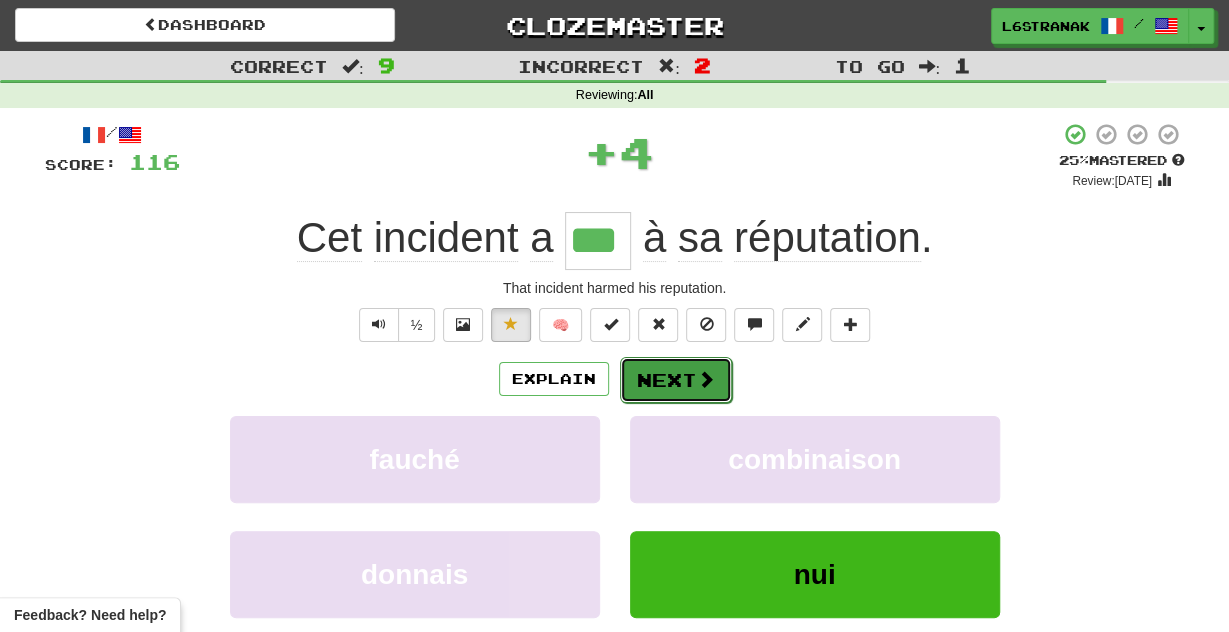 click on "Next" at bounding box center [676, 380] 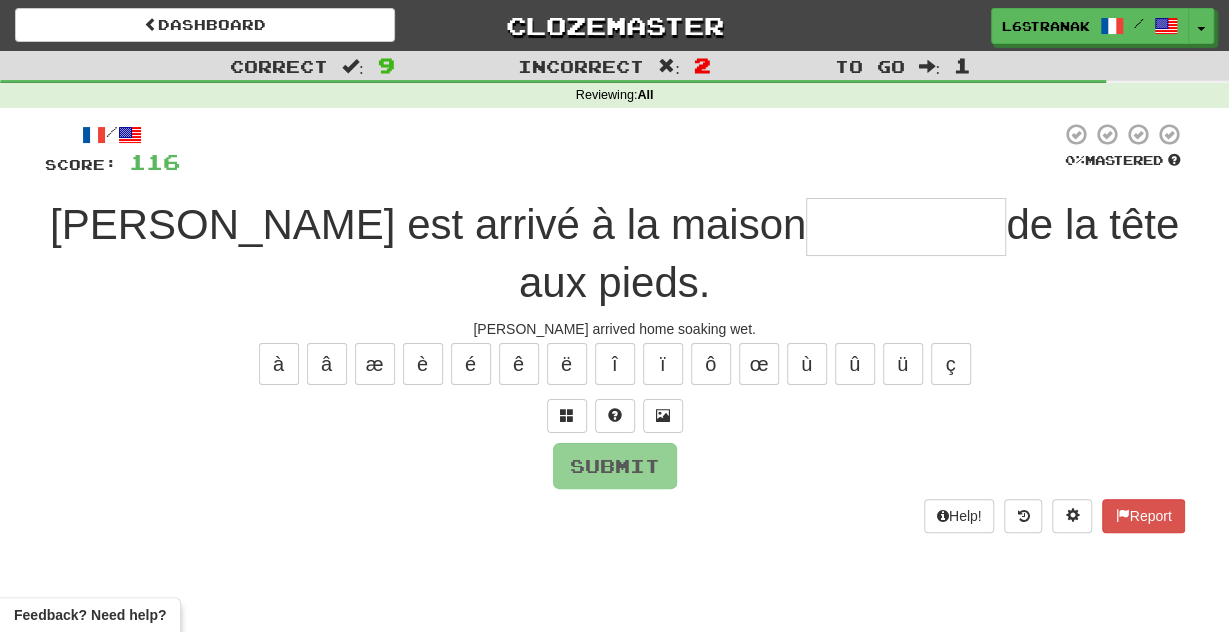 click at bounding box center [620, 149] 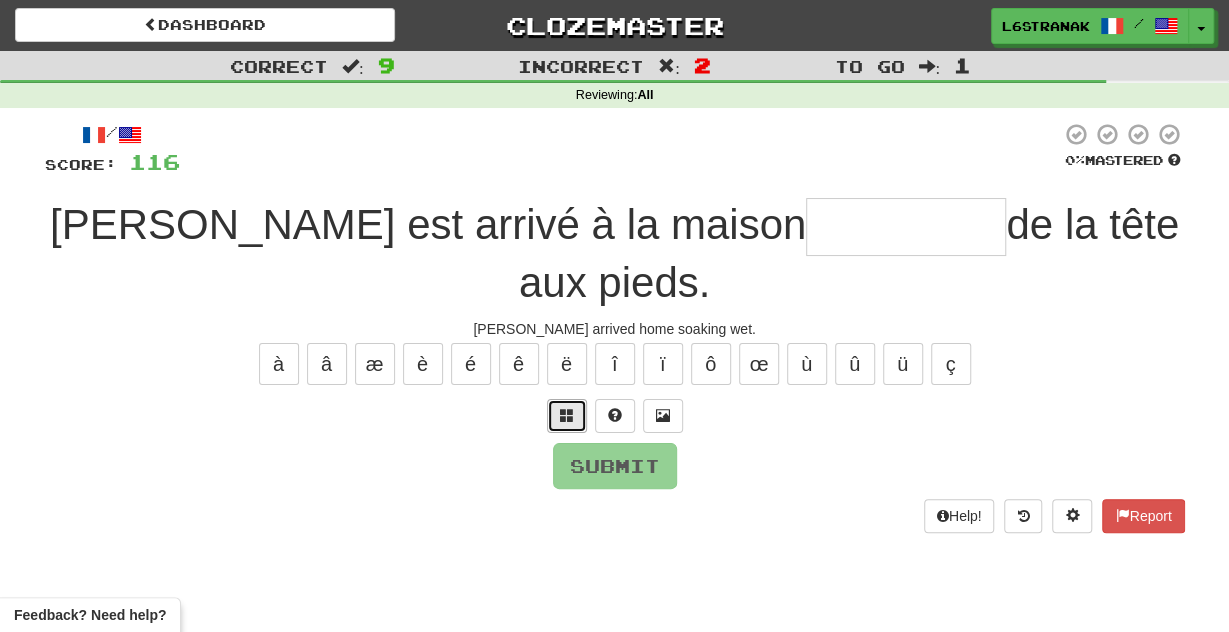 click at bounding box center [567, 416] 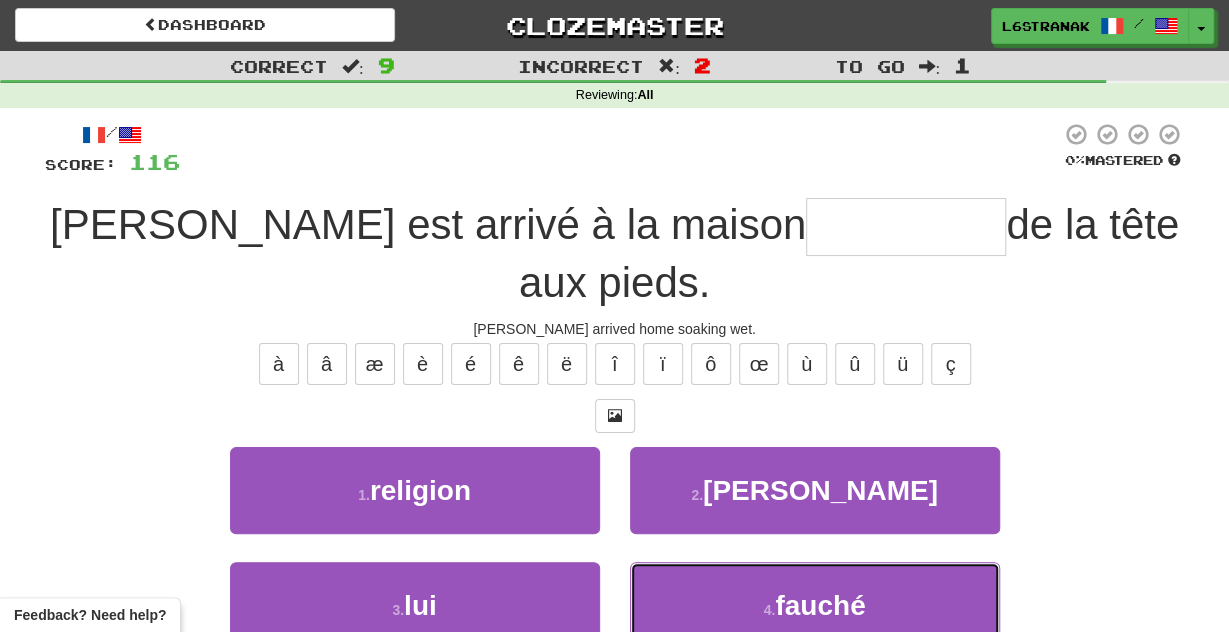 click on "4 .  fauché" at bounding box center [815, 605] 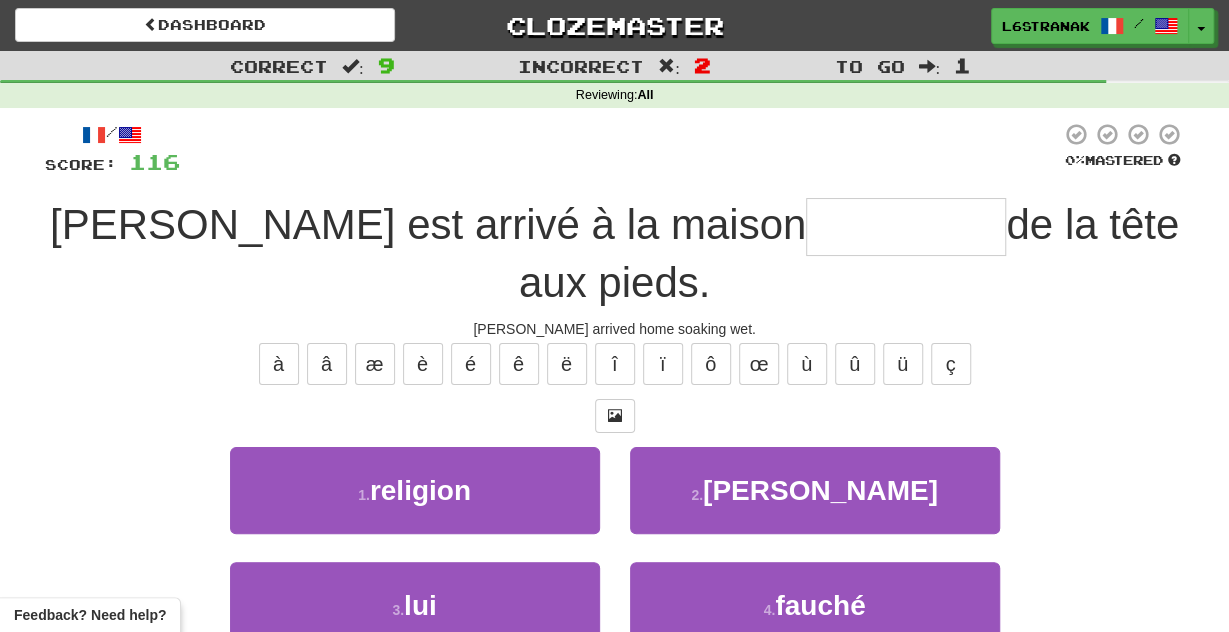 type on "******" 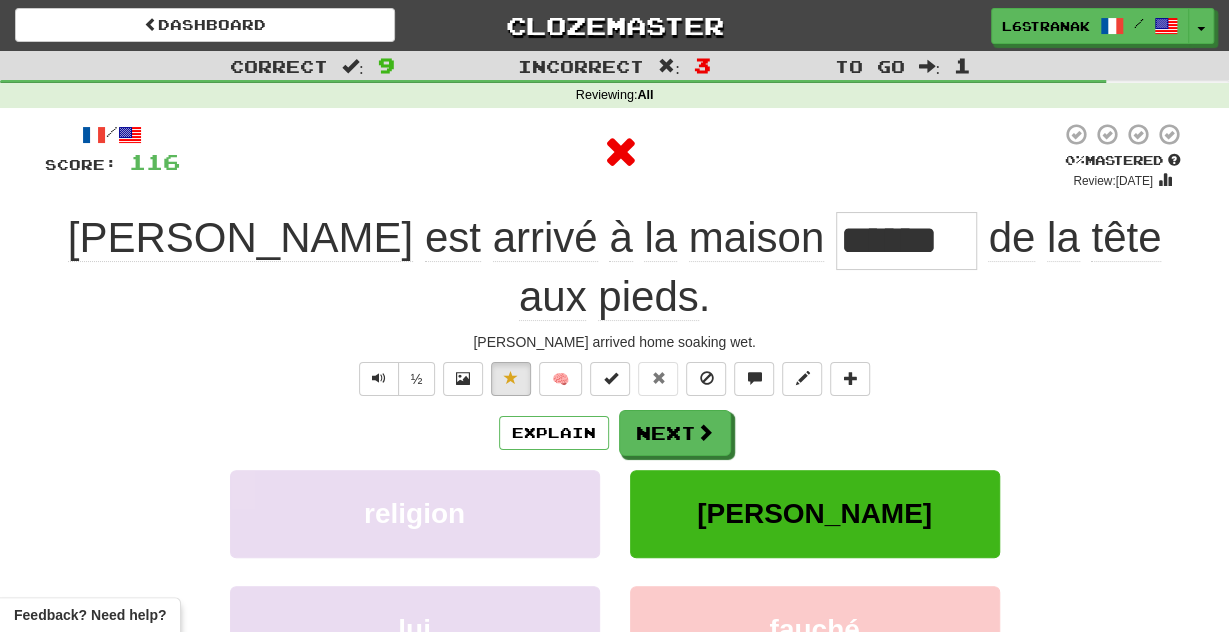 drag, startPoint x: 692, startPoint y: 525, endPoint x: 692, endPoint y: 501, distance: 24 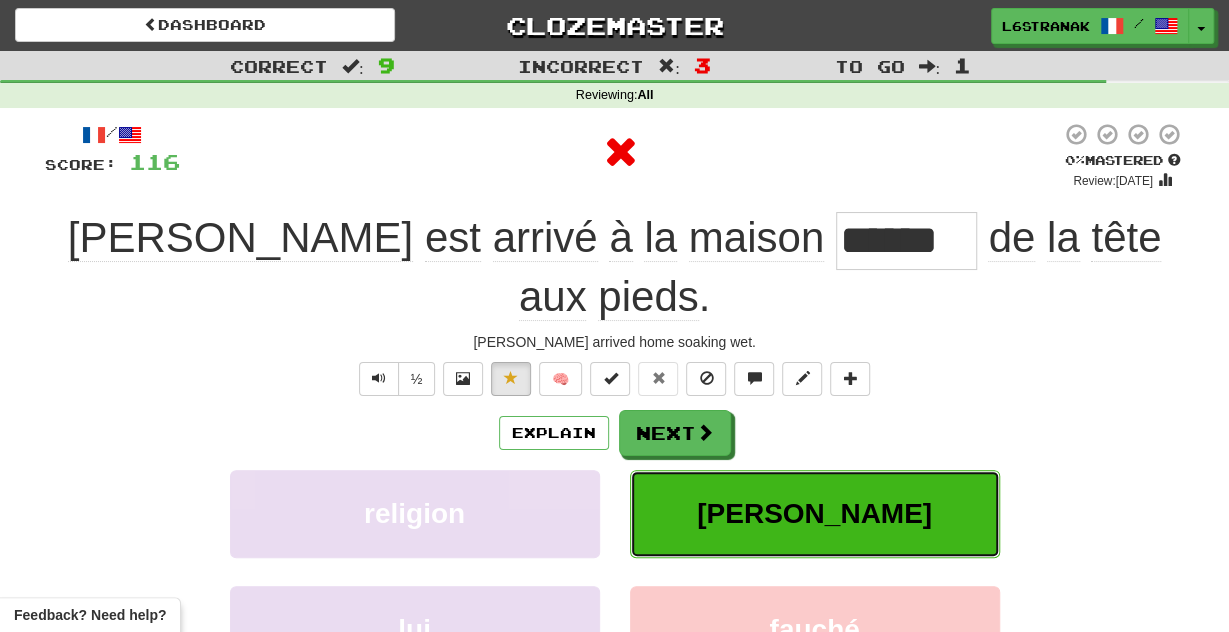 click on "[PERSON_NAME]" at bounding box center (815, 513) 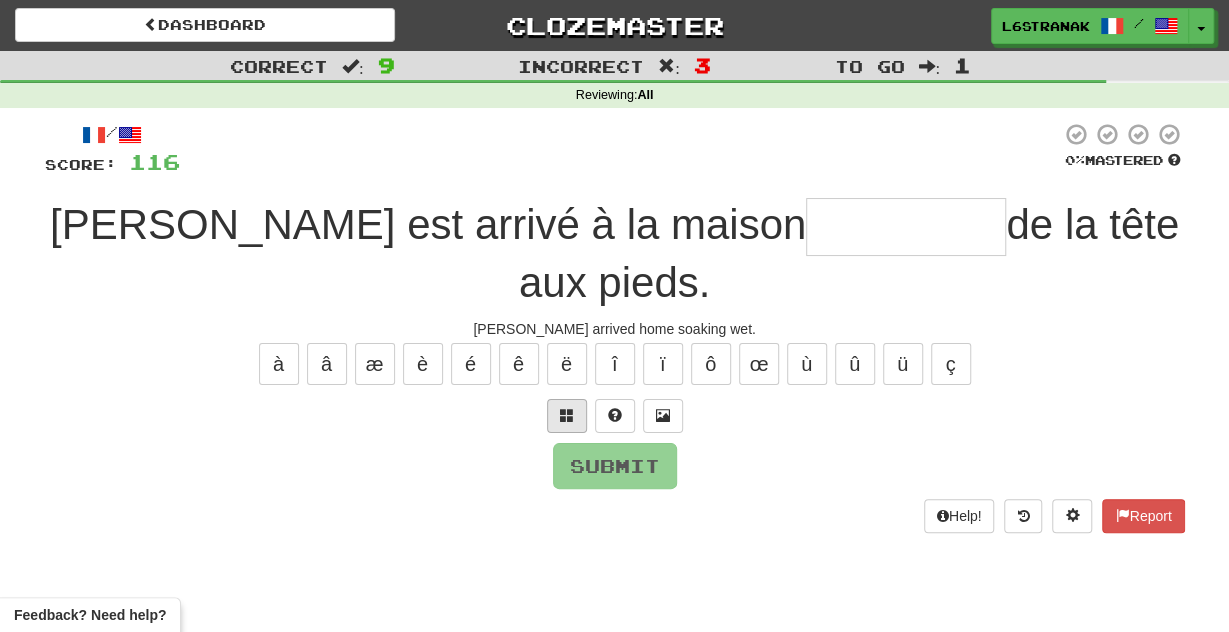 click on "/  Score:   116 0 %  Mastered [PERSON_NAME] est arrivé à la maison   de la tête aux pieds. [PERSON_NAME] arrived home soaking wet. à â æ è é ê ë î ï ô œ ù û ü ç Submit  Help!  Report" at bounding box center [615, 327] 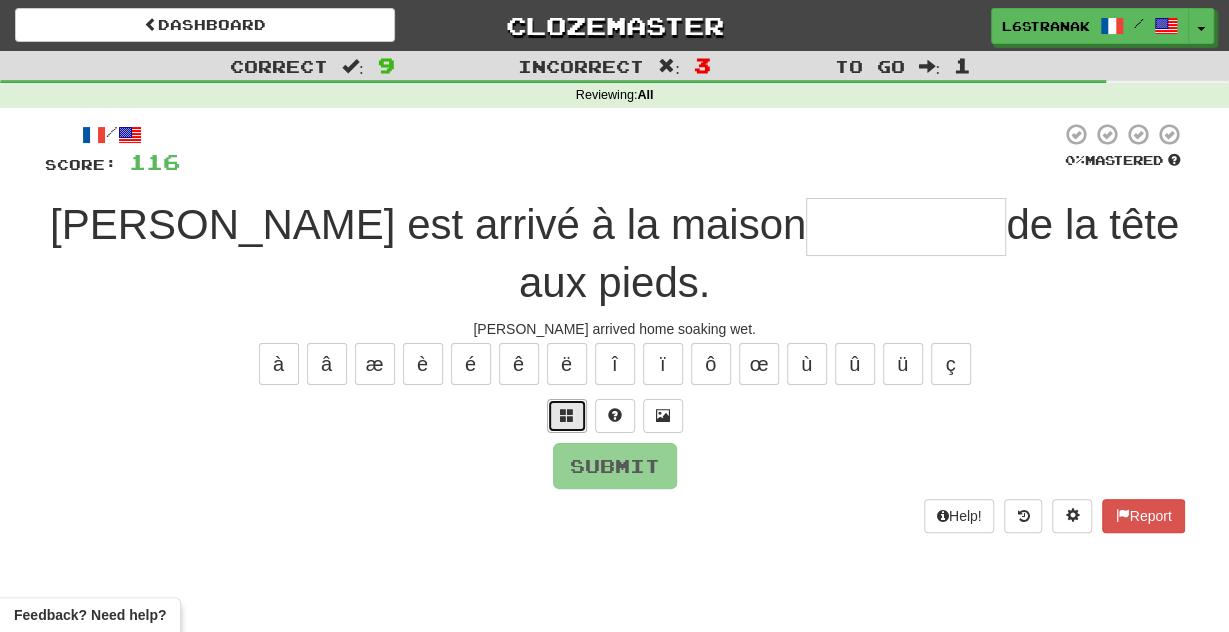 click at bounding box center (567, 416) 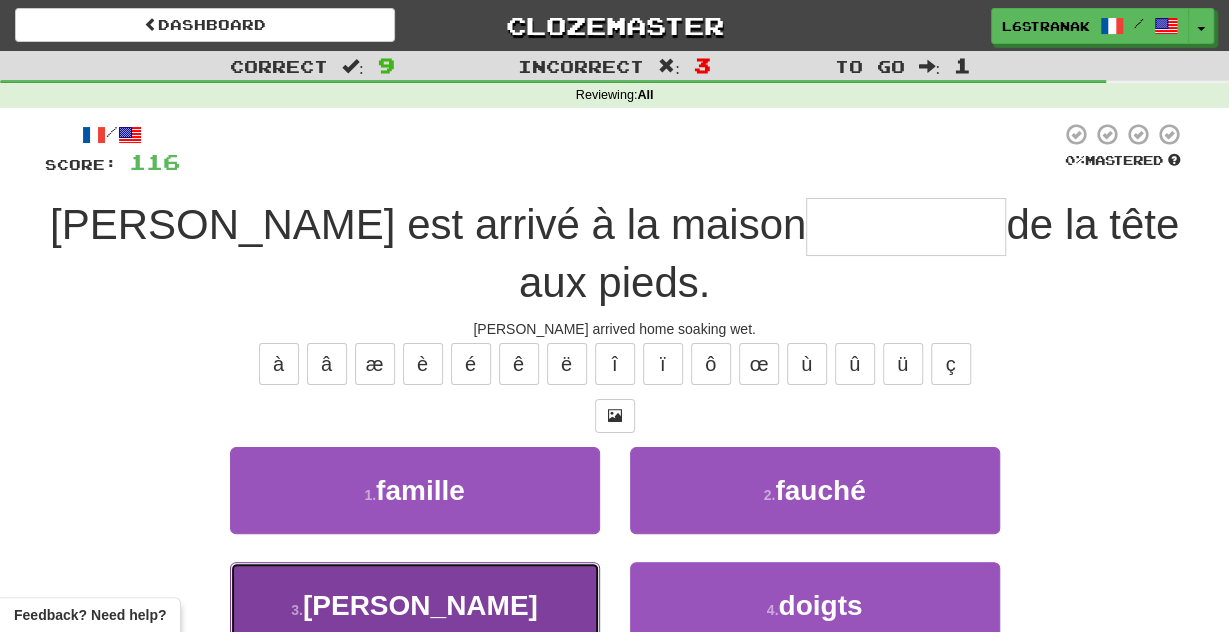 click on "3 .  [GEOGRAPHIC_DATA]" at bounding box center [415, 605] 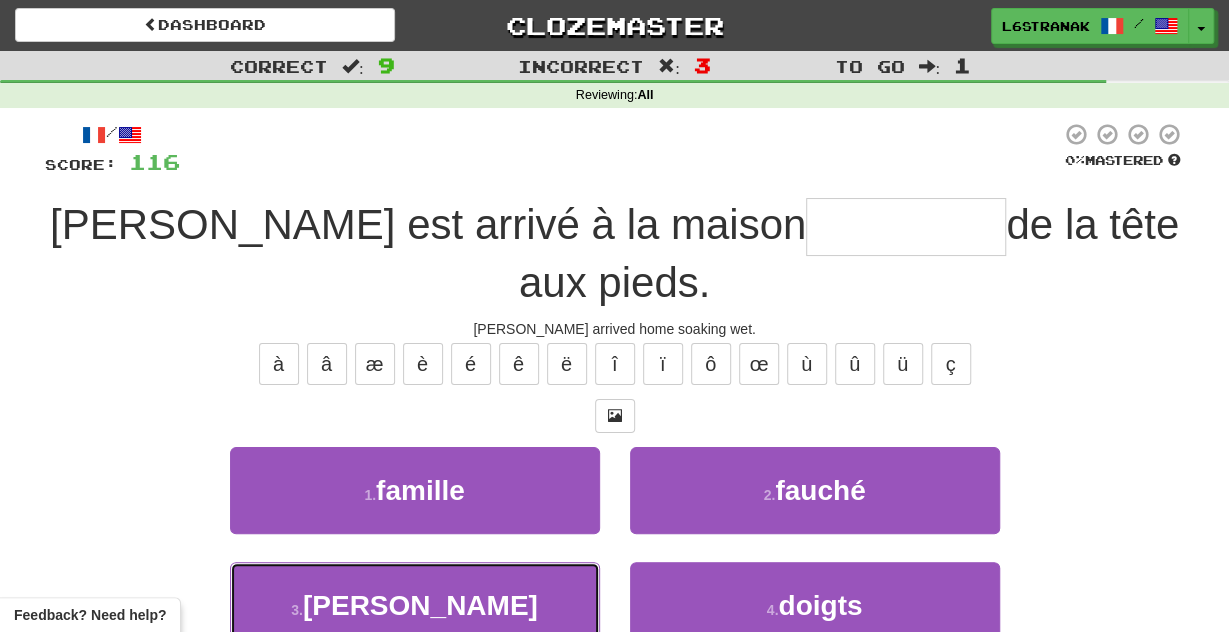 type on "******" 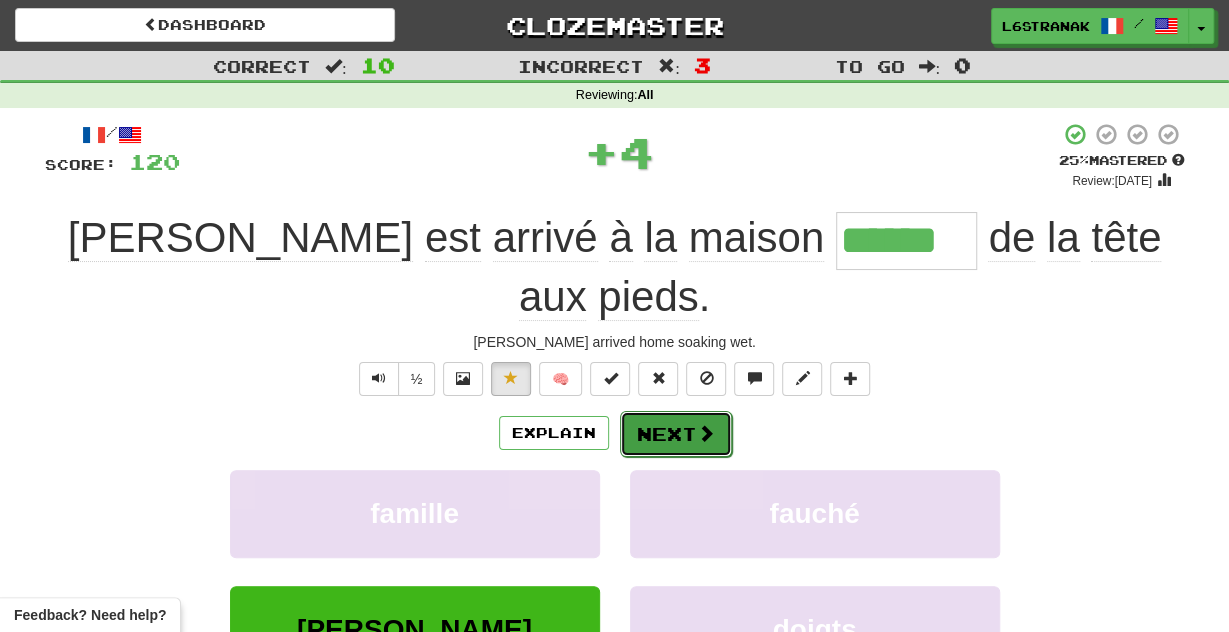 click on "Next" at bounding box center [676, 434] 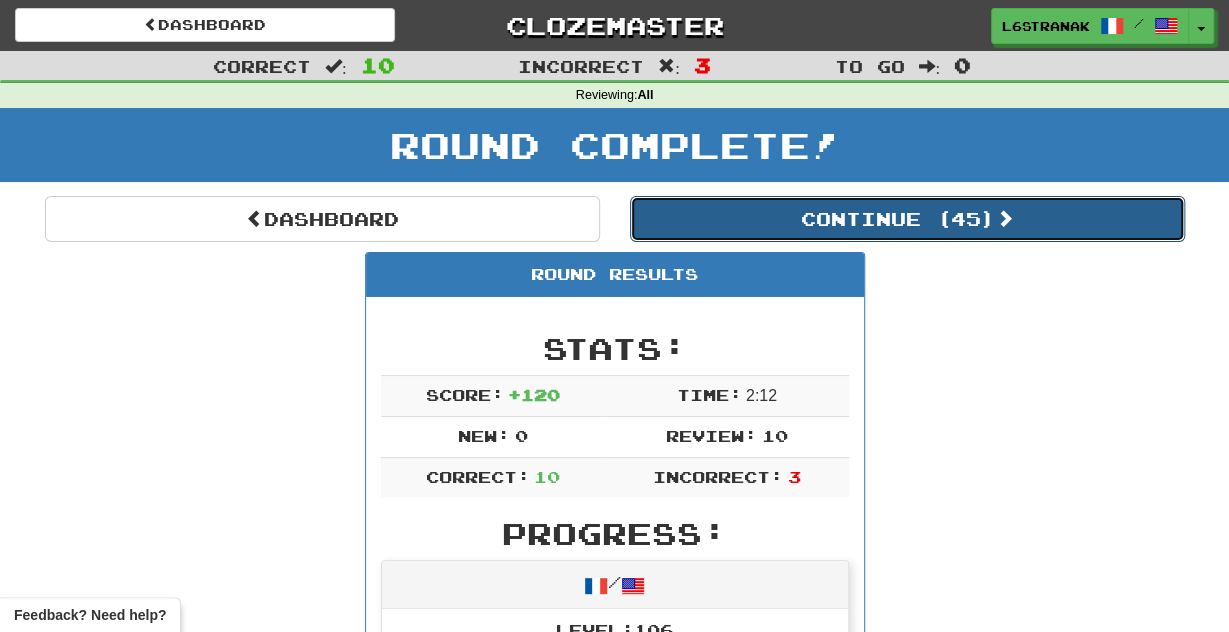 click on "Continue ( 45 )" at bounding box center [907, 219] 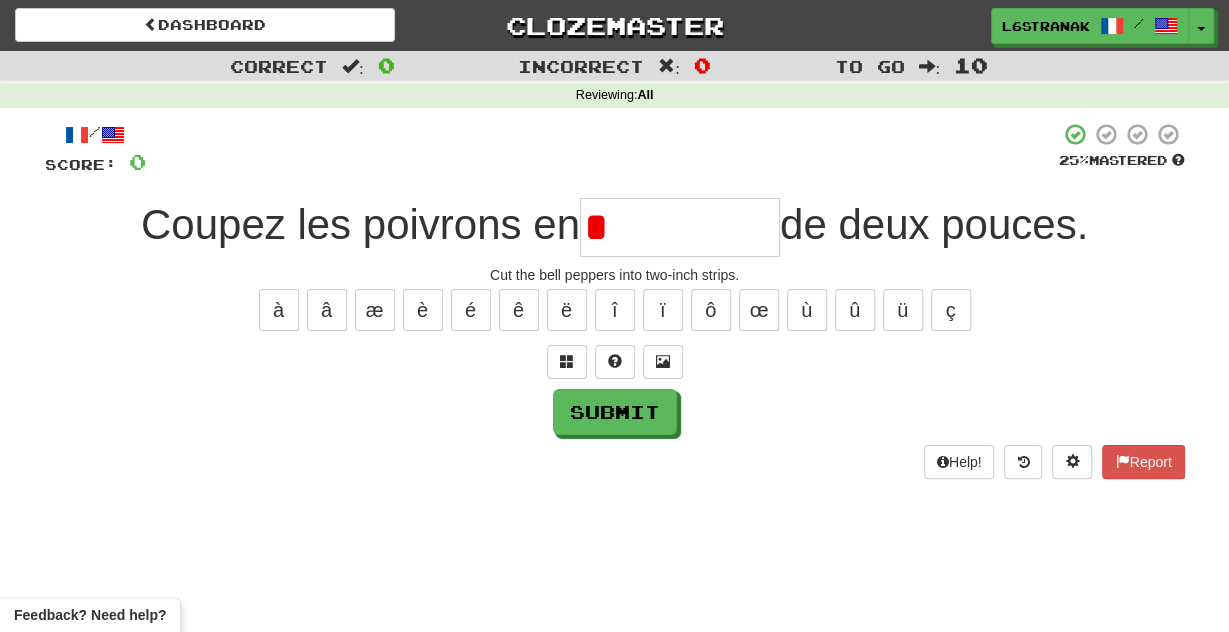 type on "*" 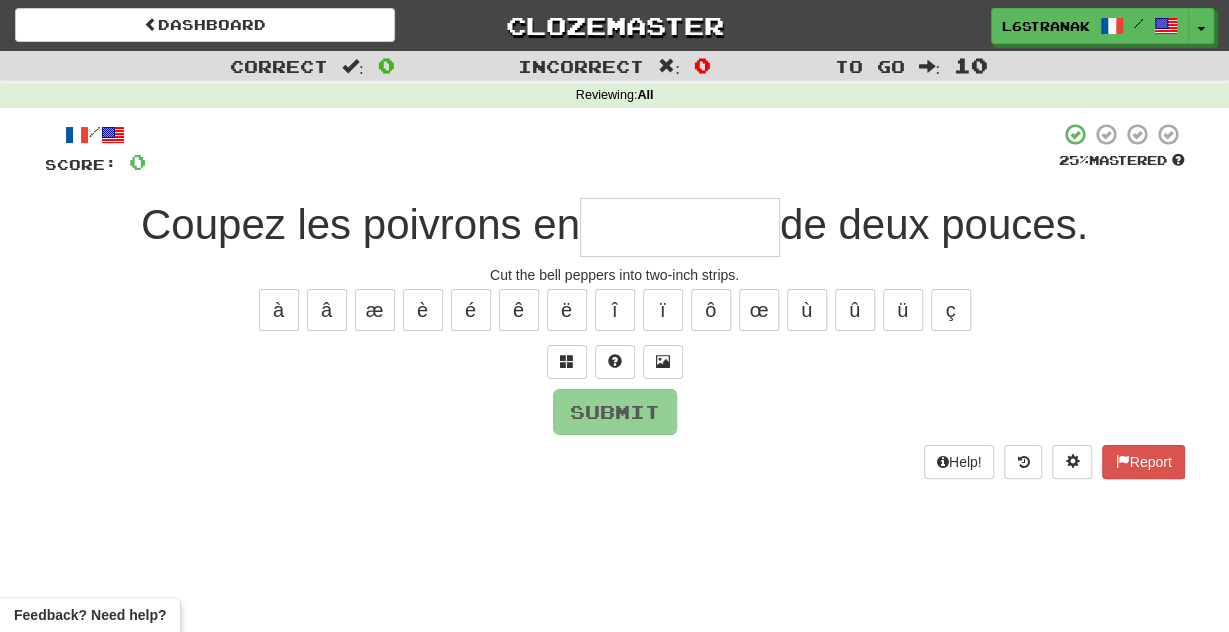 click on "/  Score:   0 25 %  Mastered Coupez les poivrons en   de deux pouces. Cut the bell peppers into two-inch strips. à â æ è é ê ë î ï ô œ ù û ü ç Submit  Help!  Report" at bounding box center [615, 300] 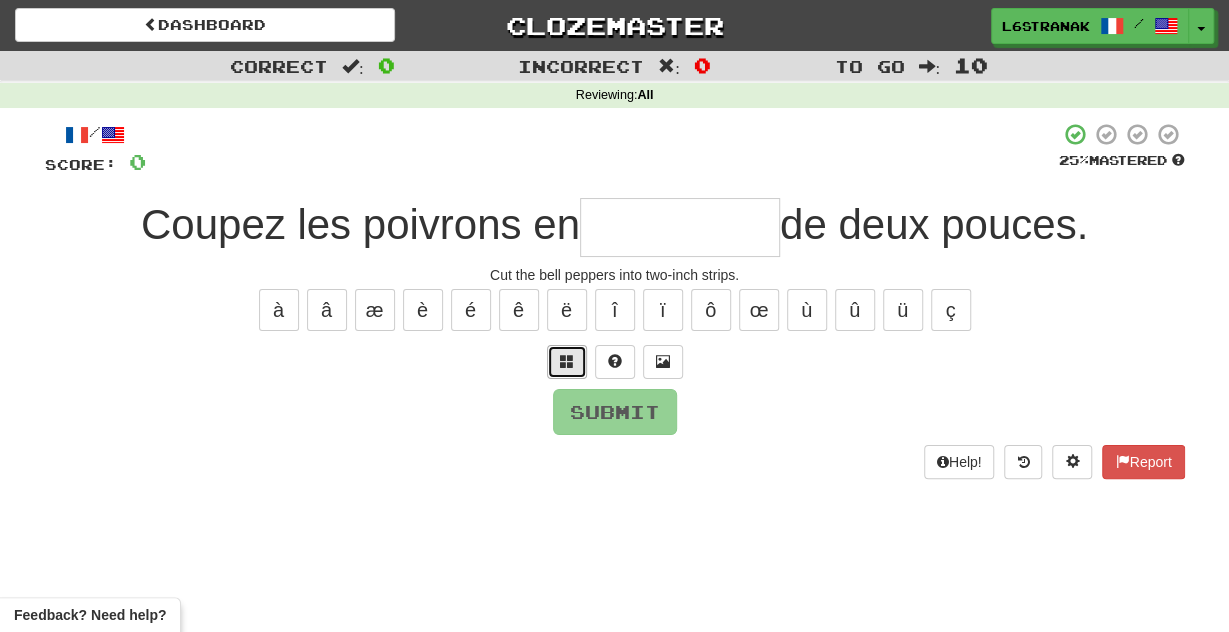 click at bounding box center [567, 361] 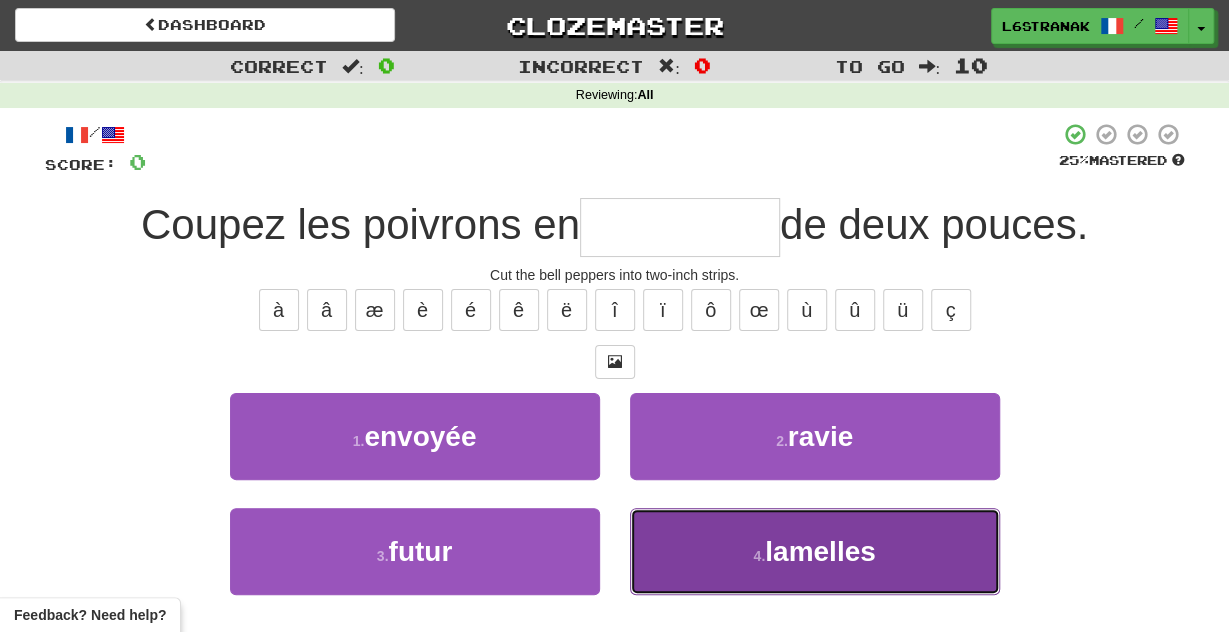 click on "4 .  lamelles" at bounding box center [815, 551] 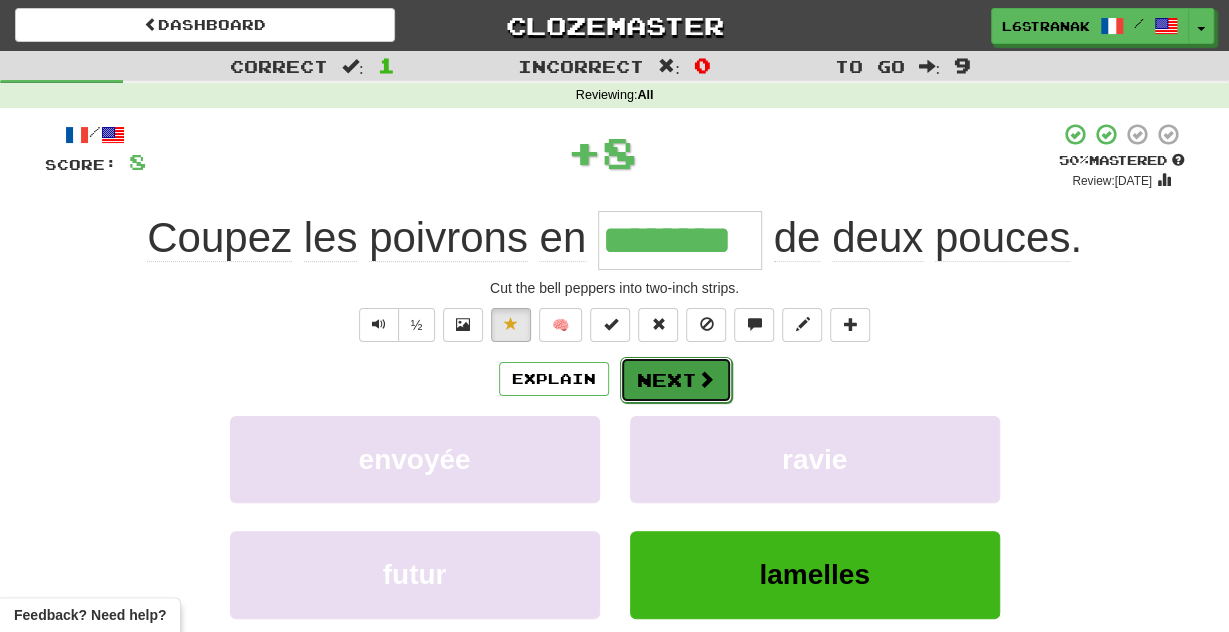 click on "Next" at bounding box center [676, 380] 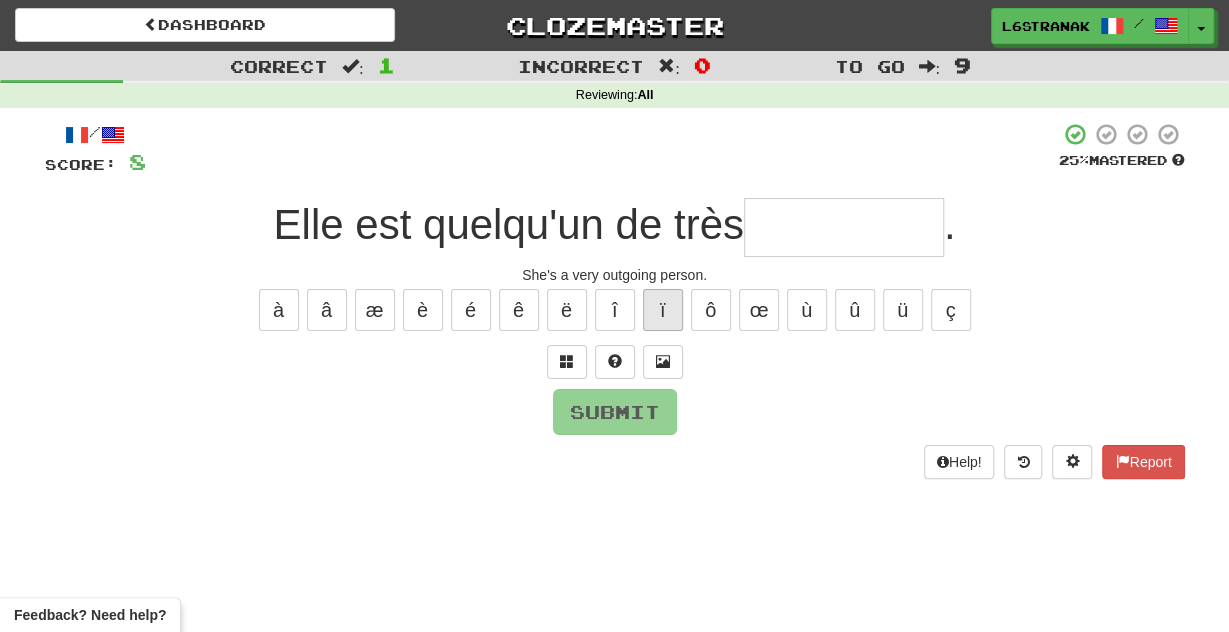 type on "*" 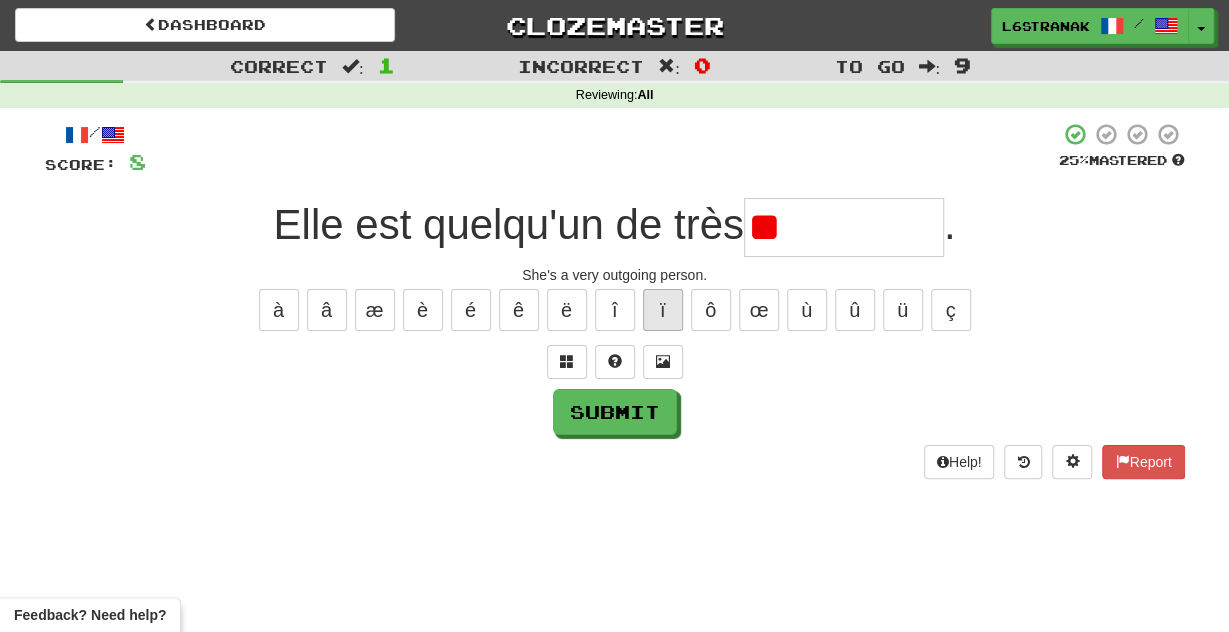 type on "*" 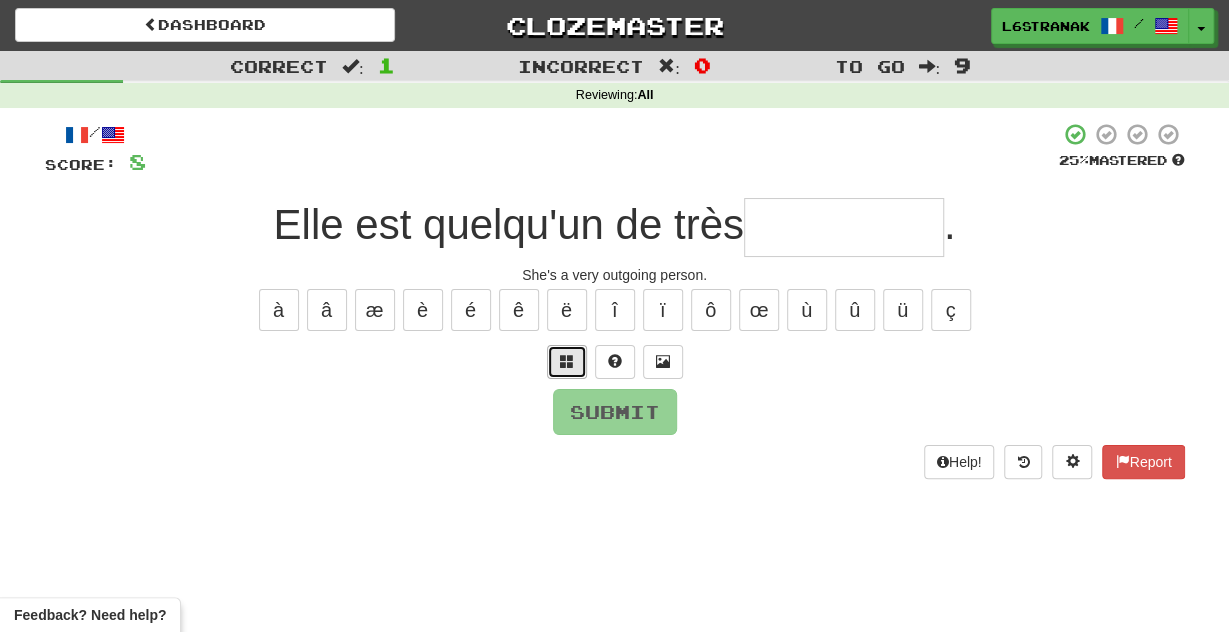 click at bounding box center [567, 362] 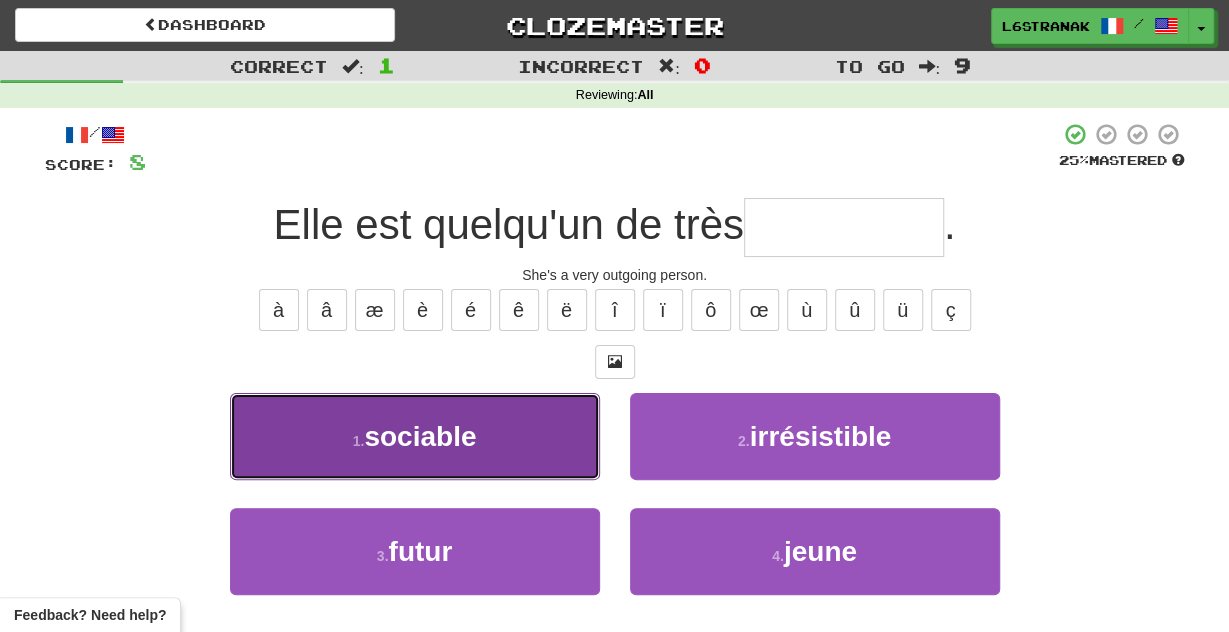 click on "1 .  sociable" at bounding box center [415, 436] 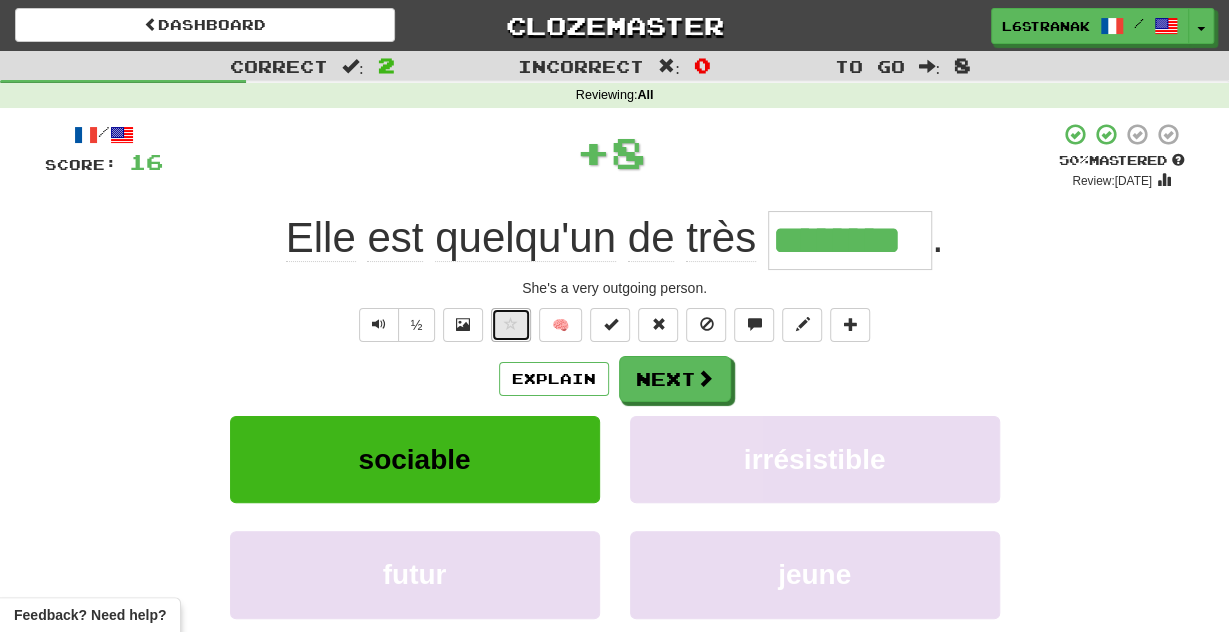 click at bounding box center [511, 325] 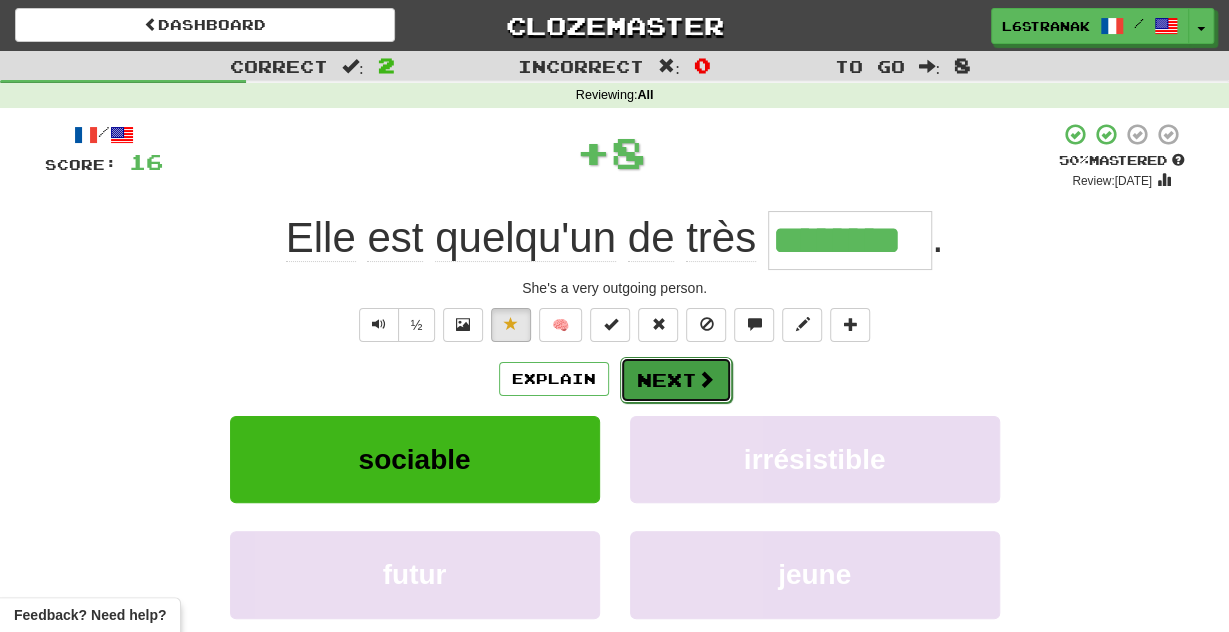 click on "Next" at bounding box center (676, 380) 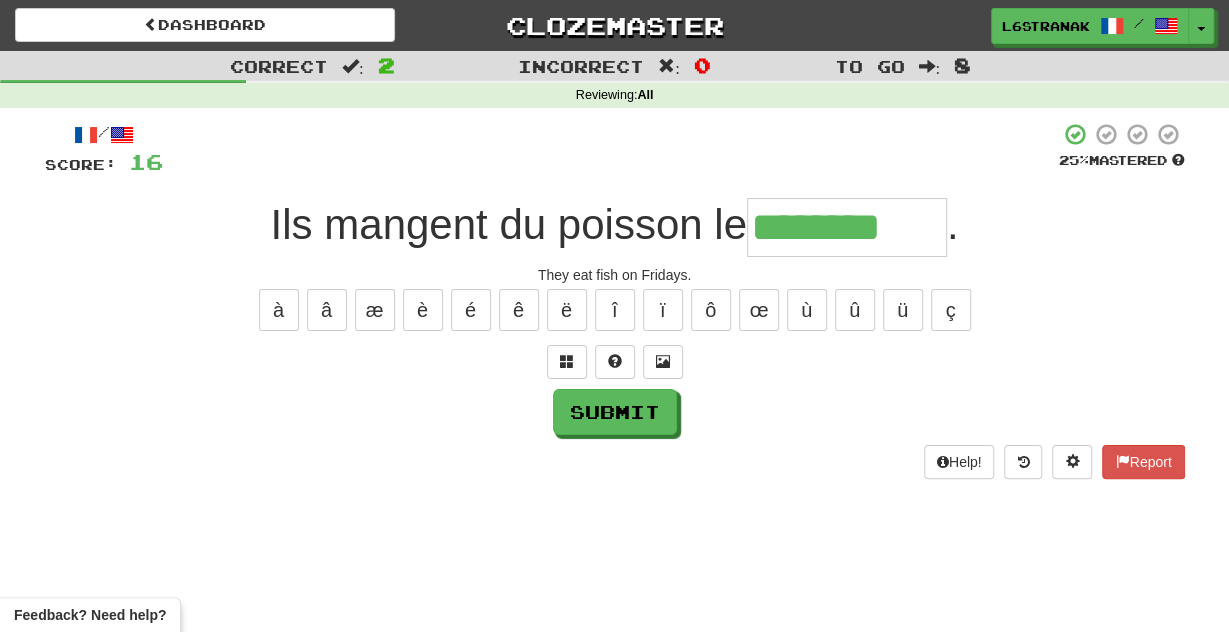 type on "********" 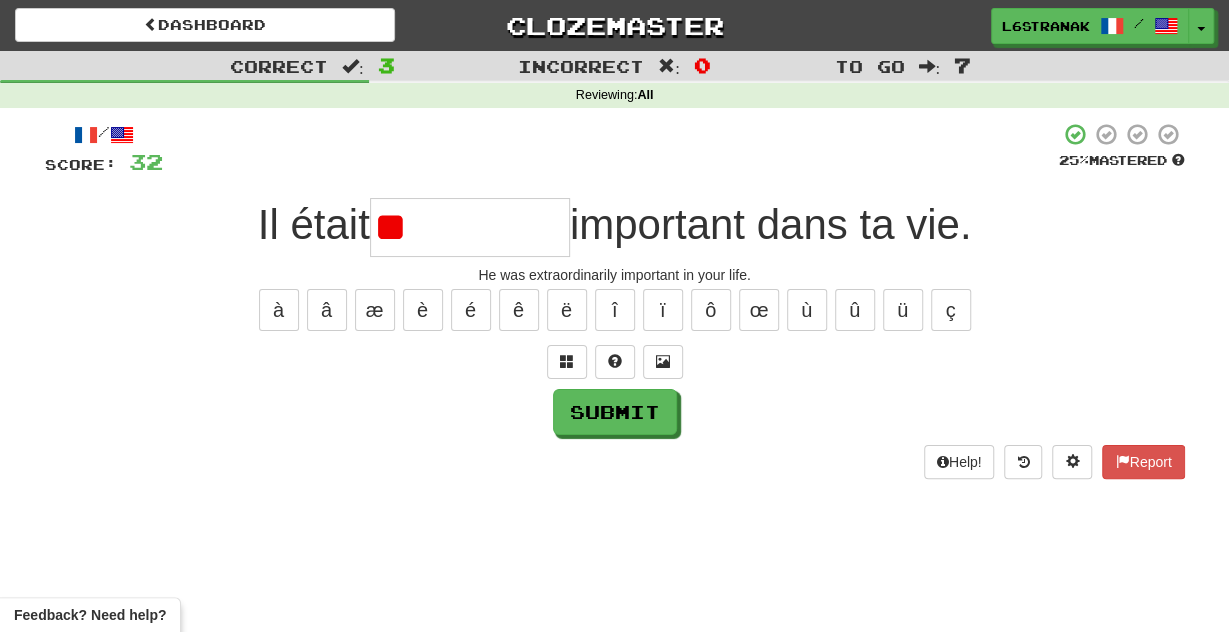 type on "*" 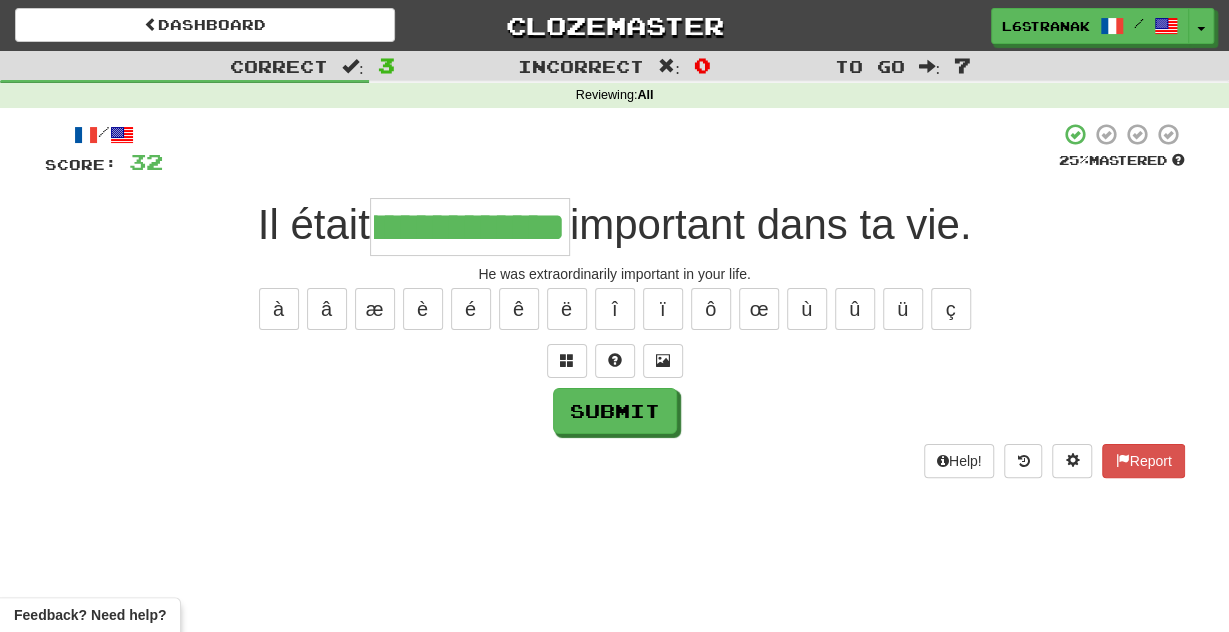 scroll, scrollTop: 0, scrollLeft: 158, axis: horizontal 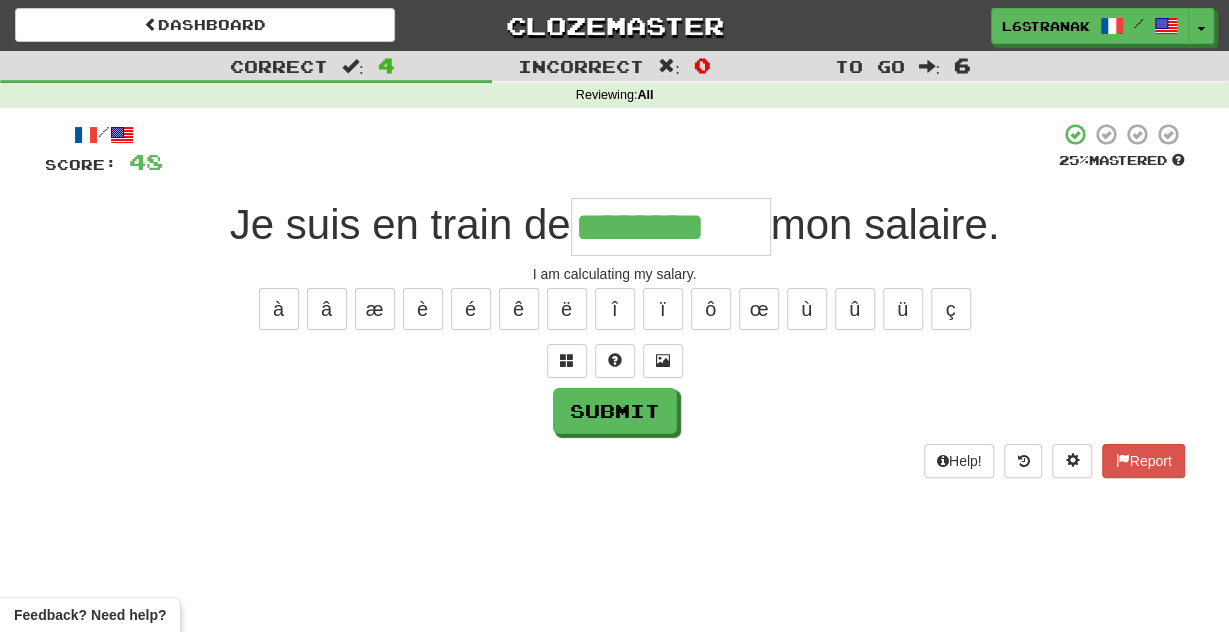 type on "********" 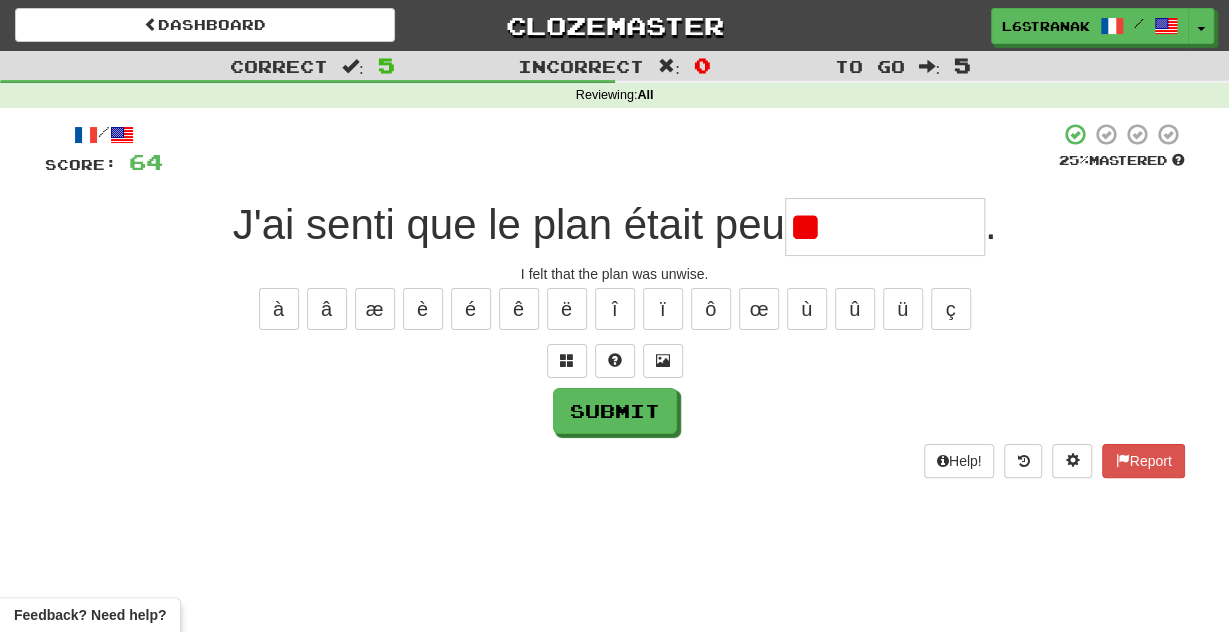 type on "*" 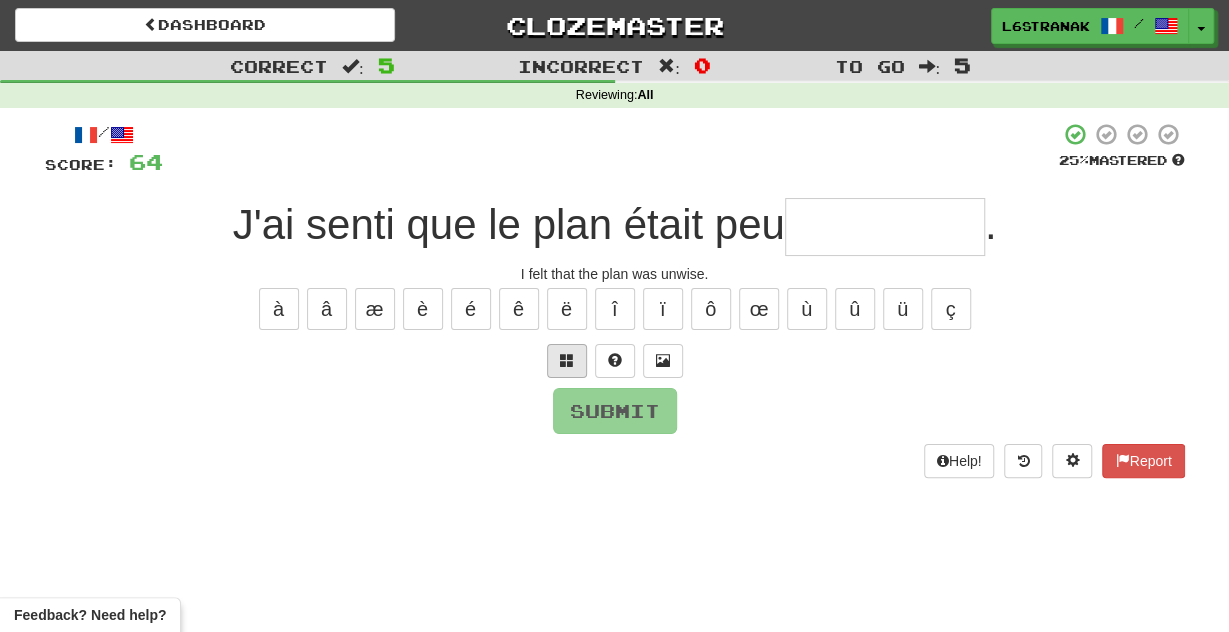 drag, startPoint x: 587, startPoint y: 363, endPoint x: 577, endPoint y: 361, distance: 10.198039 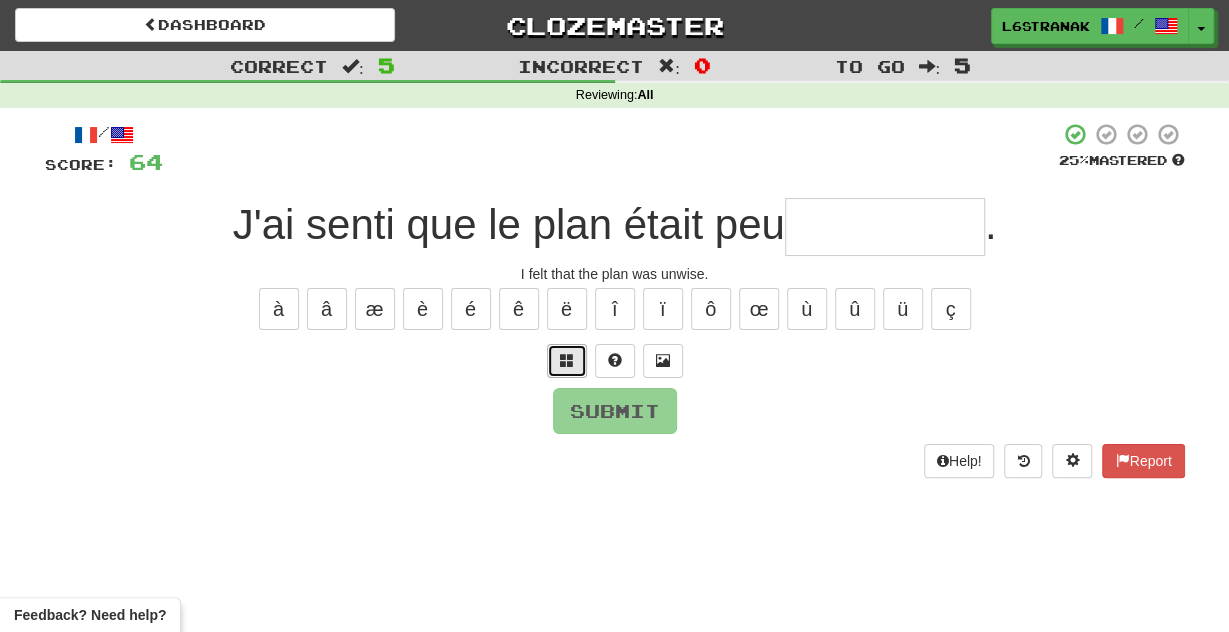 click at bounding box center (567, 361) 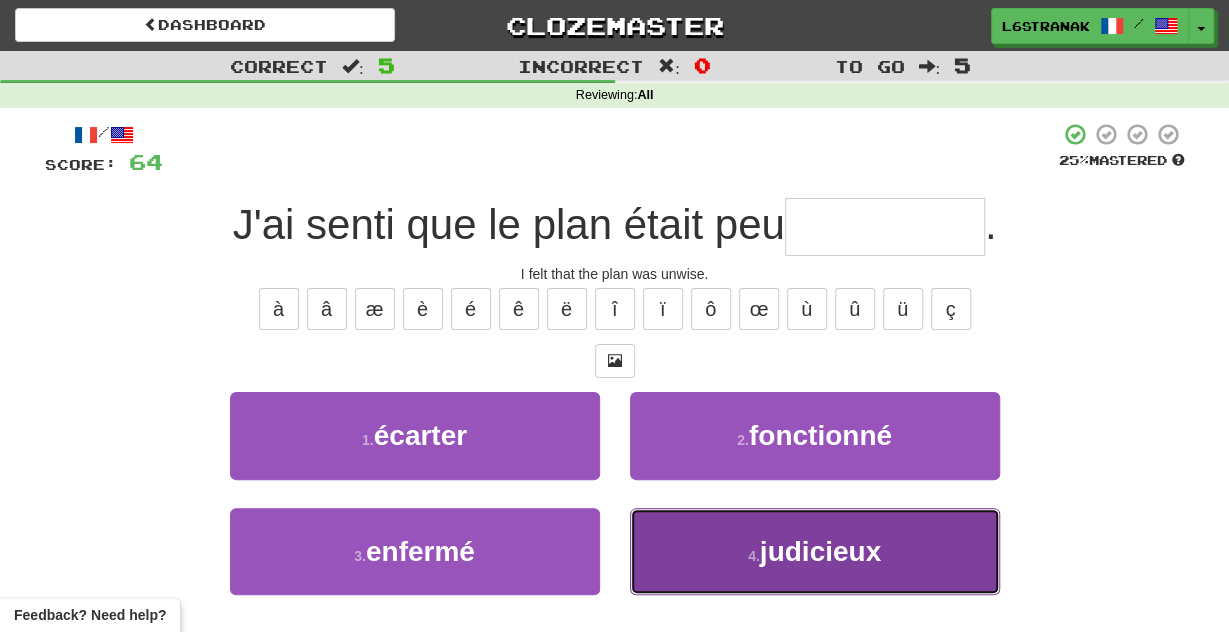 click on "4 .  [GEOGRAPHIC_DATA]" at bounding box center (815, 551) 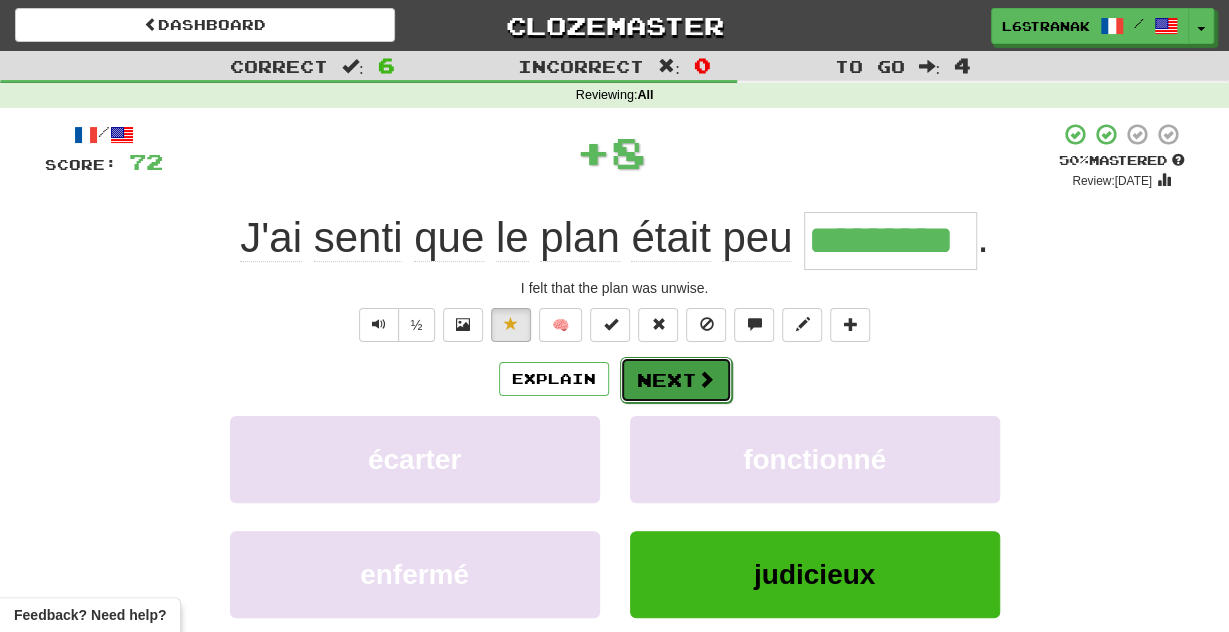 click on "Next" at bounding box center (676, 380) 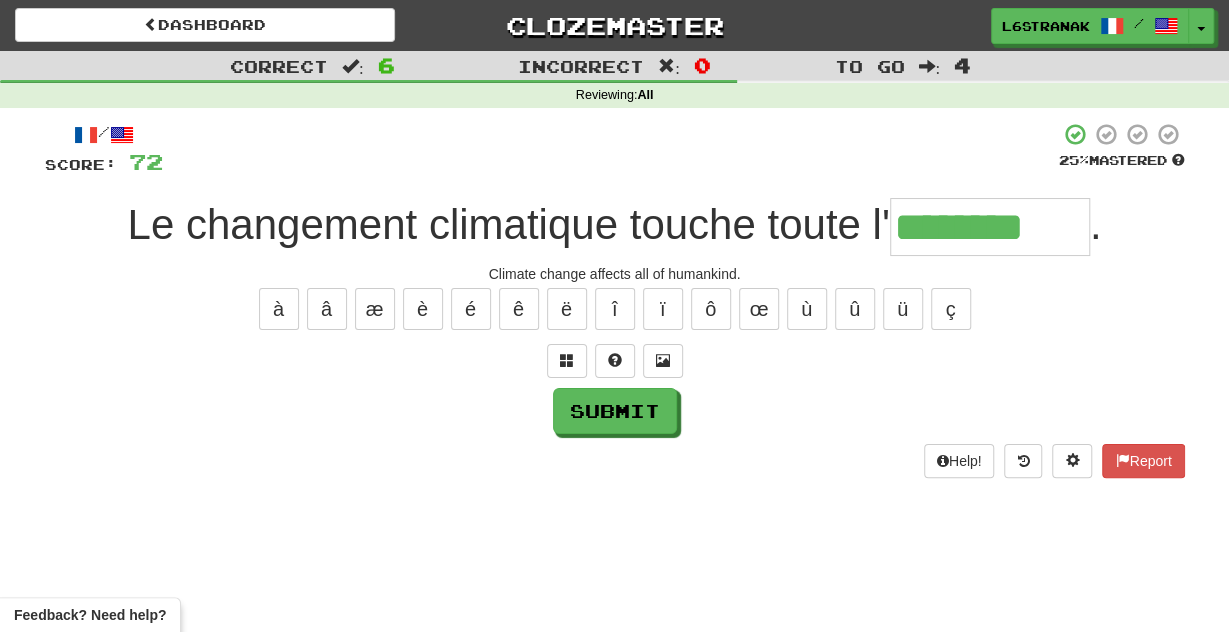type on "********" 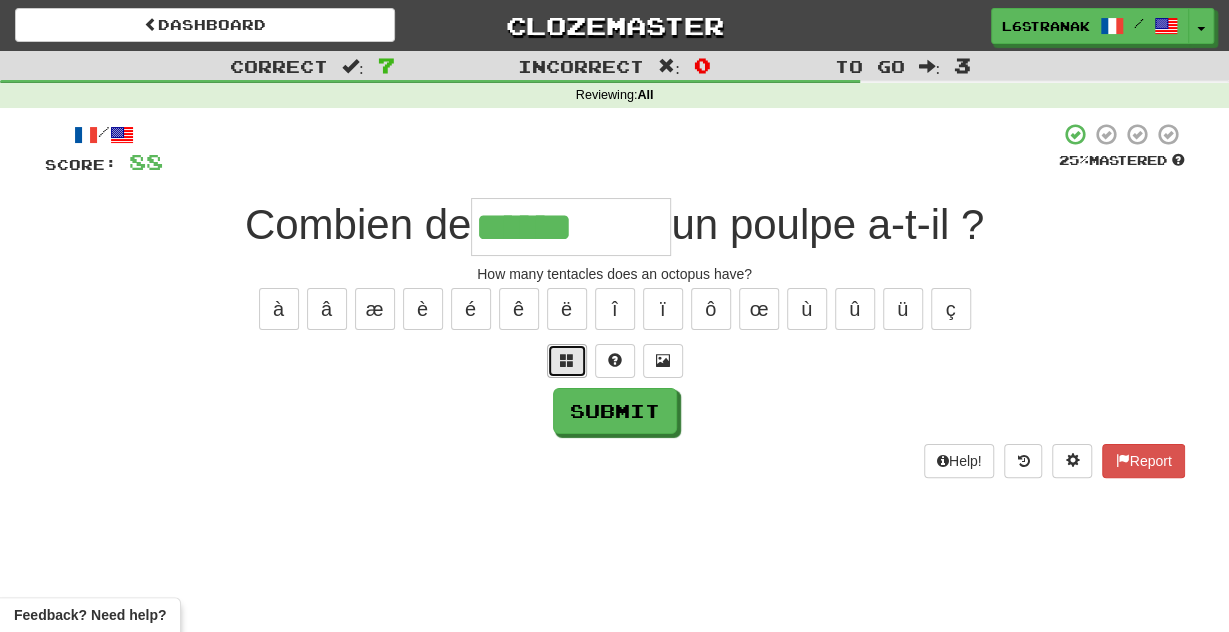 click at bounding box center (567, 361) 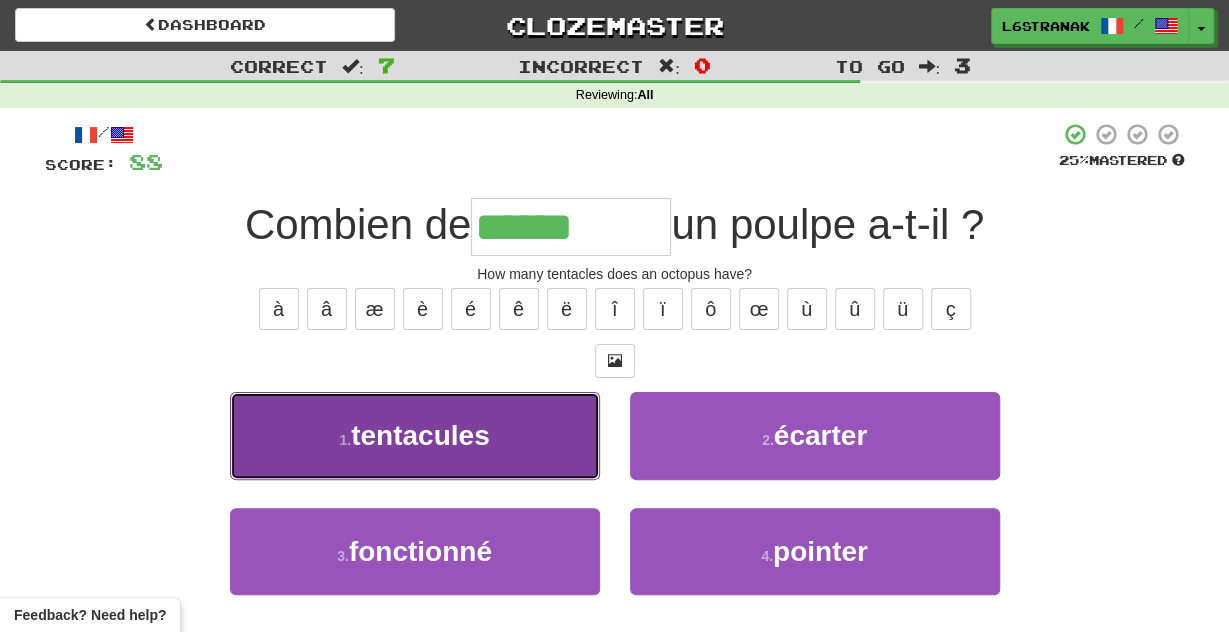 click on "1 .  tentacules" at bounding box center [415, 435] 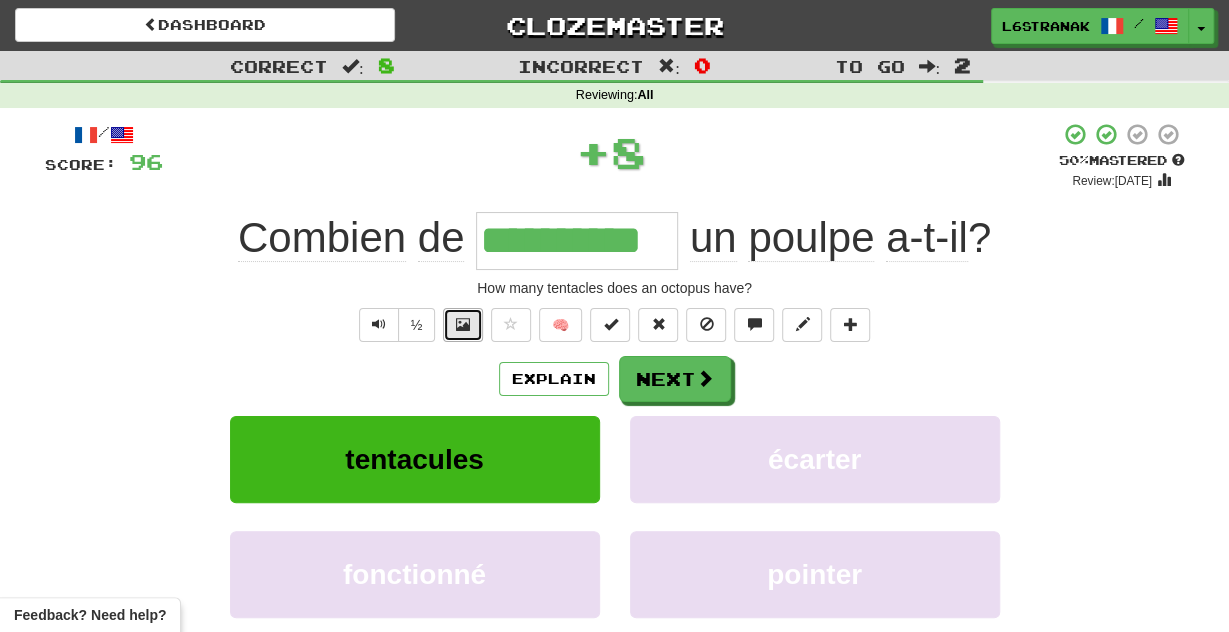 click at bounding box center (463, 324) 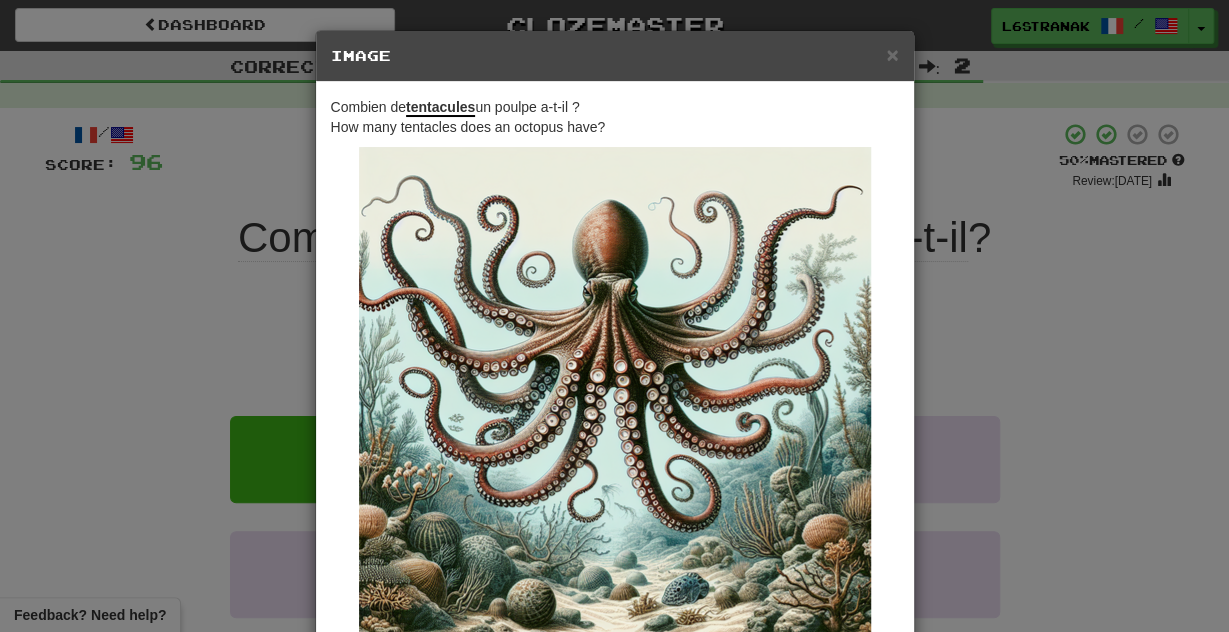 click on "× Image Combien de  tentacules  un poulpe a-t-il ? How many tentacles does an octopus have? Change when and how images are shown in the game settings.  Images are in beta. Like them? Hate them?  Let us know ! Close" at bounding box center (614, 316) 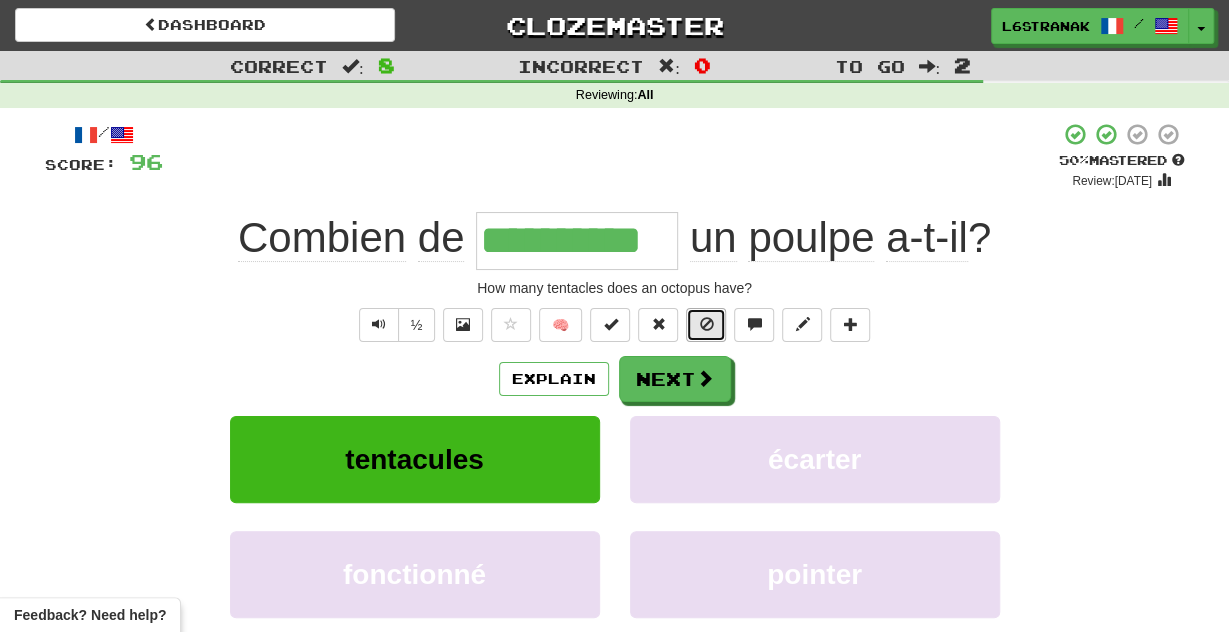 click at bounding box center (706, 324) 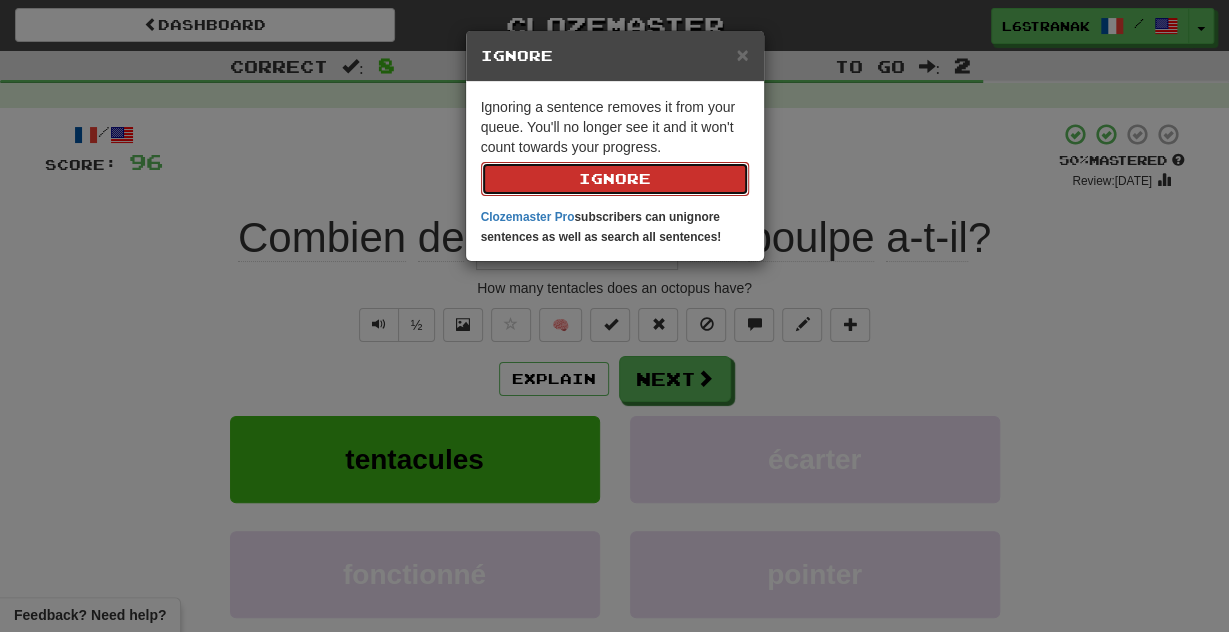 click on "Ignore" at bounding box center [615, 179] 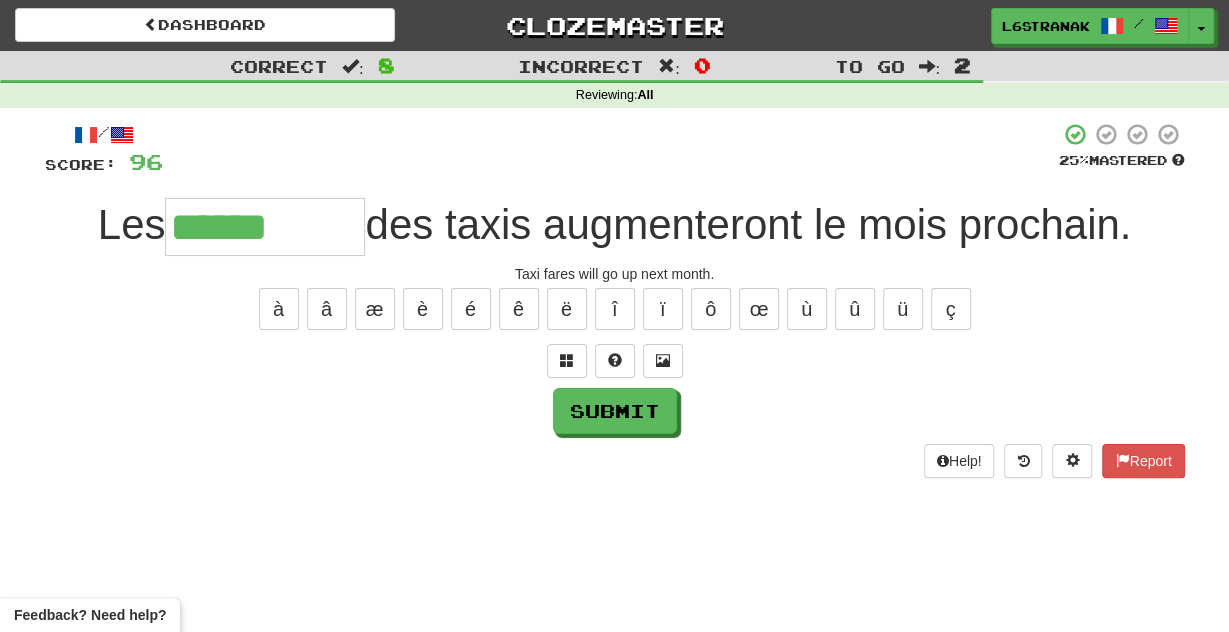 type on "******" 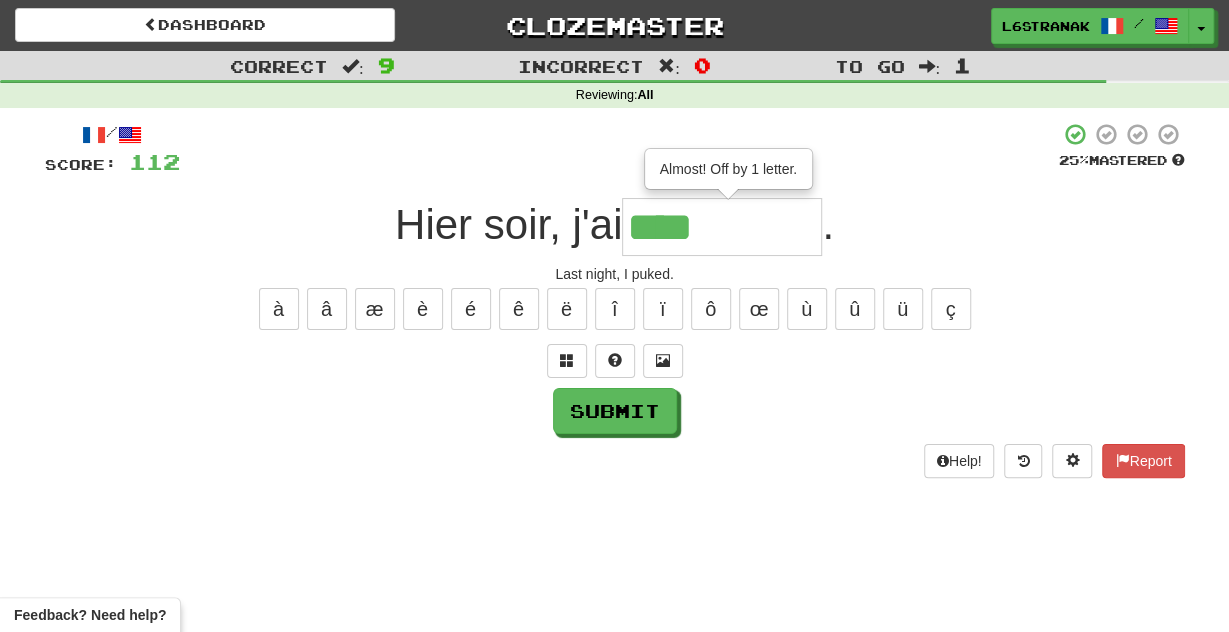 type on "****" 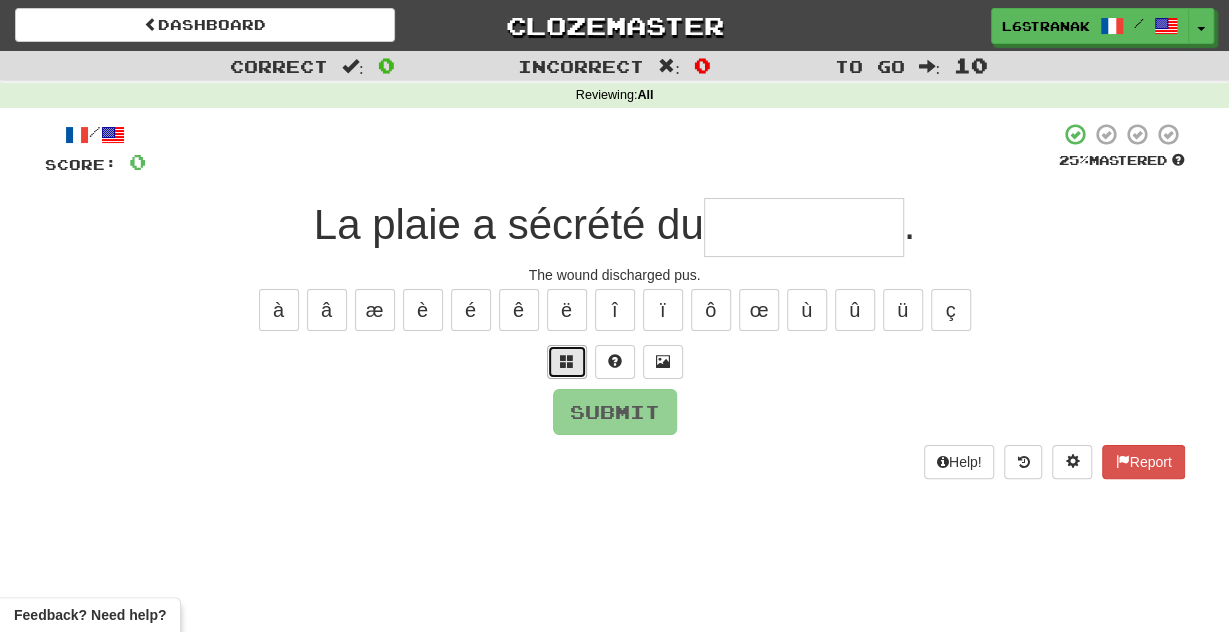 click at bounding box center (567, 362) 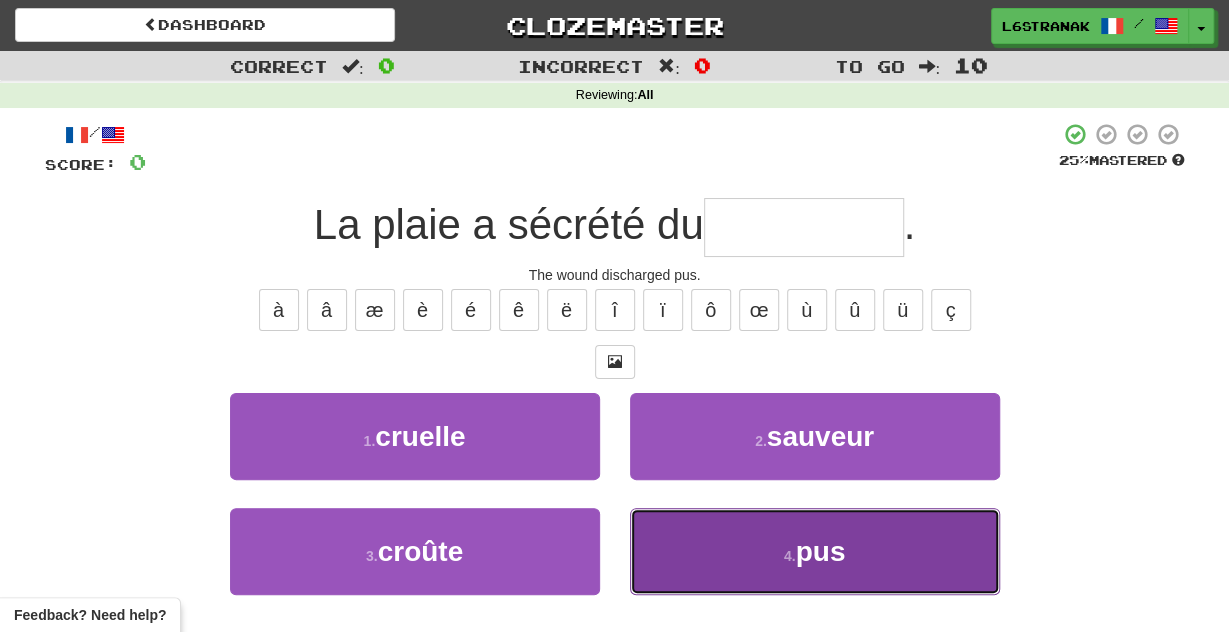 click on "4 .  pus" at bounding box center [815, 551] 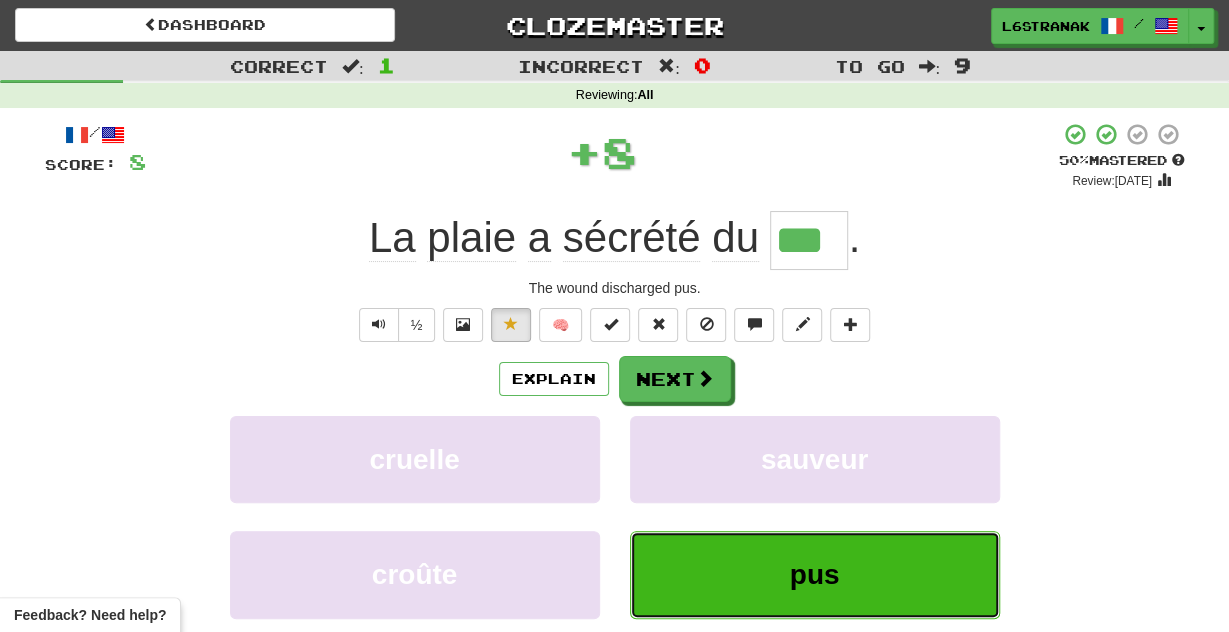 type on "***" 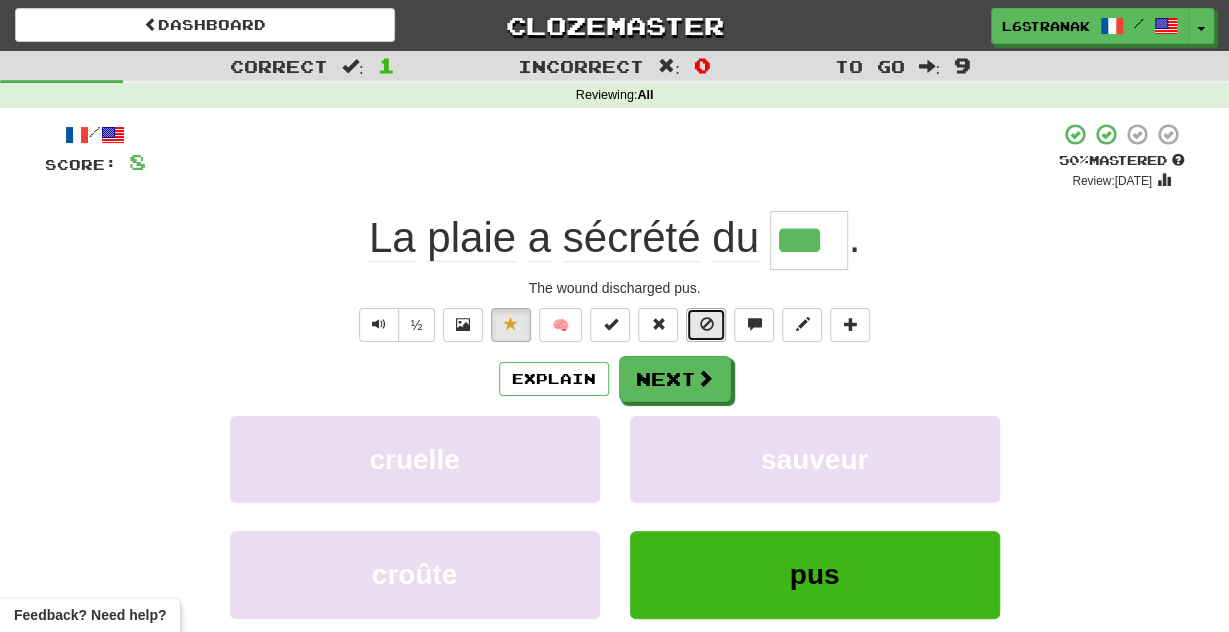 click at bounding box center [706, 324] 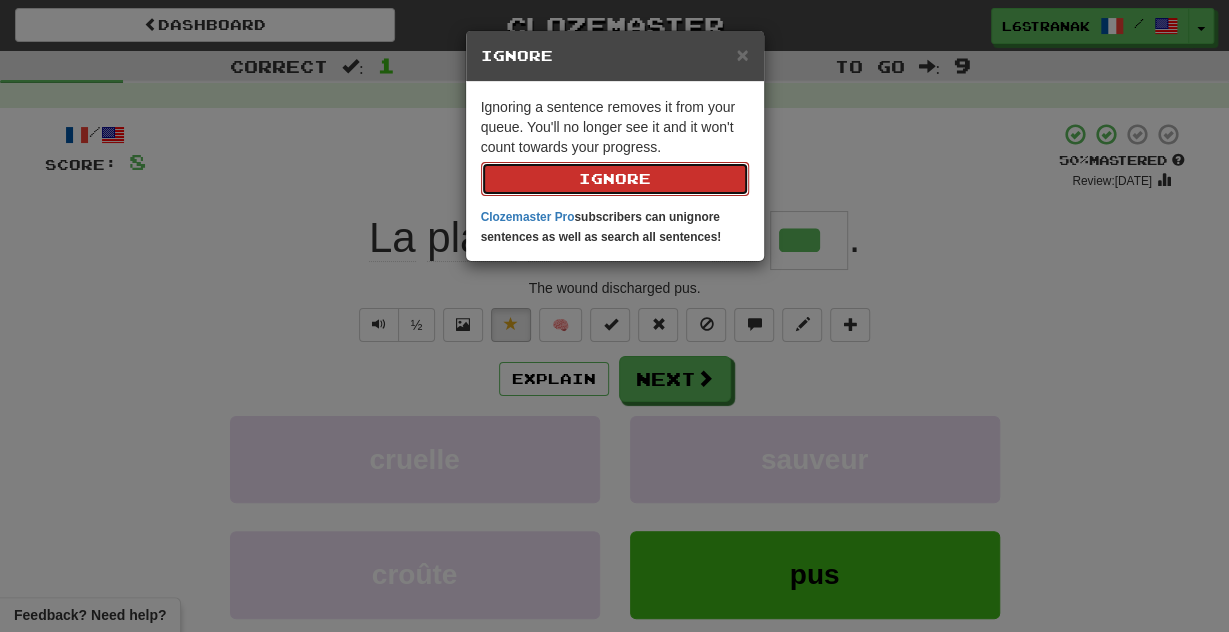 click on "Ignore" at bounding box center (615, 179) 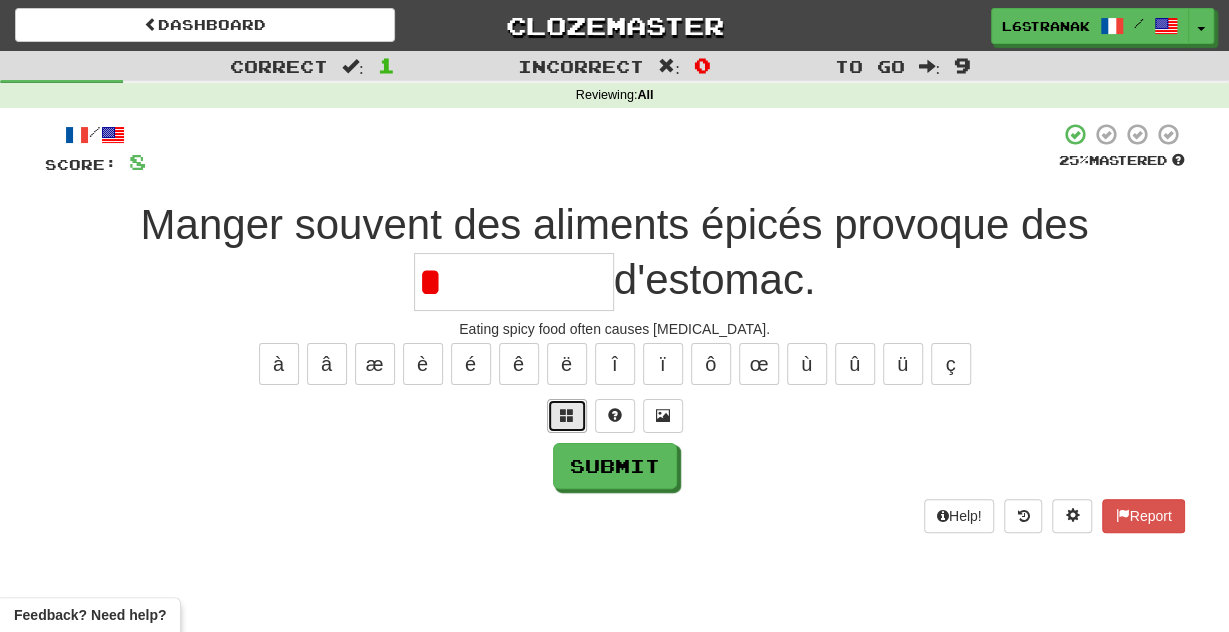 click at bounding box center [567, 416] 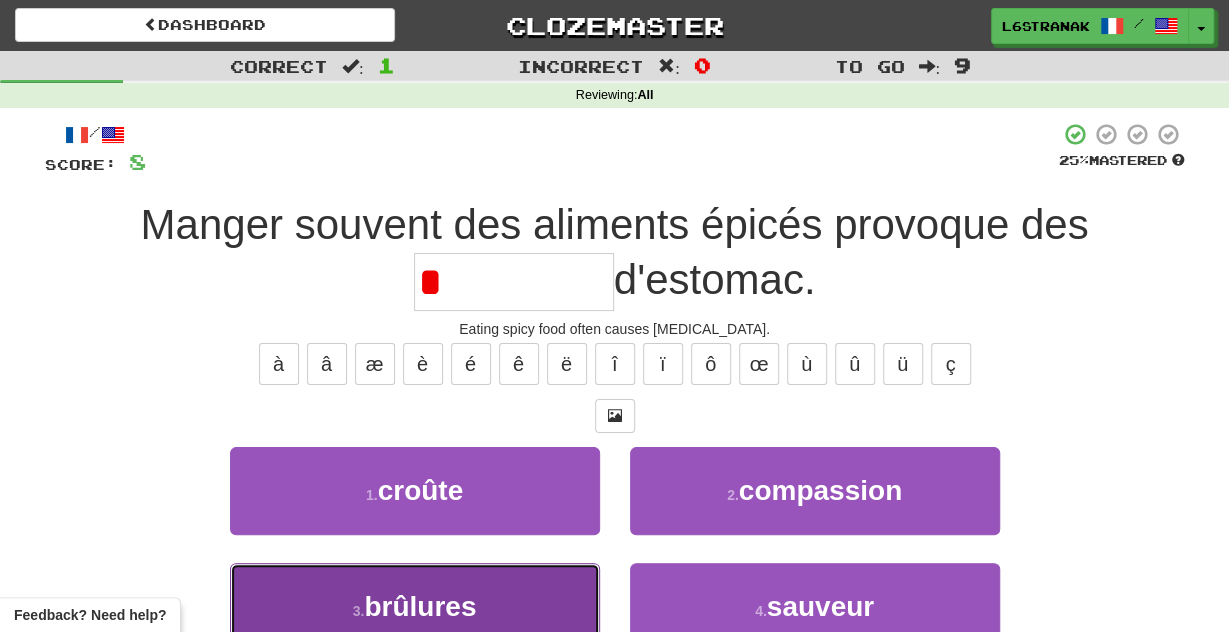 click on "3 .  brûlures" at bounding box center [415, 606] 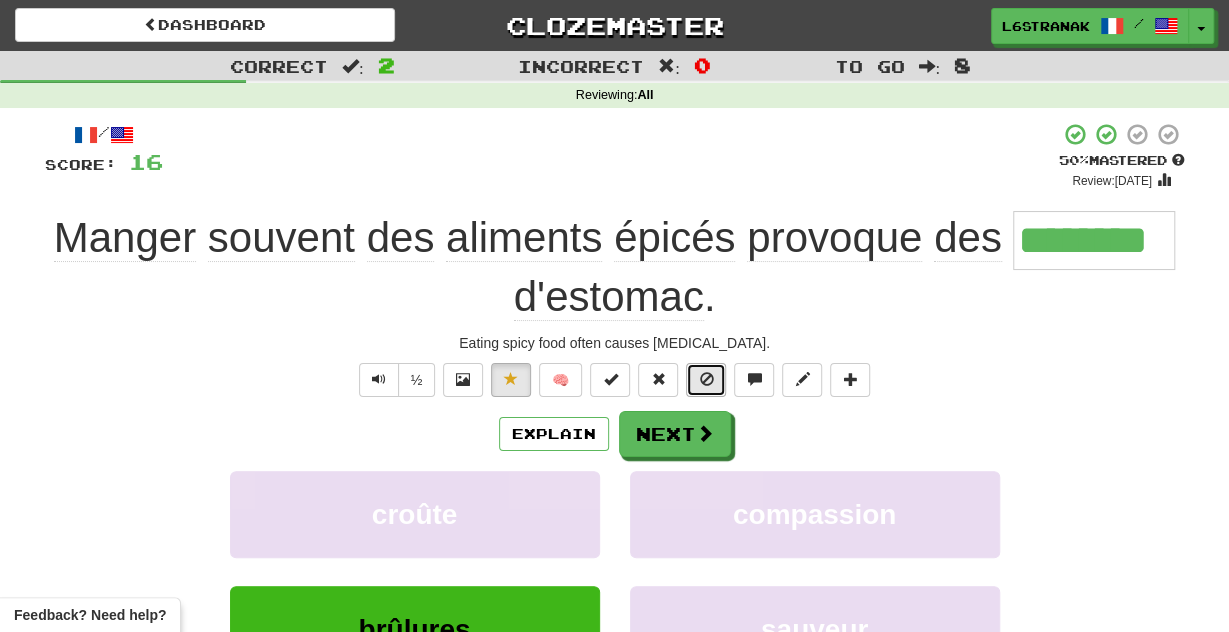 click at bounding box center [706, 380] 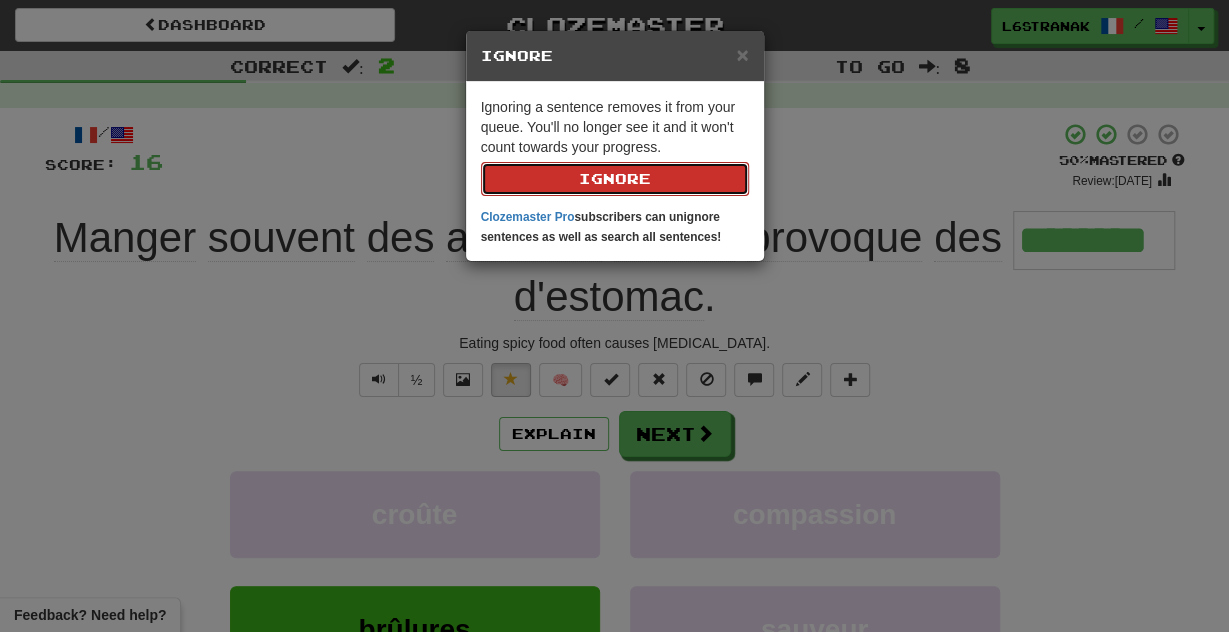 click on "Ignore" at bounding box center [615, 179] 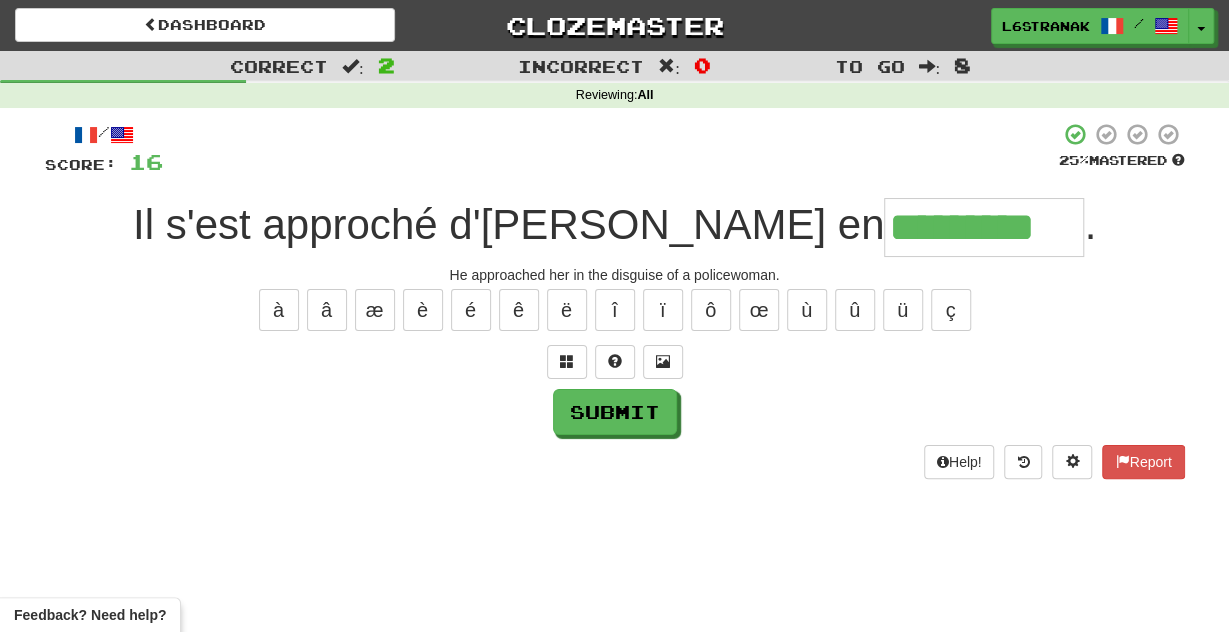 type on "*********" 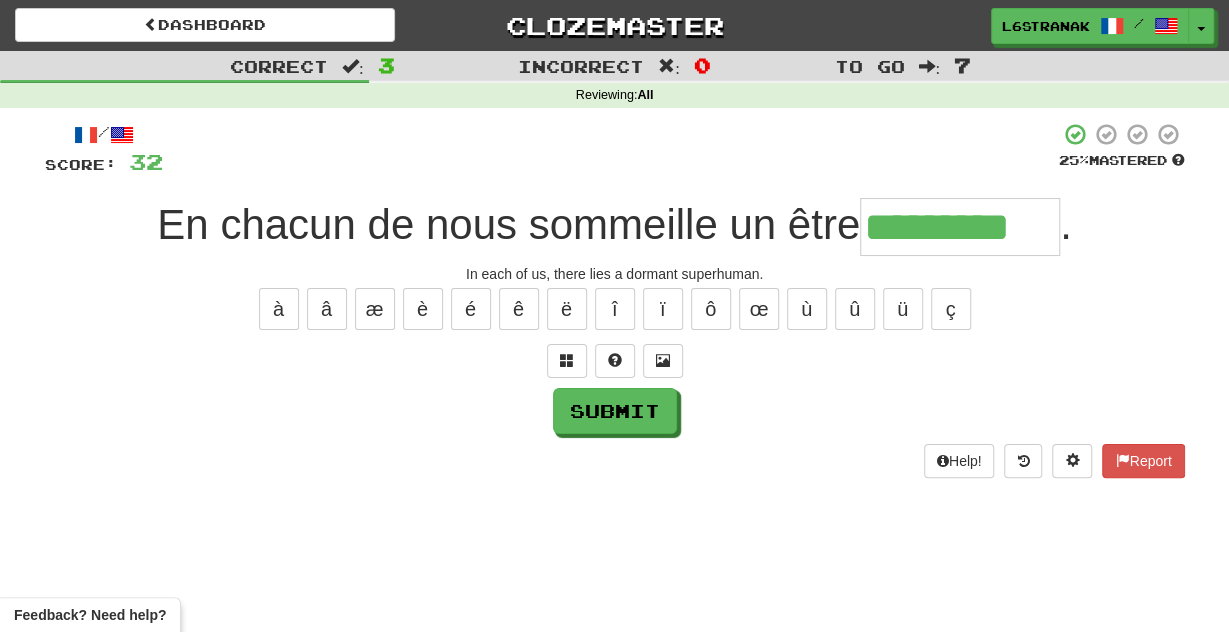 scroll, scrollTop: 0, scrollLeft: 3, axis: horizontal 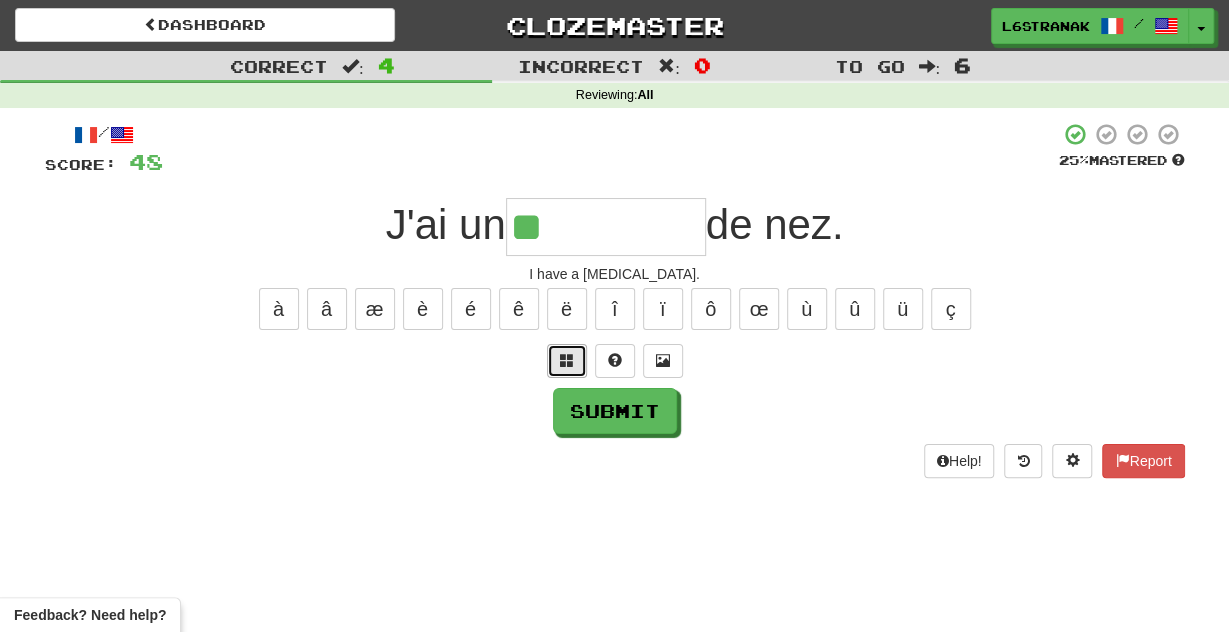 click at bounding box center (567, 360) 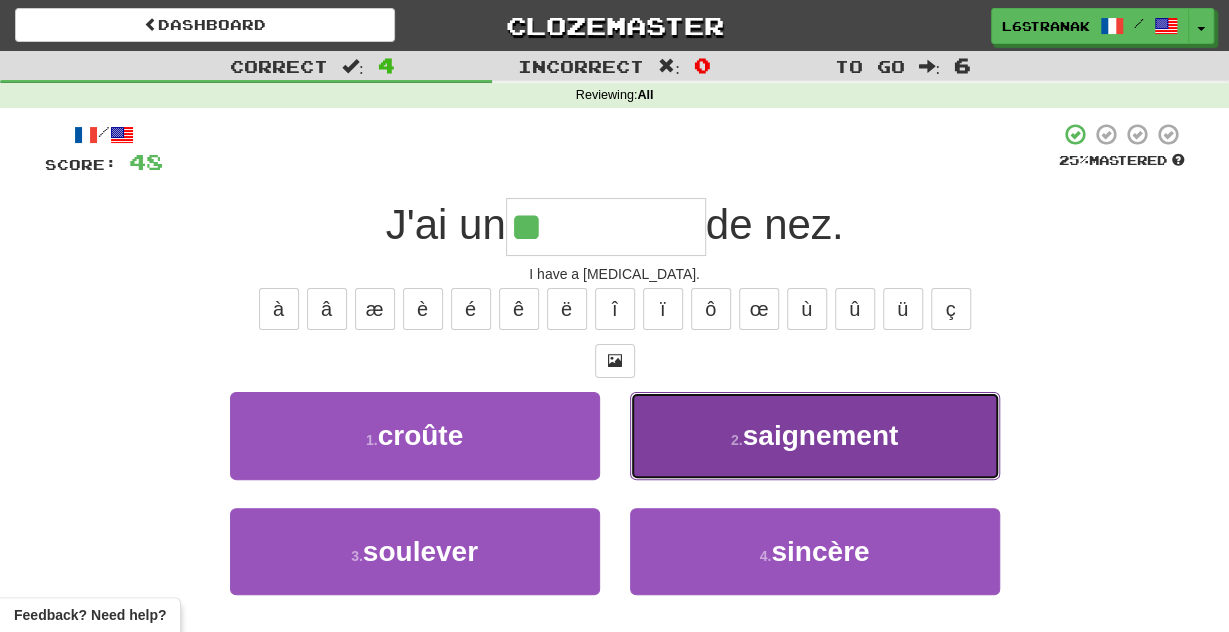 click on "2 .  saignement" at bounding box center [815, 435] 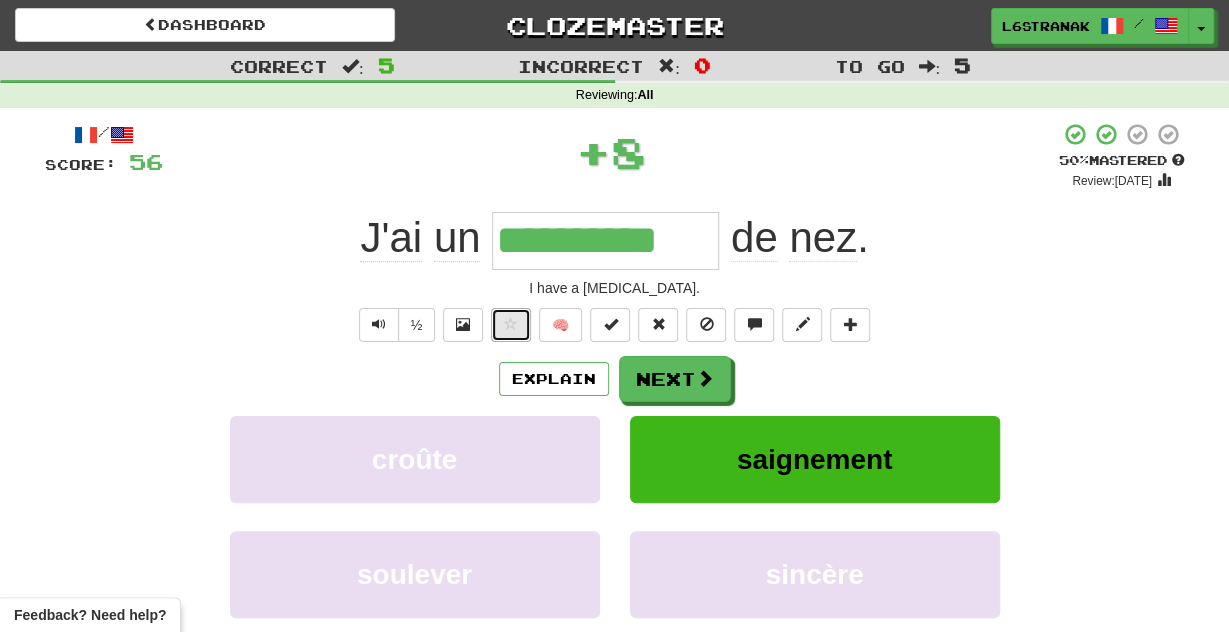 click at bounding box center (511, 325) 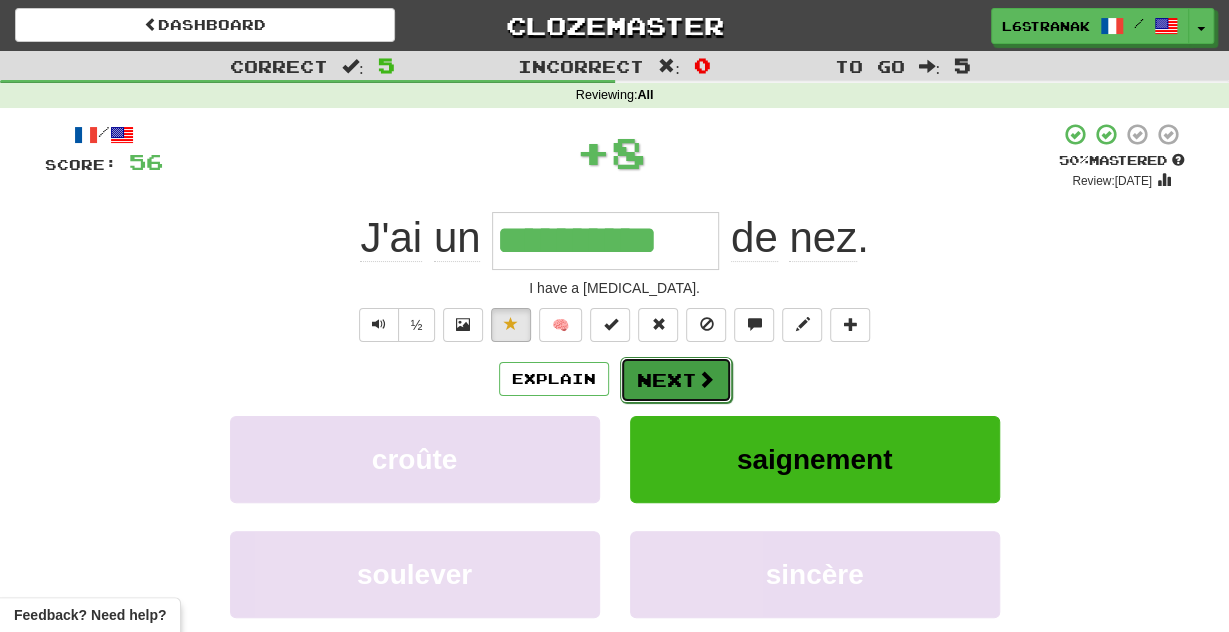 click on "Next" at bounding box center (676, 380) 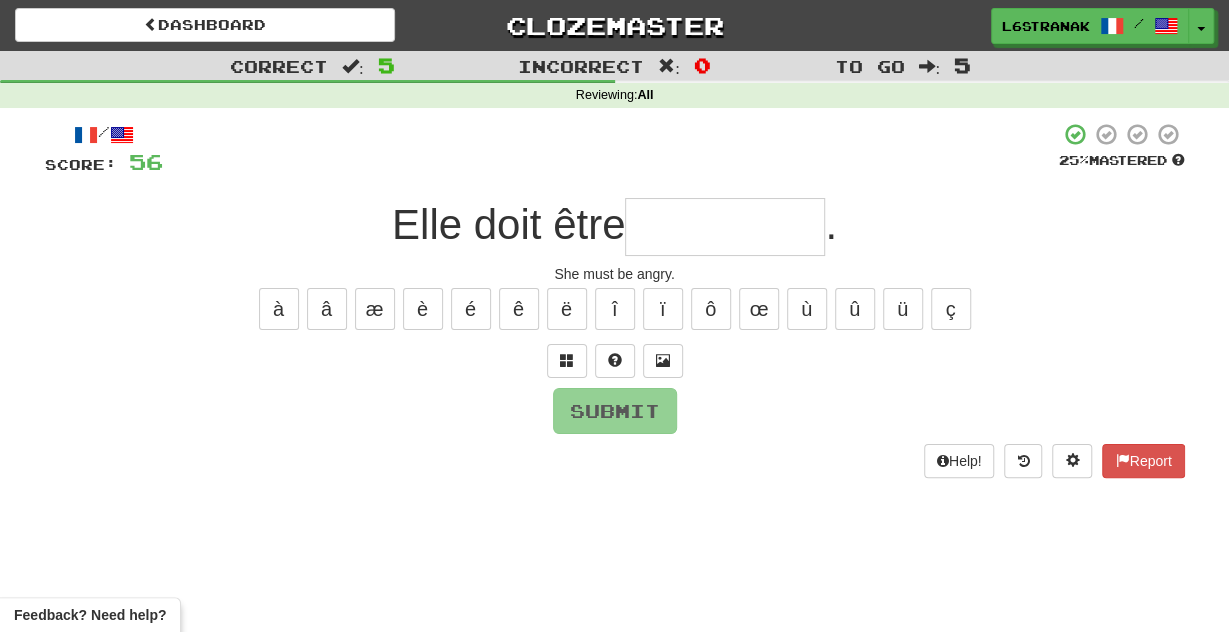 click at bounding box center [725, 227] 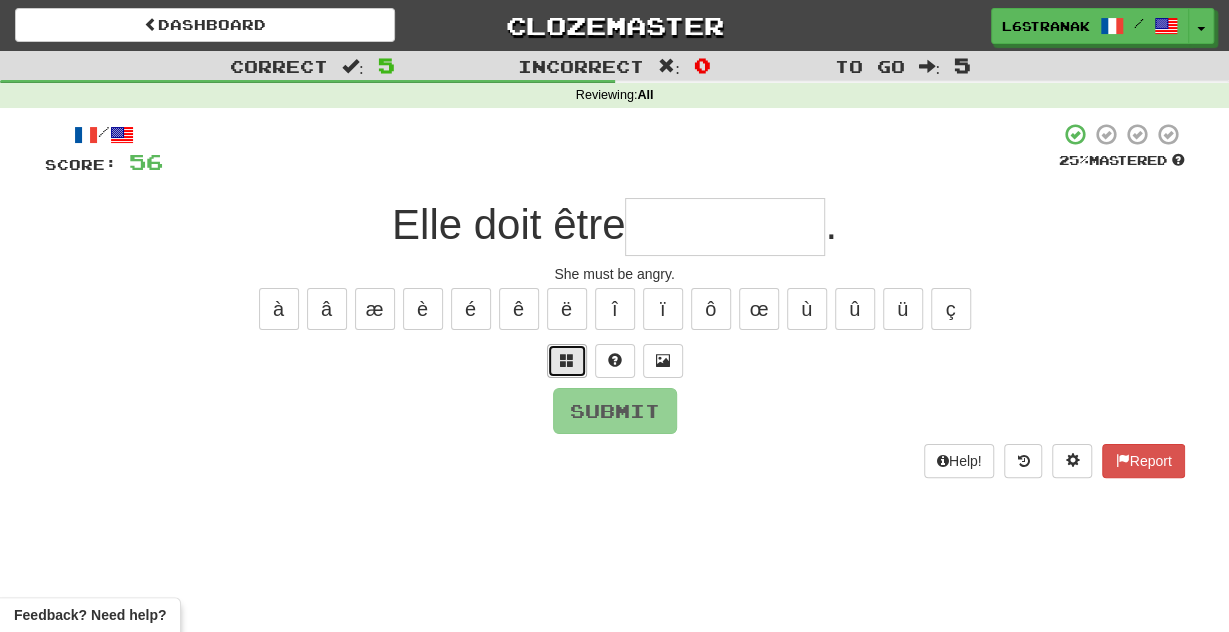 click at bounding box center [567, 361] 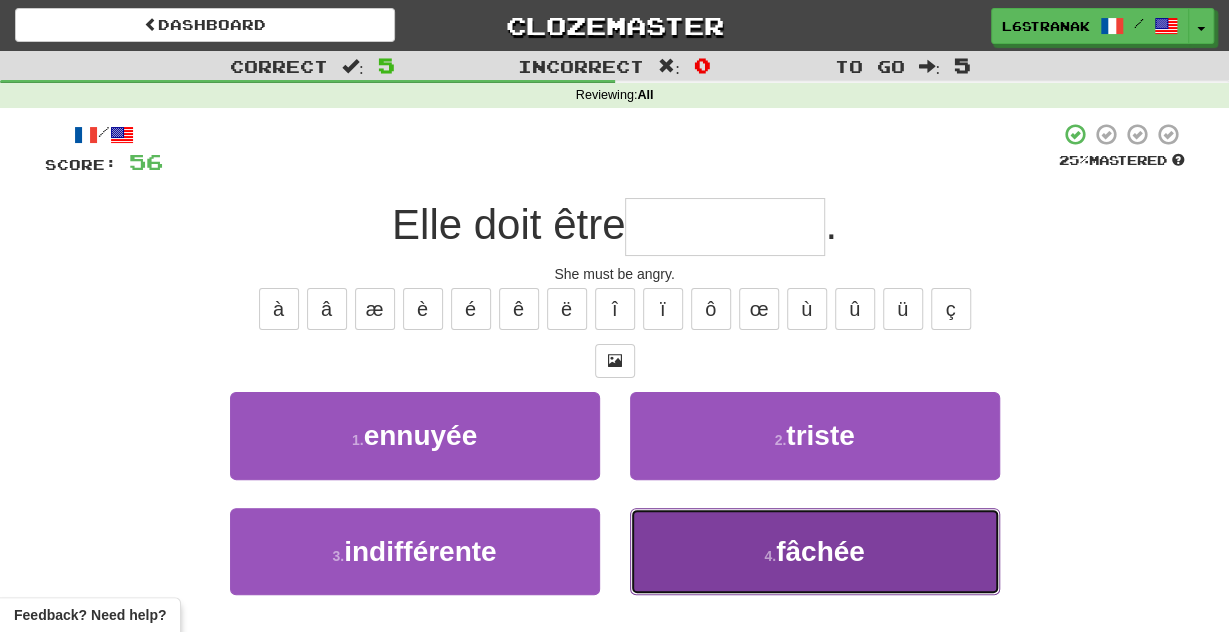click on "4 .  fâchée" at bounding box center (815, 551) 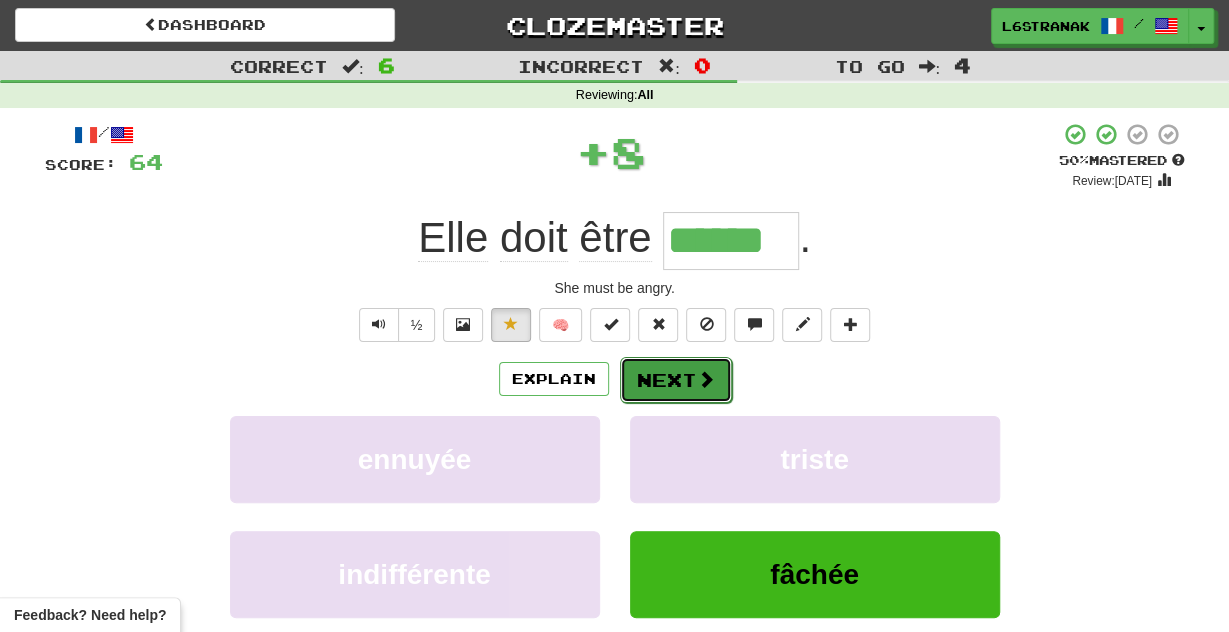 click at bounding box center (706, 379) 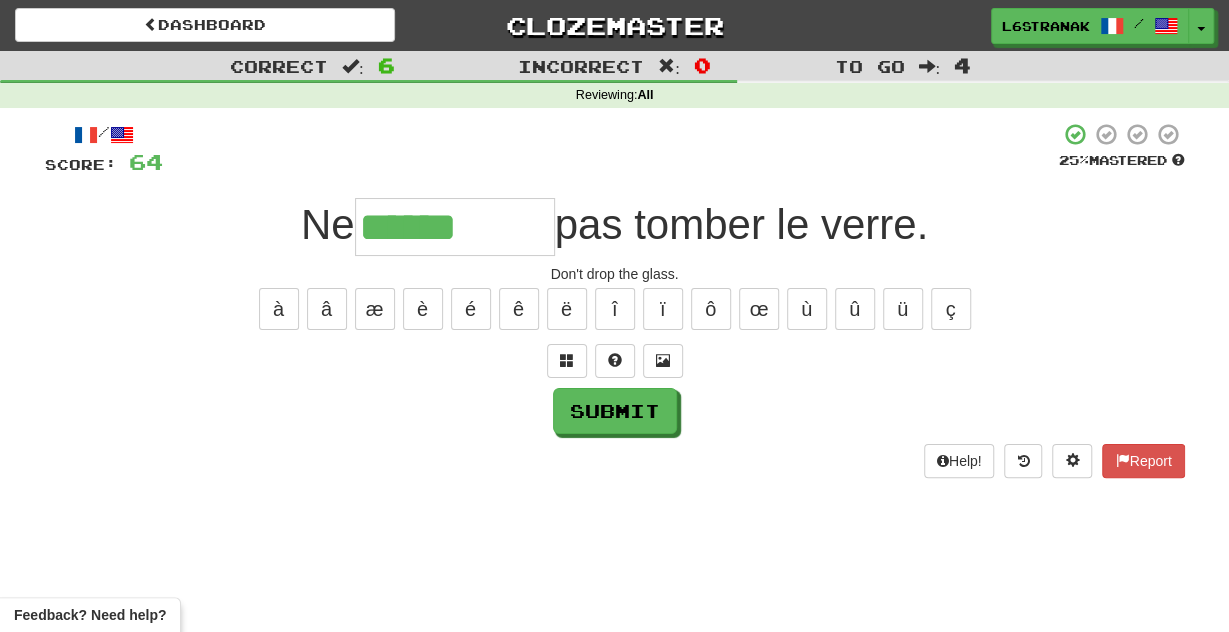 type on "******" 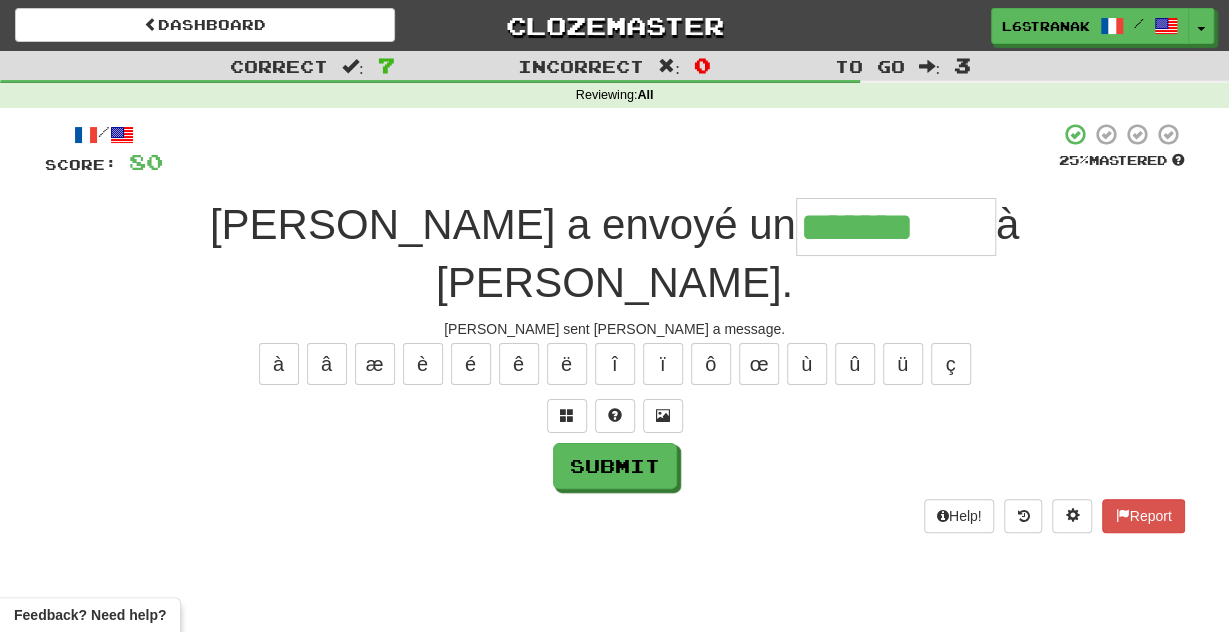 type on "*******" 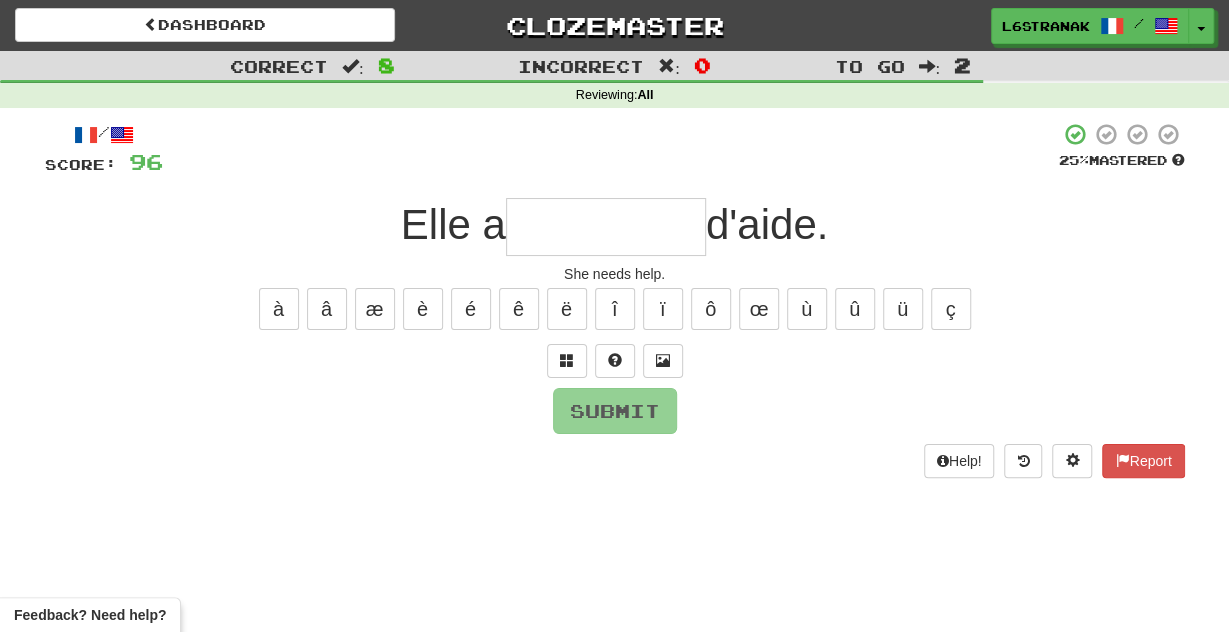 type on "*" 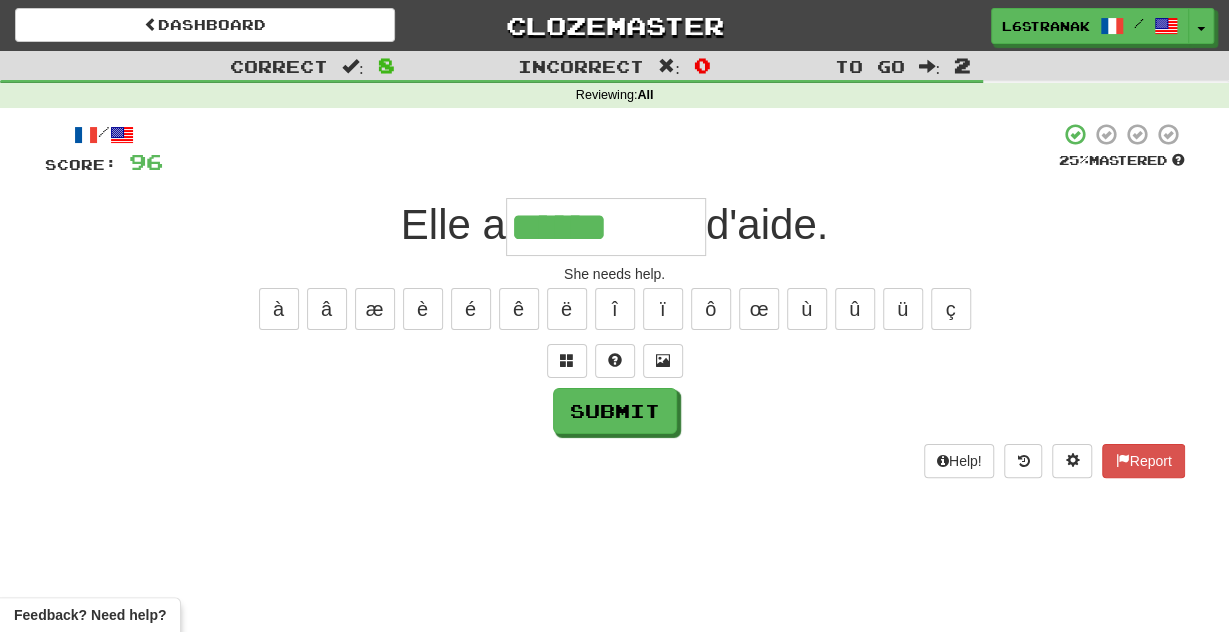 type on "******" 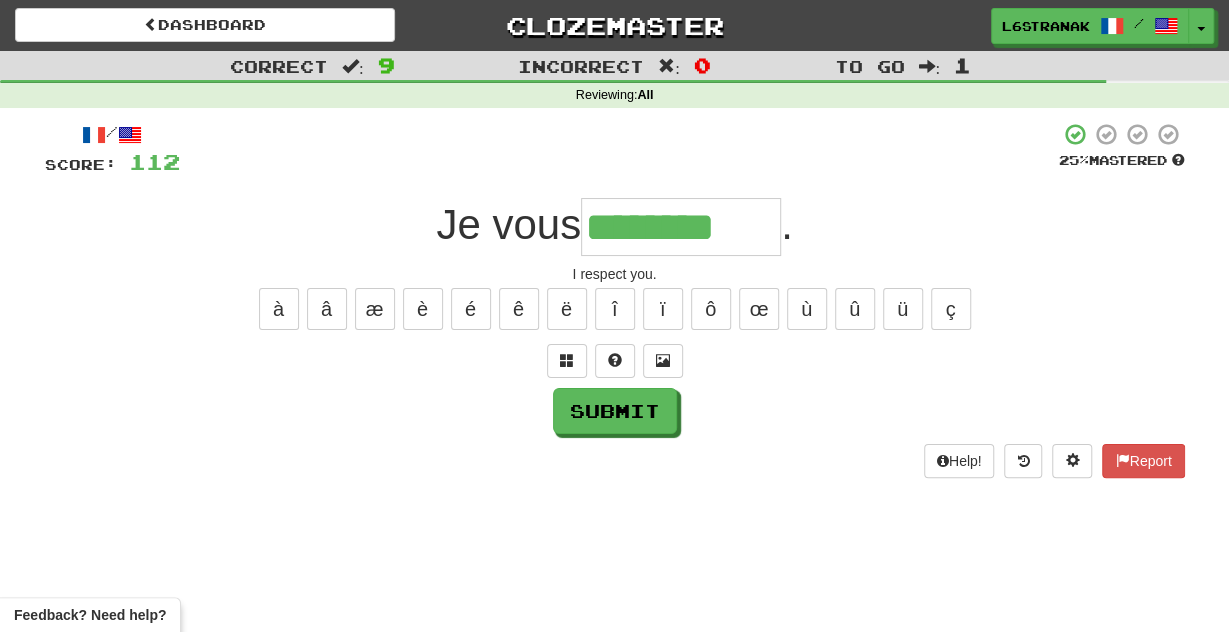 type on "********" 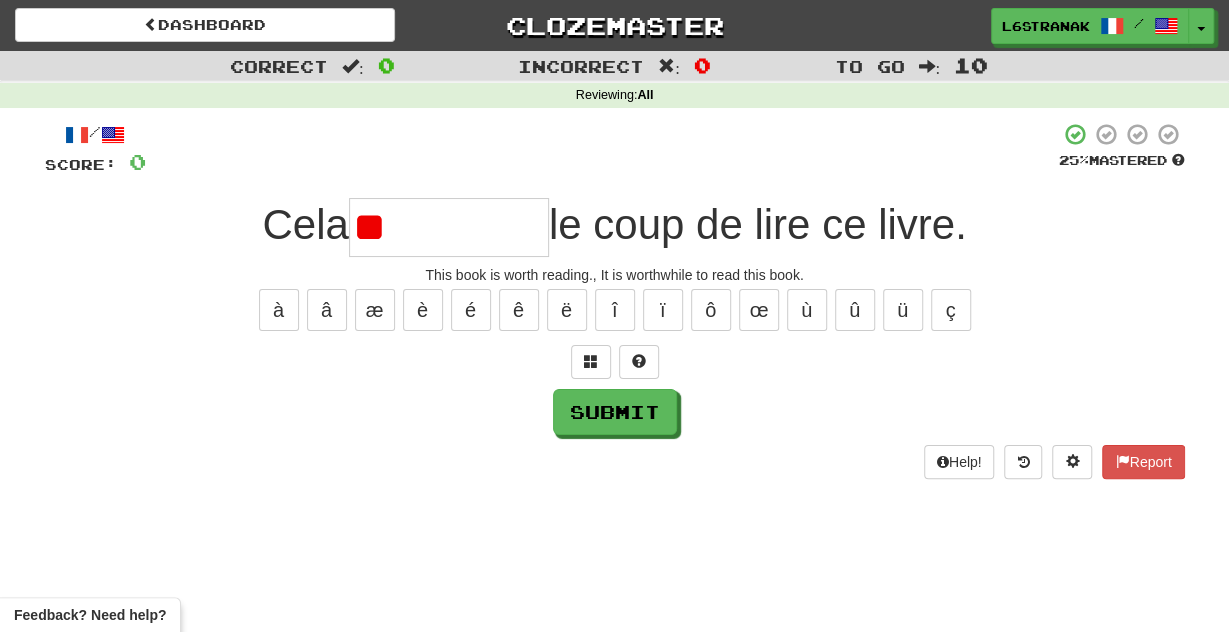 type on "*" 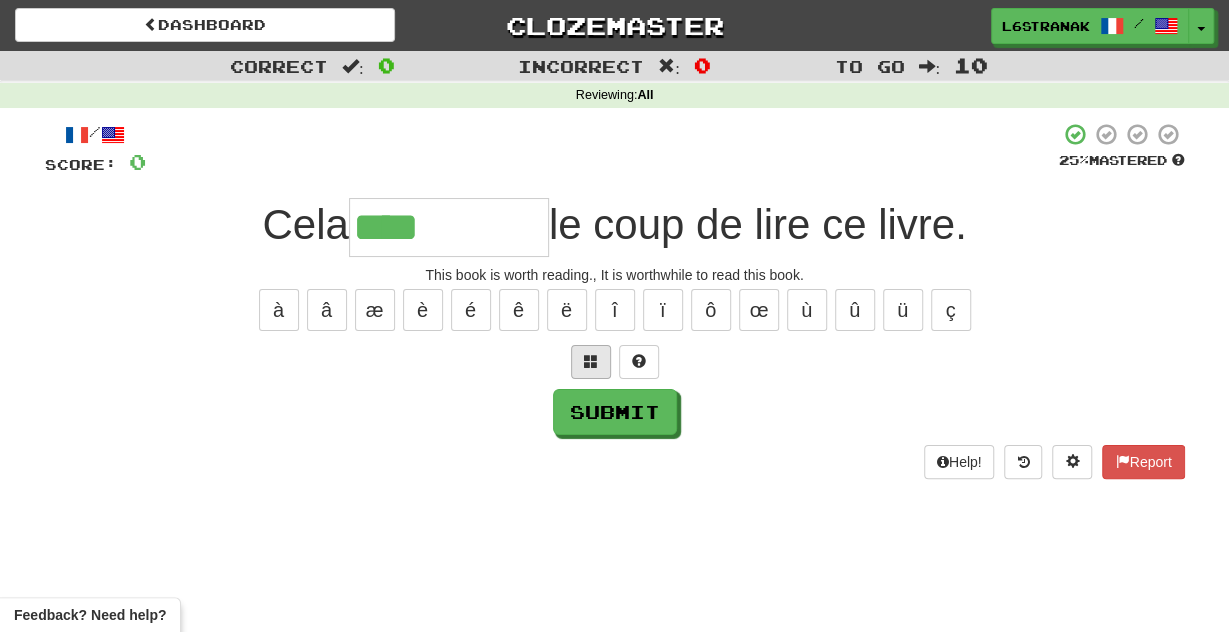type on "****" 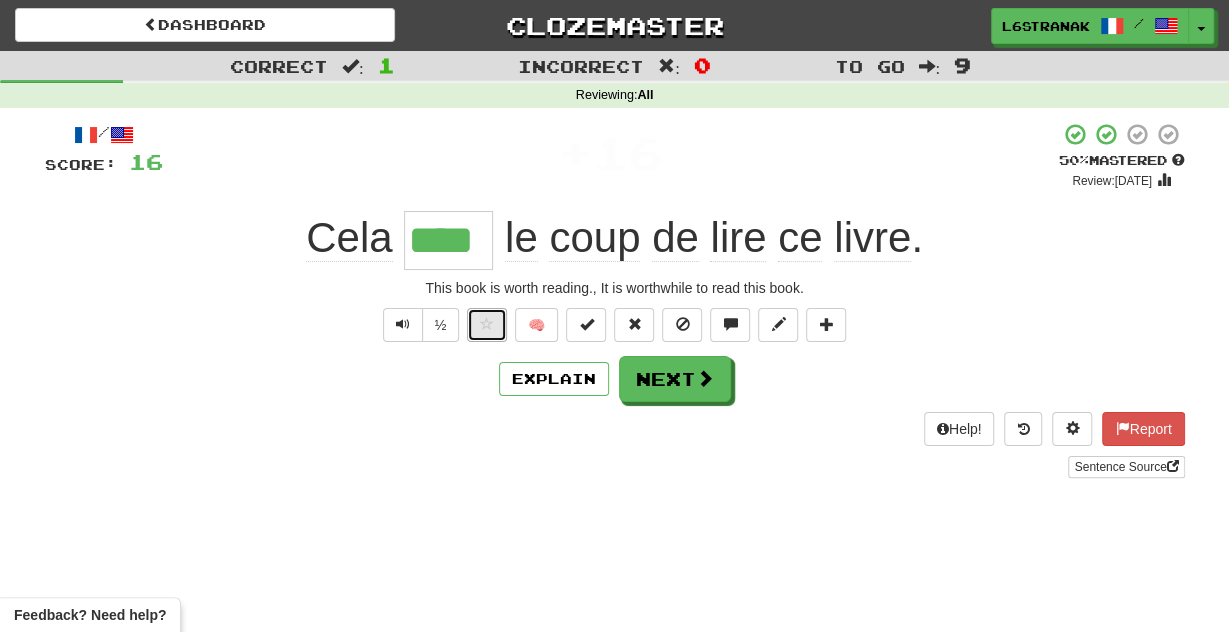 click at bounding box center (487, 325) 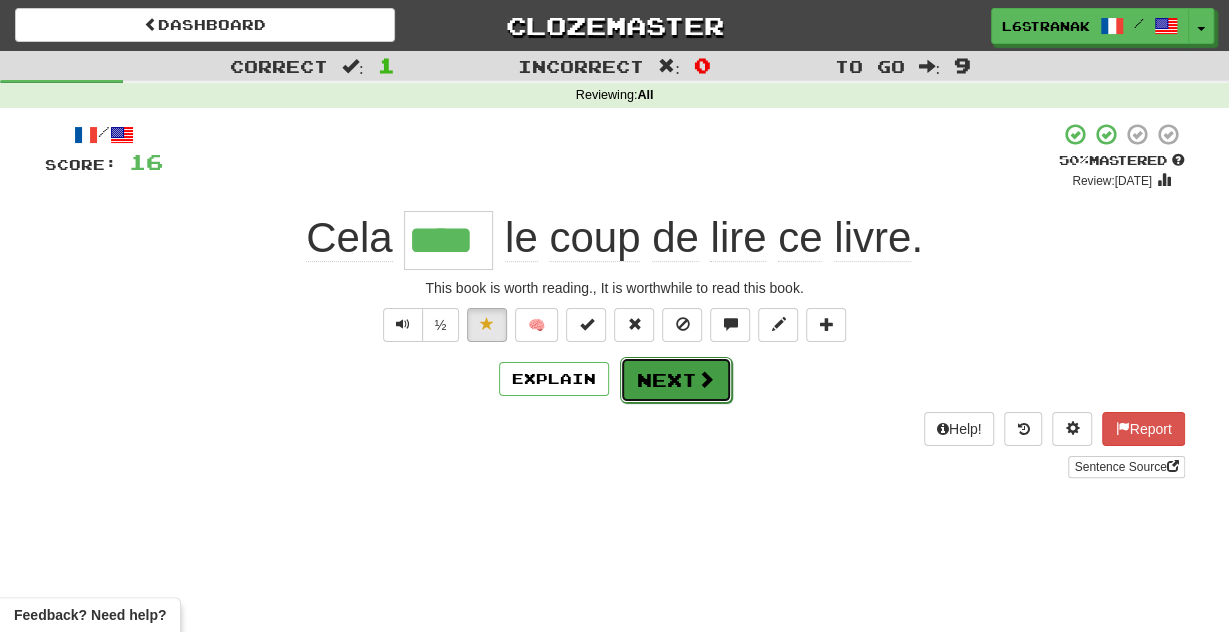 click on "Next" at bounding box center (676, 380) 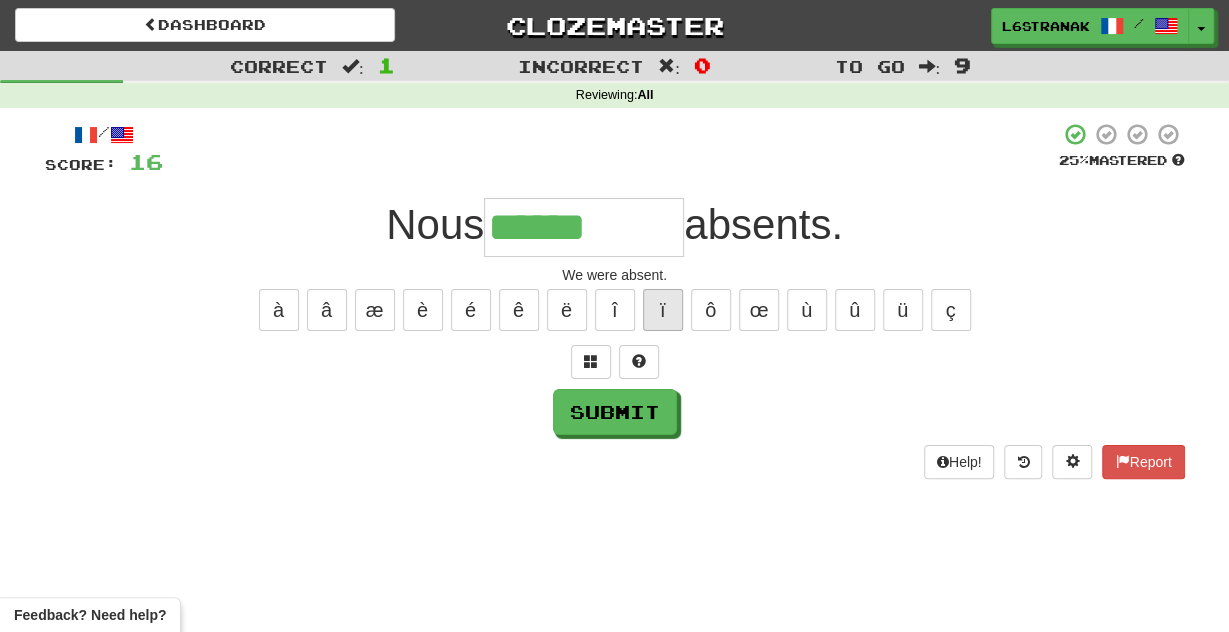 type on "******" 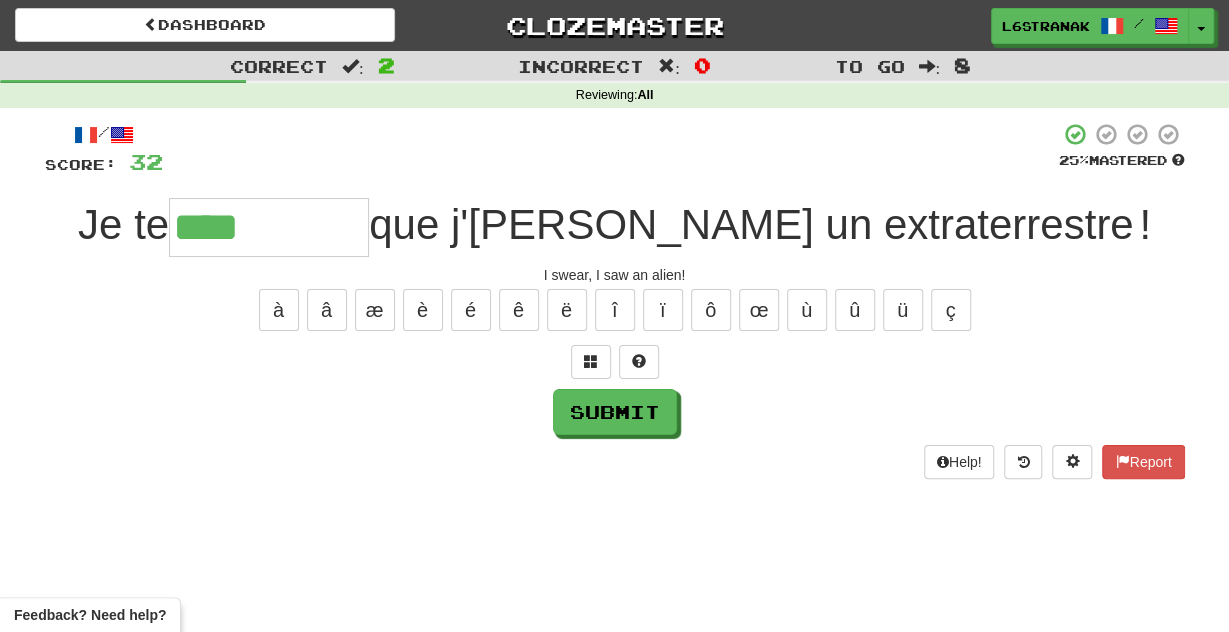 type on "****" 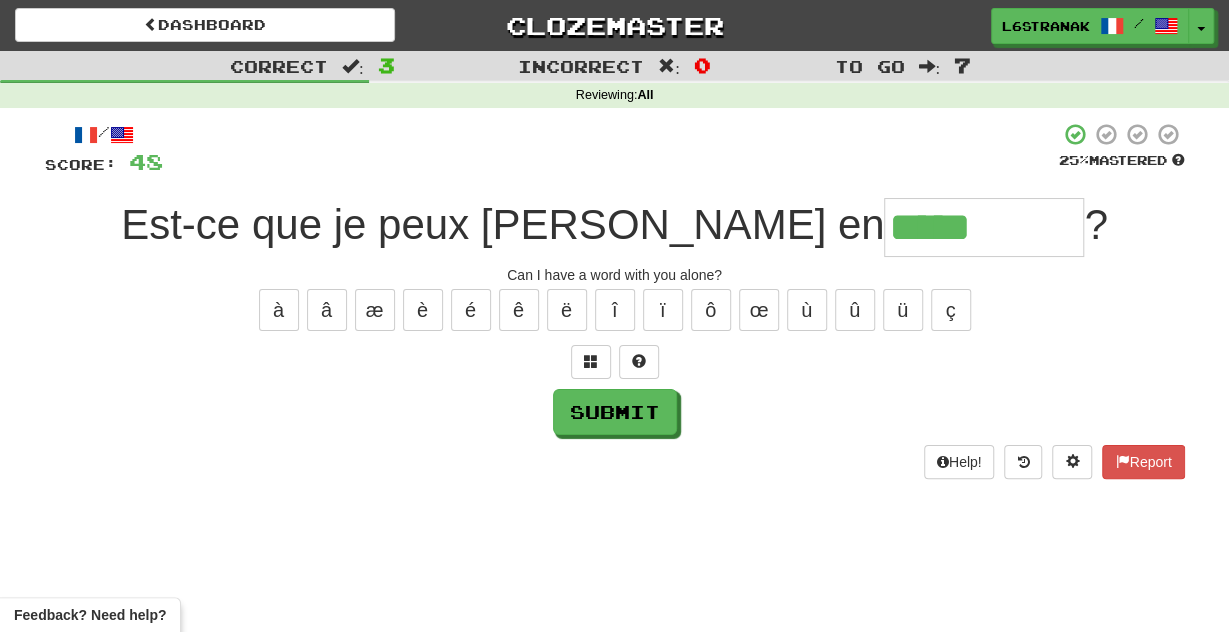 type on "*****" 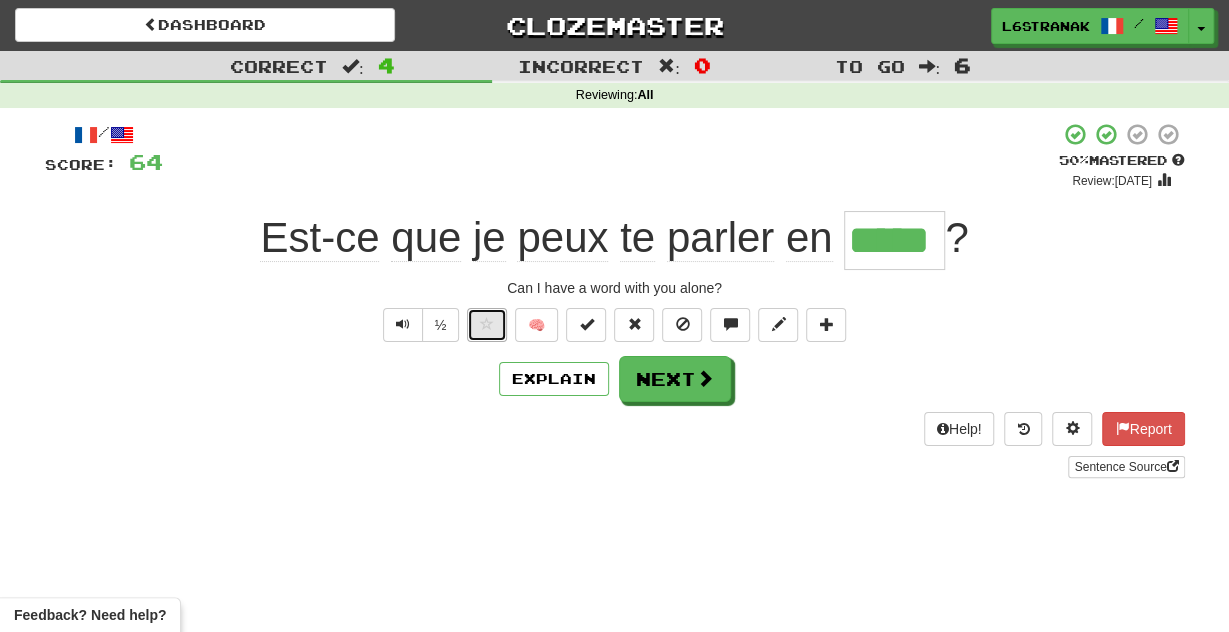 click at bounding box center (487, 325) 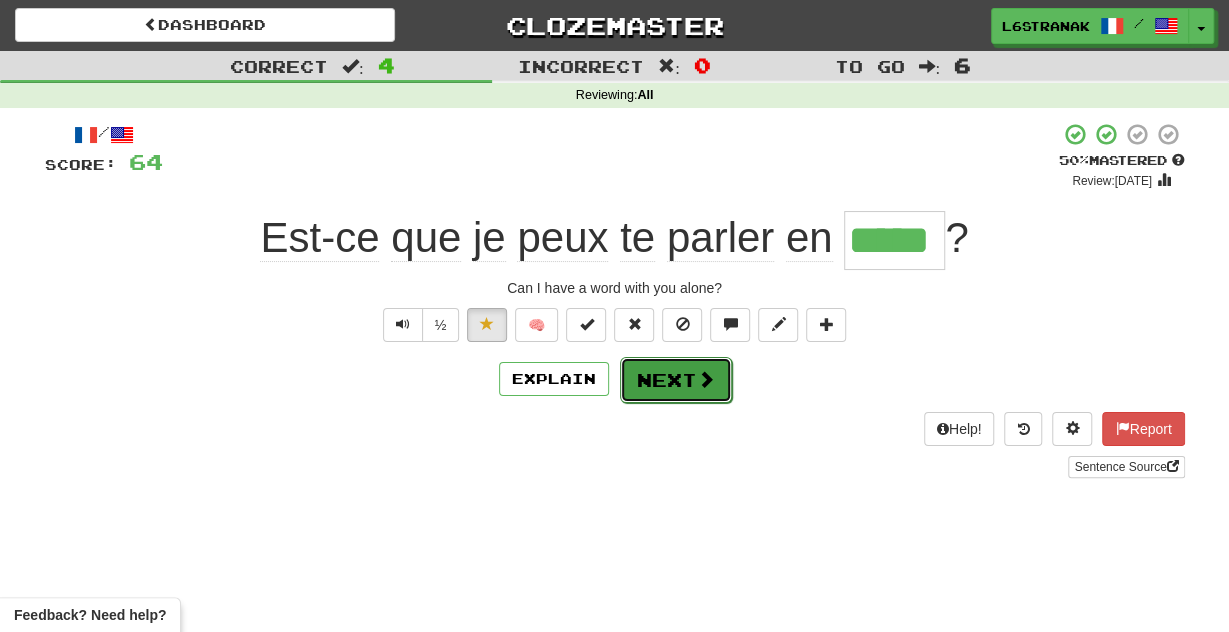 click on "Next" at bounding box center [676, 380] 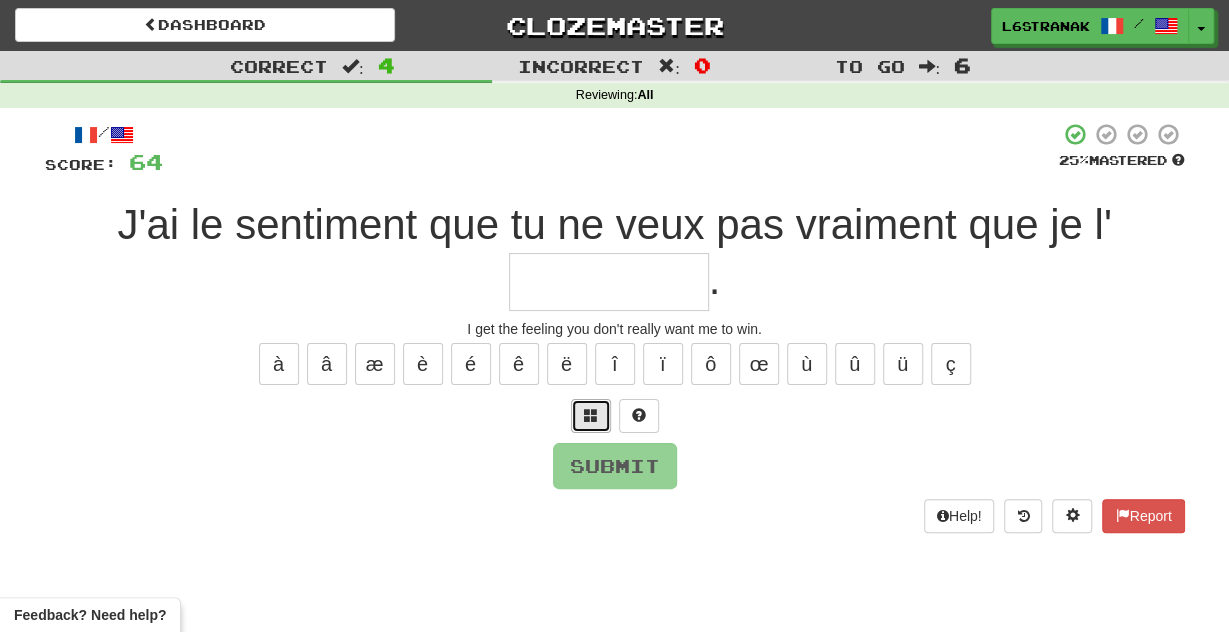 click at bounding box center [591, 415] 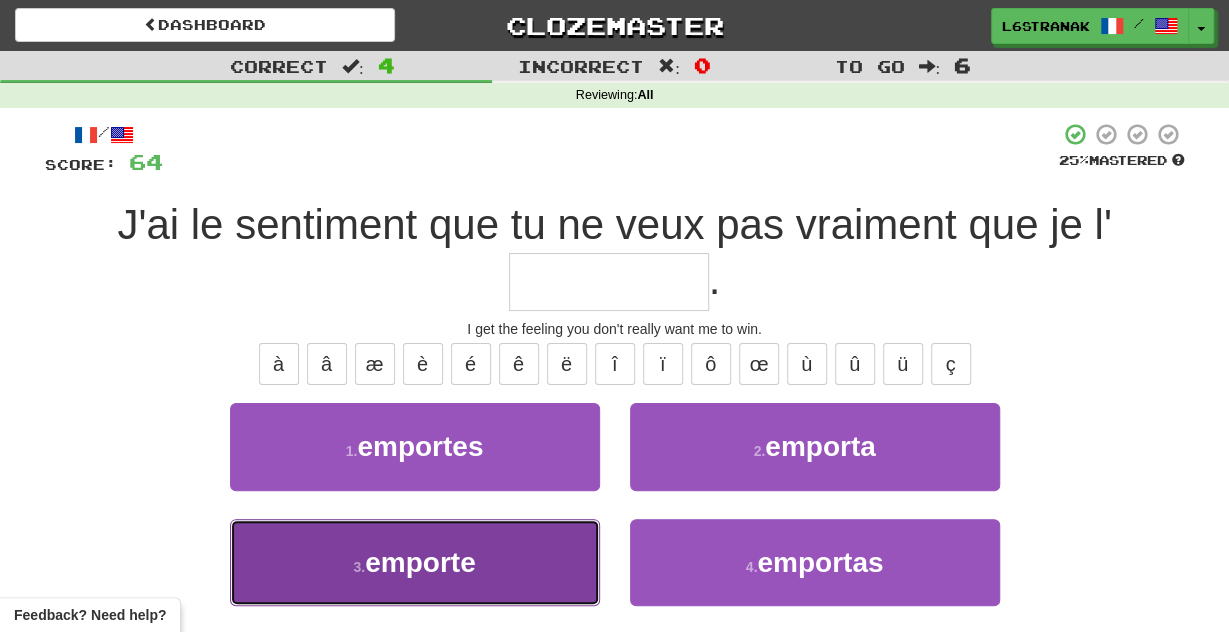 click on "3 .  emporte" at bounding box center [415, 562] 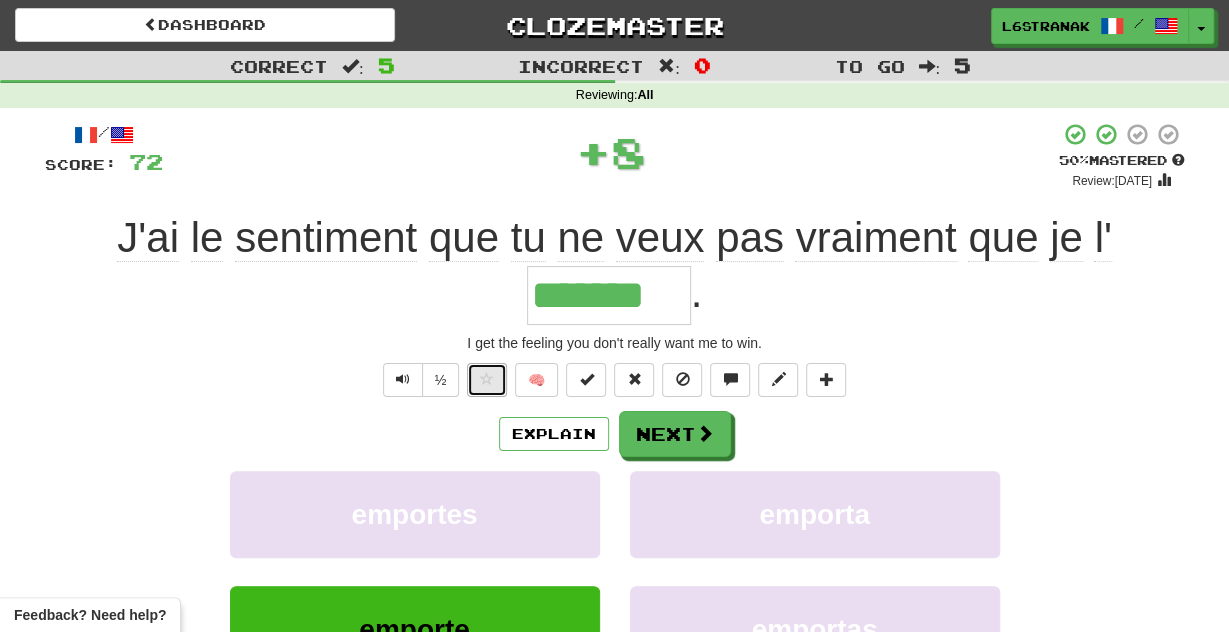 click at bounding box center [487, 380] 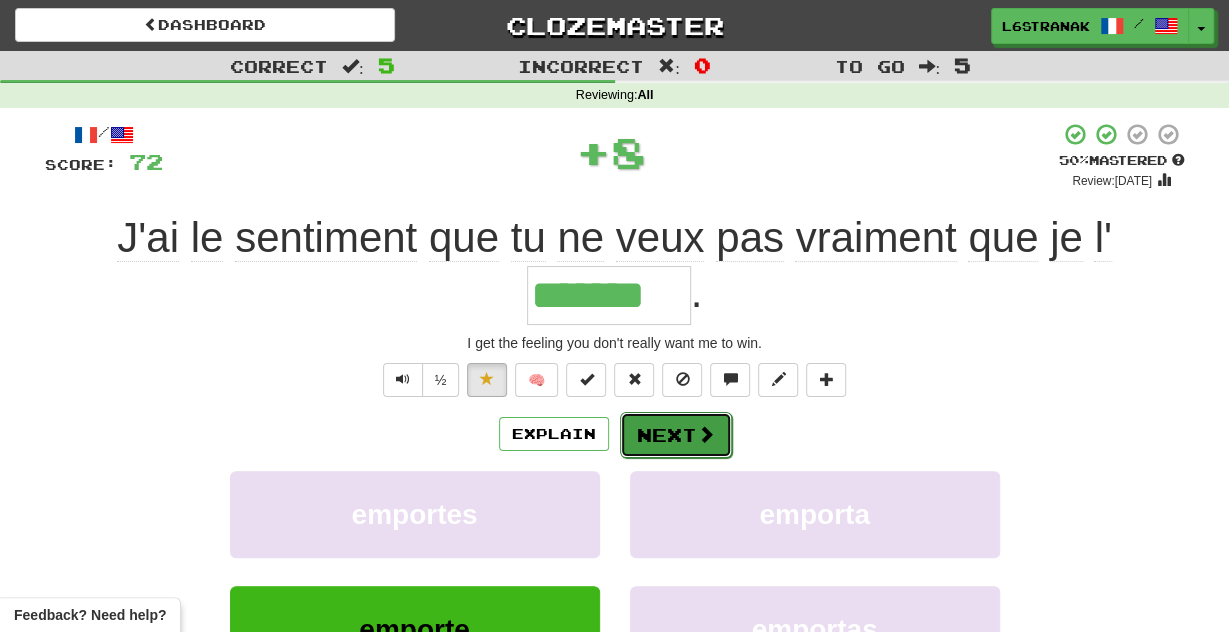 click on "Next" at bounding box center [676, 435] 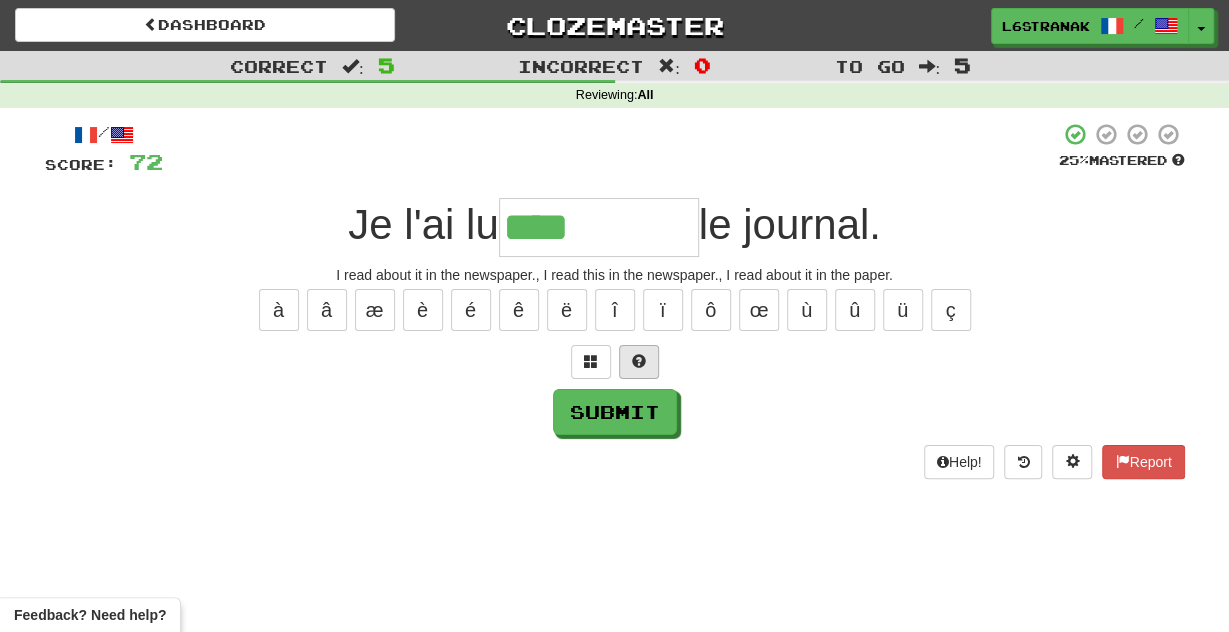 type on "****" 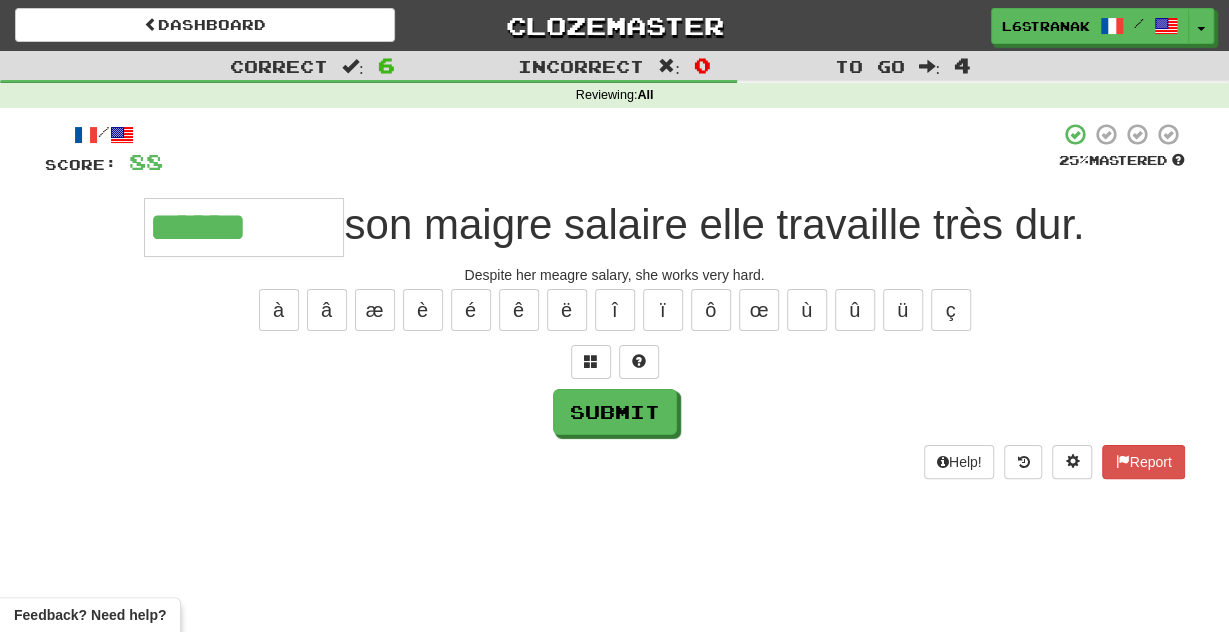 type on "******" 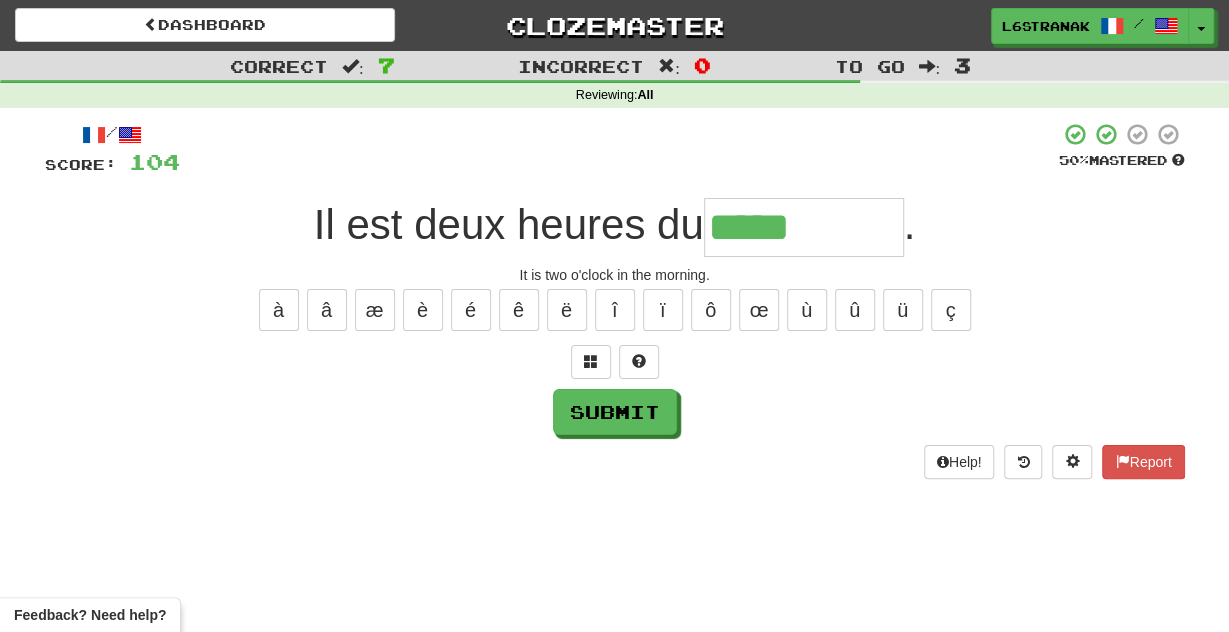type on "*****" 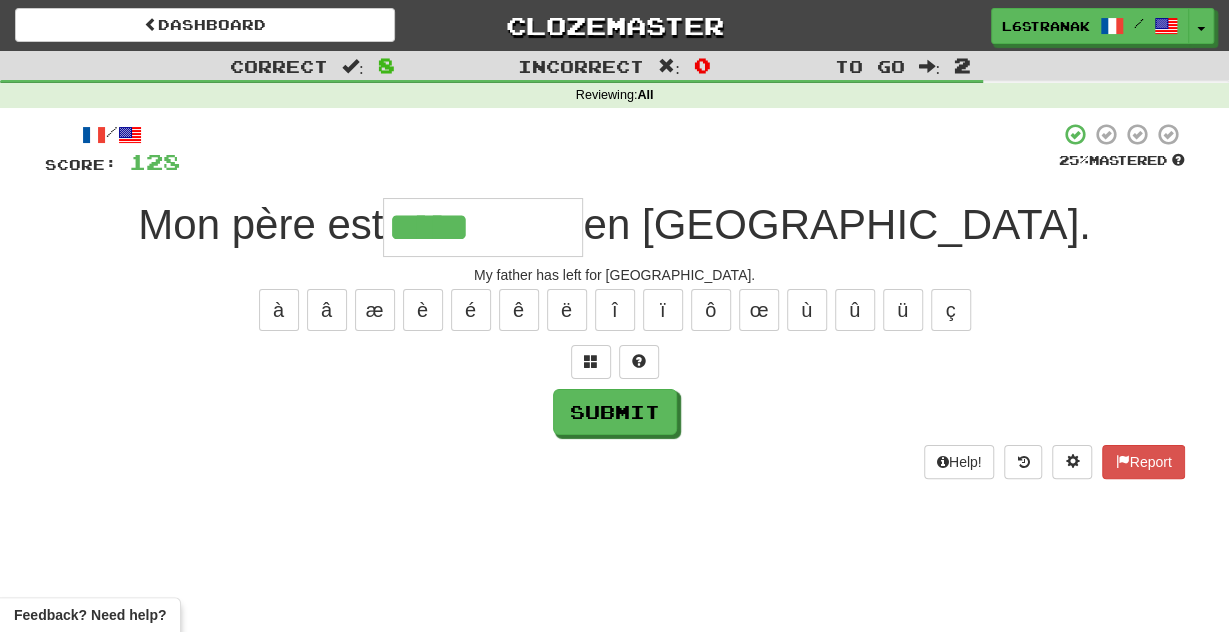 type on "*****" 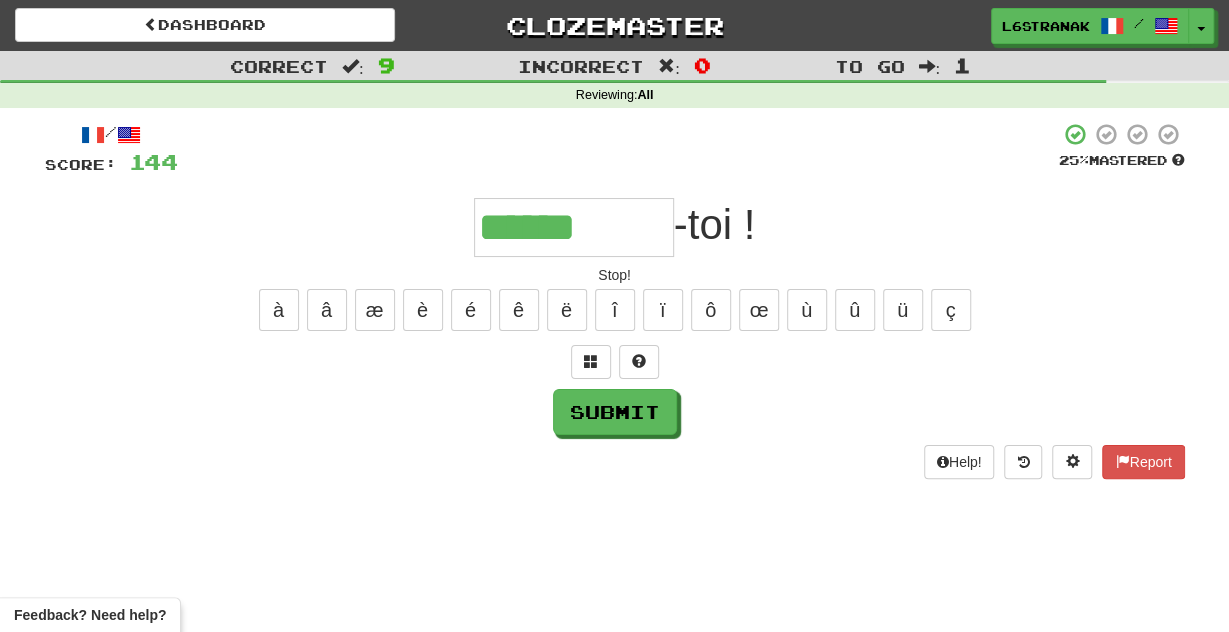 type on "******" 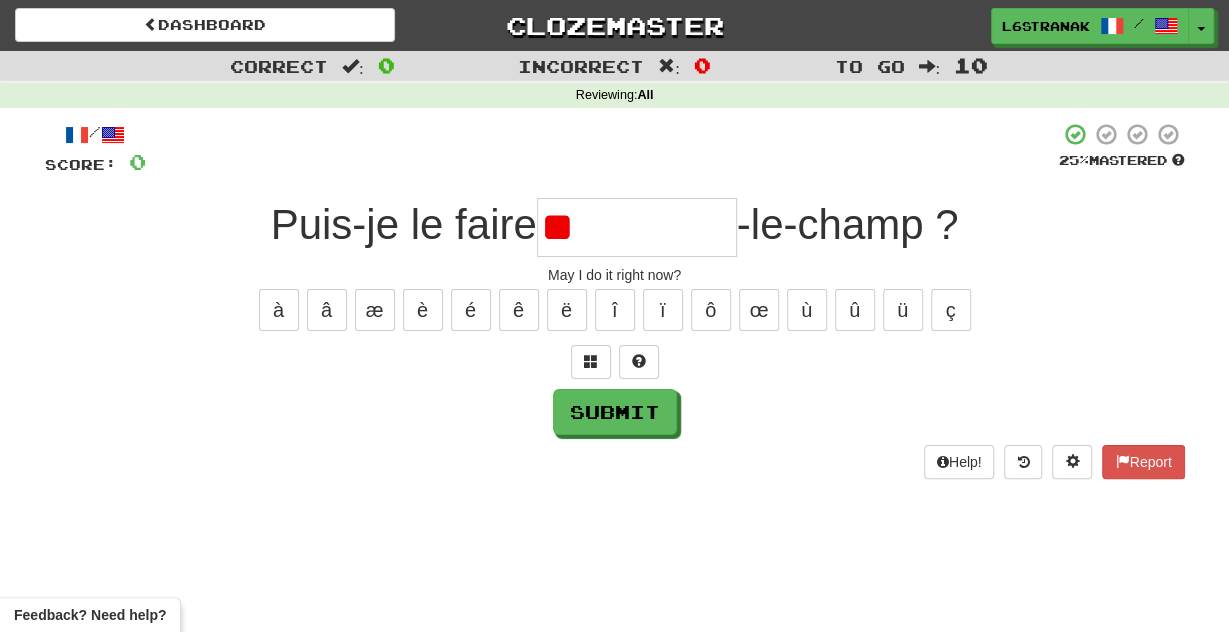 type on "*" 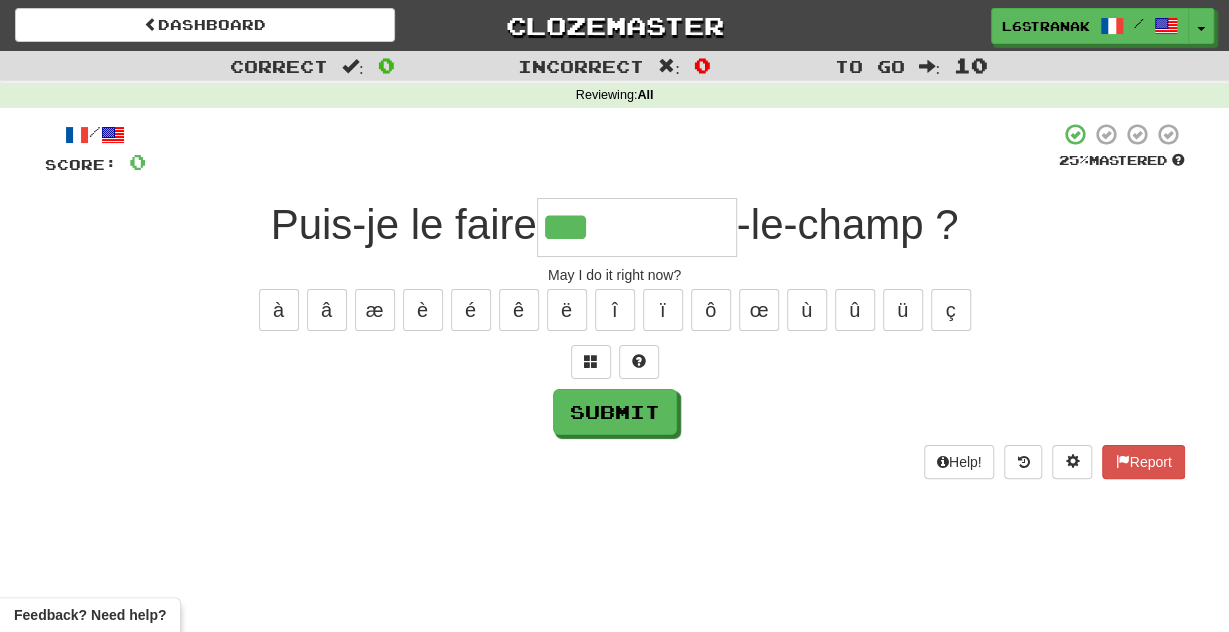 type on "***" 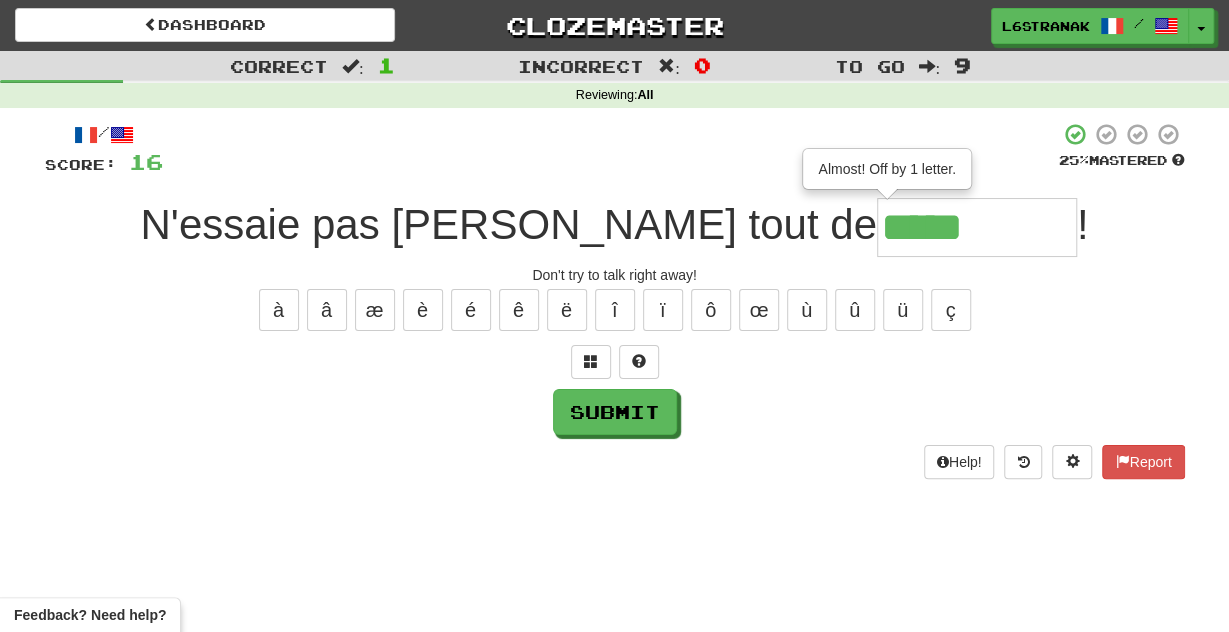 type on "*****" 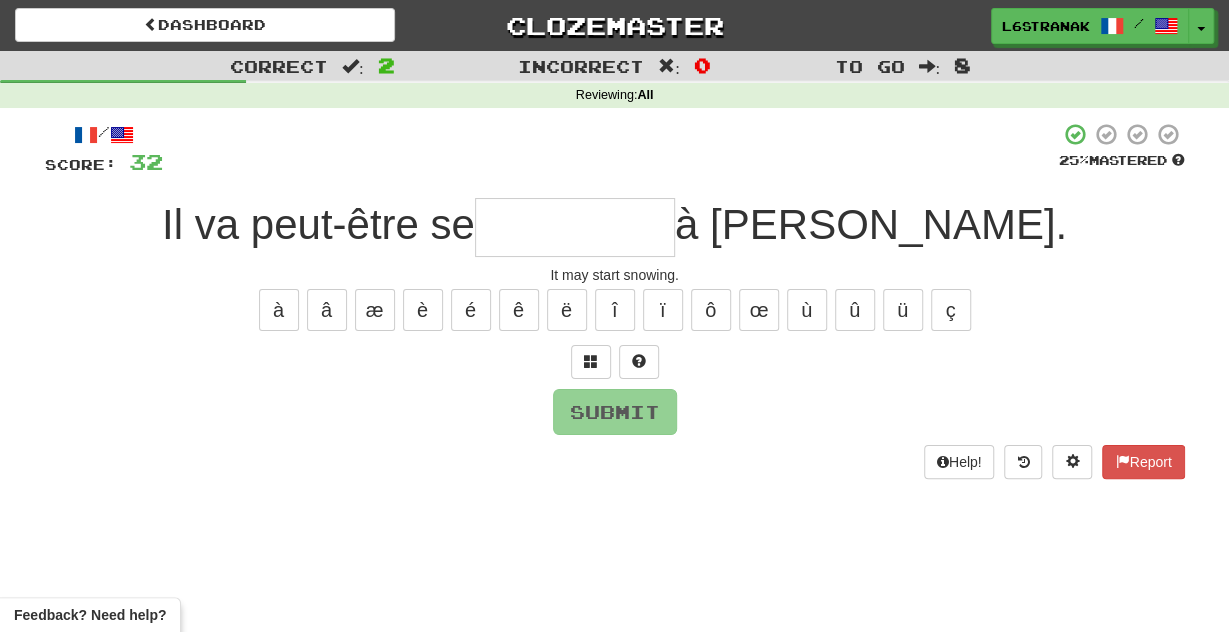 type on "*" 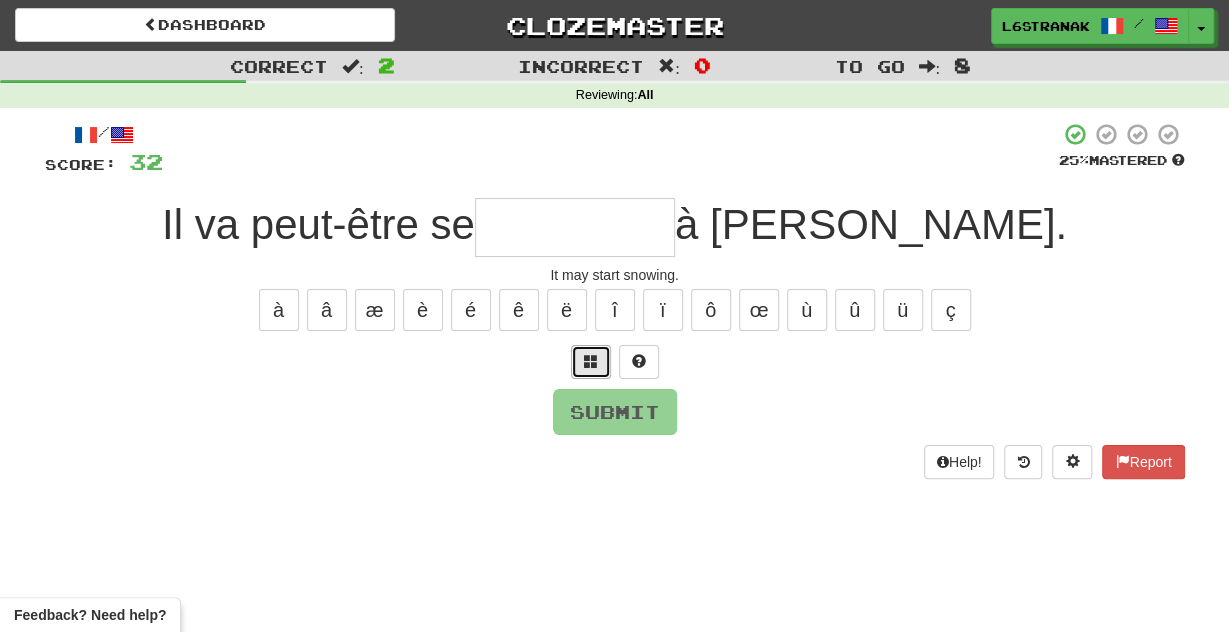 click at bounding box center [591, 362] 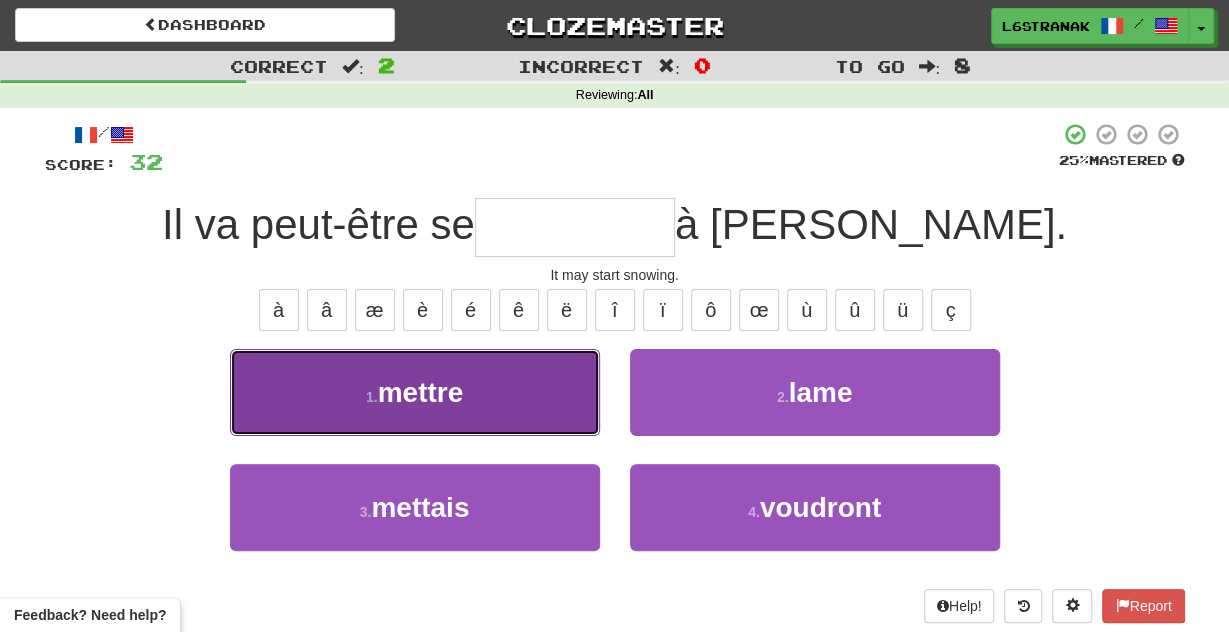 click on "1 .  mettre" at bounding box center (415, 392) 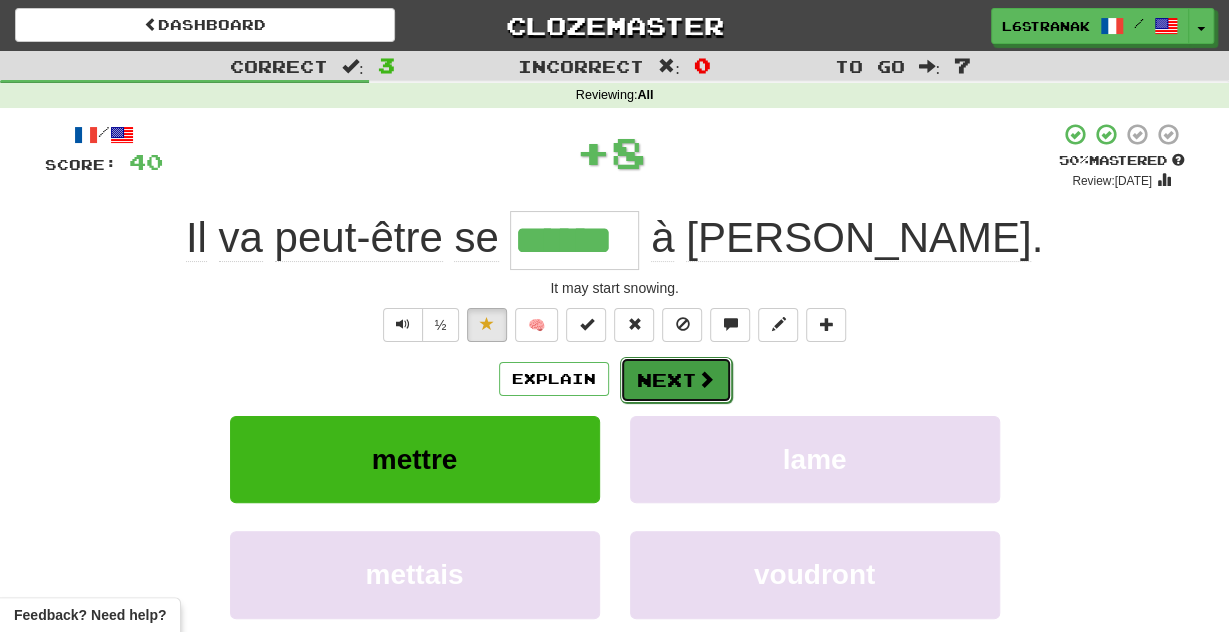 click on "Next" at bounding box center [676, 380] 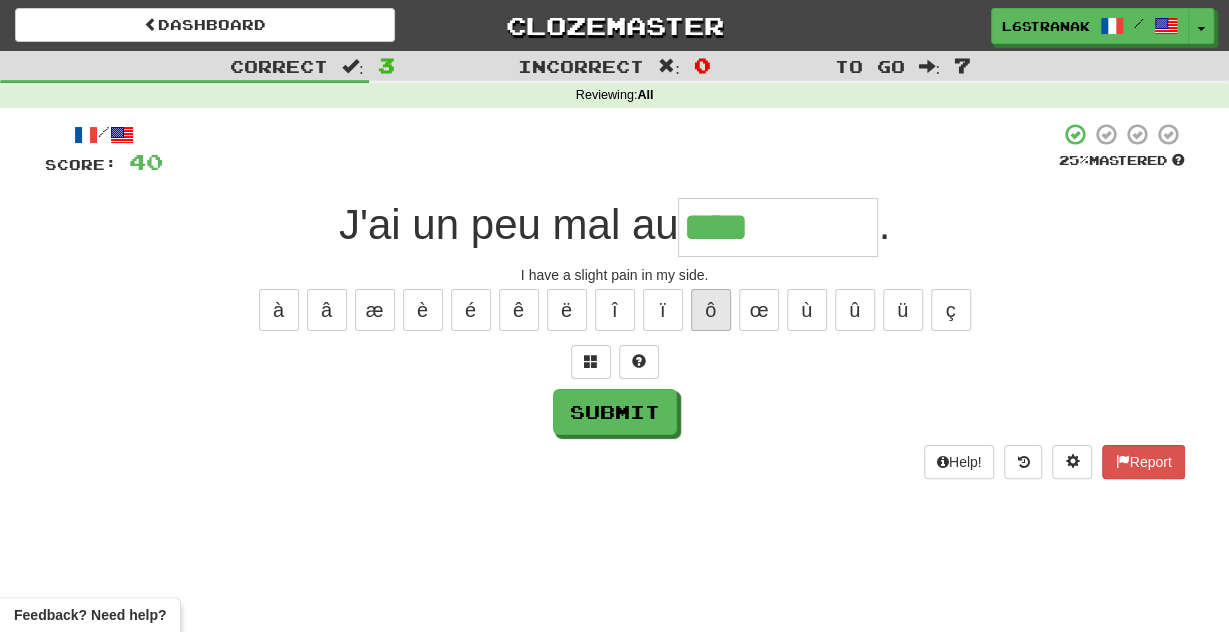 type on "****" 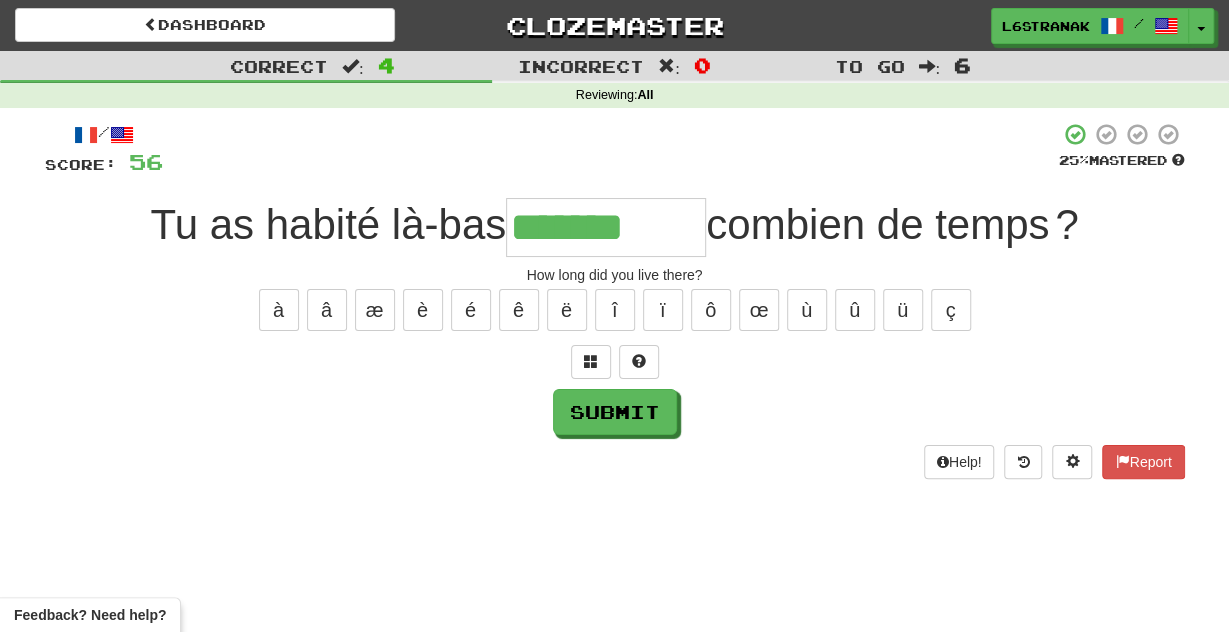 type on "*******" 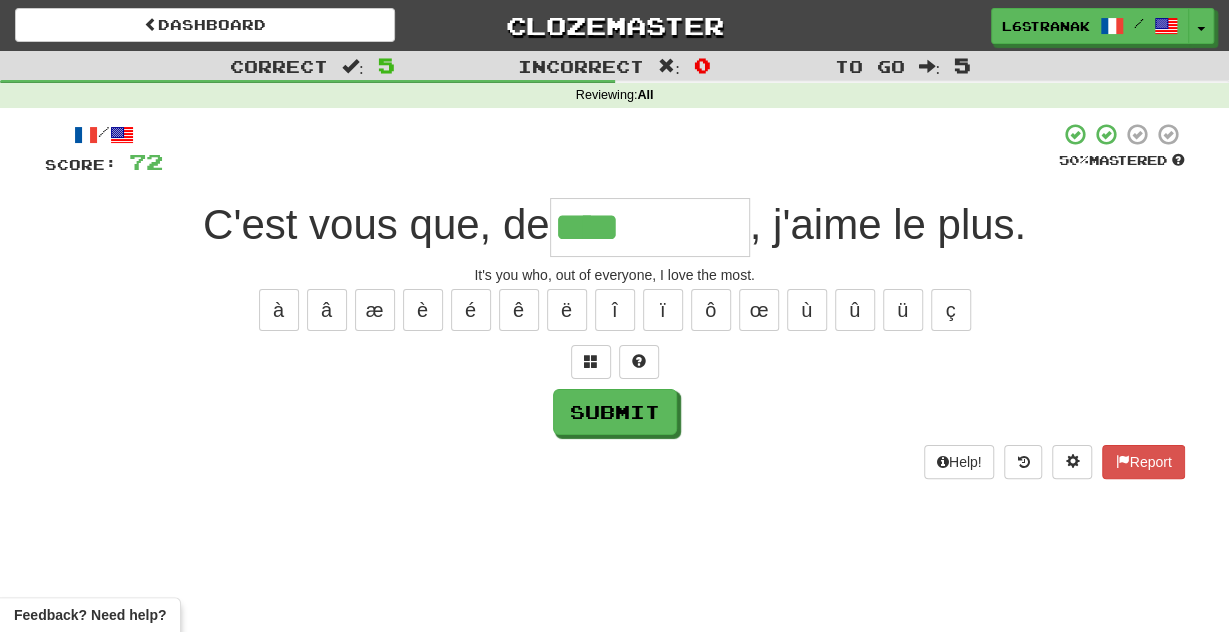 type on "****" 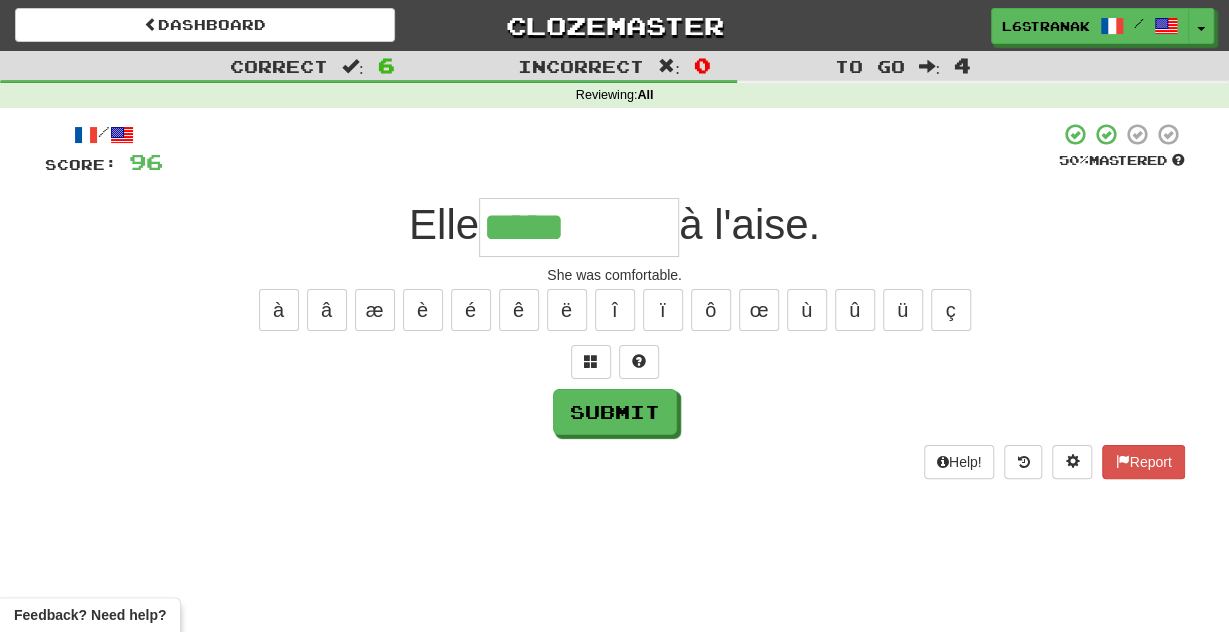 type on "*****" 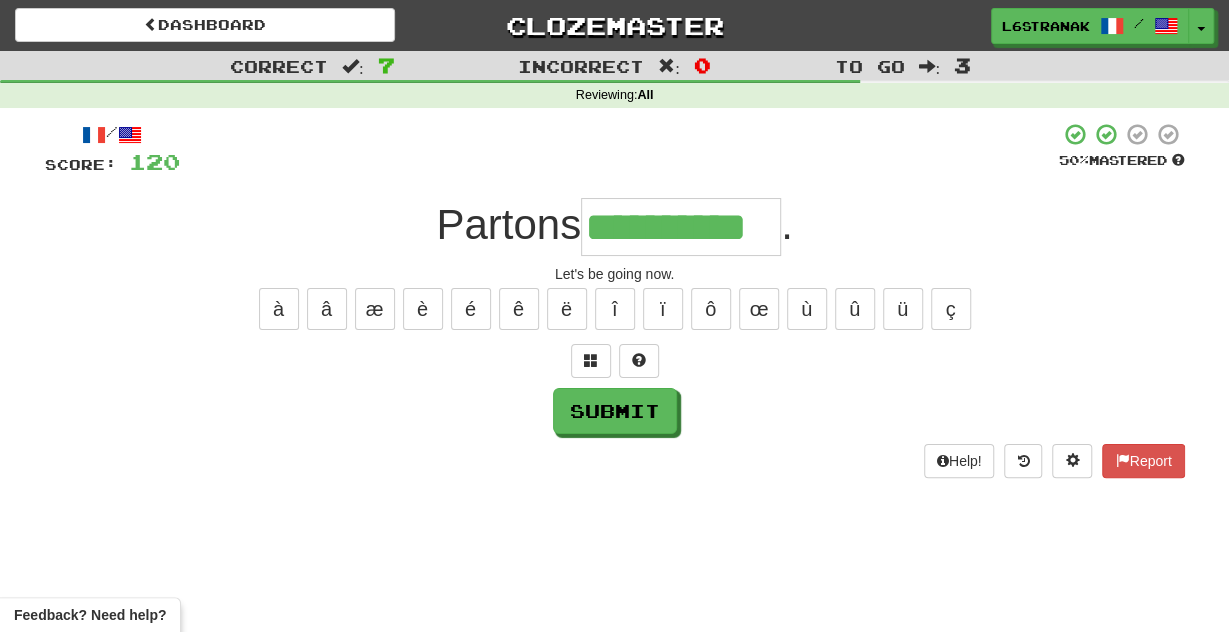 scroll, scrollTop: 0, scrollLeft: 15, axis: horizontal 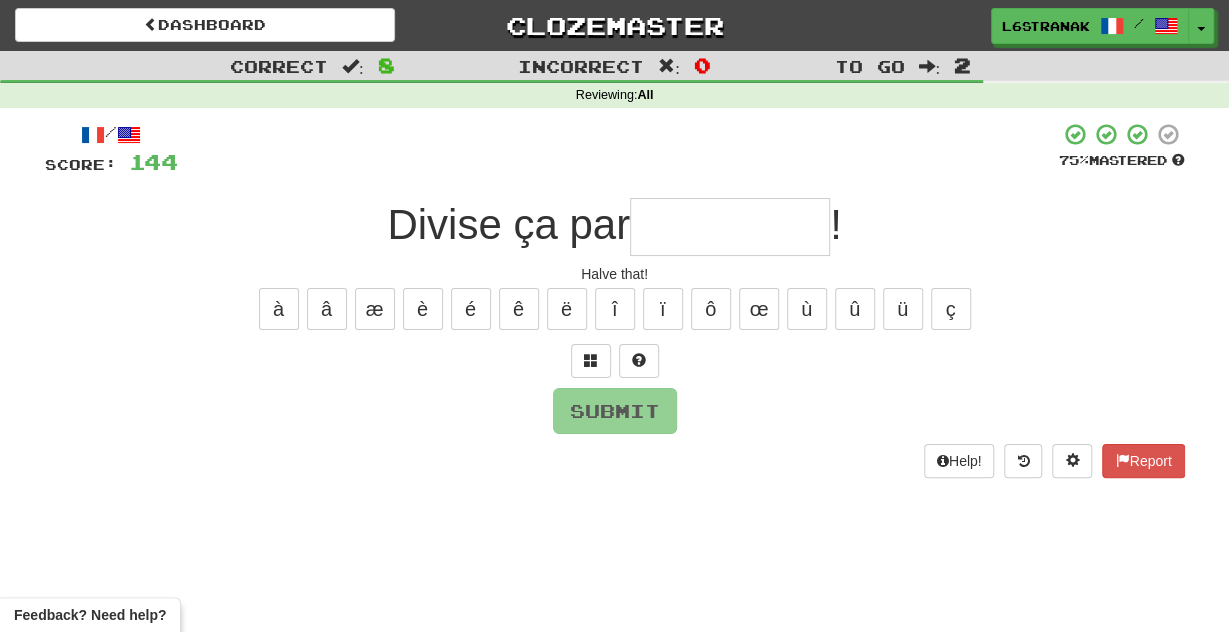 type on "*" 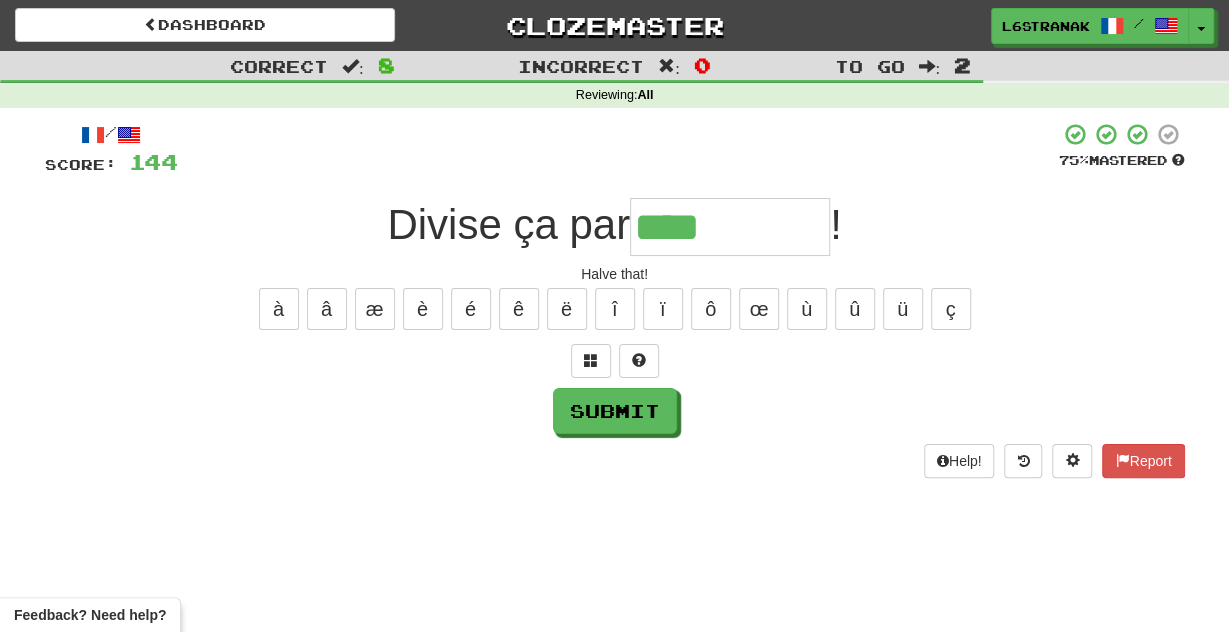 type on "****" 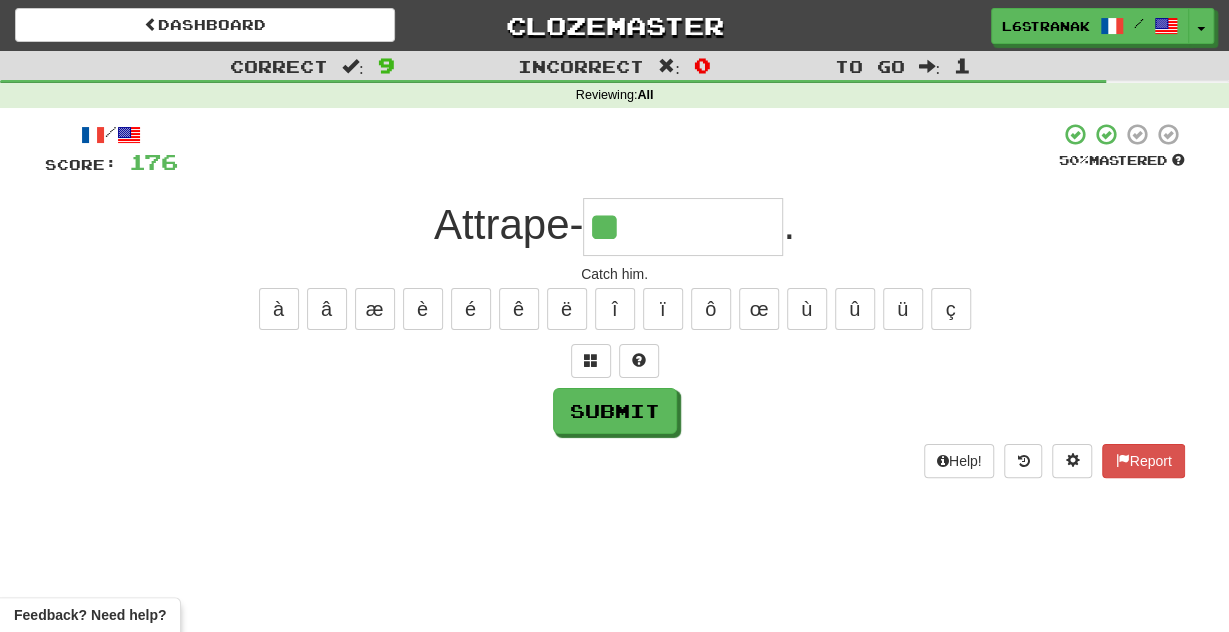 type on "**" 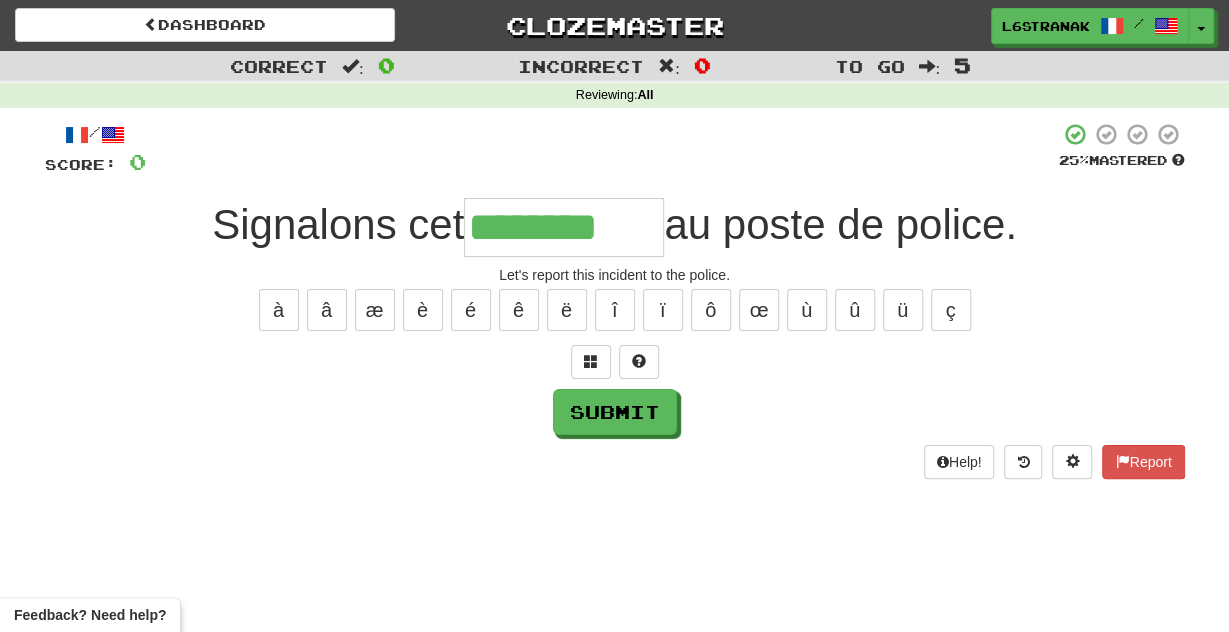 type on "********" 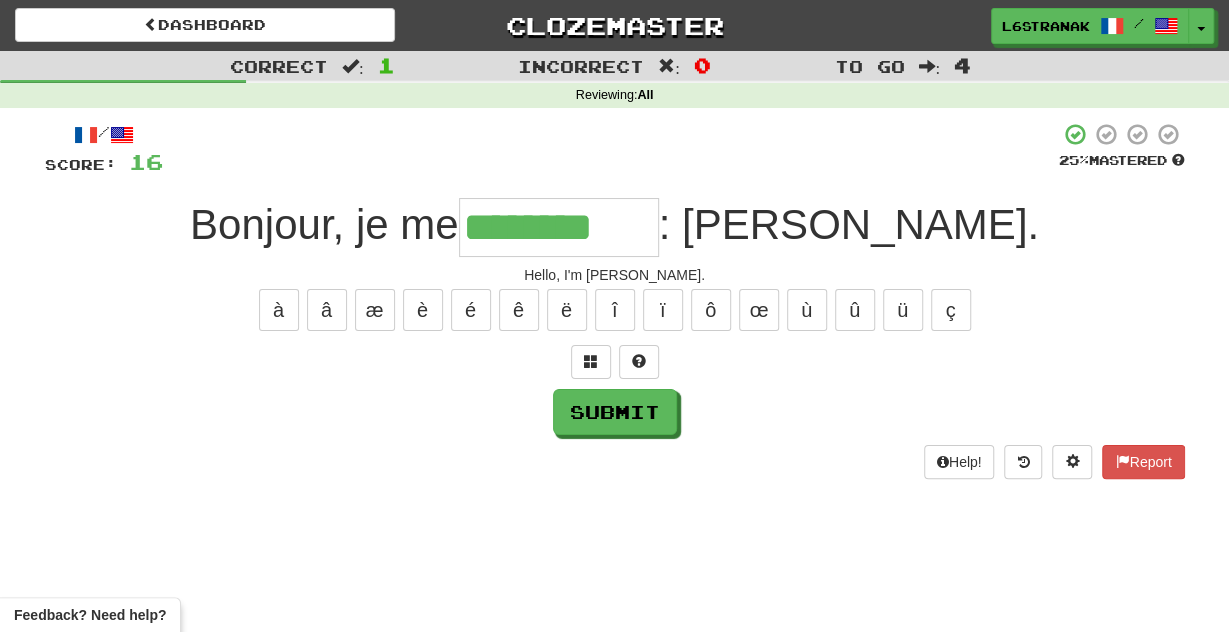 type on "********" 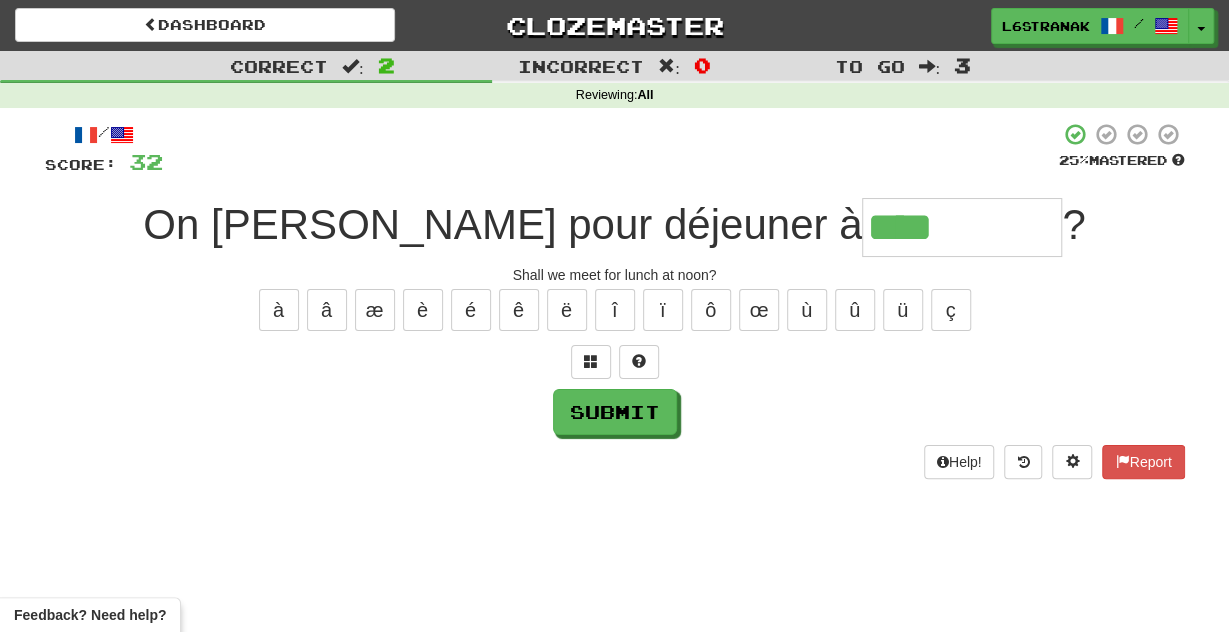 type on "****" 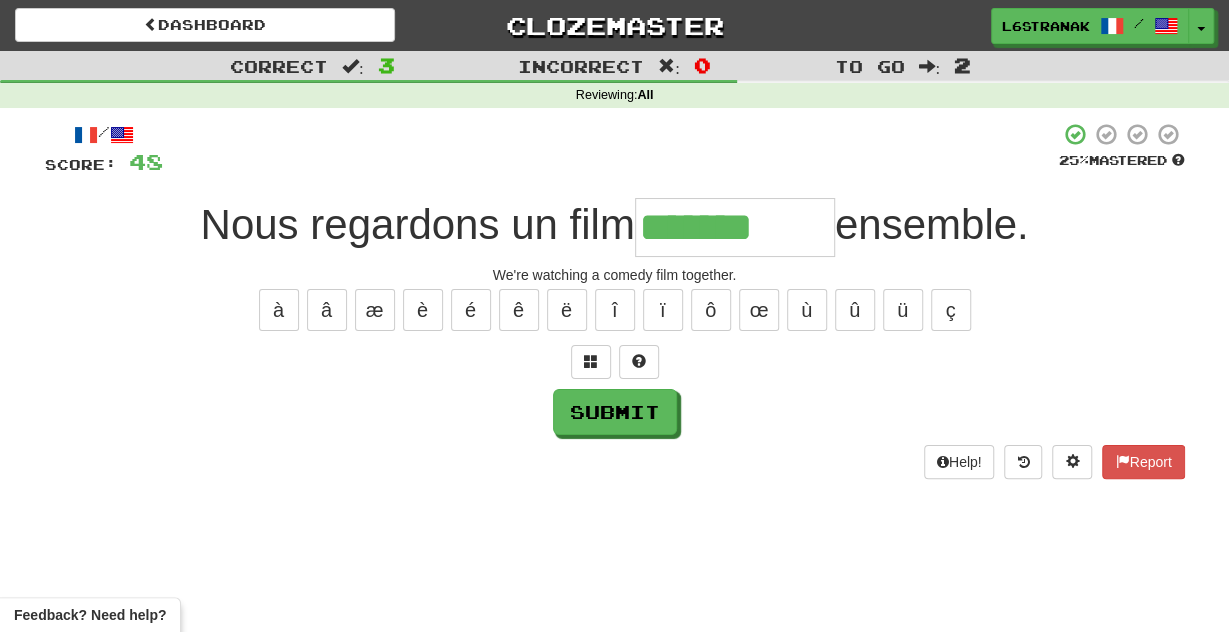 type on "*******" 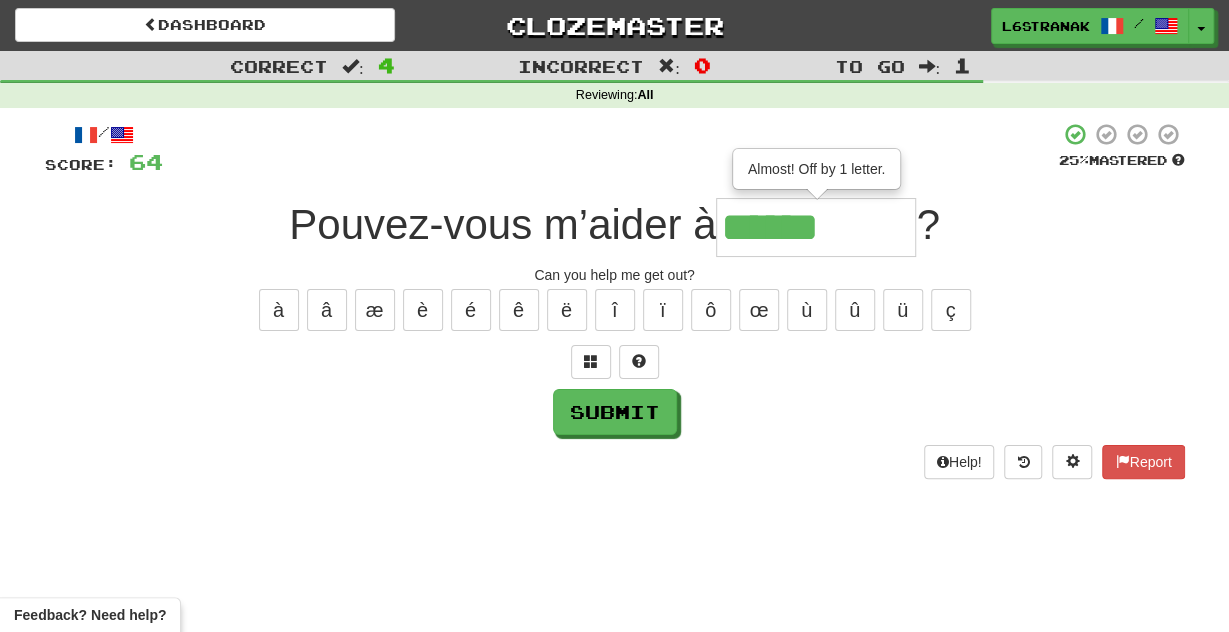 type on "******" 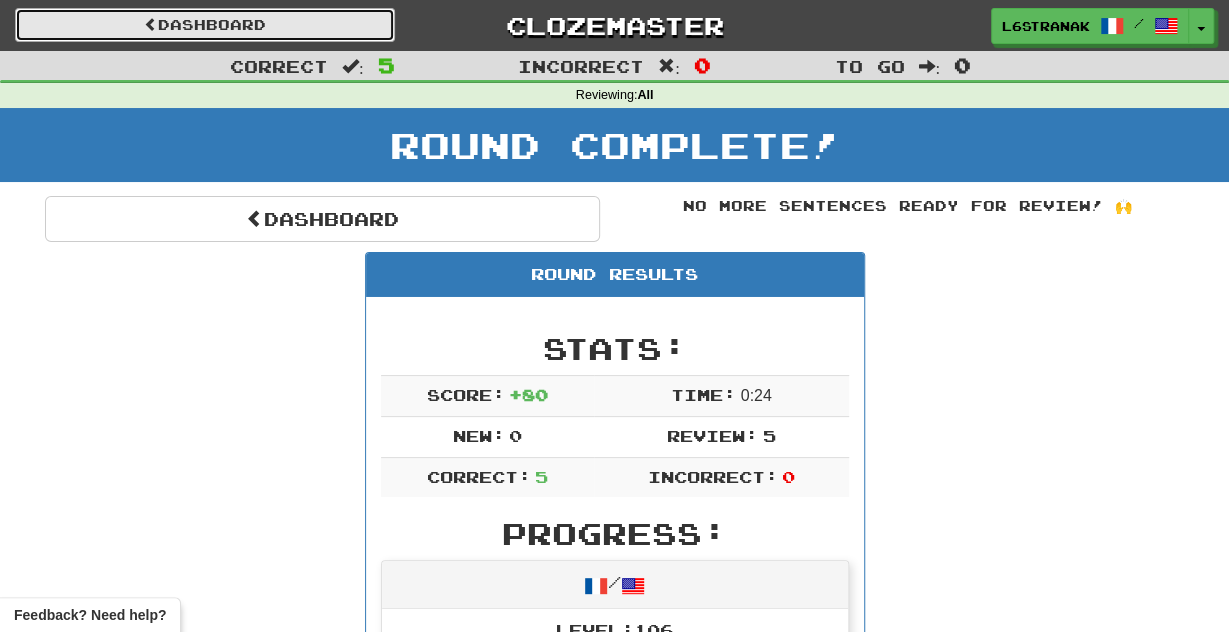 click on "Dashboard" at bounding box center (205, 25) 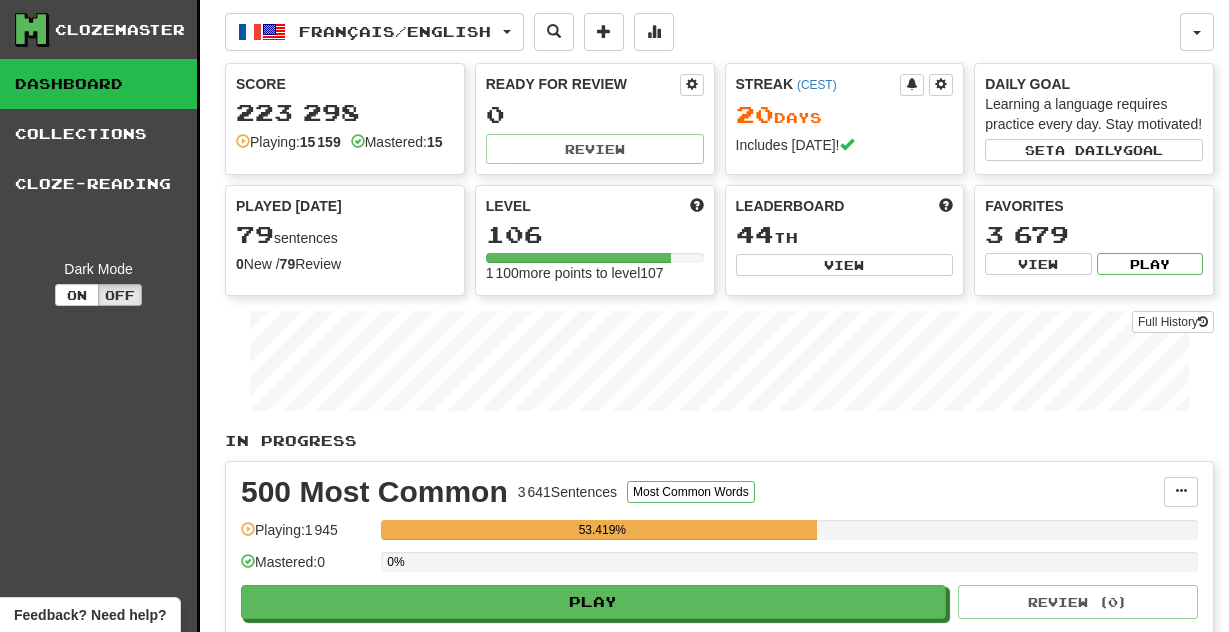 scroll, scrollTop: 0, scrollLeft: 0, axis: both 